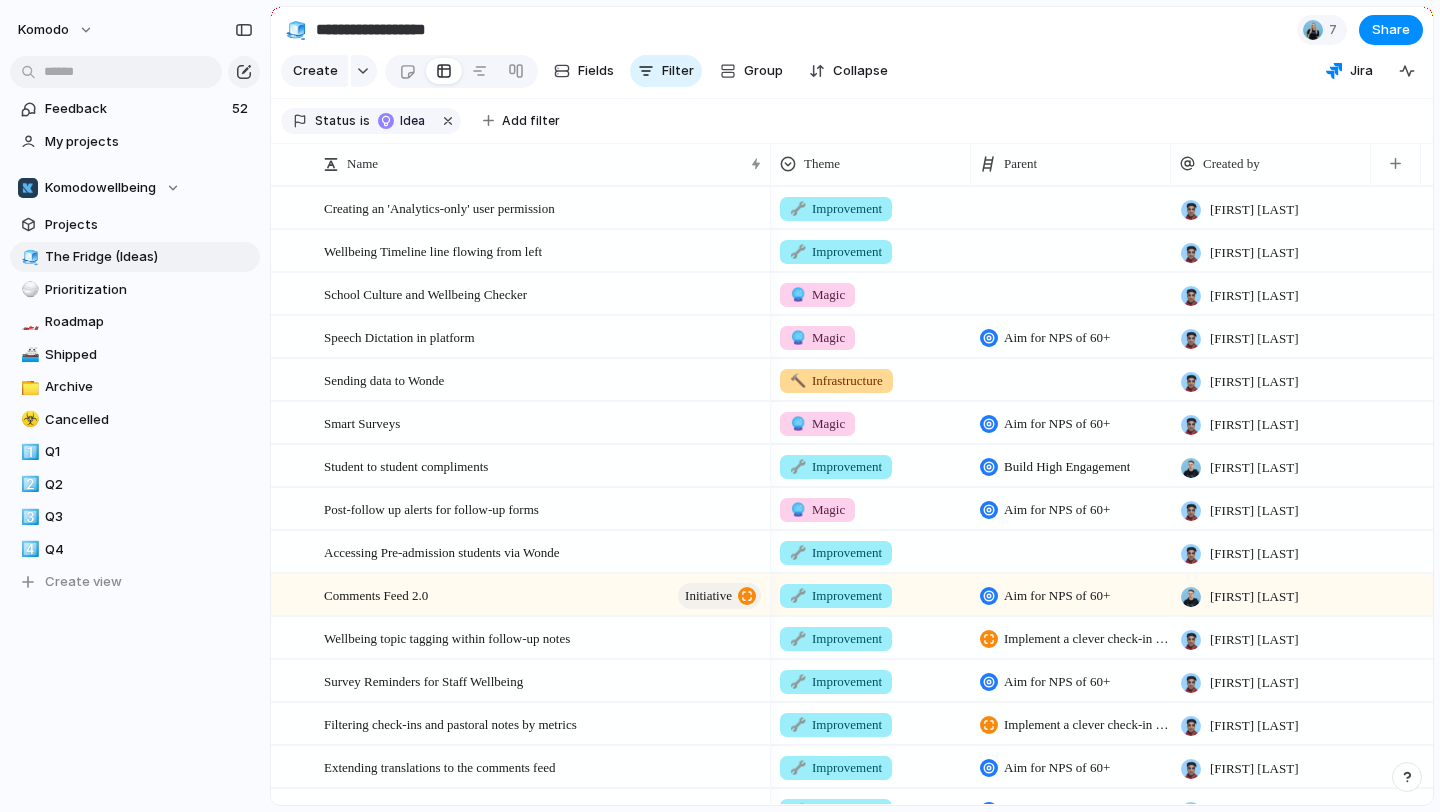 scroll, scrollTop: 0, scrollLeft: 0, axis: both 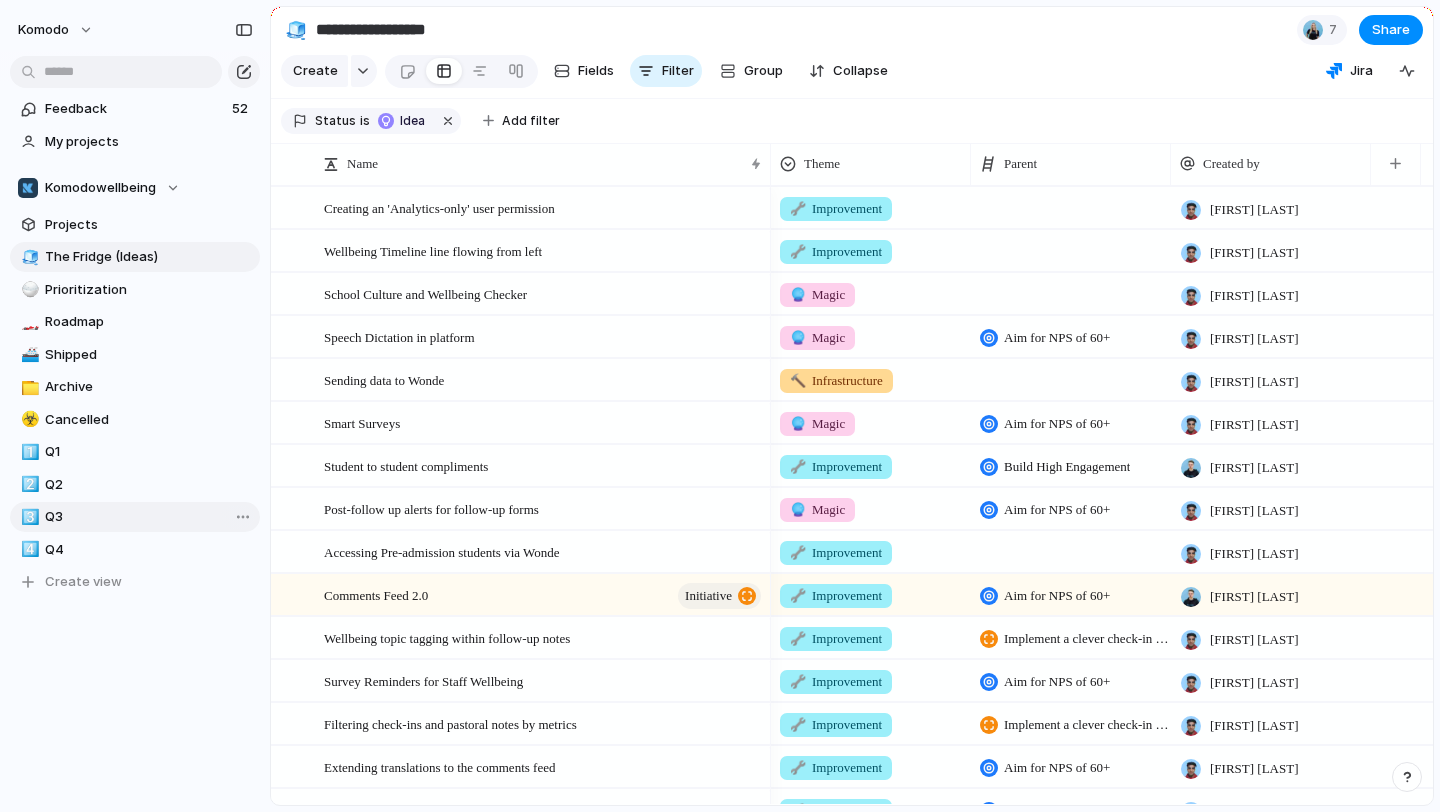 click on "Q3" at bounding box center (149, 517) 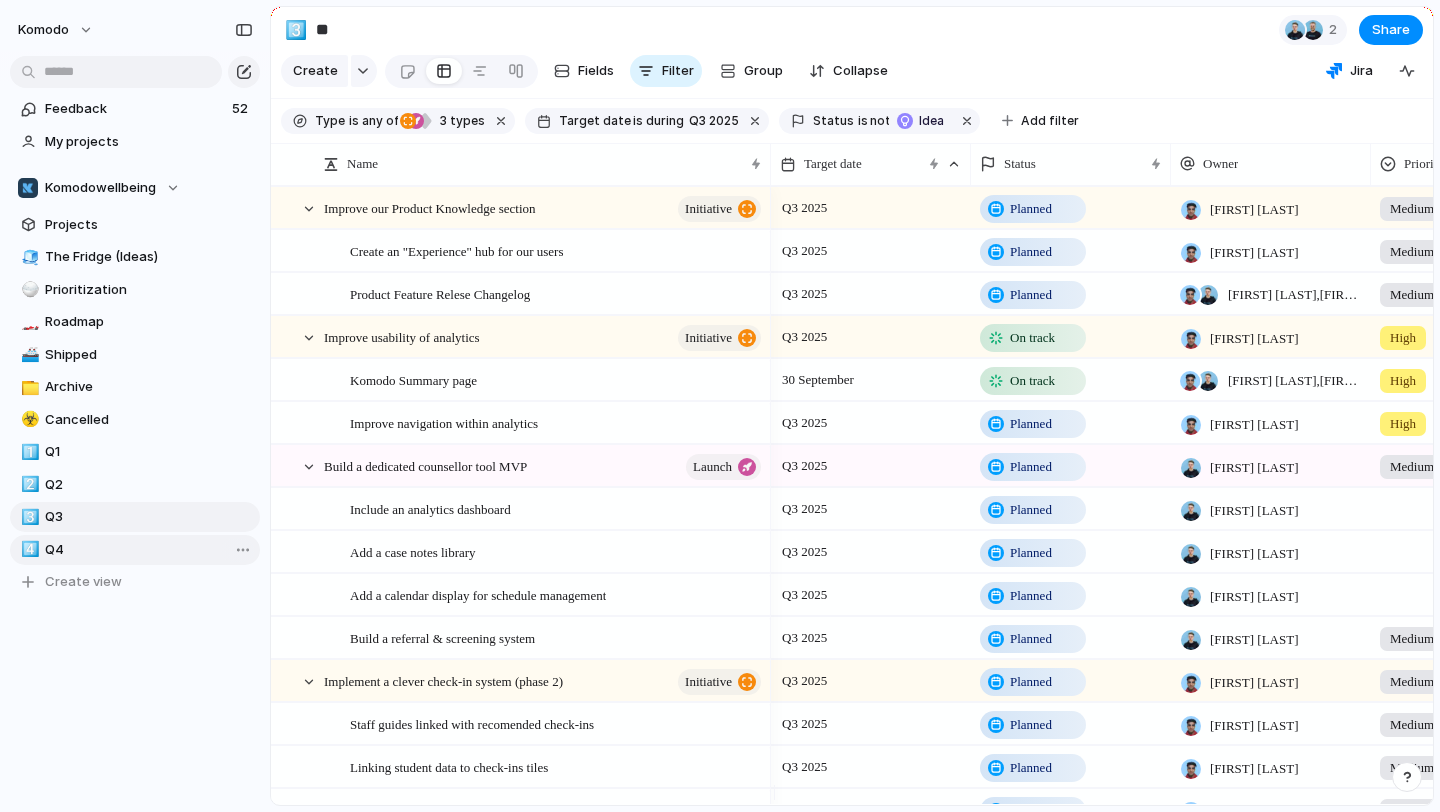 click on "Q4" at bounding box center [149, 550] 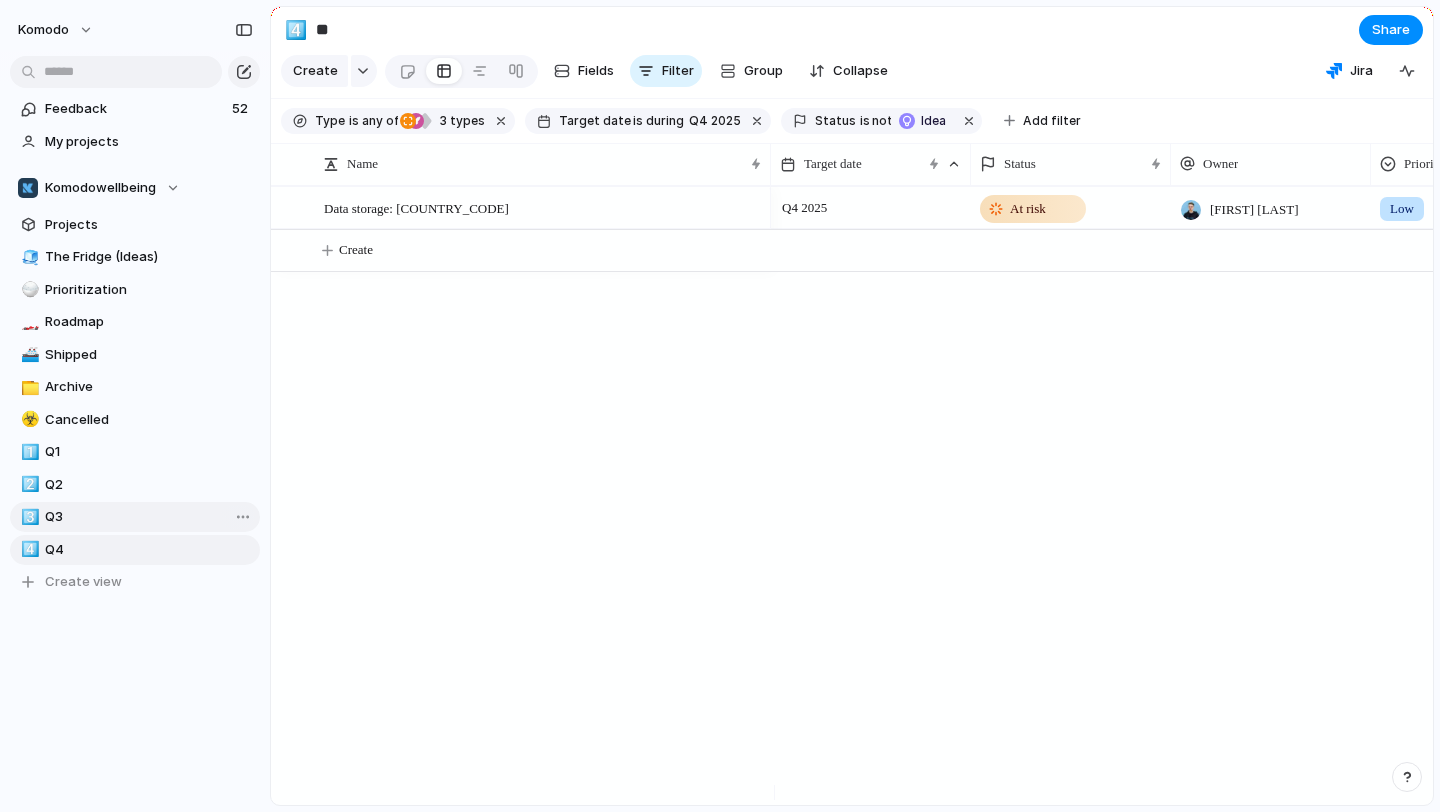 click on "Q3" at bounding box center [149, 517] 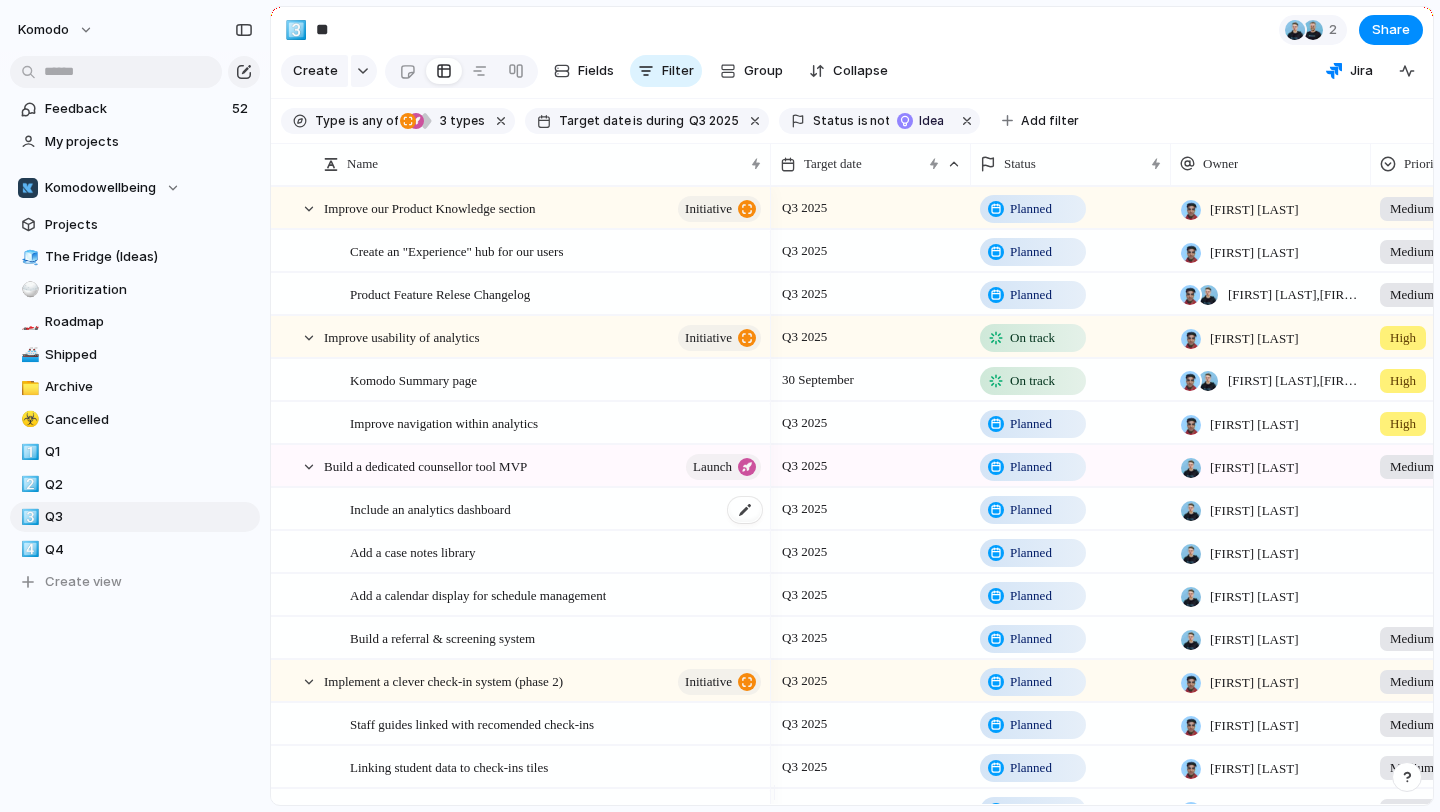 scroll, scrollTop: 257, scrollLeft: 0, axis: vertical 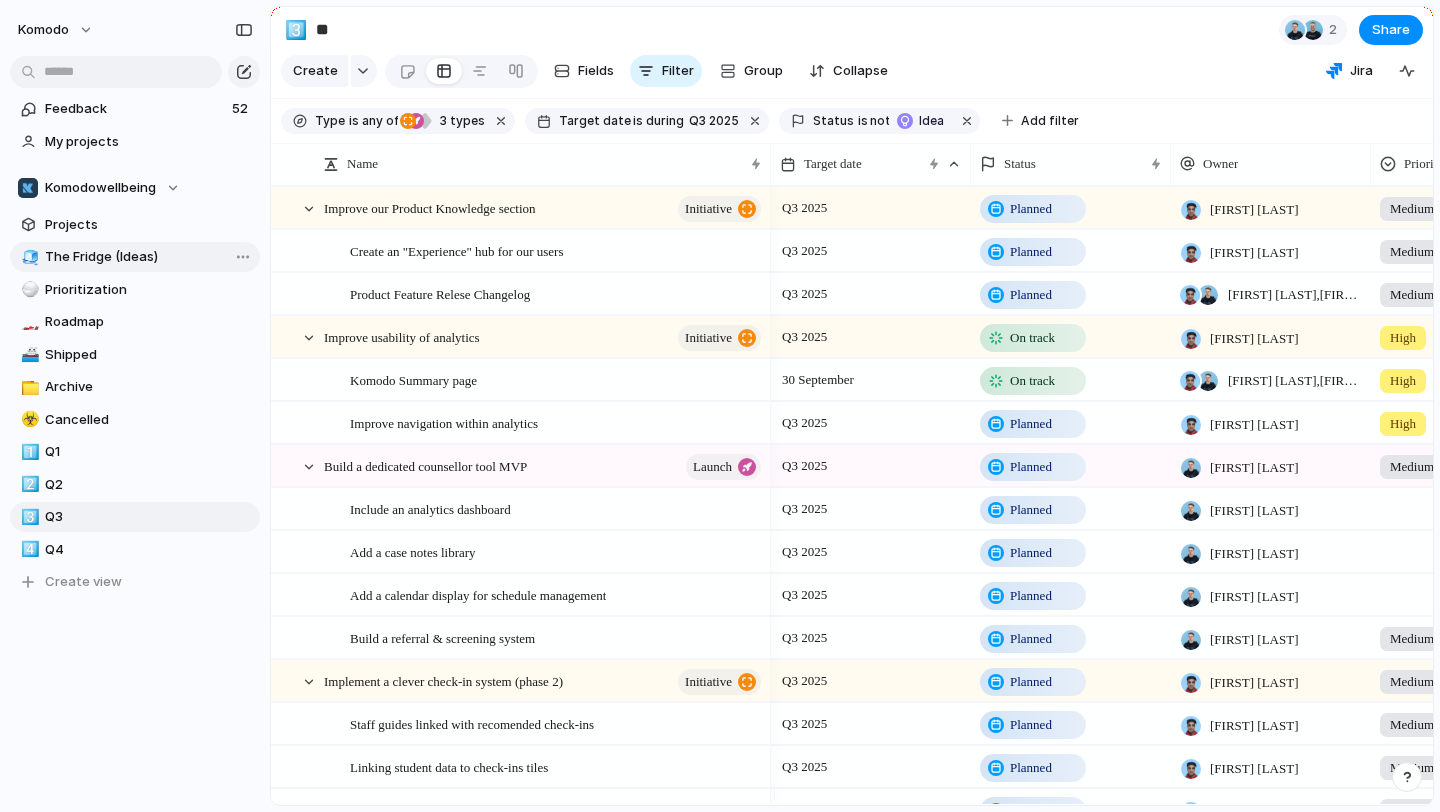 click on "The Fridge (Ideas)" at bounding box center (149, 257) 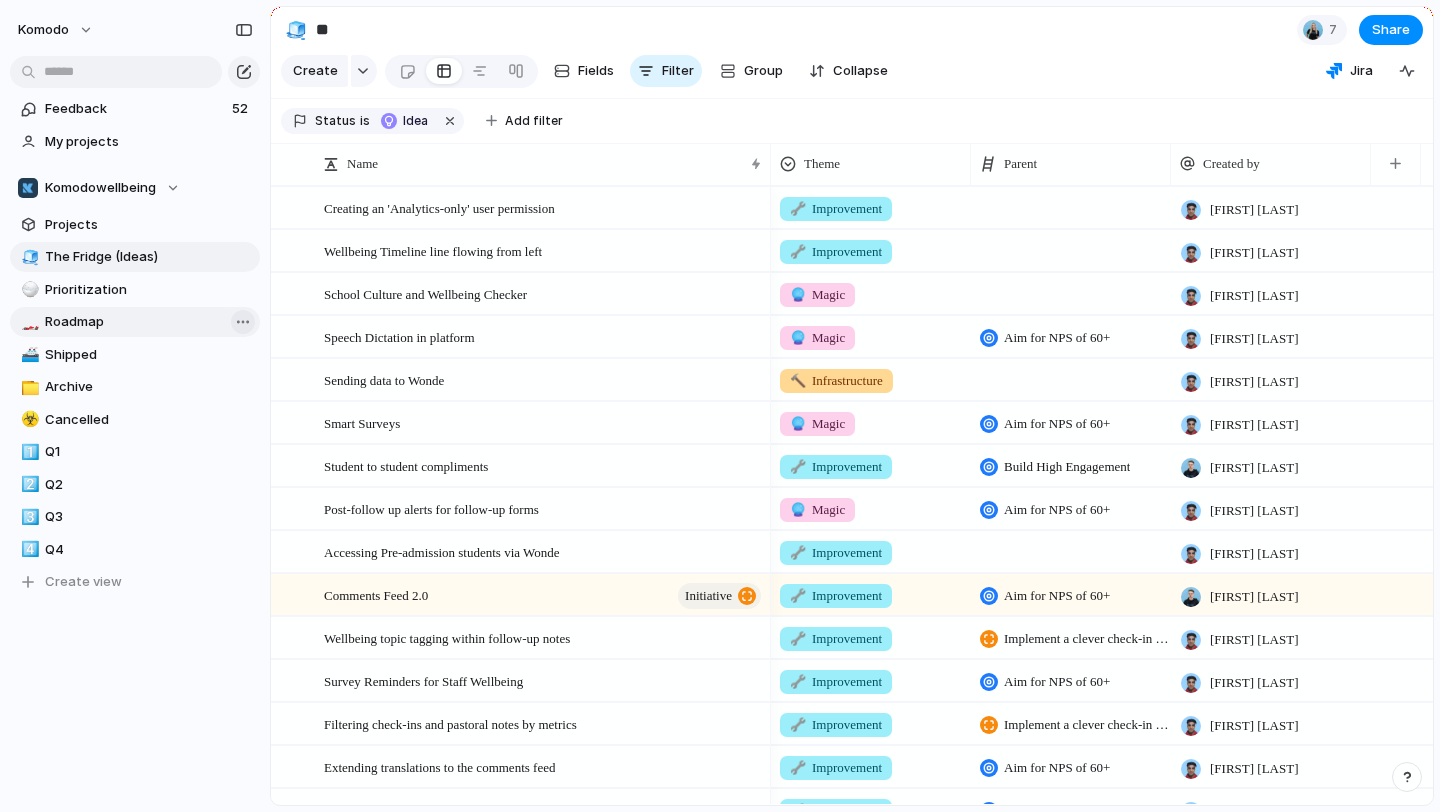 type on "**********" 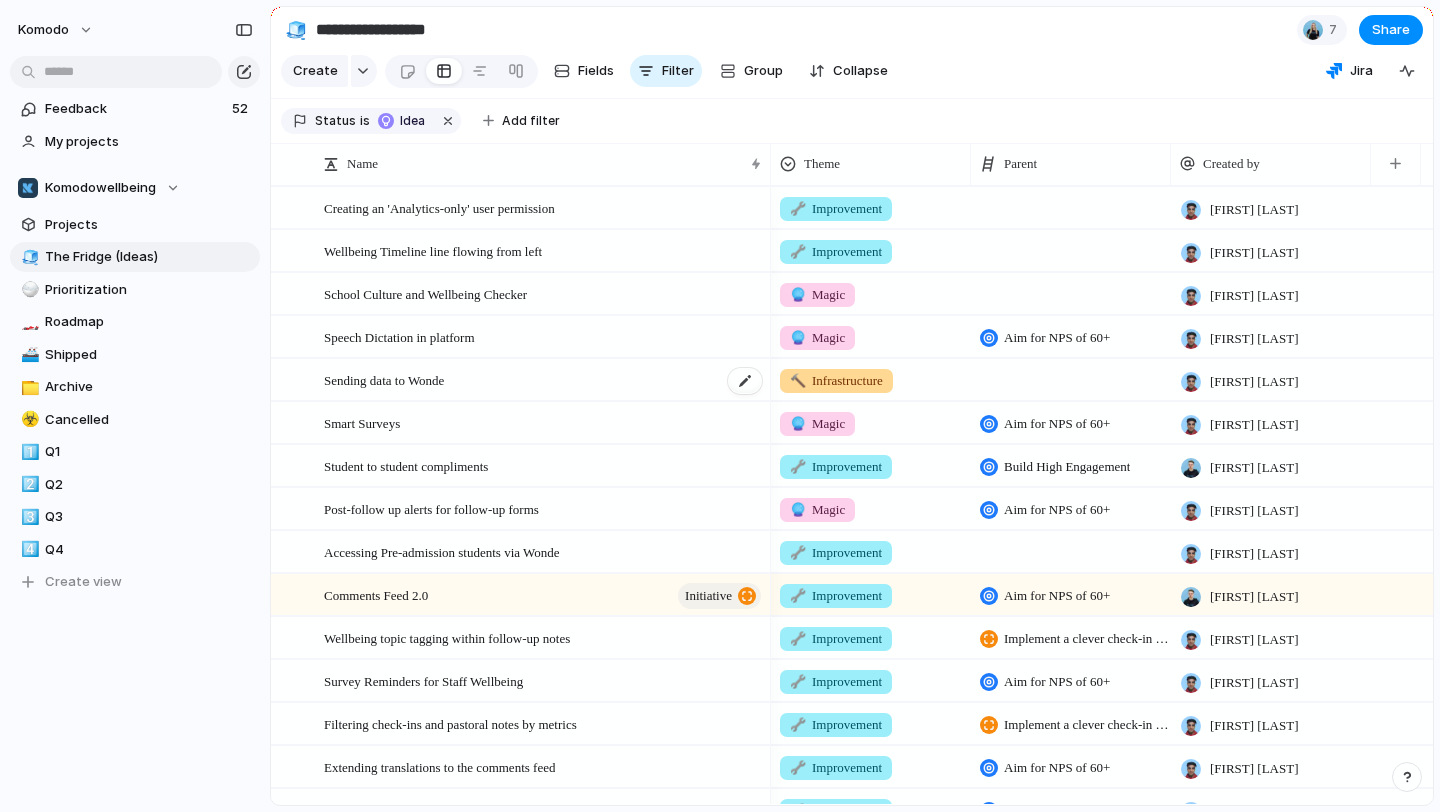scroll, scrollTop: 429, scrollLeft: 0, axis: vertical 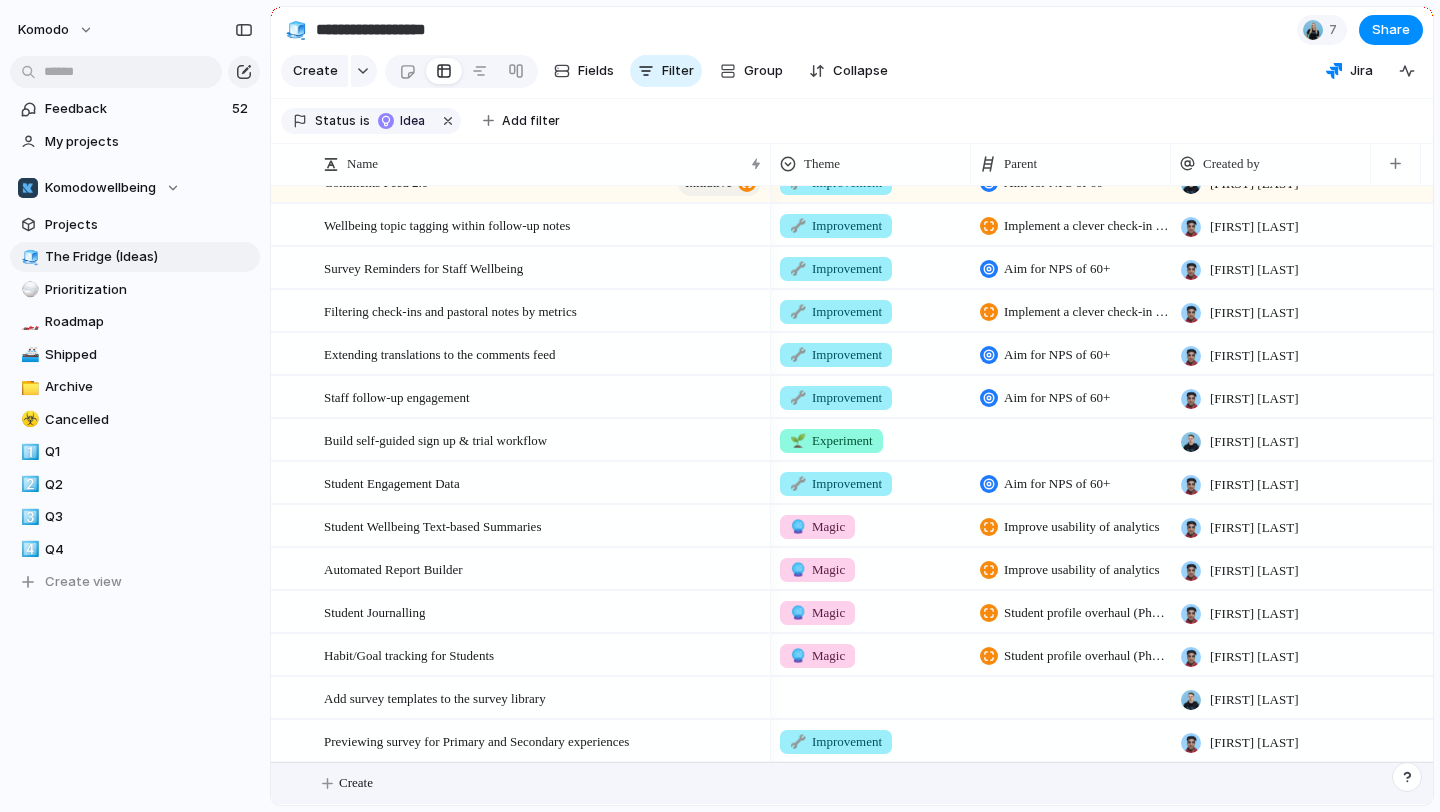 click on "Create" at bounding box center (356, 783) 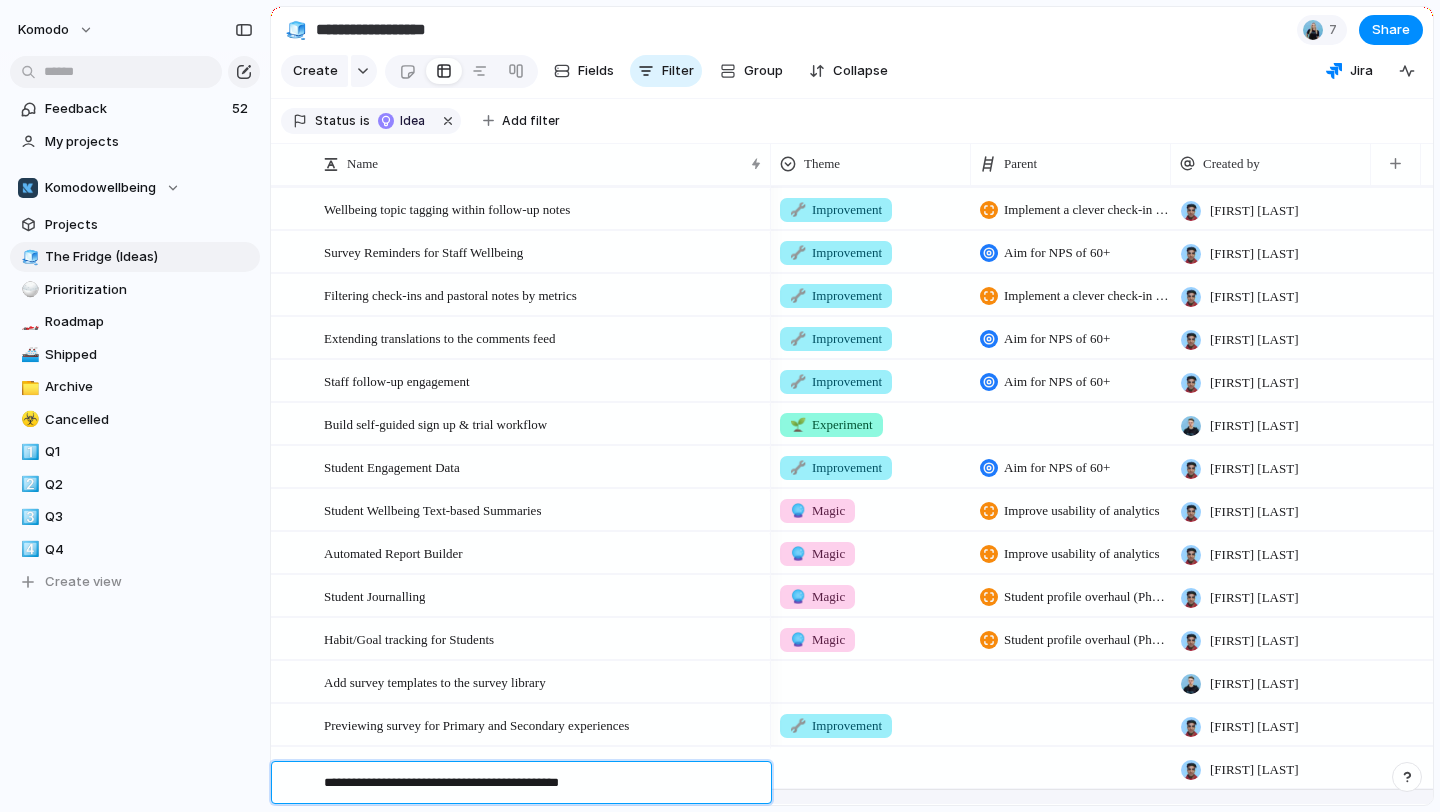 type on "**********" 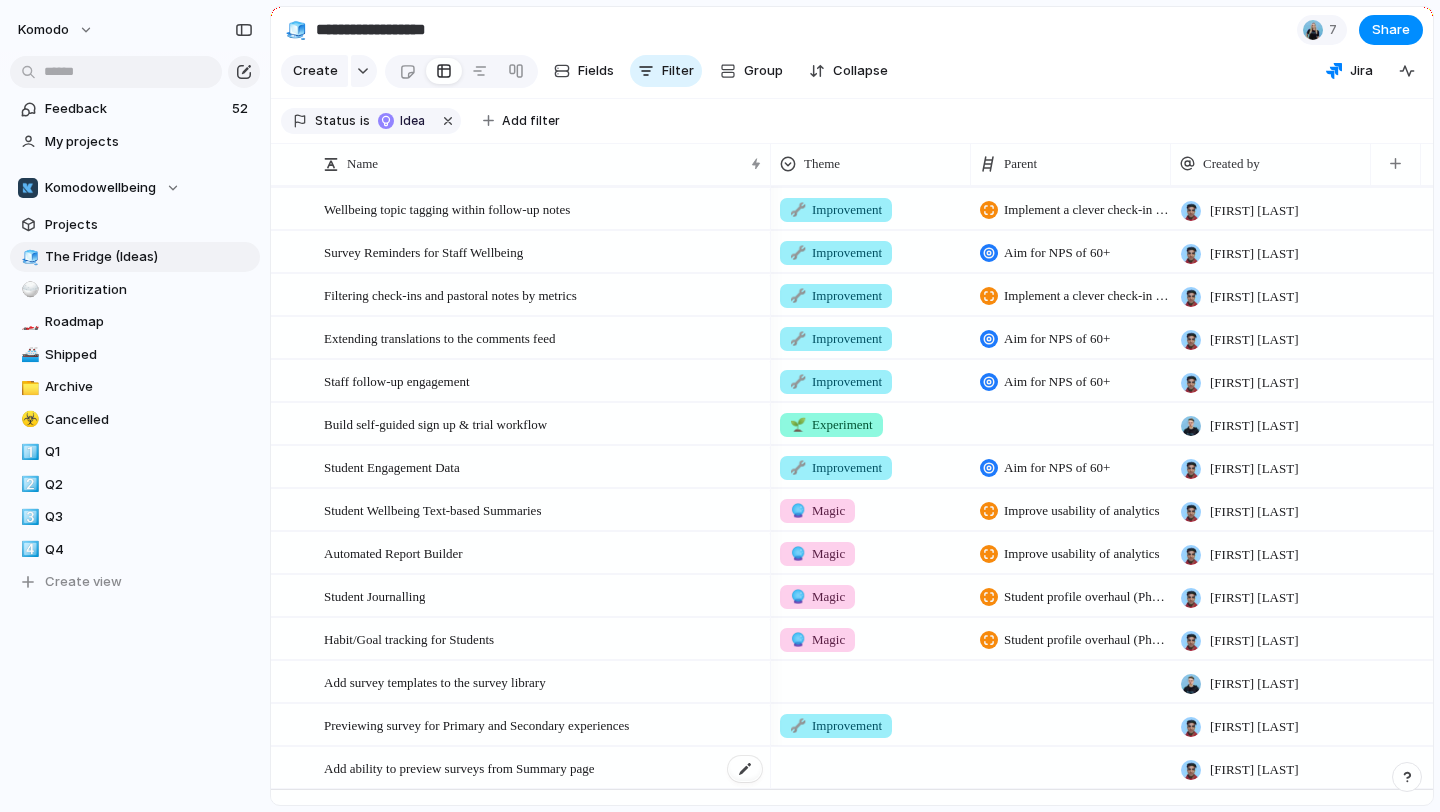 click on "Add ability to preview surveys from Summary page" at bounding box center (459, 767) 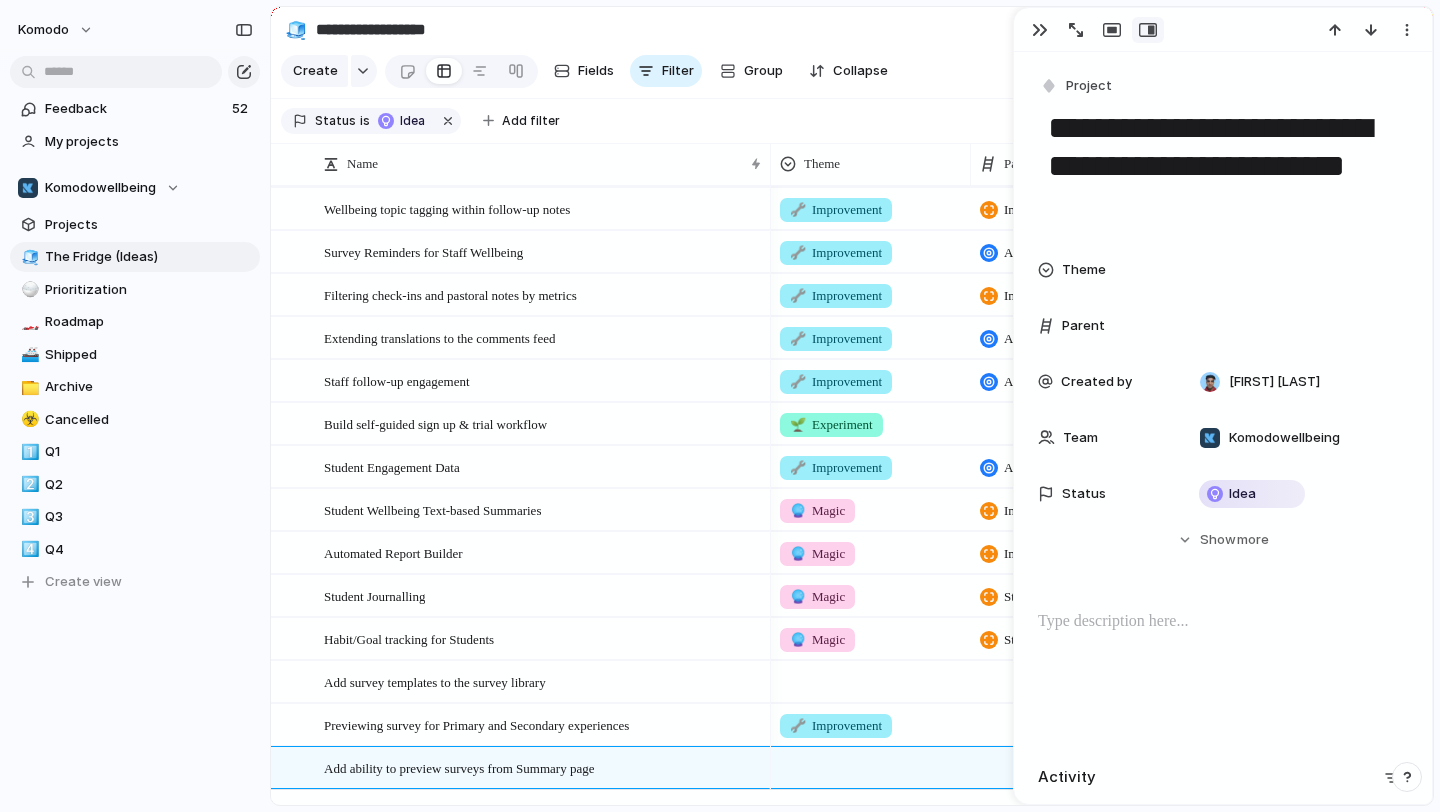 click at bounding box center (1223, 674) 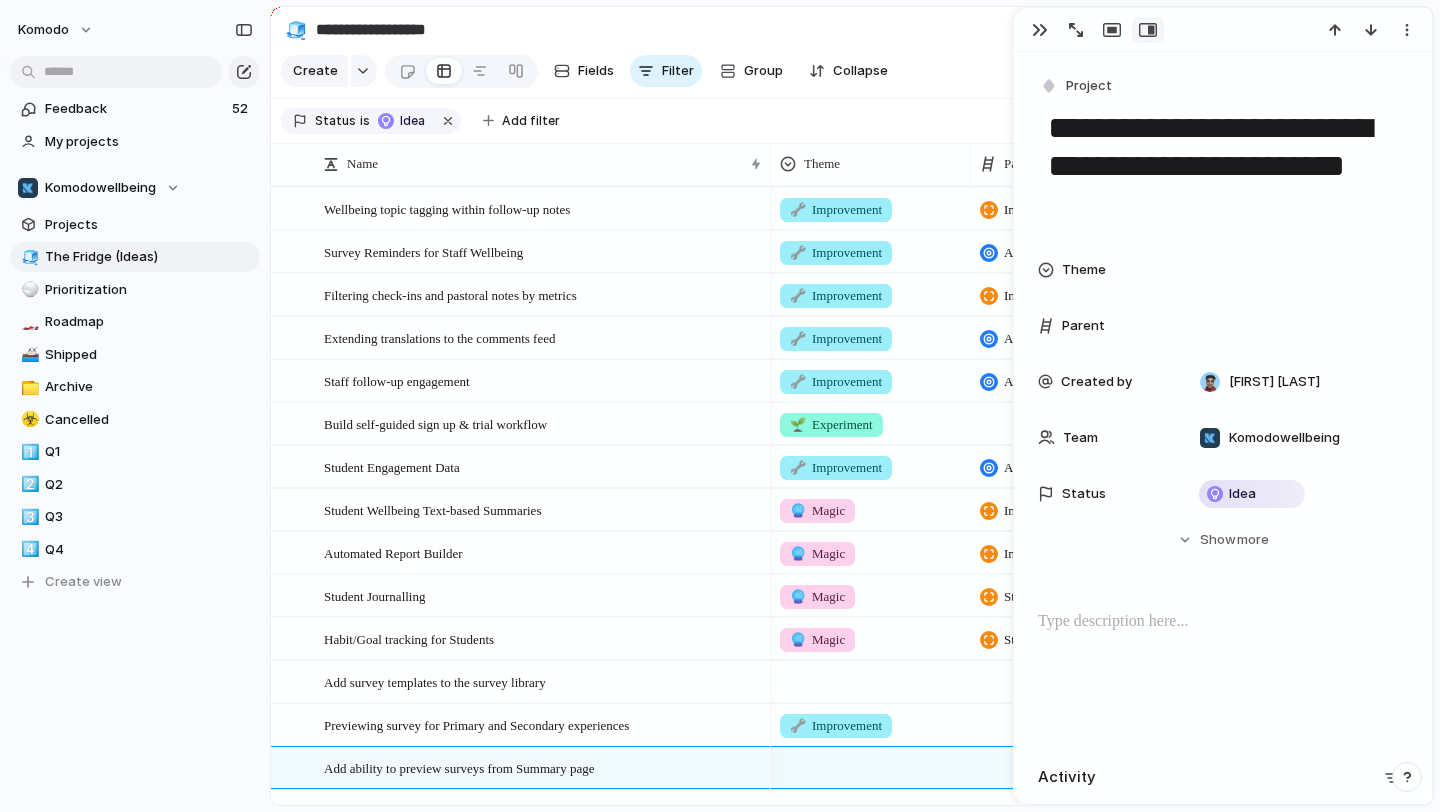 type 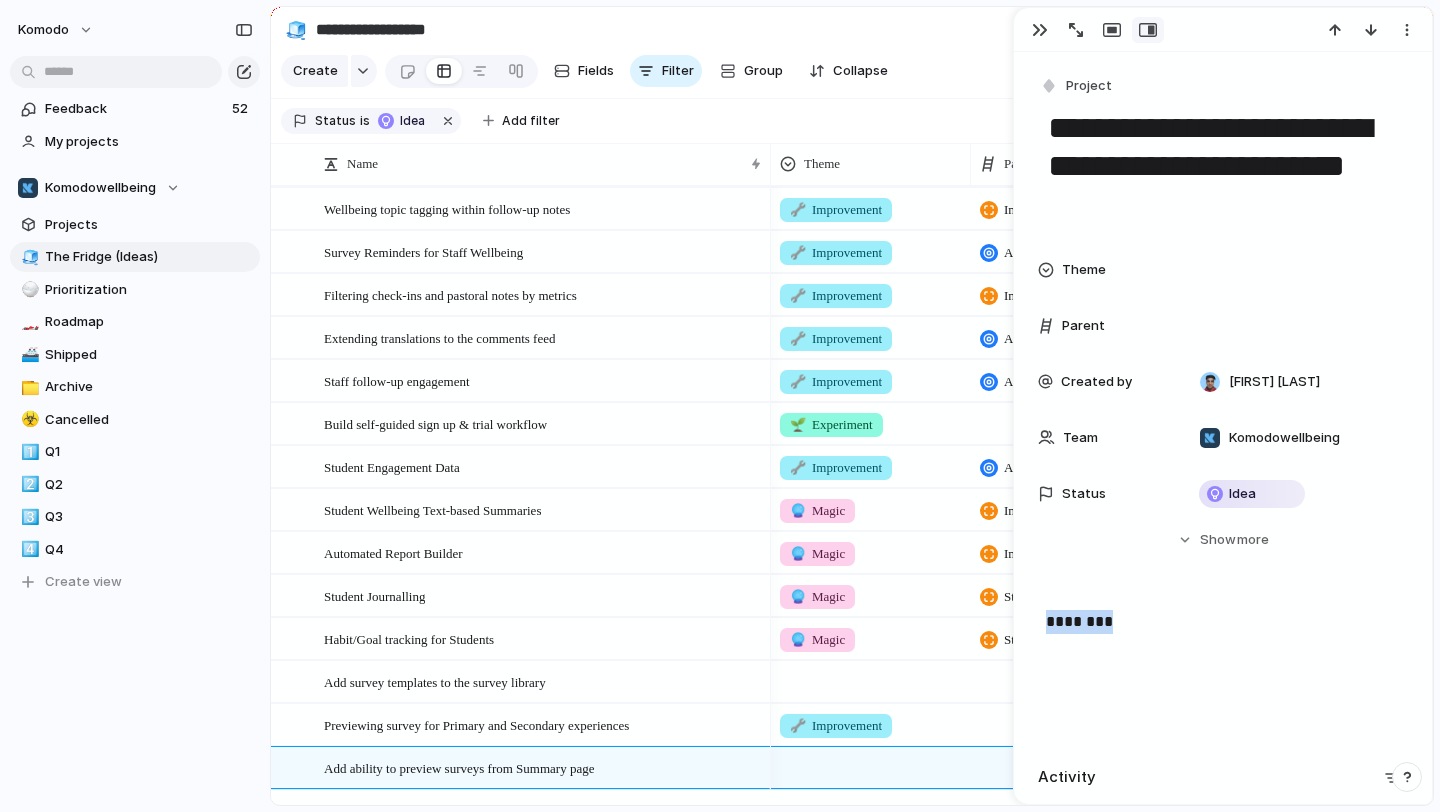 drag, startPoint x: 1152, startPoint y: 618, endPoint x: 926, endPoint y: 614, distance: 226.0354 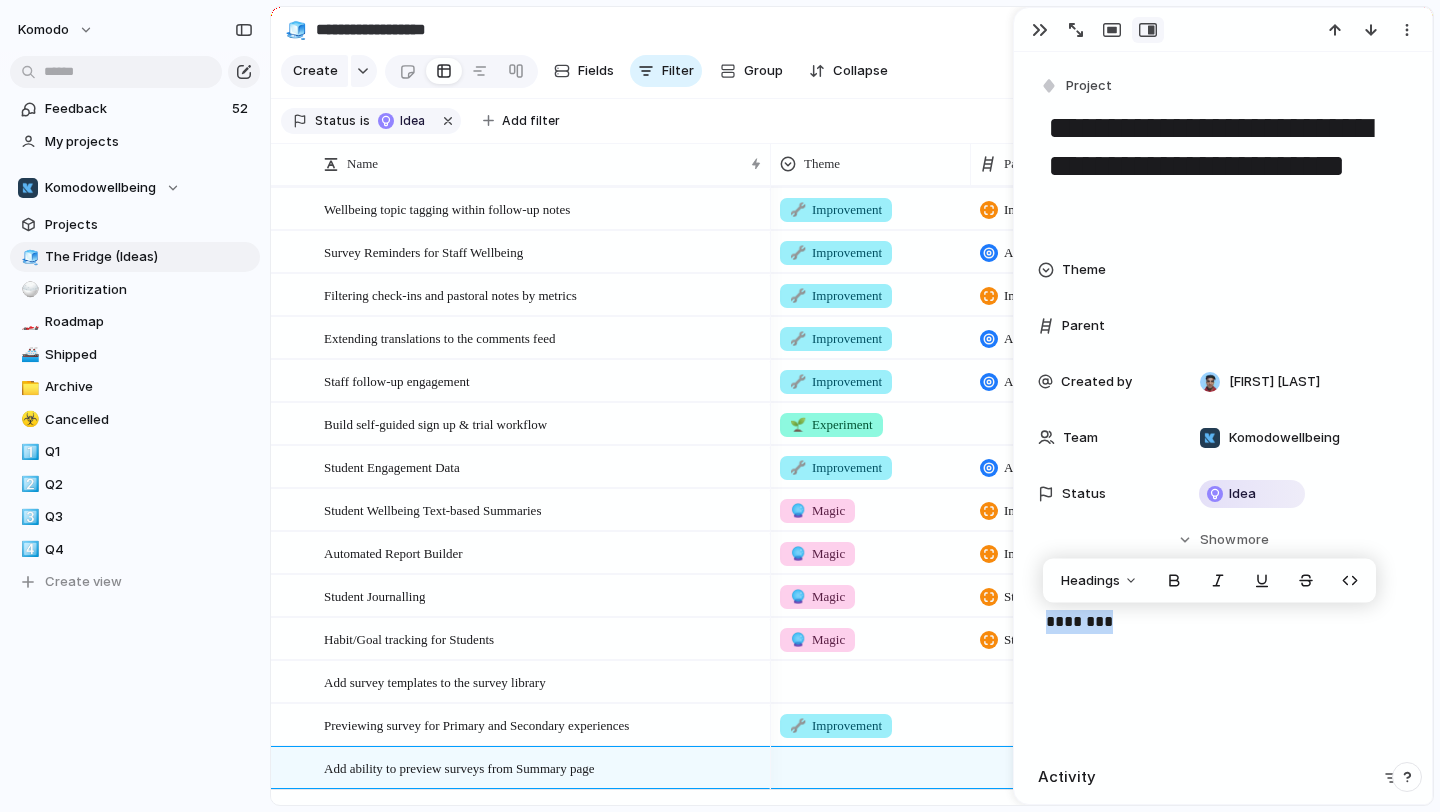 click on "Headings" at bounding box center [1209, 581] 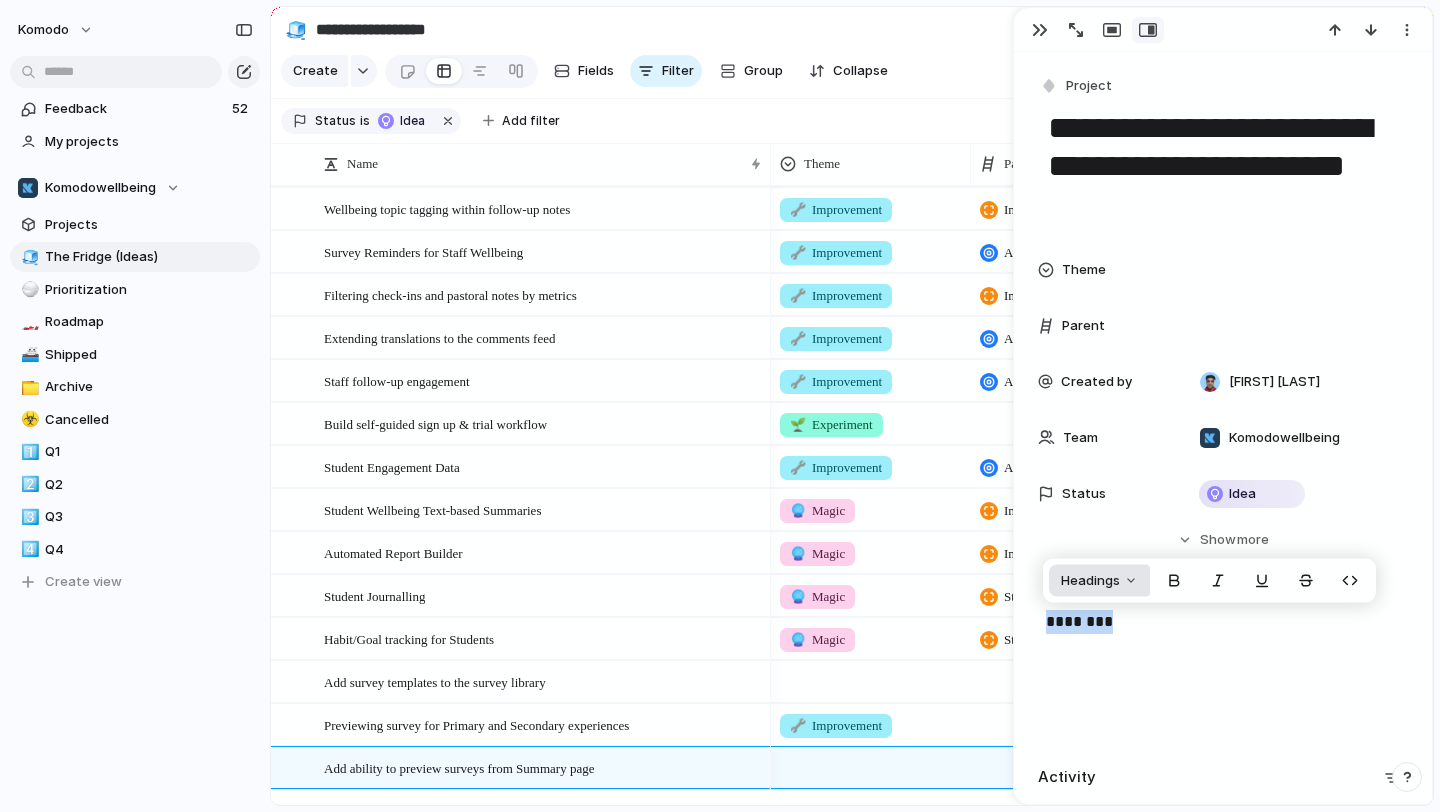 click on "Headings" at bounding box center [1099, 581] 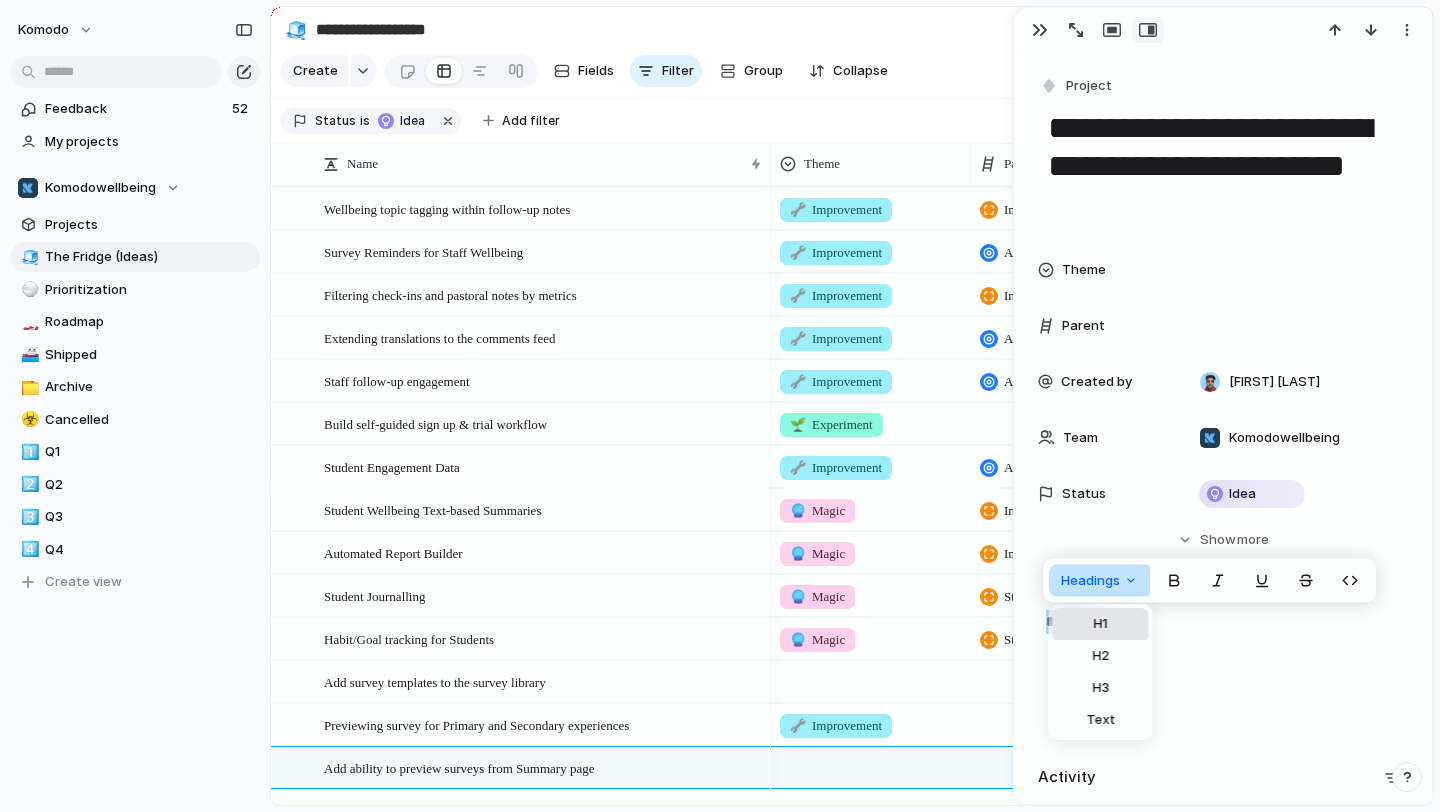 click on "H1" at bounding box center (1101, 624) 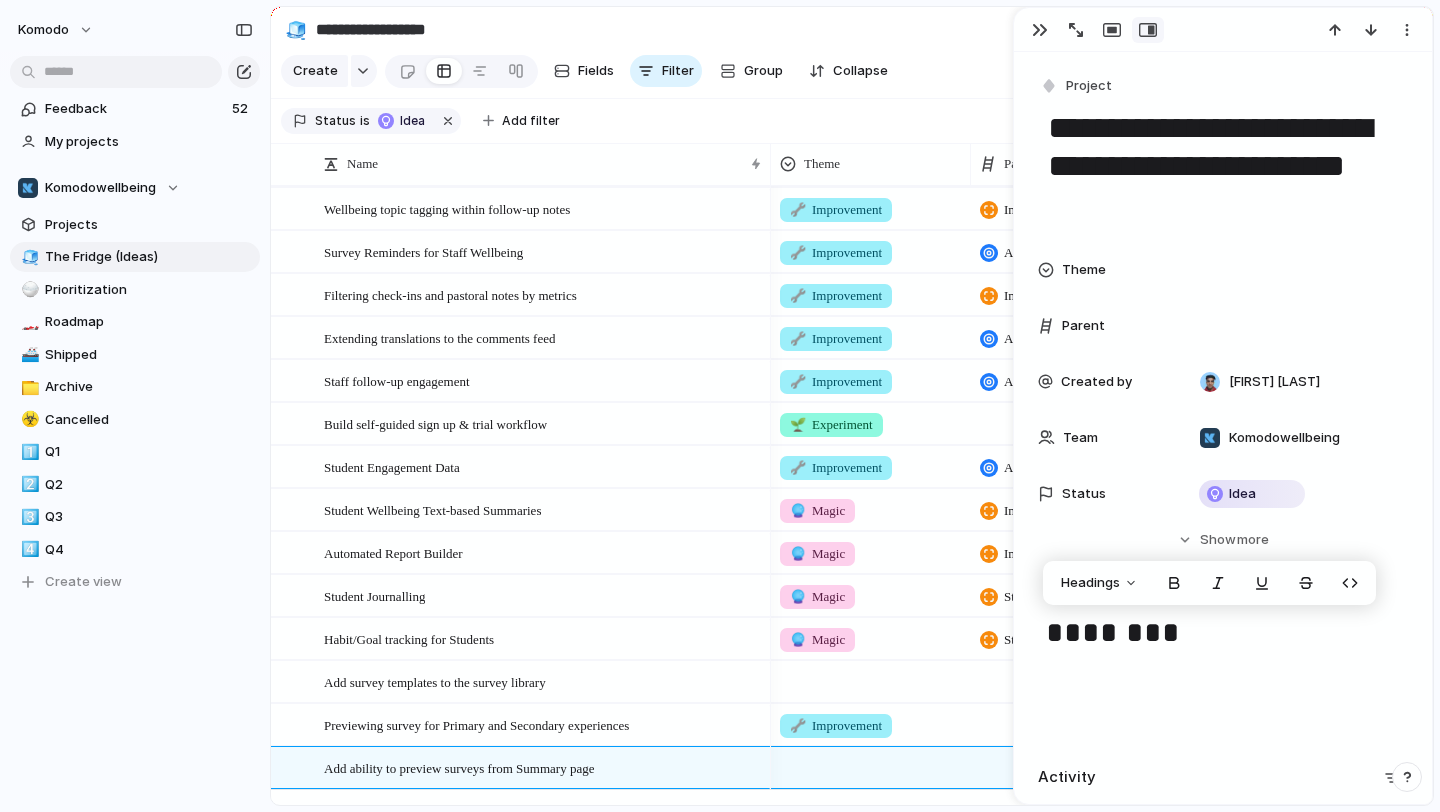 click on "********" at bounding box center [1223, 634] 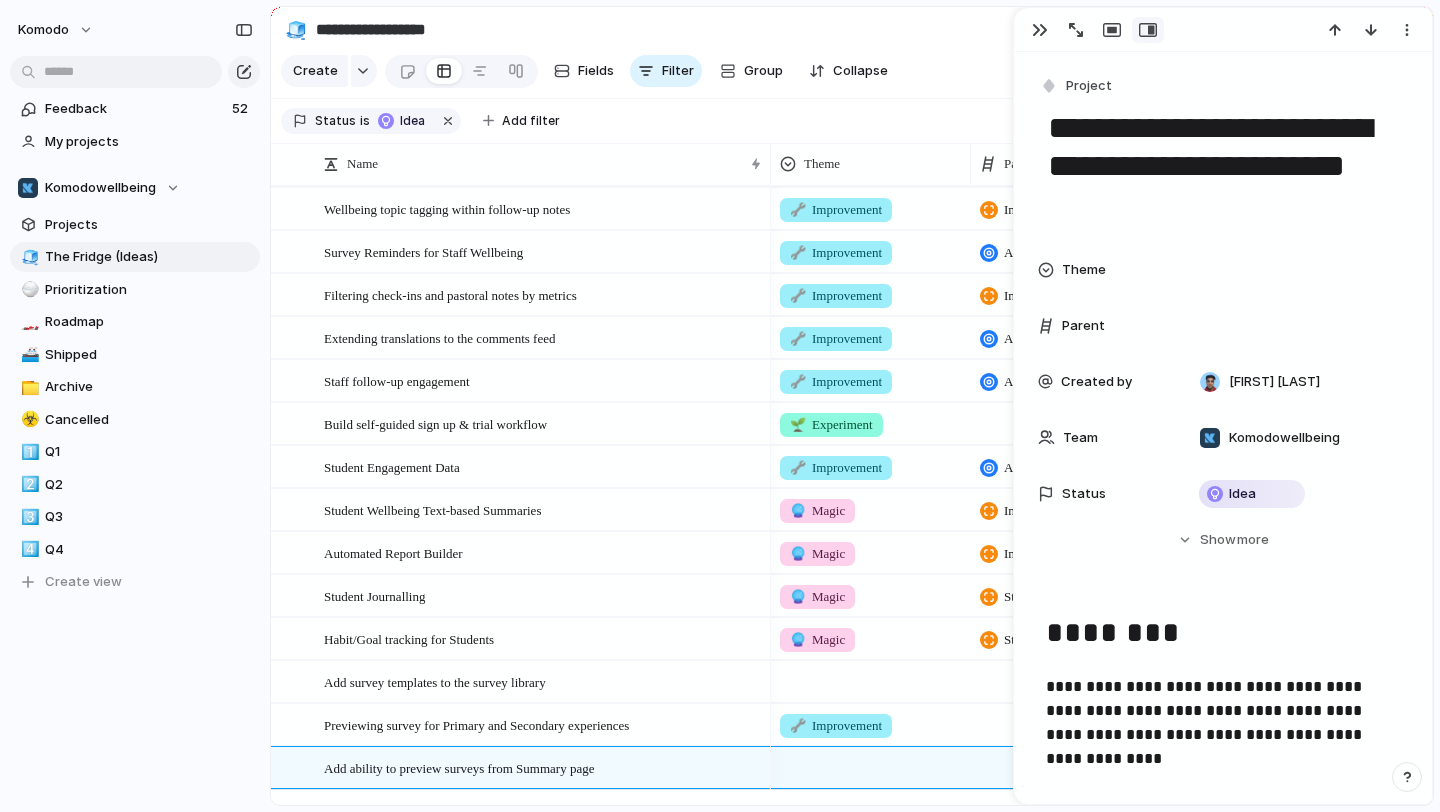 scroll, scrollTop: 26, scrollLeft: 0, axis: vertical 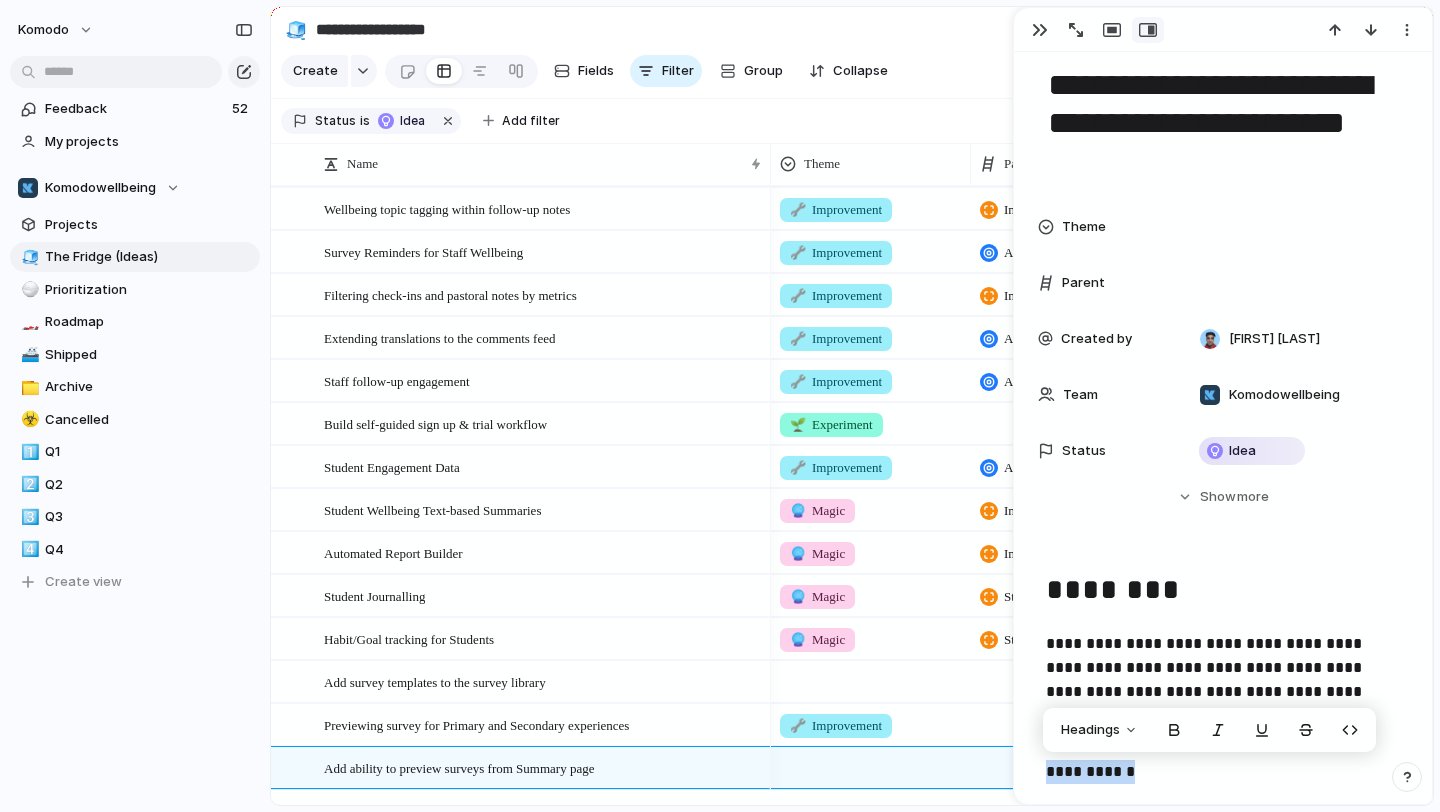 drag, startPoint x: 1135, startPoint y: 797, endPoint x: 1041, endPoint y: 764, distance: 99.62429 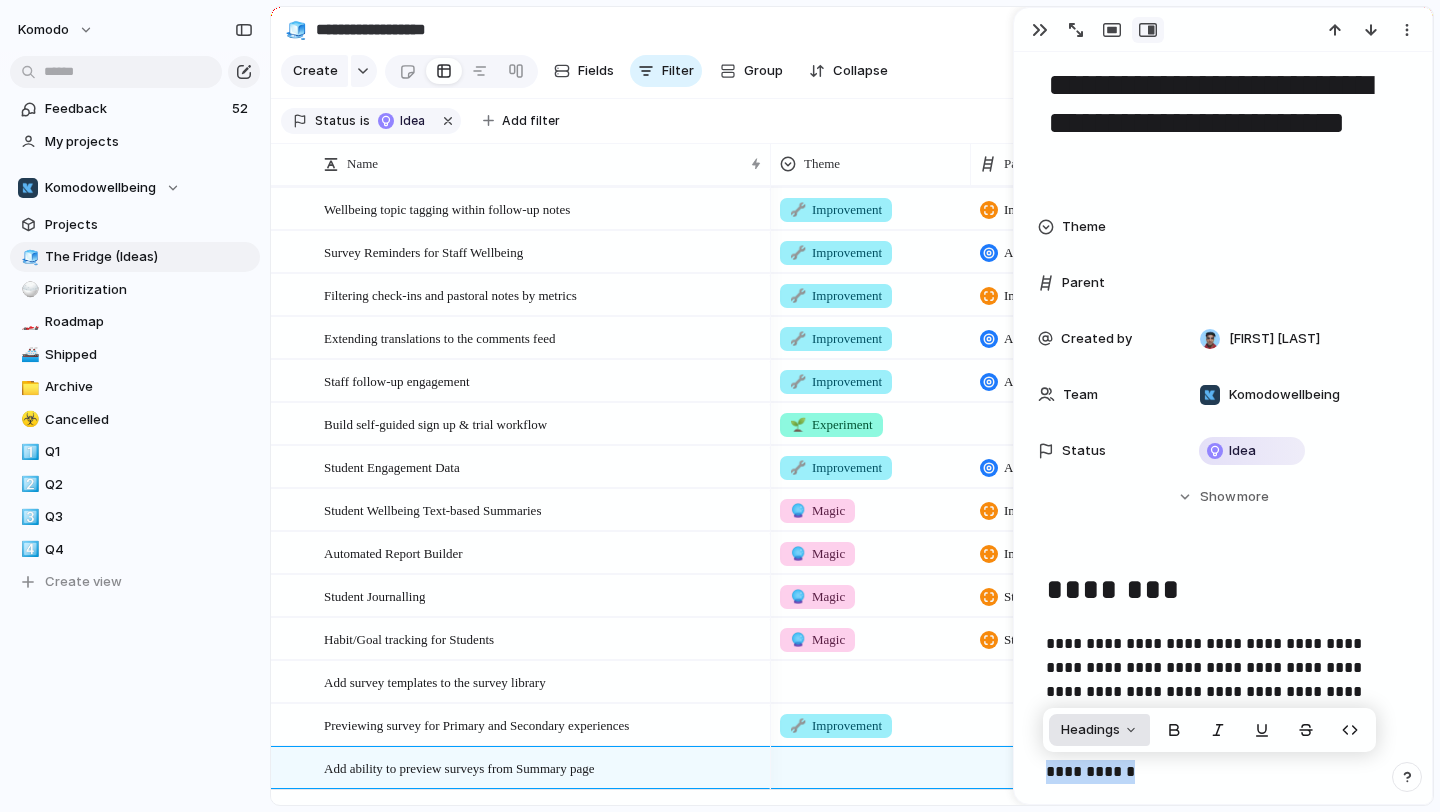 click on "Headings" at bounding box center [1099, 730] 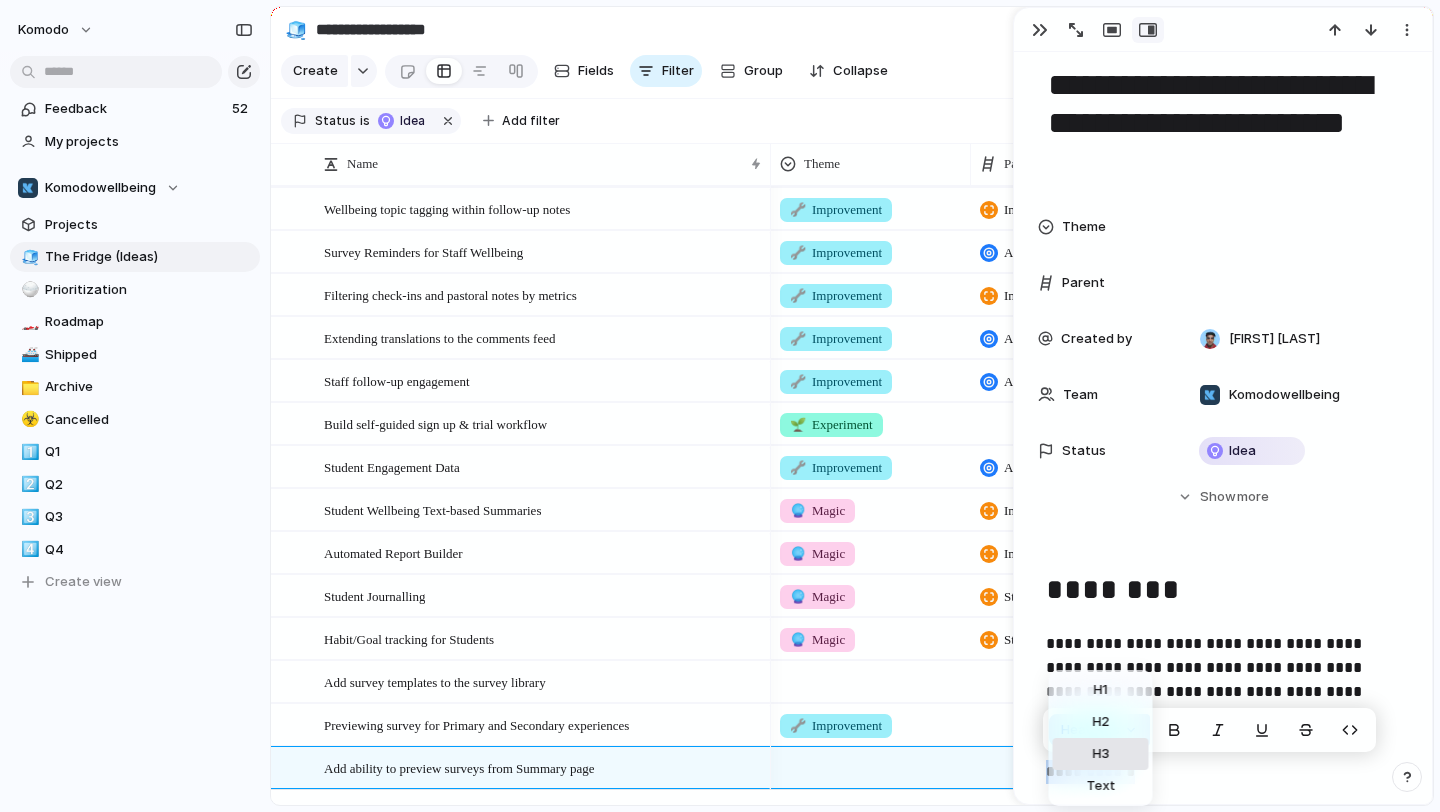 click on "H3" at bounding box center (1101, 754) 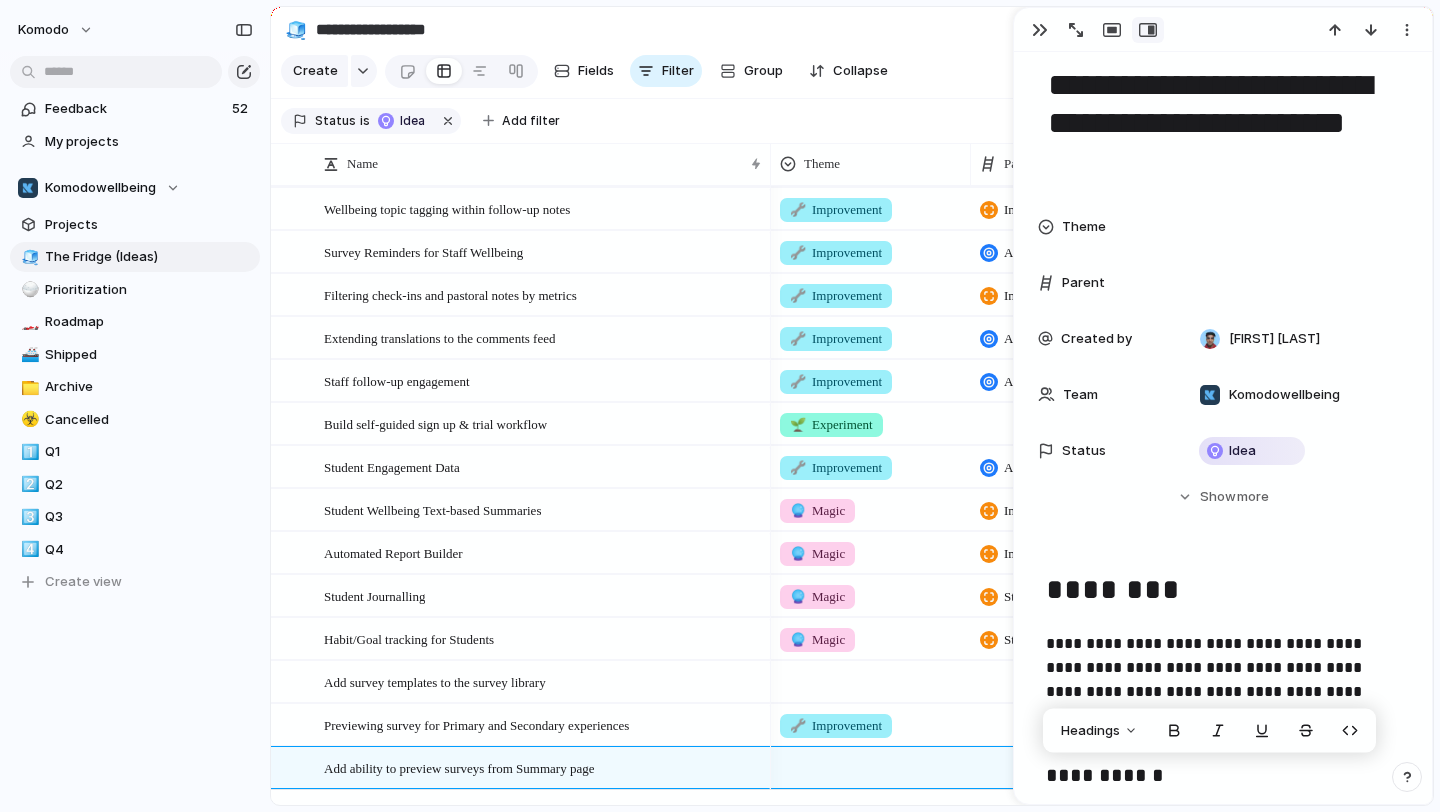click on "**********" at bounding box center [1223, 777] 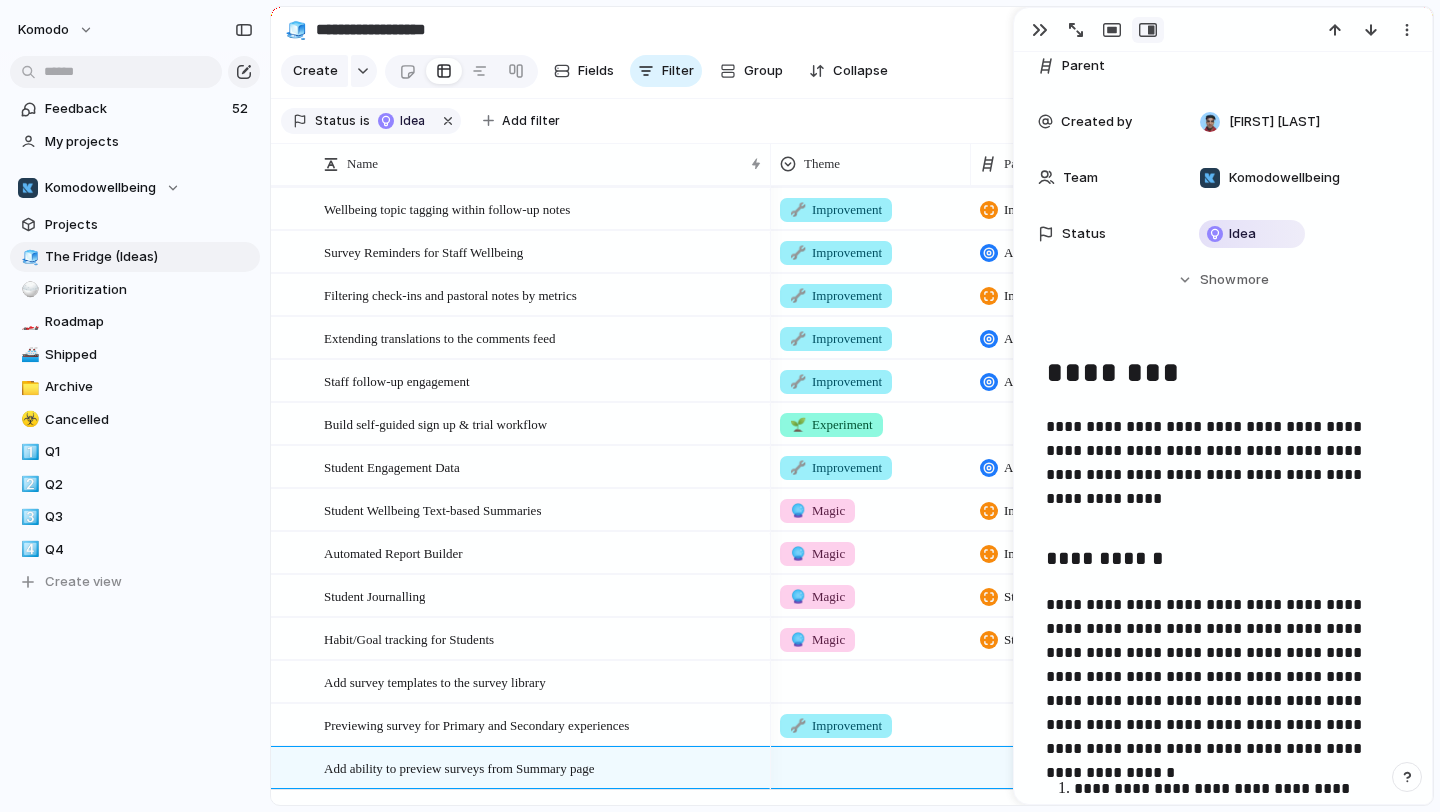scroll, scrollTop: 284, scrollLeft: 0, axis: vertical 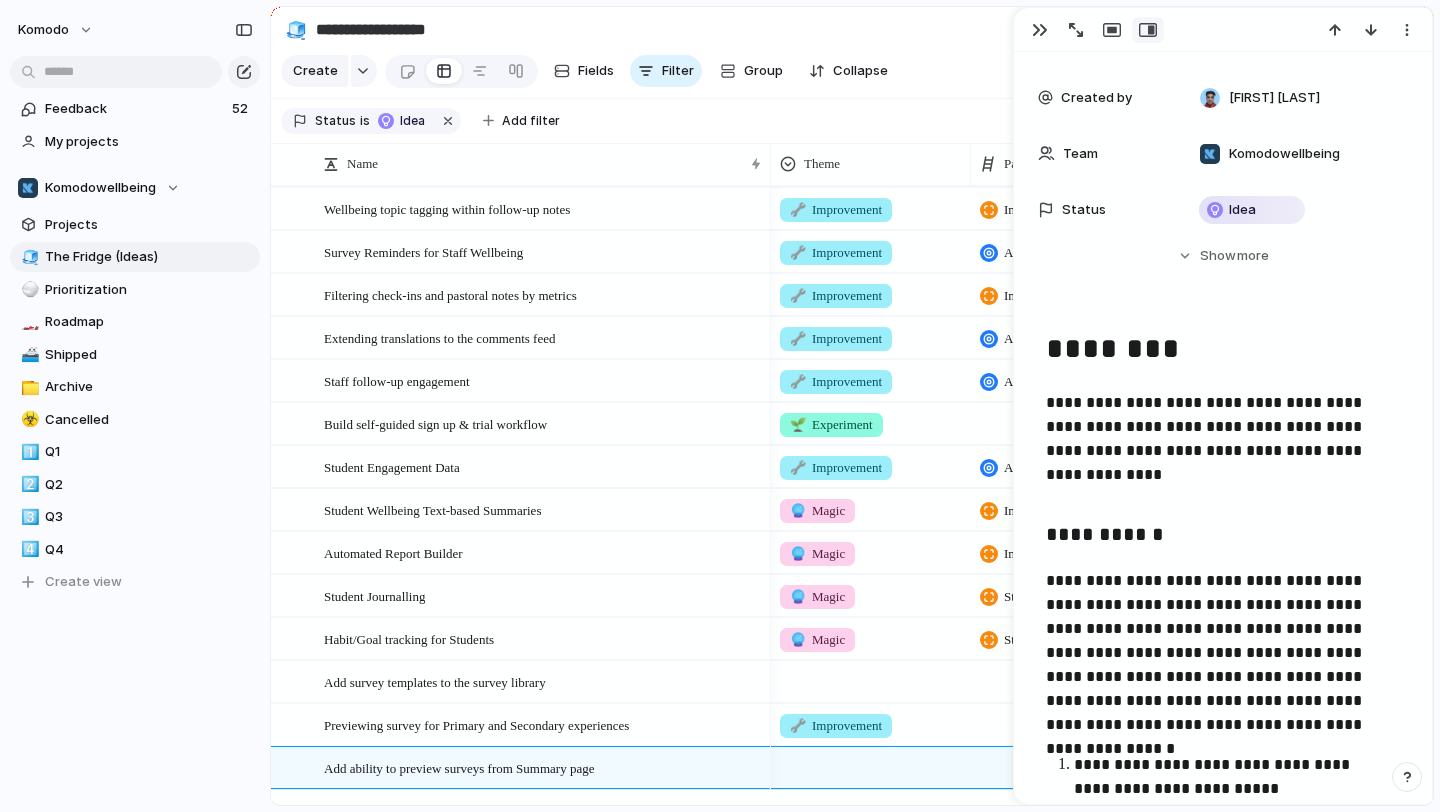click on "**********" at bounding box center [1233, 777] 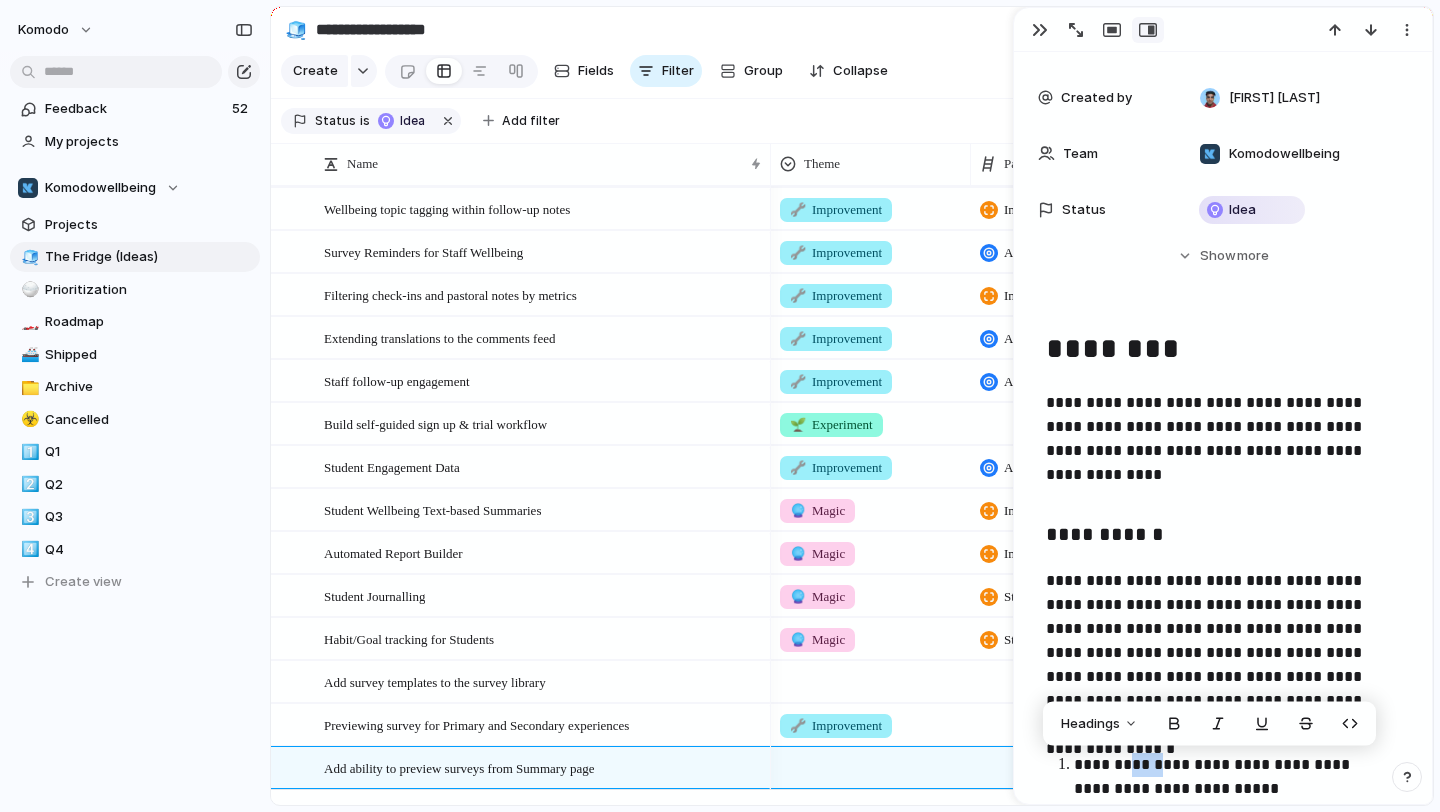 drag, startPoint x: 1155, startPoint y: 763, endPoint x: 1125, endPoint y: 764, distance: 30.016663 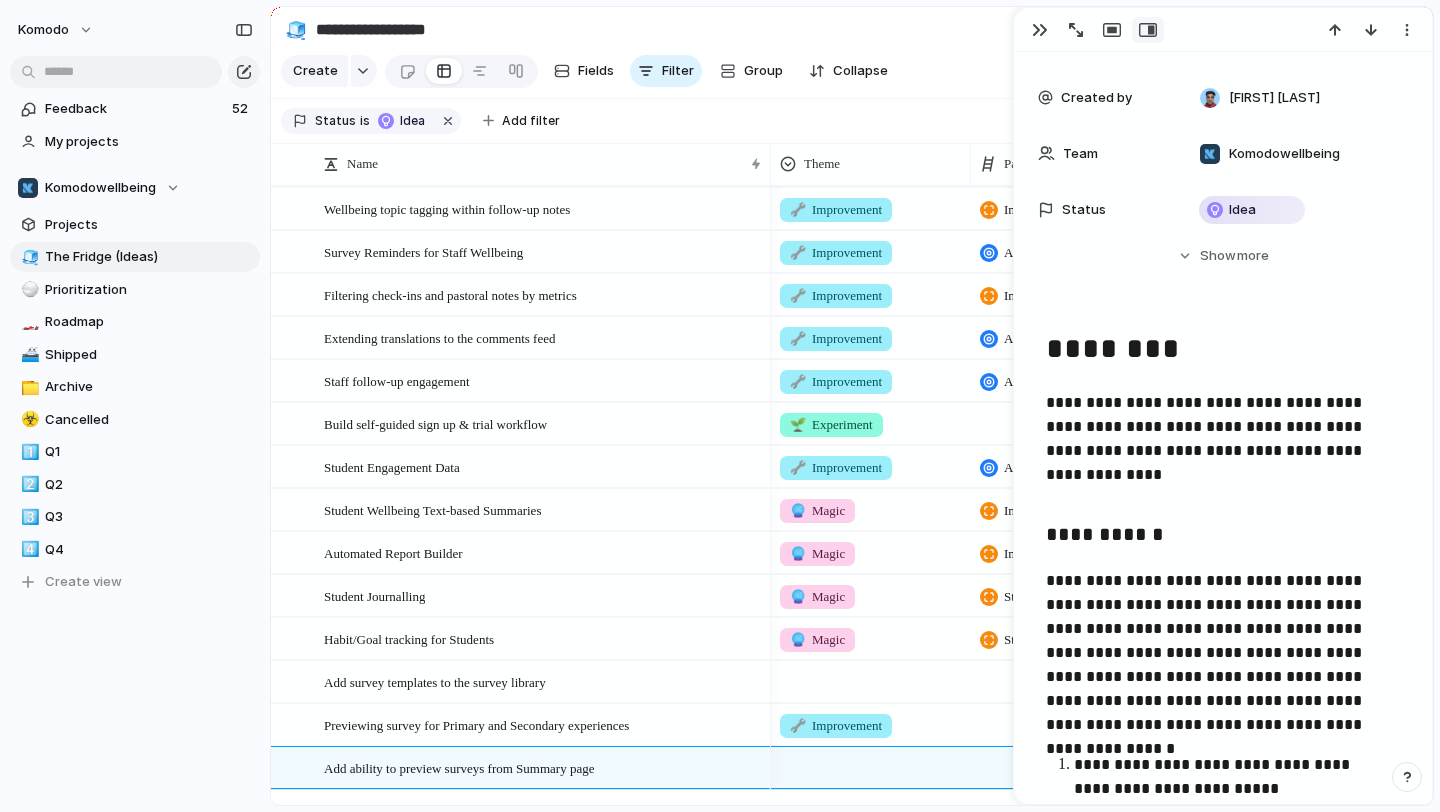 click on "**********" at bounding box center [1233, 777] 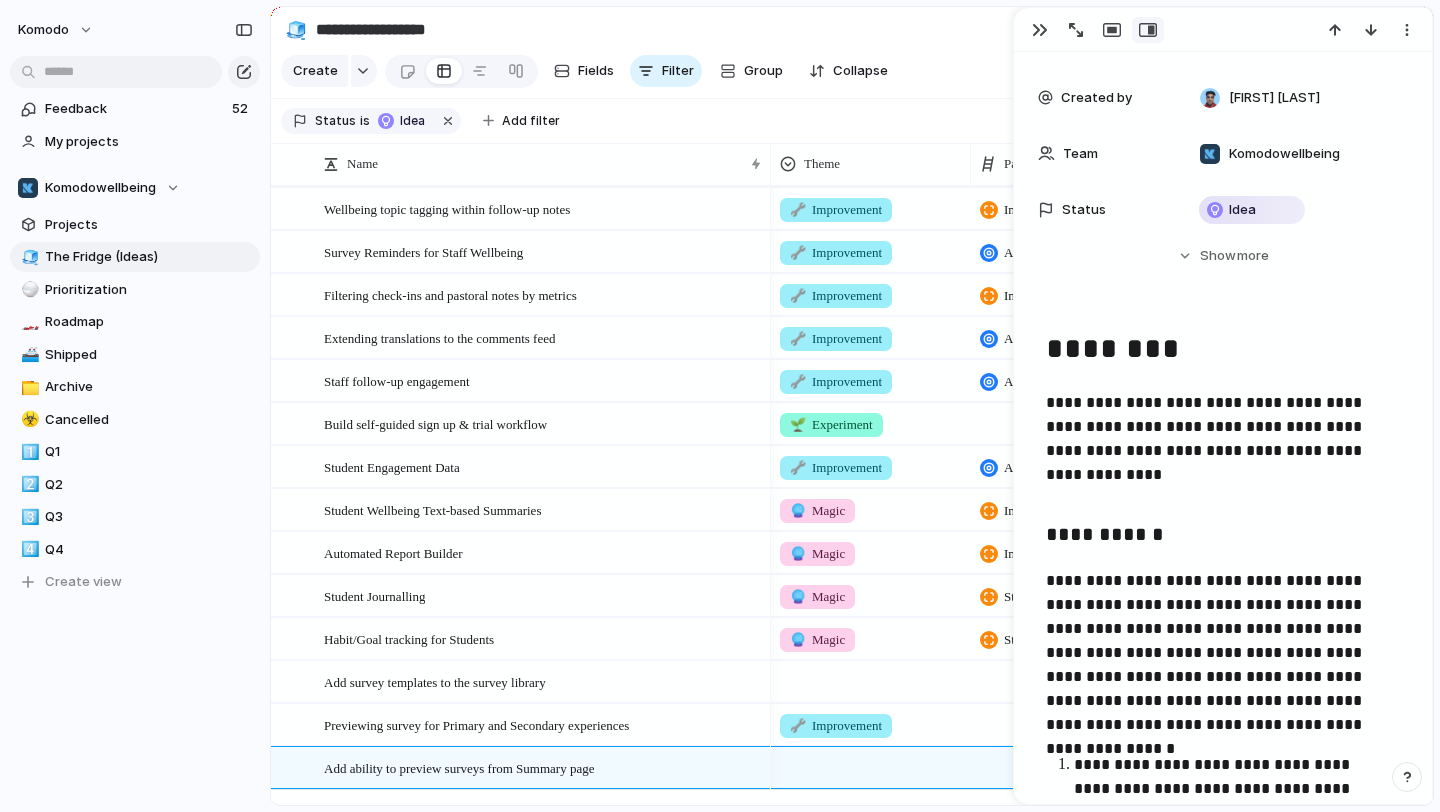 click on "**********" at bounding box center (1233, 777) 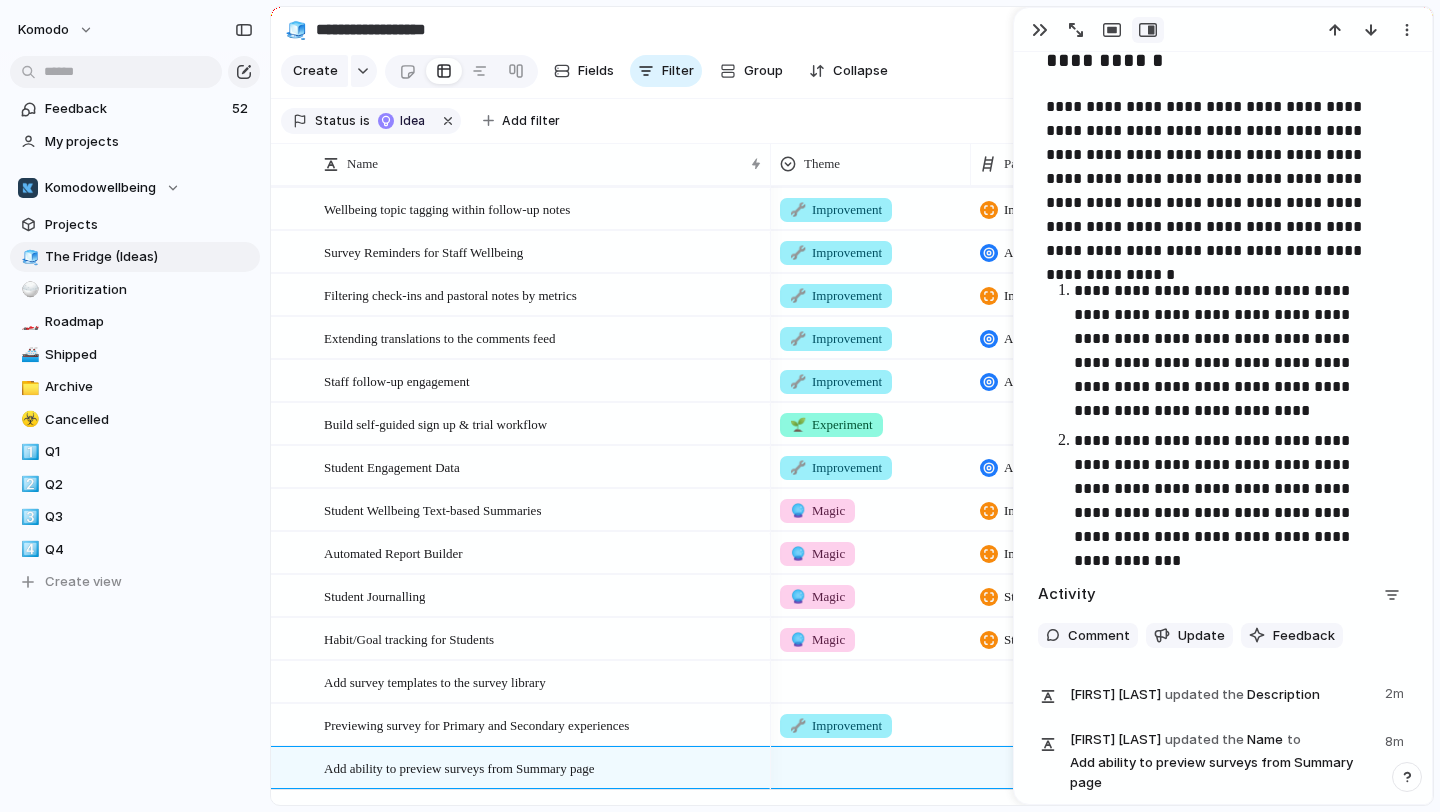 scroll, scrollTop: 907, scrollLeft: 0, axis: vertical 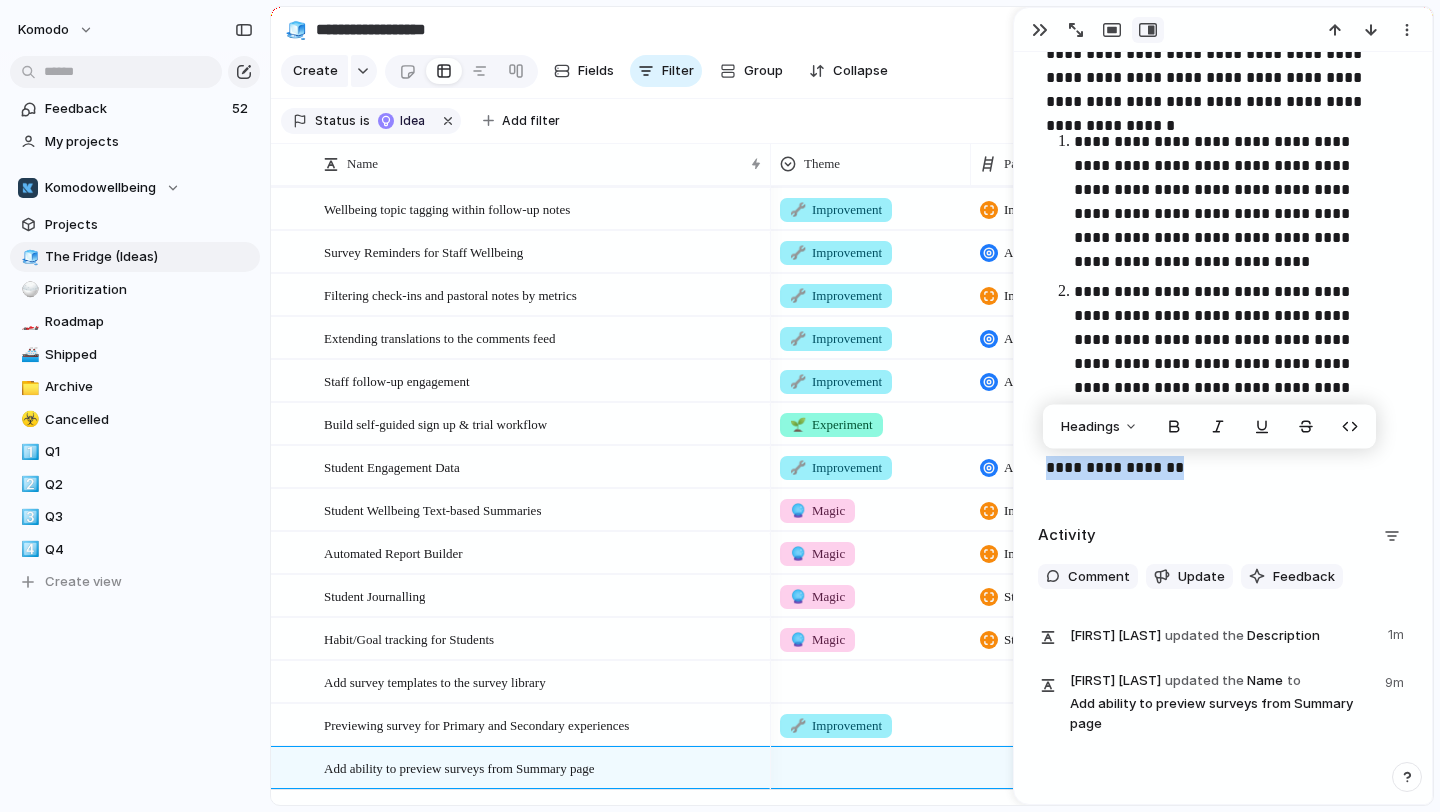 drag, startPoint x: 1220, startPoint y: 483, endPoint x: 1066, endPoint y: 461, distance: 155.56349 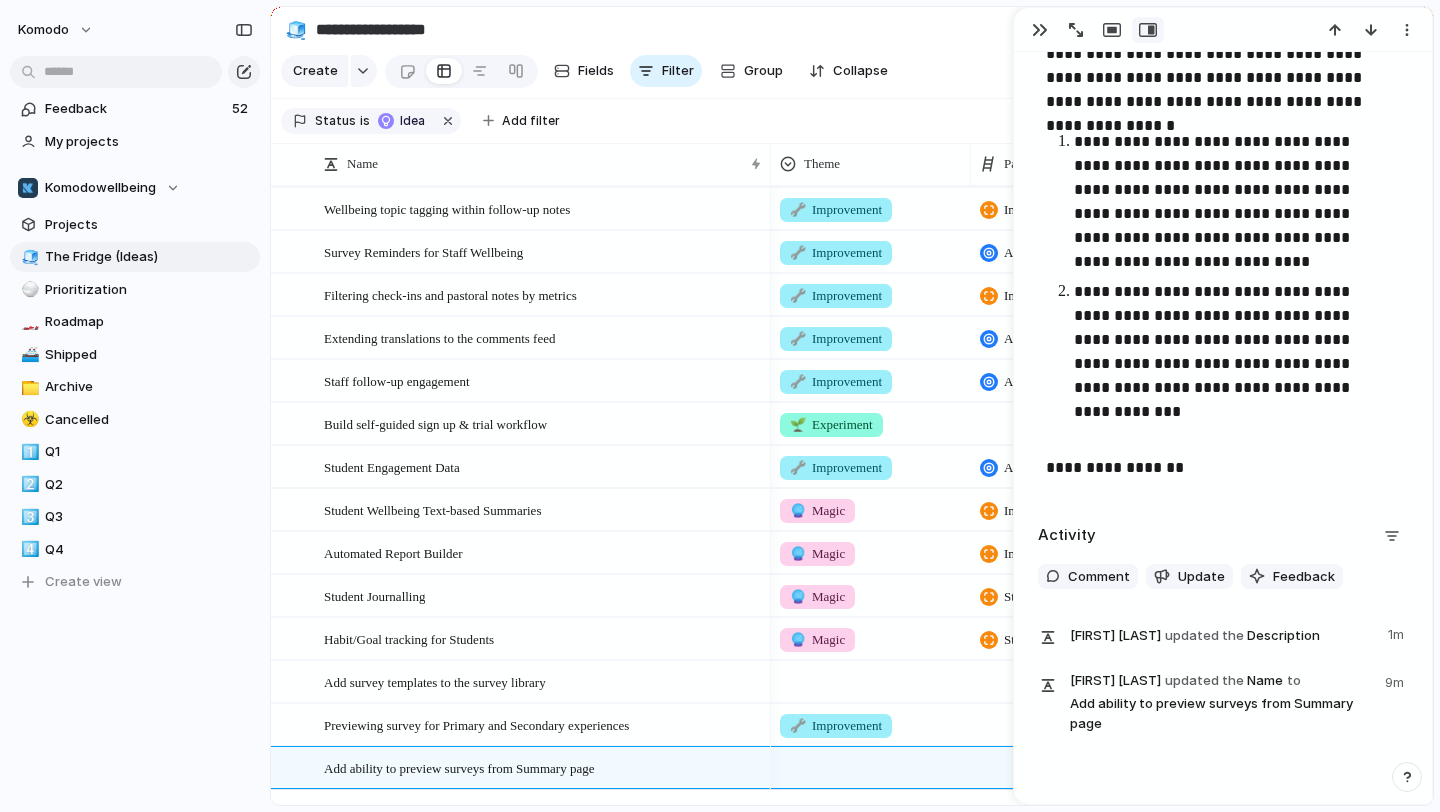 click at bounding box center (1223, 428) 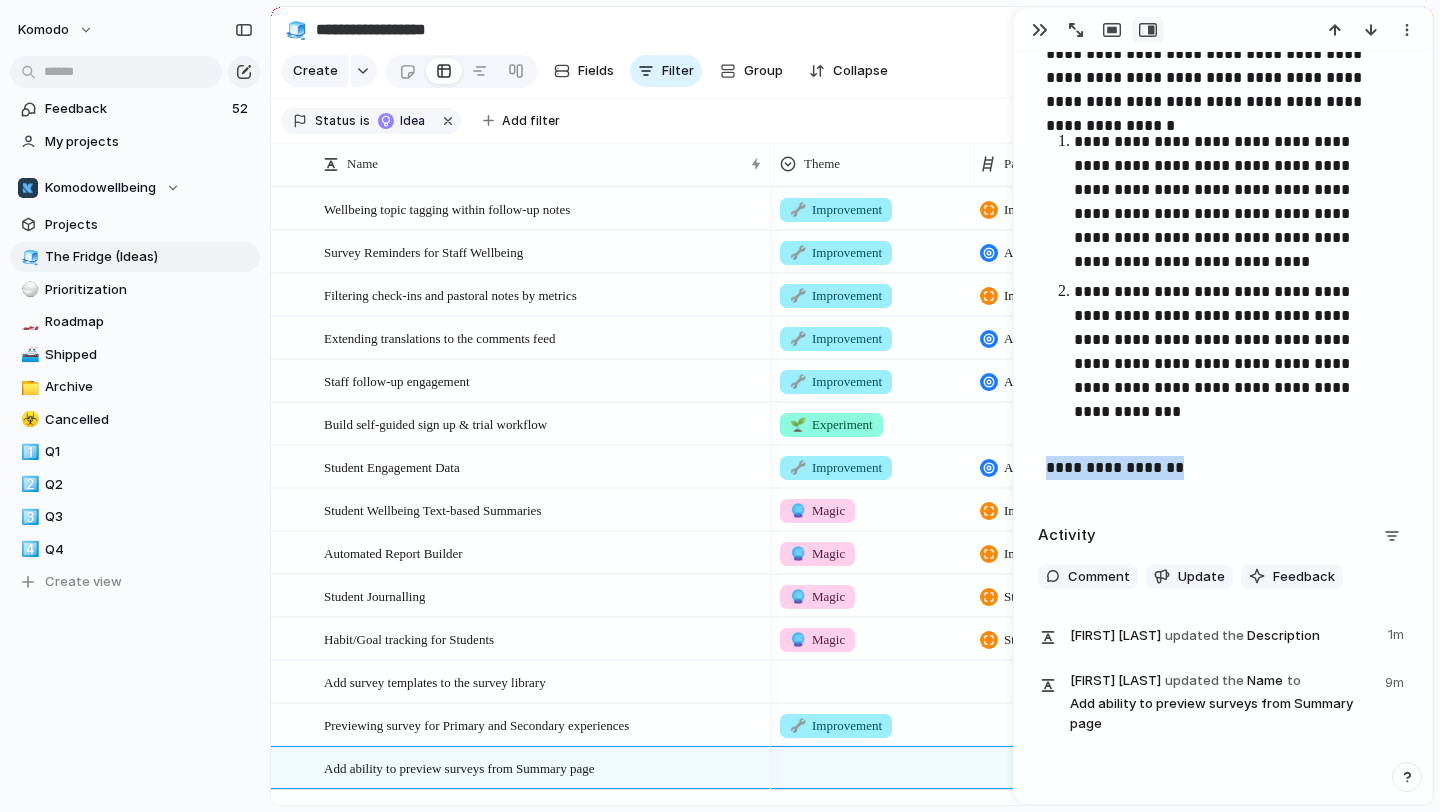 drag, startPoint x: 1185, startPoint y: 468, endPoint x: 1035, endPoint y: 465, distance: 150.03 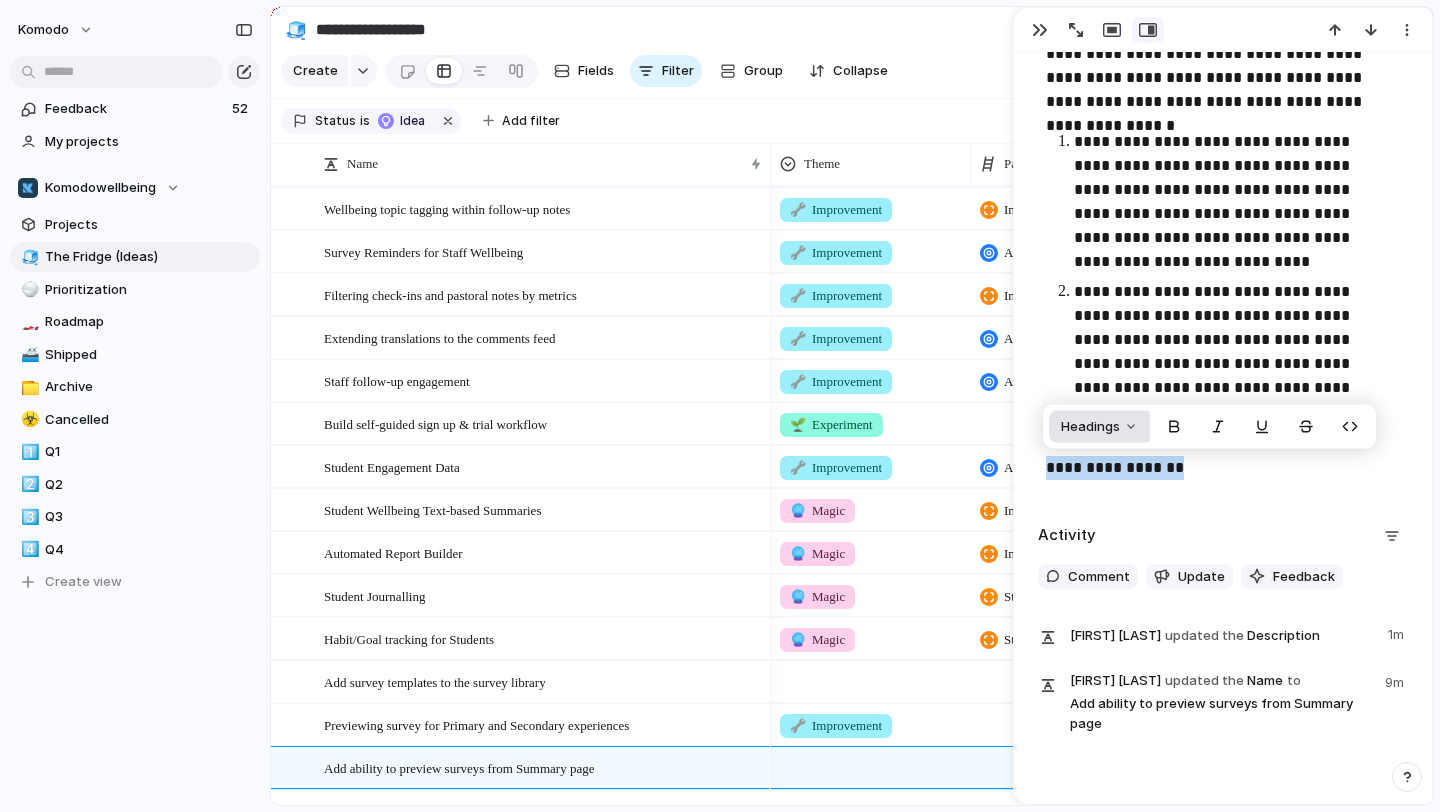 click on "Headings" at bounding box center (1209, 427) 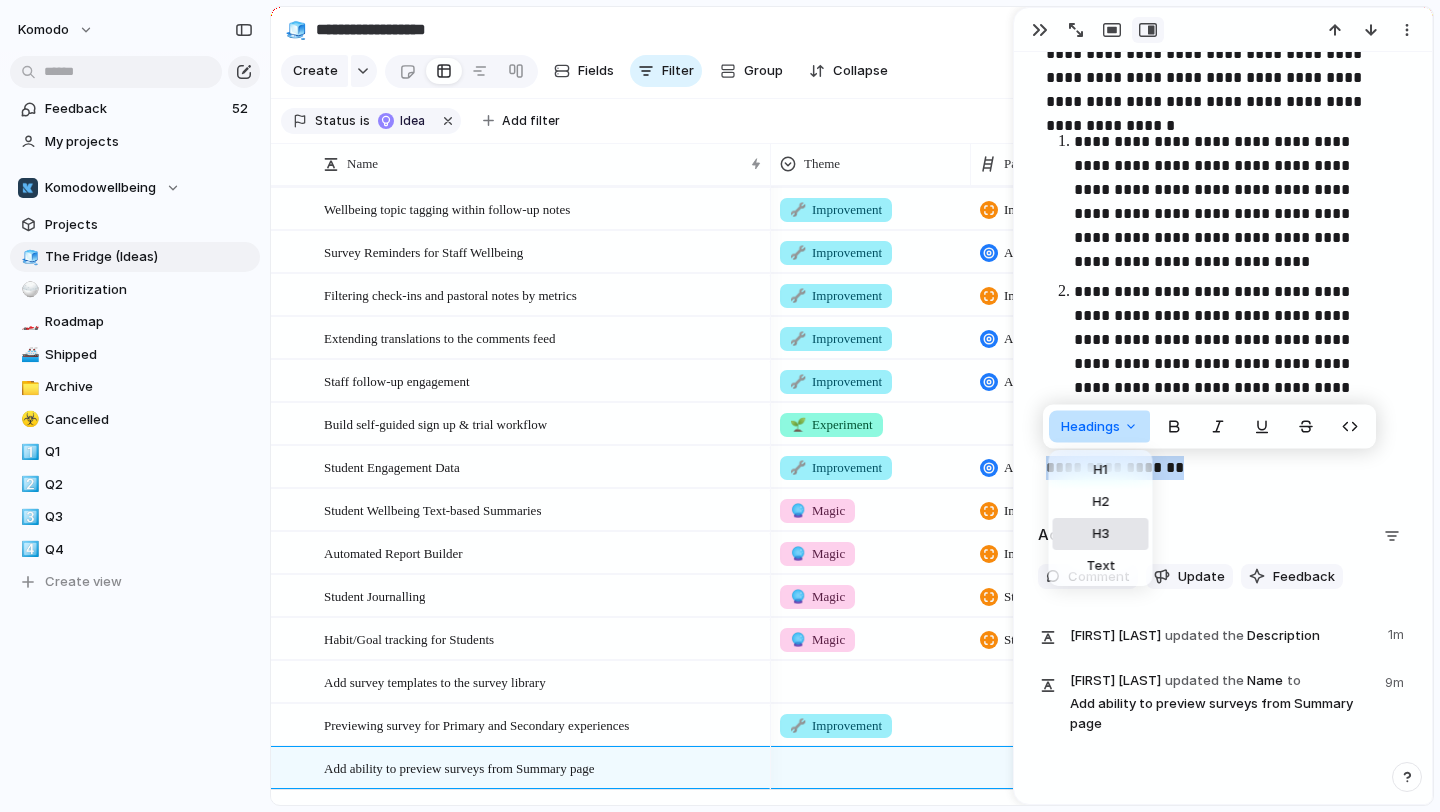 click on "H3" at bounding box center (1101, 534) 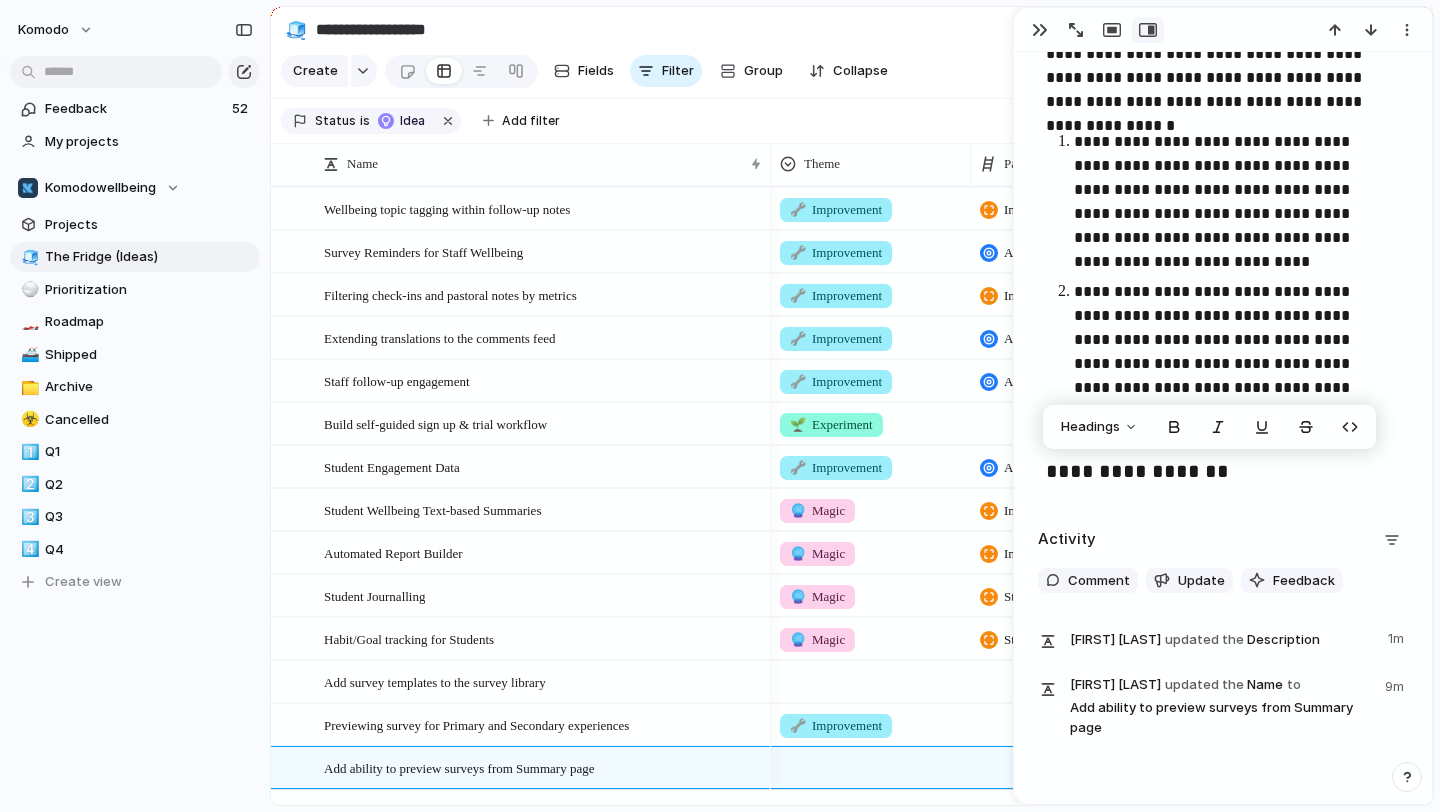 click on "**********" at bounding box center [1223, 473] 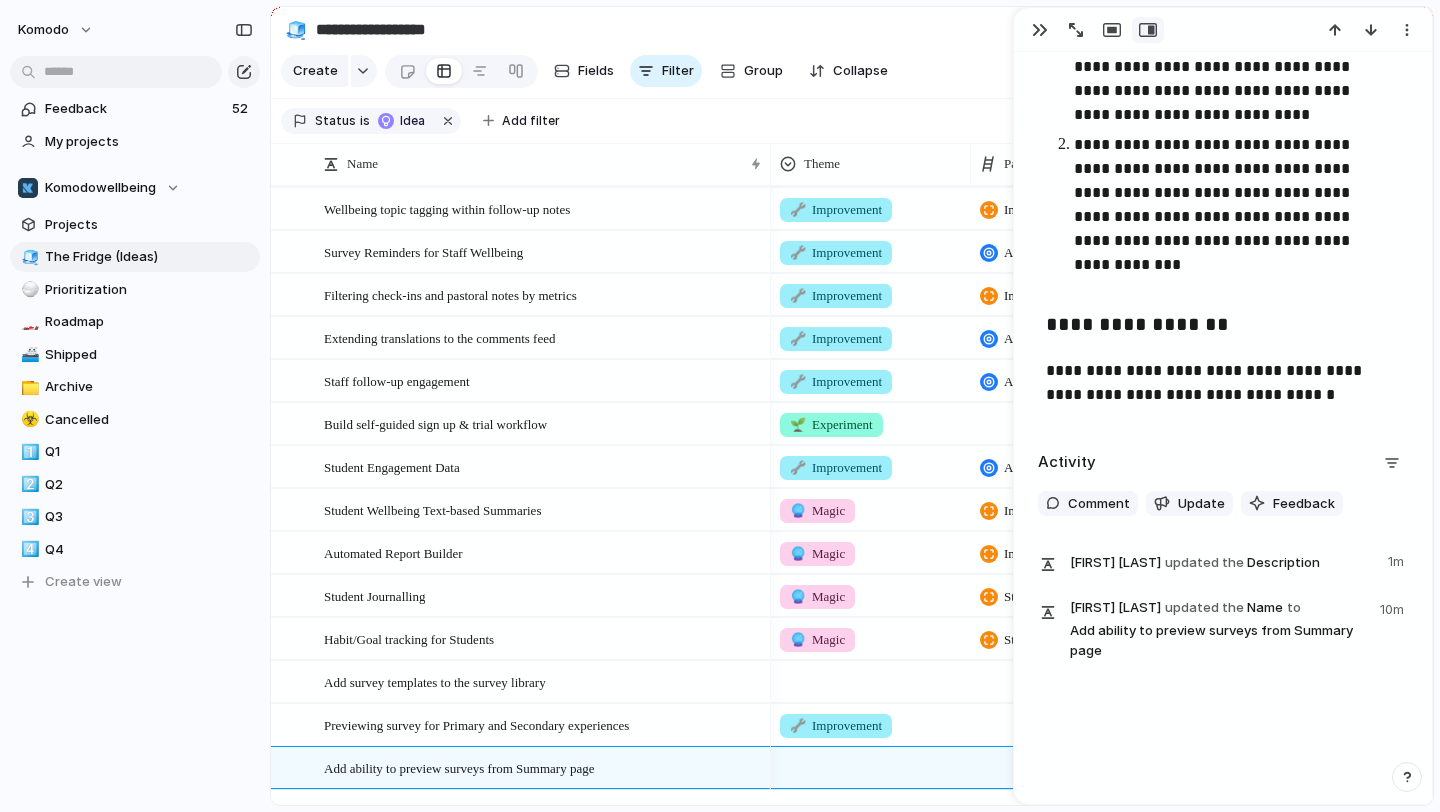 scroll, scrollTop: 1071, scrollLeft: 0, axis: vertical 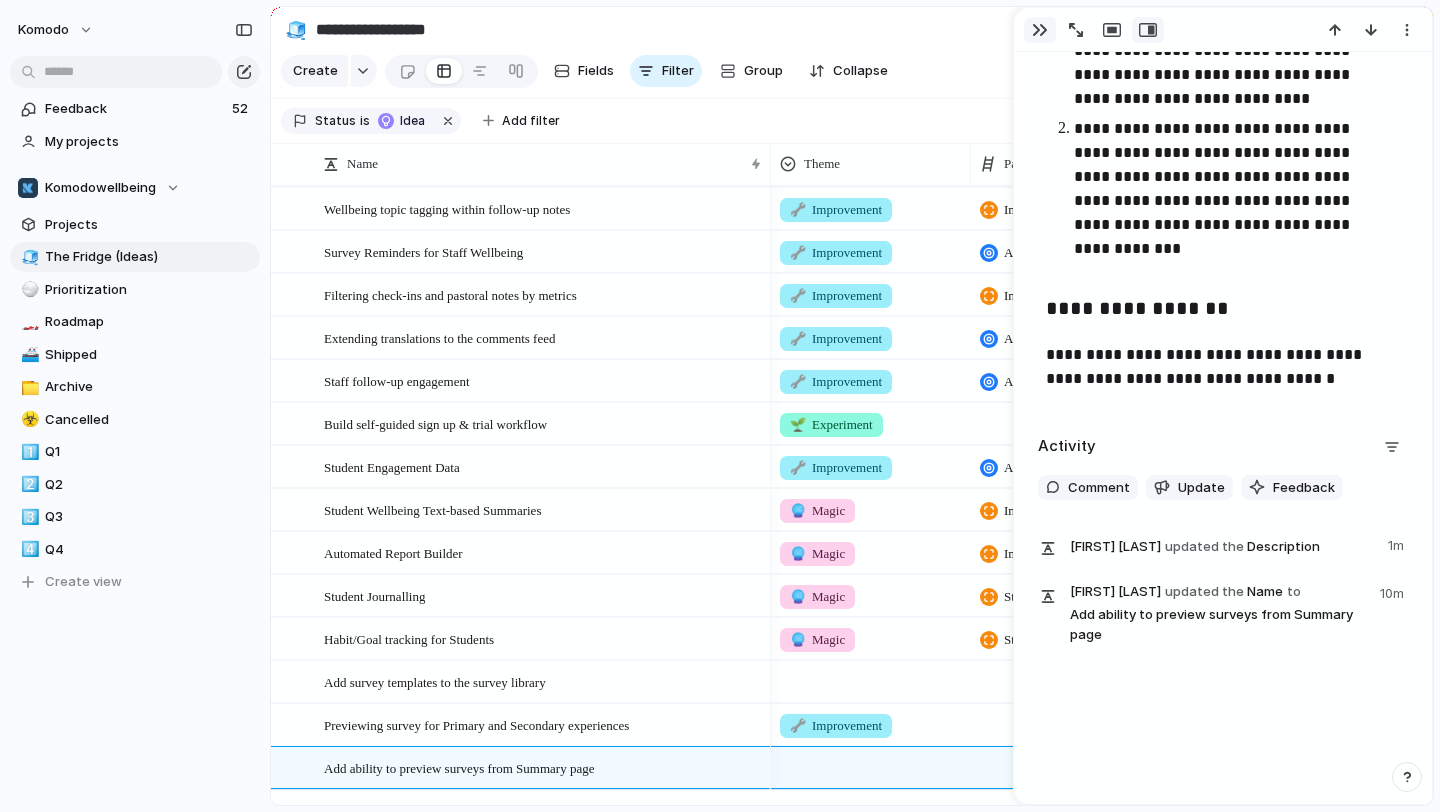 click at bounding box center (1040, 30) 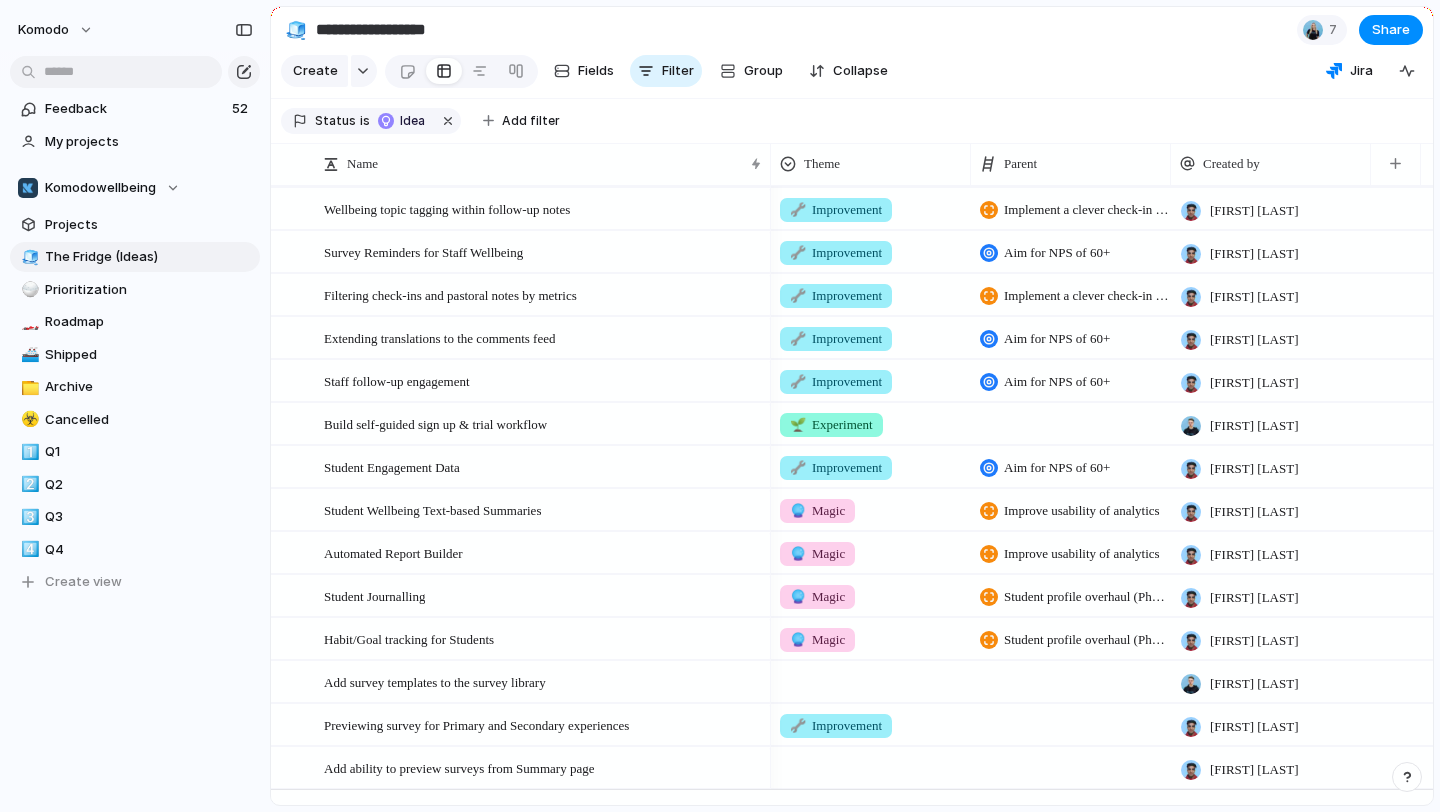 scroll, scrollTop: 472, scrollLeft: 0, axis: vertical 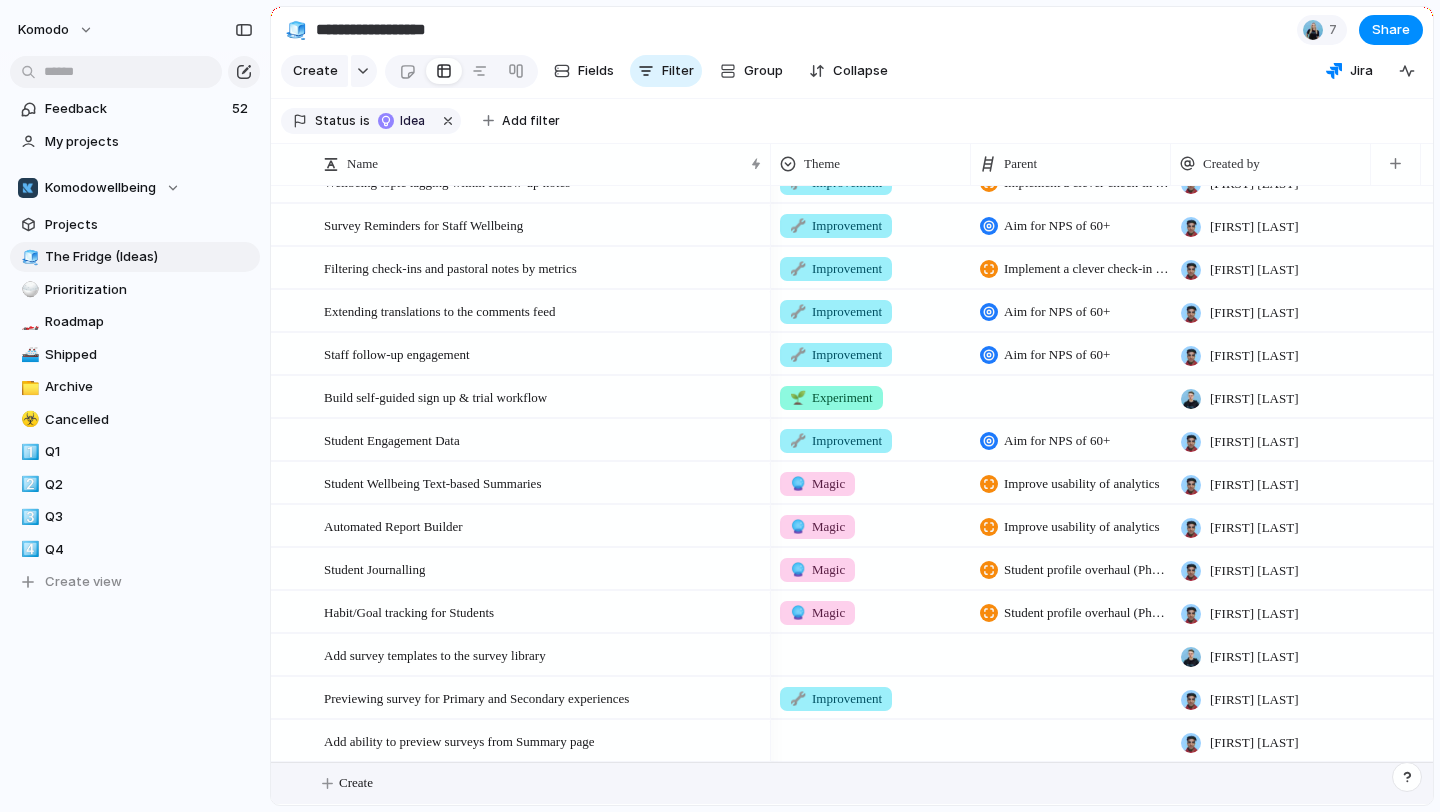 click on "Create" at bounding box center [356, 783] 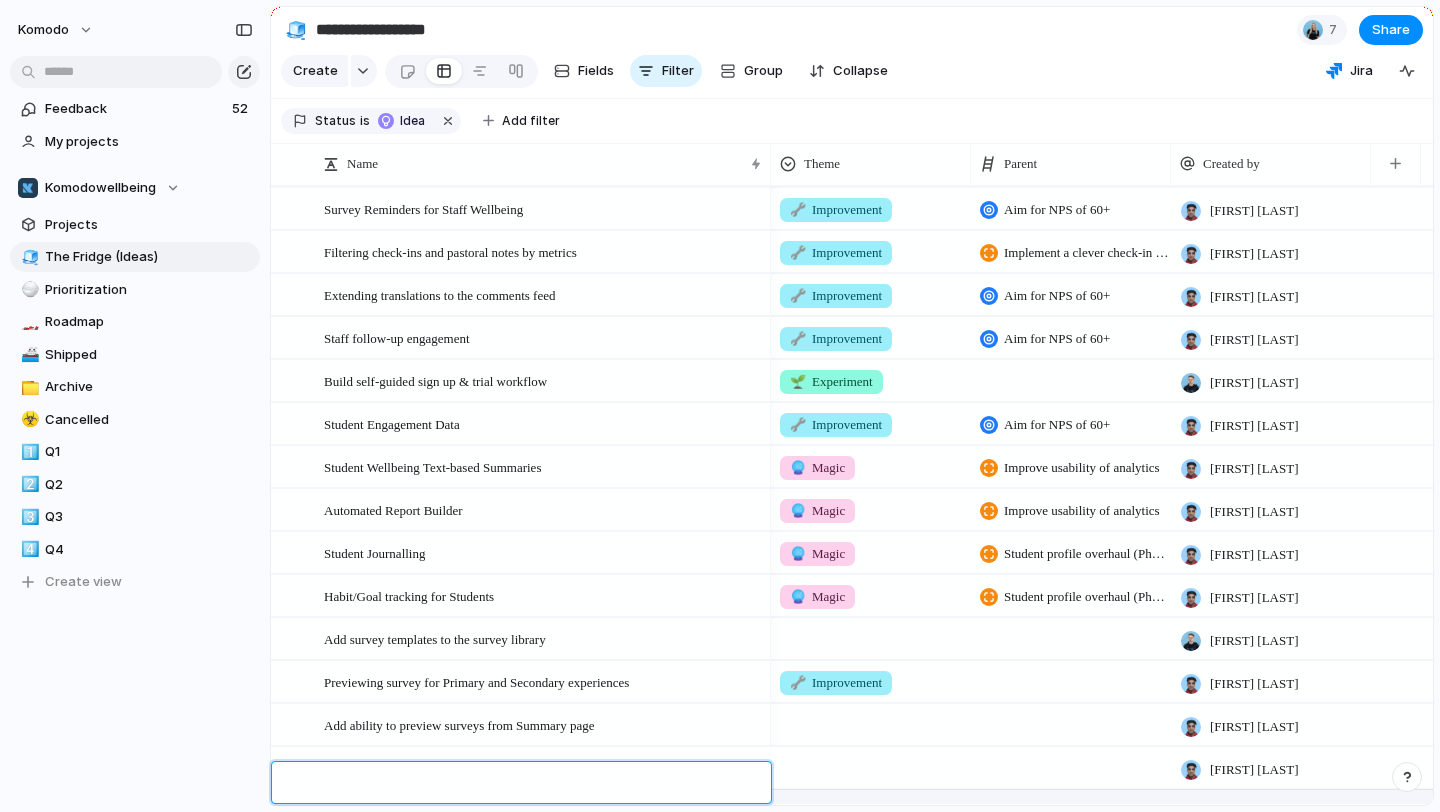 type on "*" 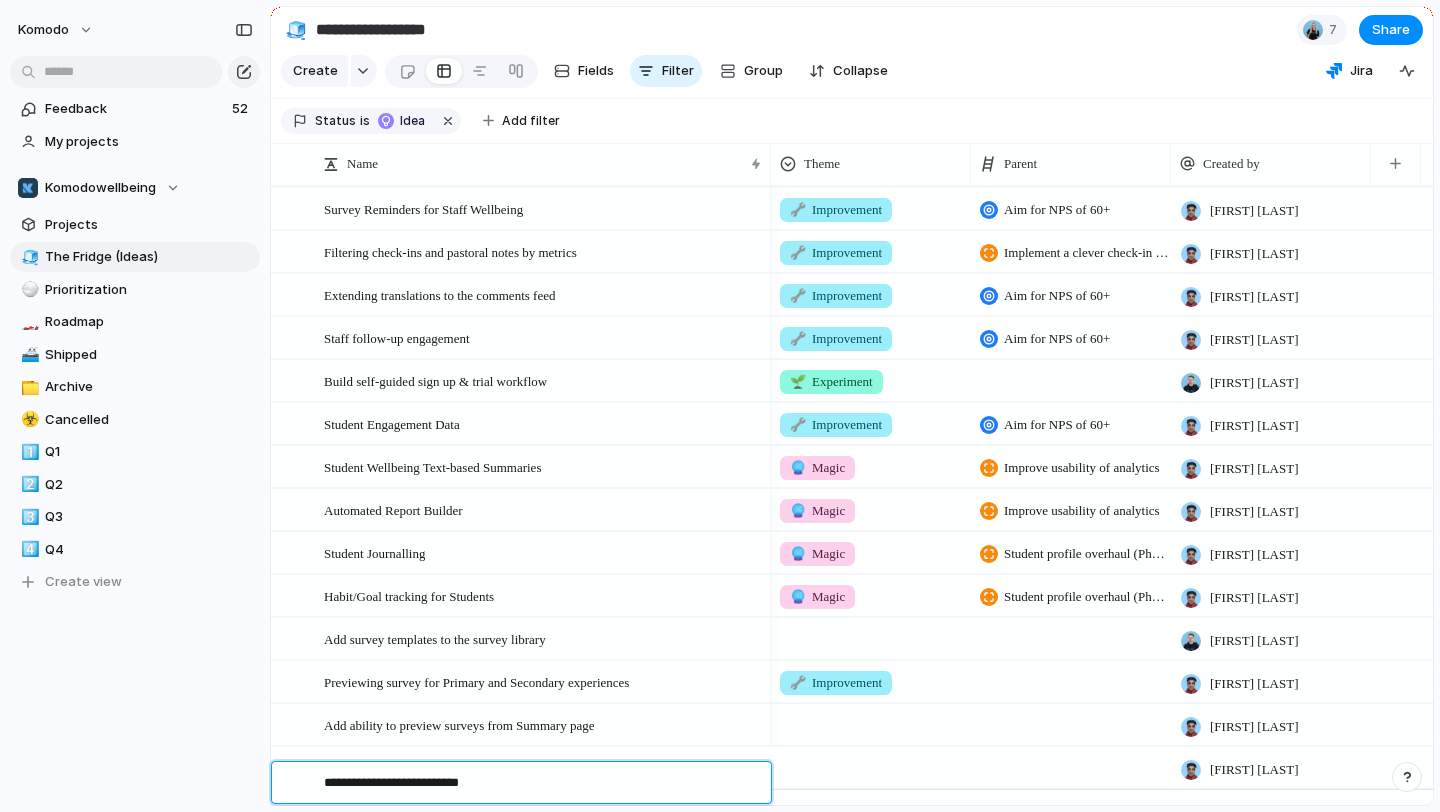 type on "**********" 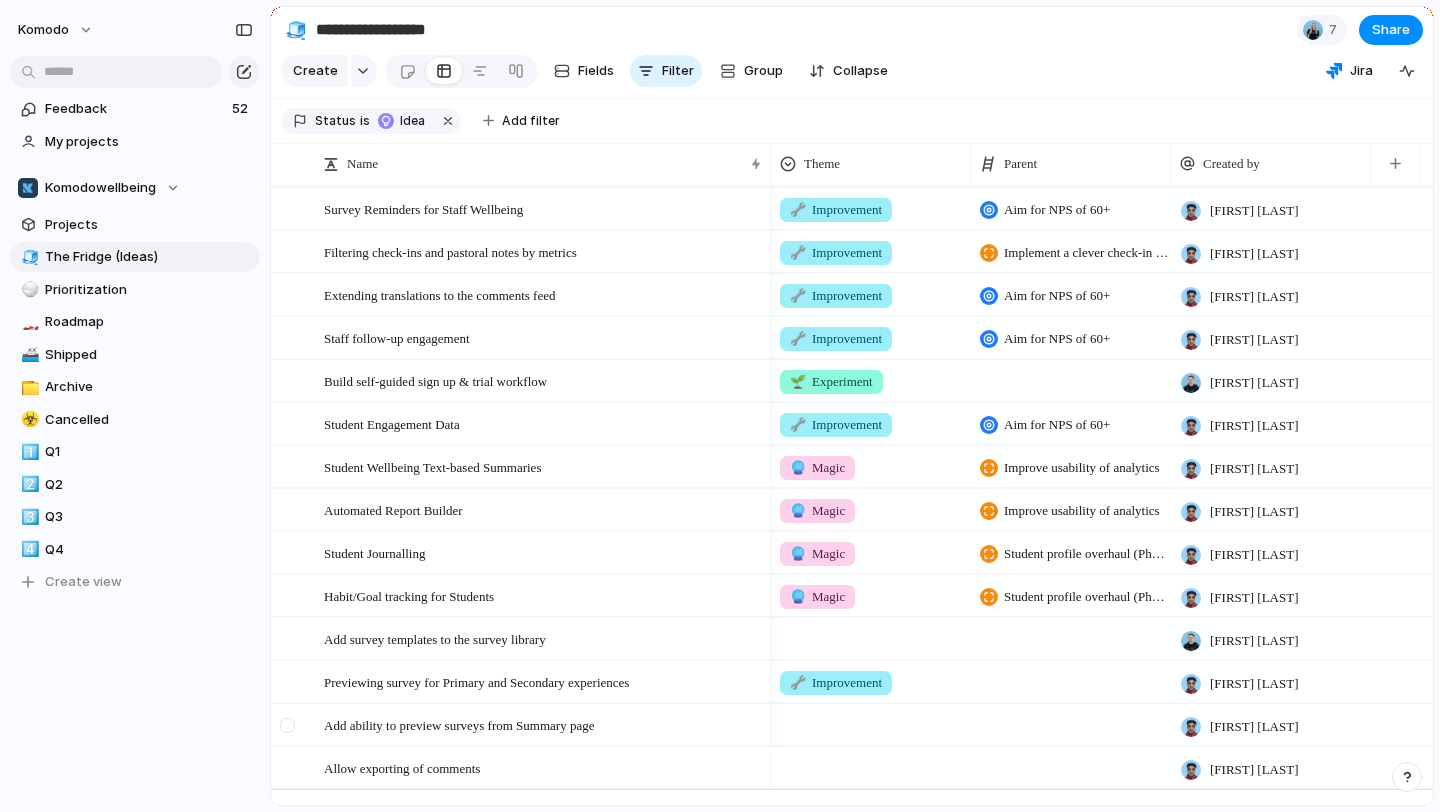 scroll, scrollTop: 515, scrollLeft: 0, axis: vertical 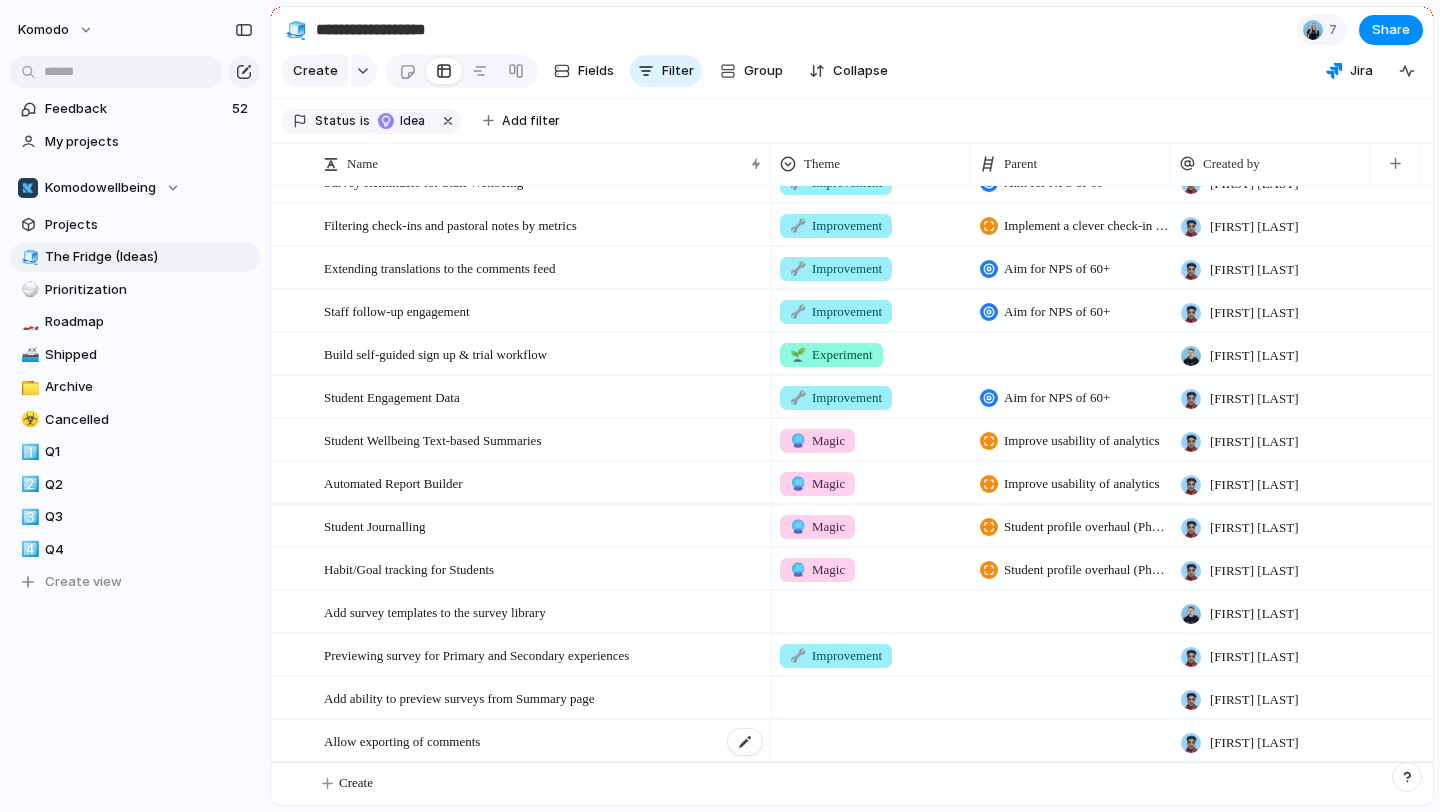 click on "Allow exporting of comments" at bounding box center (544, 741) 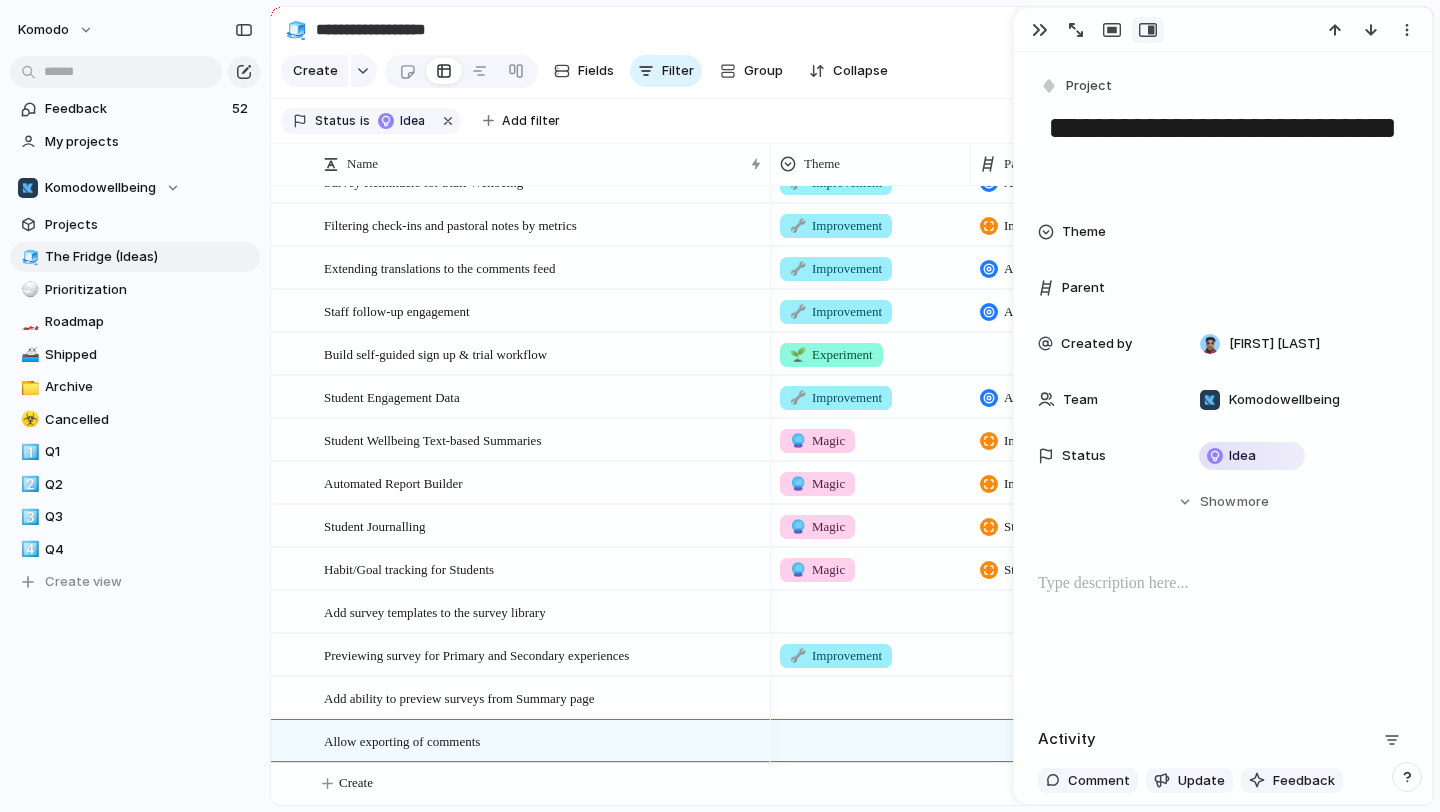 click at bounding box center [1223, 636] 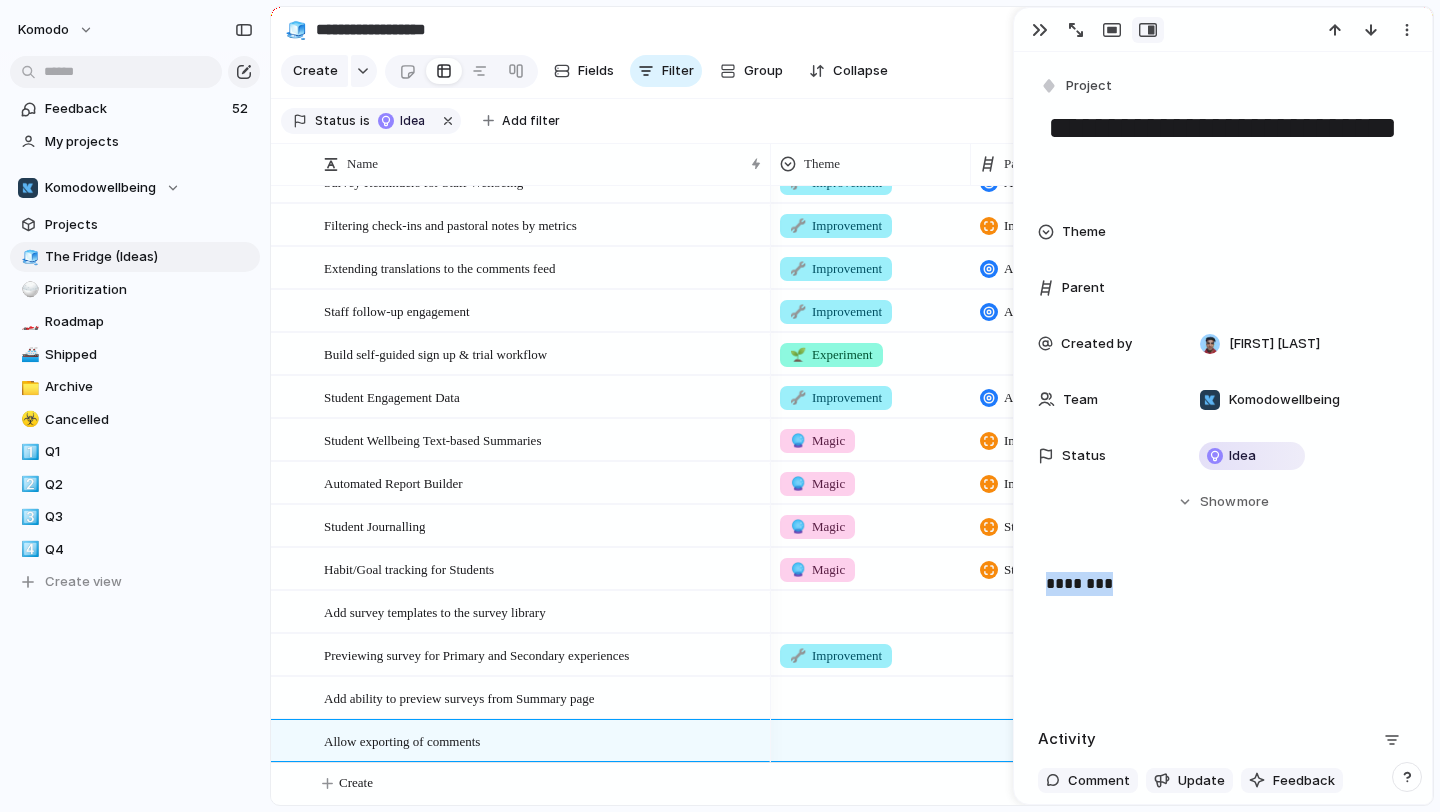 drag, startPoint x: 1176, startPoint y: 587, endPoint x: 977, endPoint y: 581, distance: 199.09044 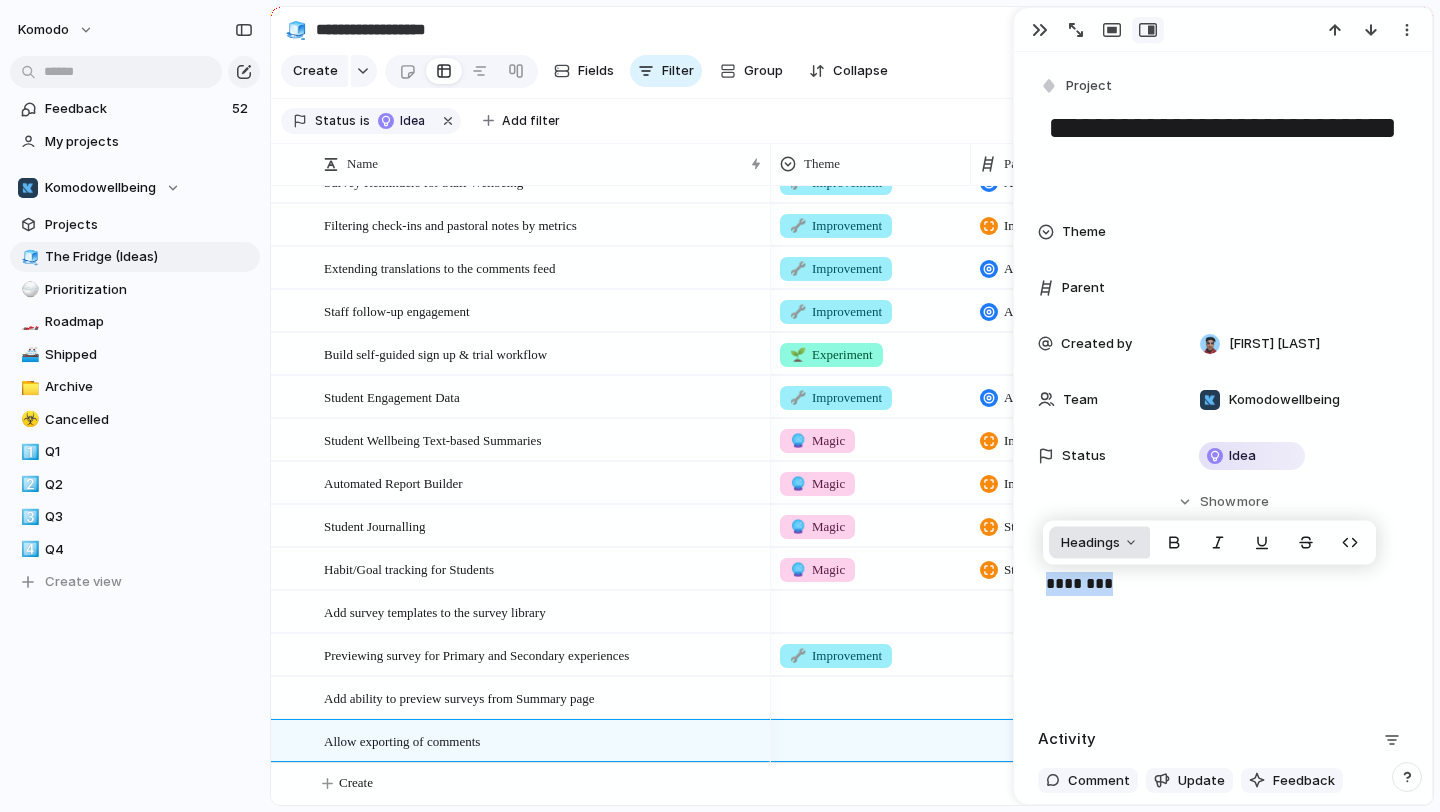 click on "Headings" at bounding box center [1099, 543] 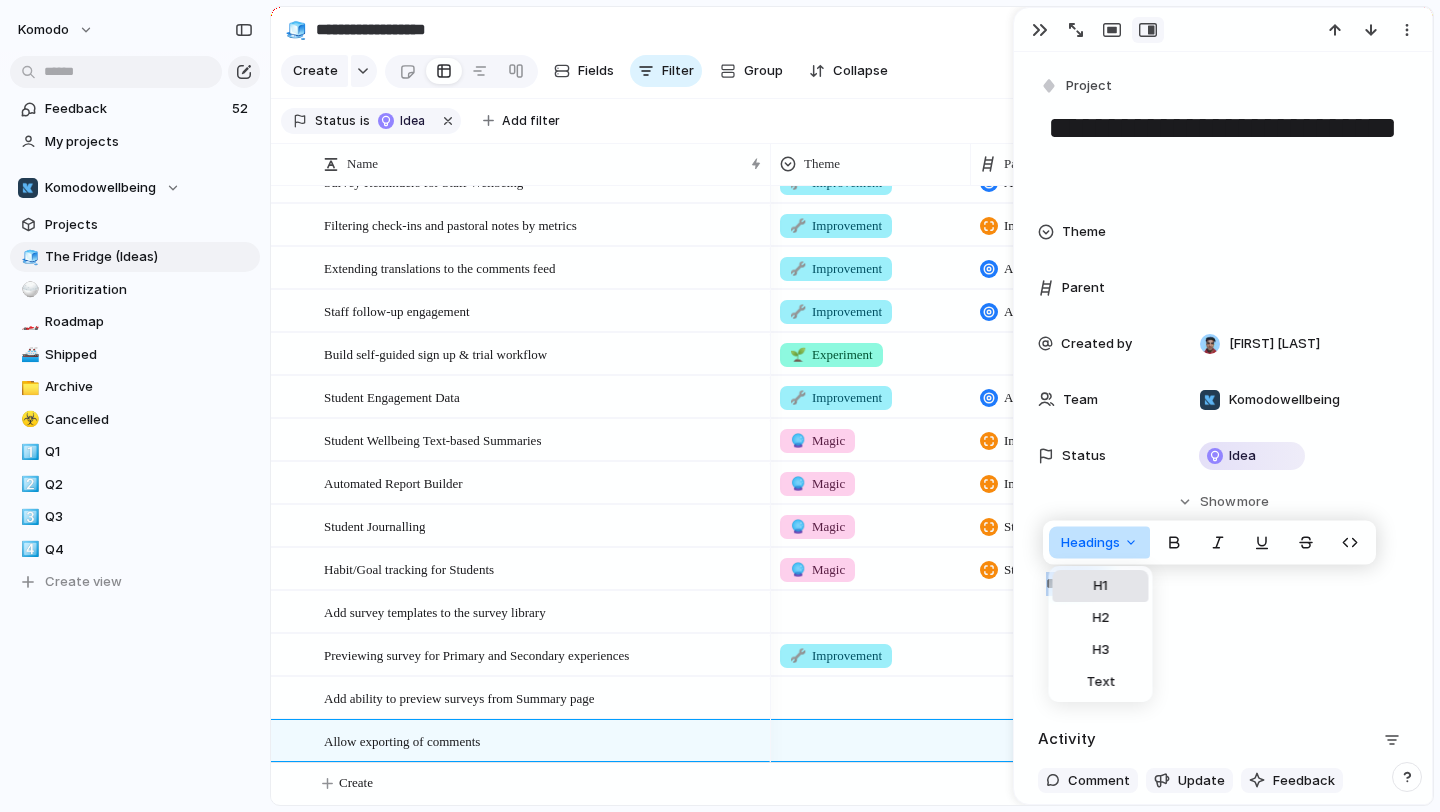 click on "H1" at bounding box center (1101, 586) 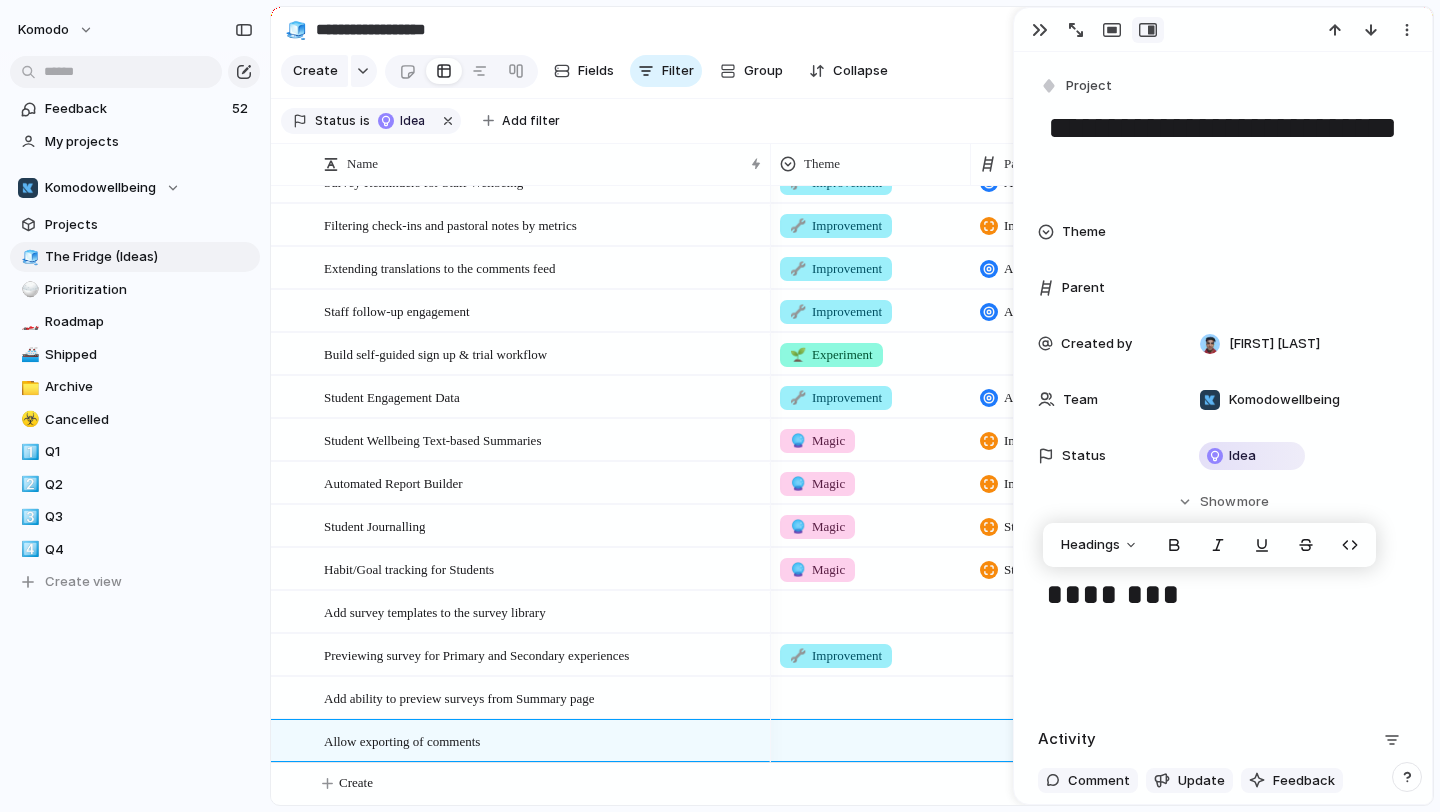 click on "********" at bounding box center [1223, 636] 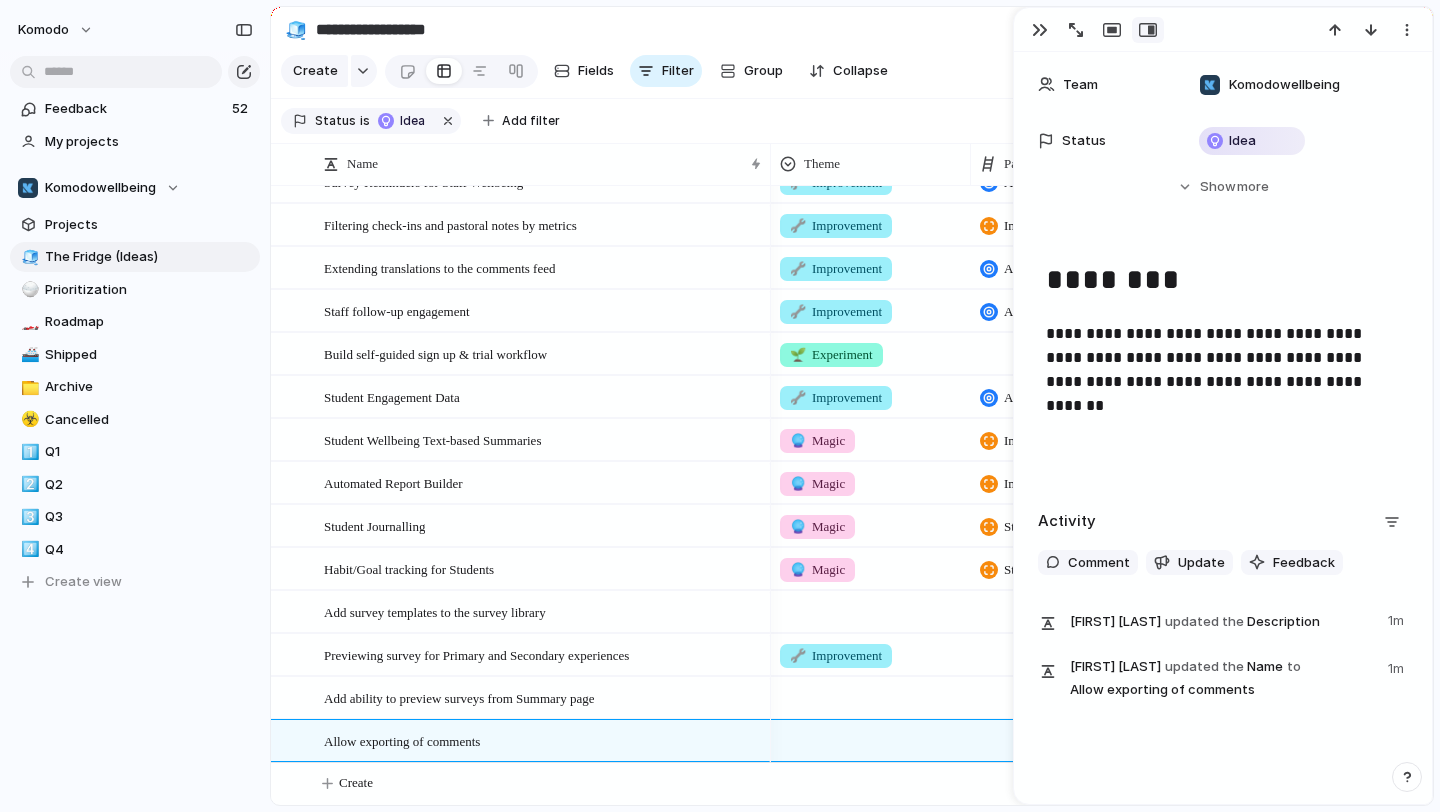 scroll, scrollTop: 307, scrollLeft: 0, axis: vertical 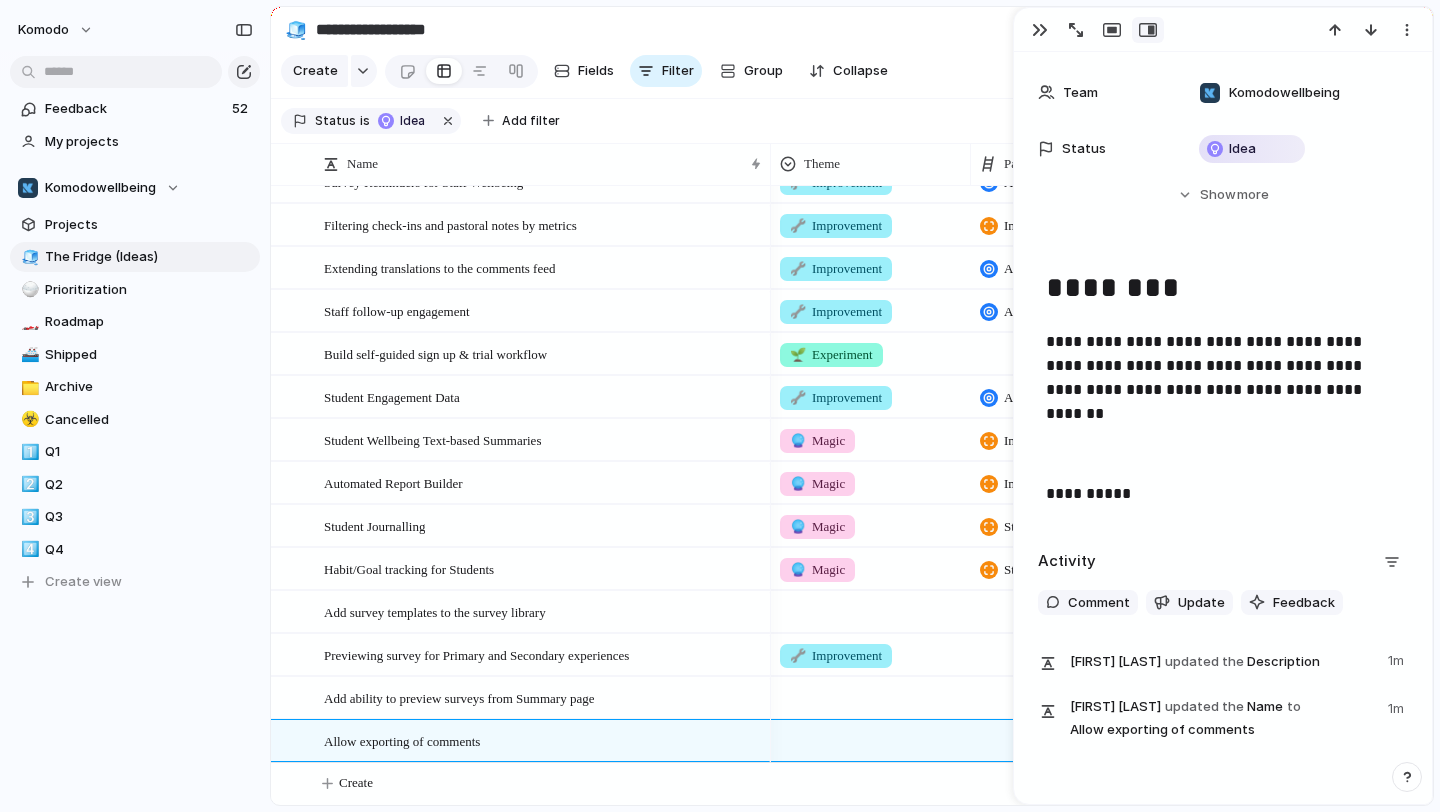 click on "Activity Comment Update Feedback [FIRST] [LAST]  updated the  Description 1m [FIRST] [LAST]  updated the  Name  to  Allow exporting of comments 1m" at bounding box center [1223, 651] 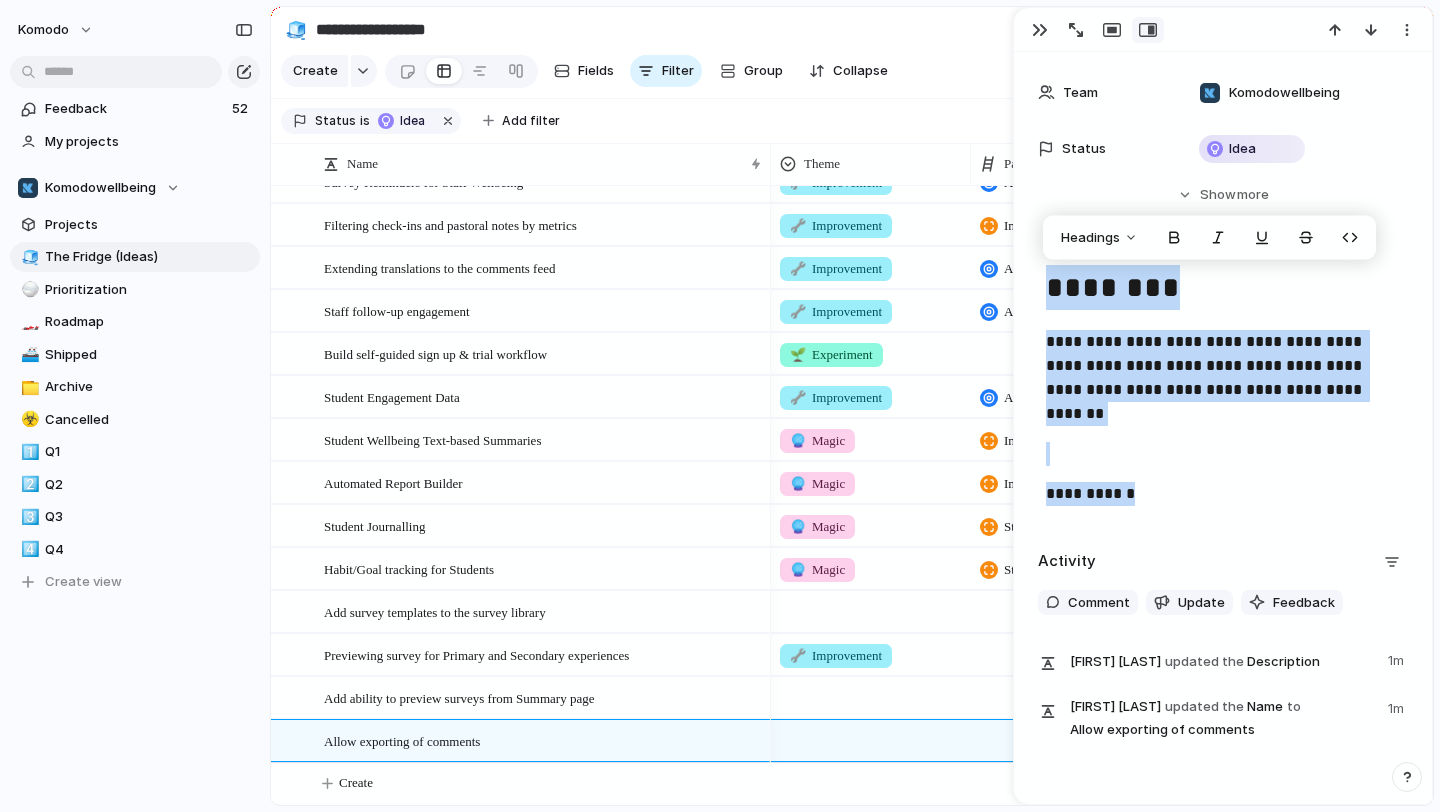 drag, startPoint x: 1136, startPoint y: 493, endPoint x: 998, endPoint y: 490, distance: 138.03261 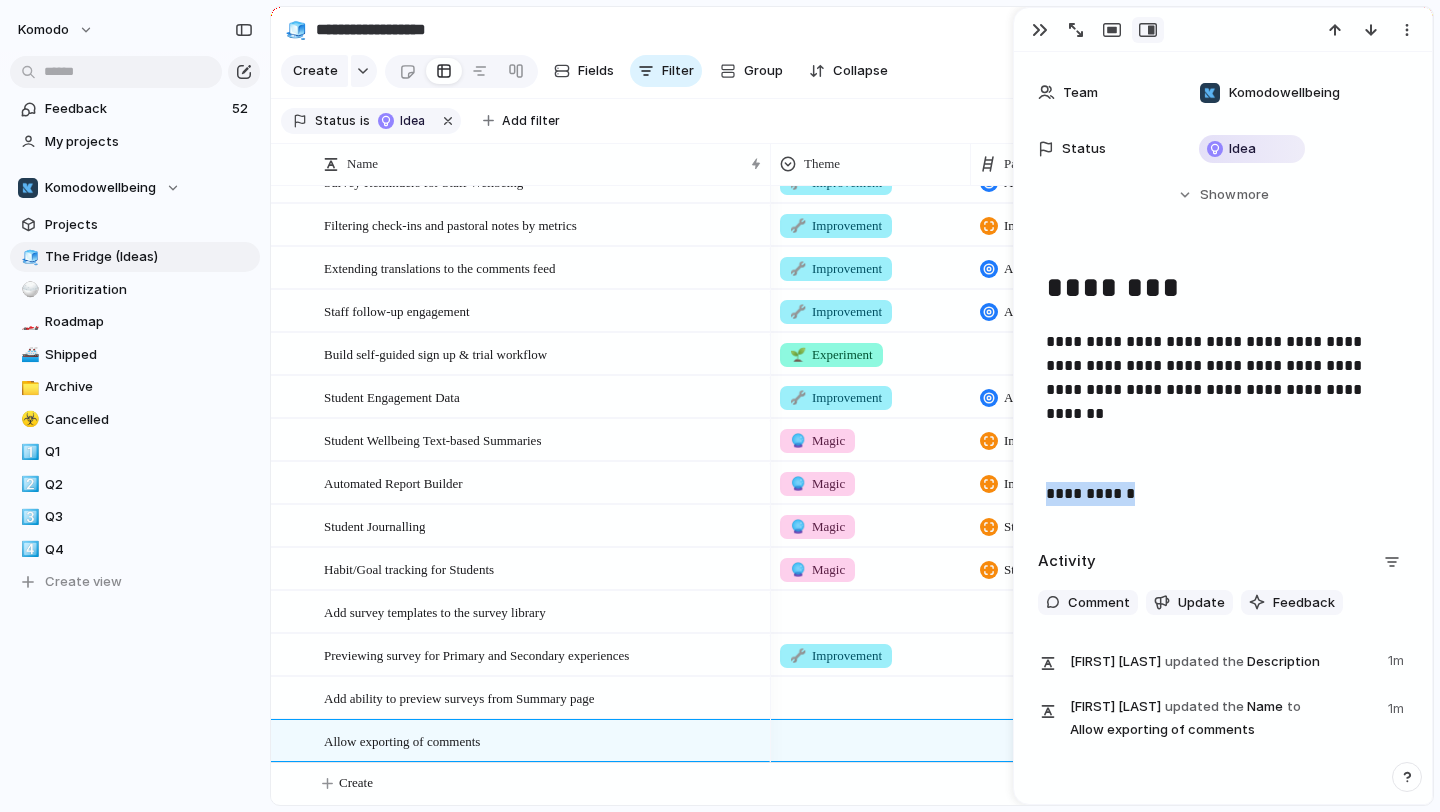 drag, startPoint x: 1137, startPoint y: 492, endPoint x: 1038, endPoint y: 492, distance: 99 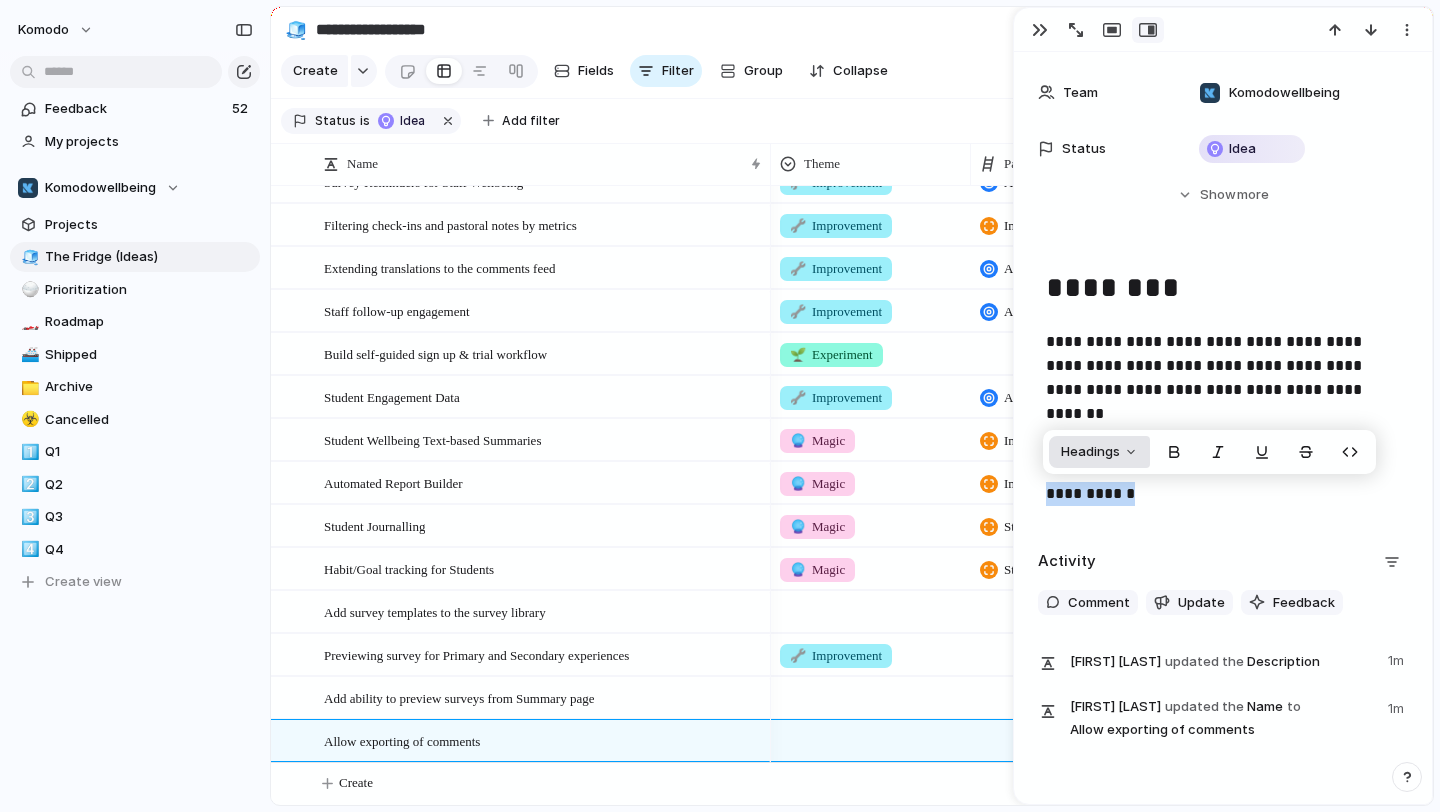 click on "Headings" at bounding box center [1099, 452] 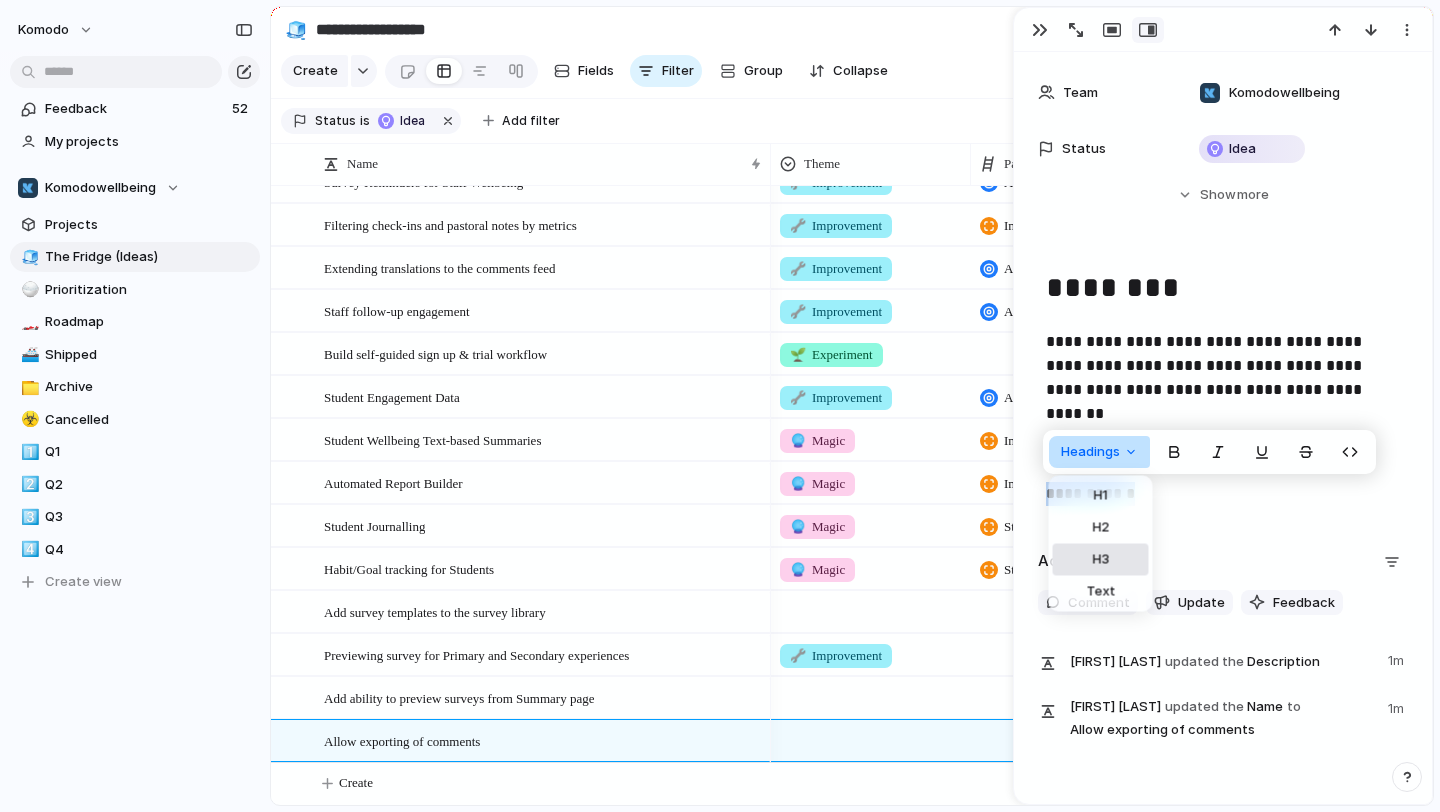click on "H3" at bounding box center (1101, 560) 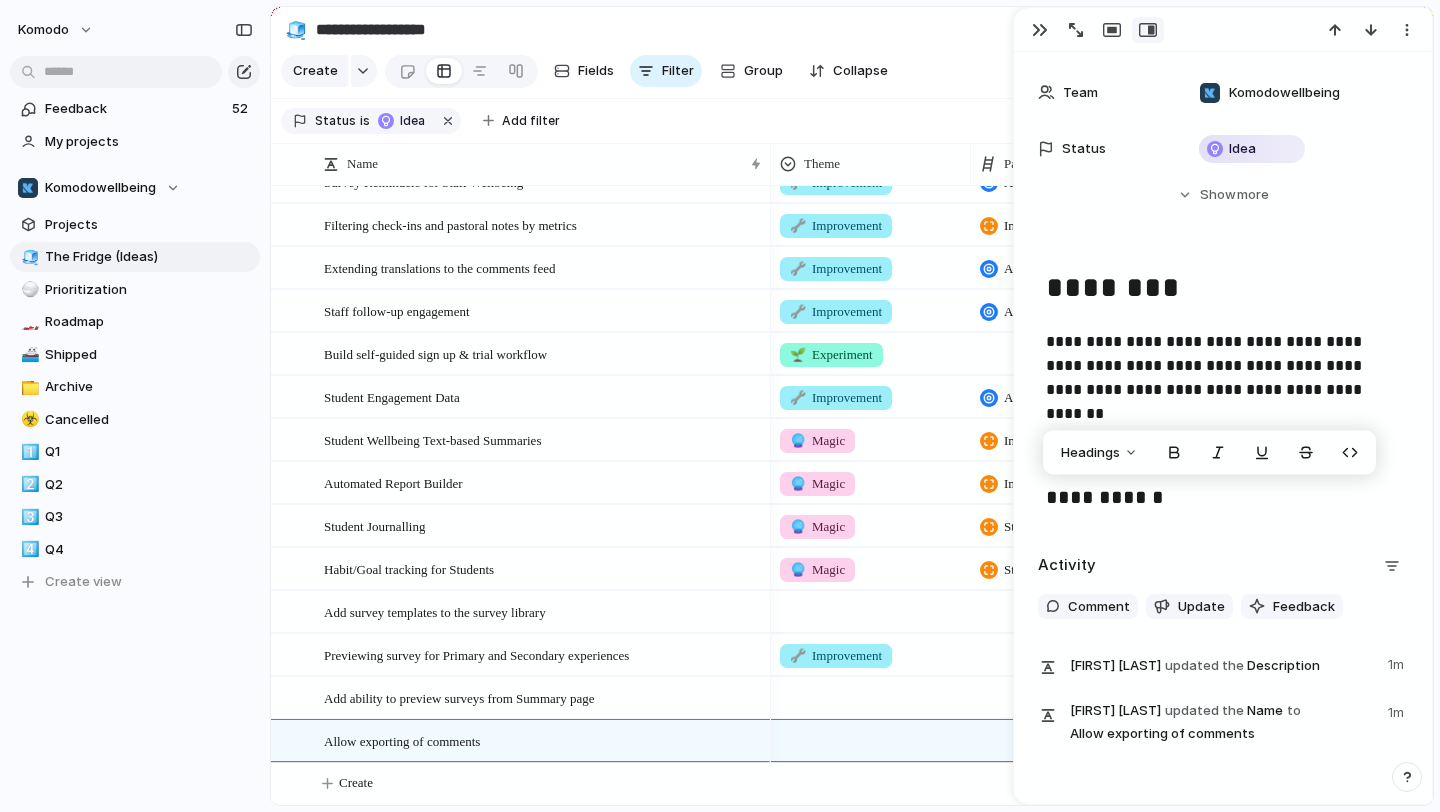 click on "**********" at bounding box center [1223, 499] 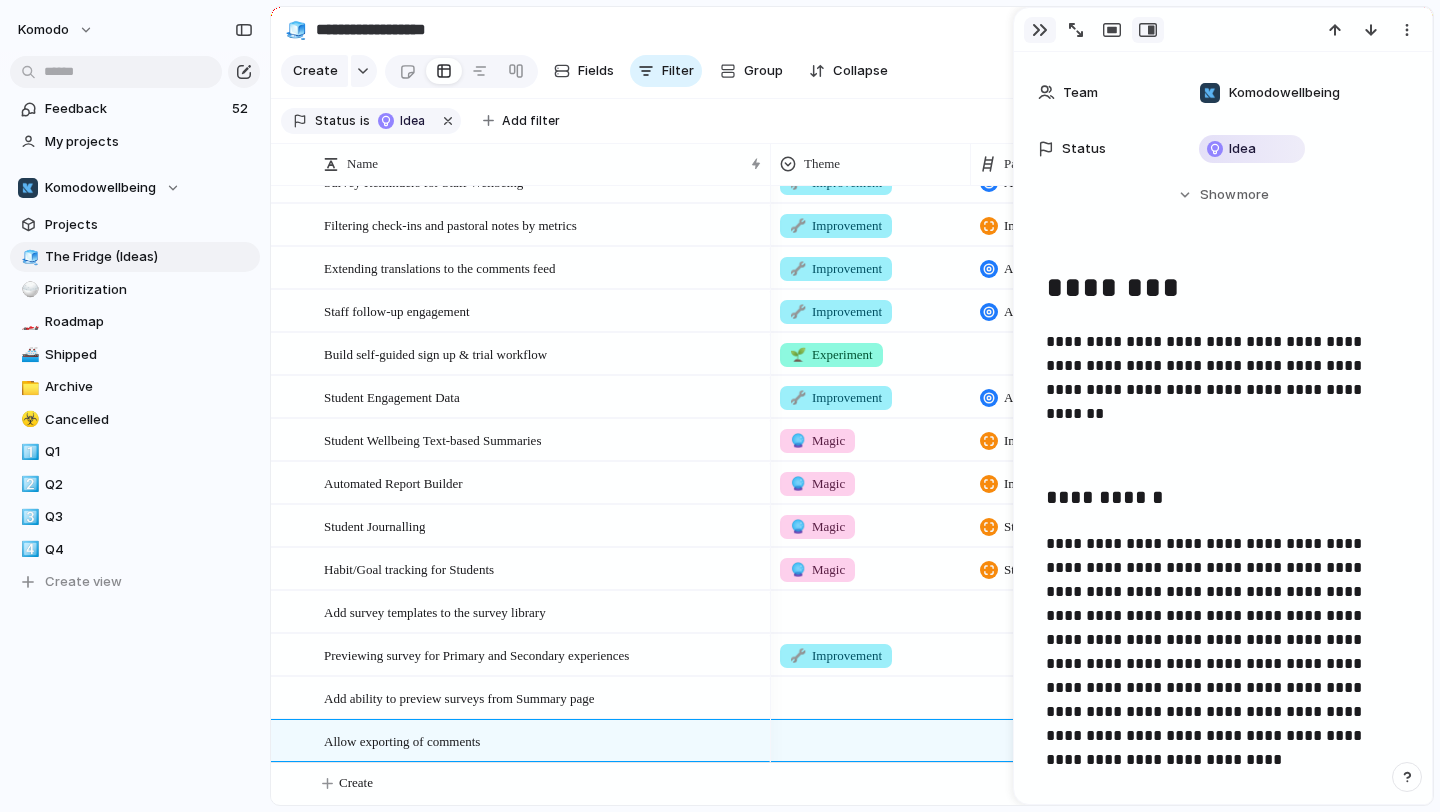 click at bounding box center (1040, 30) 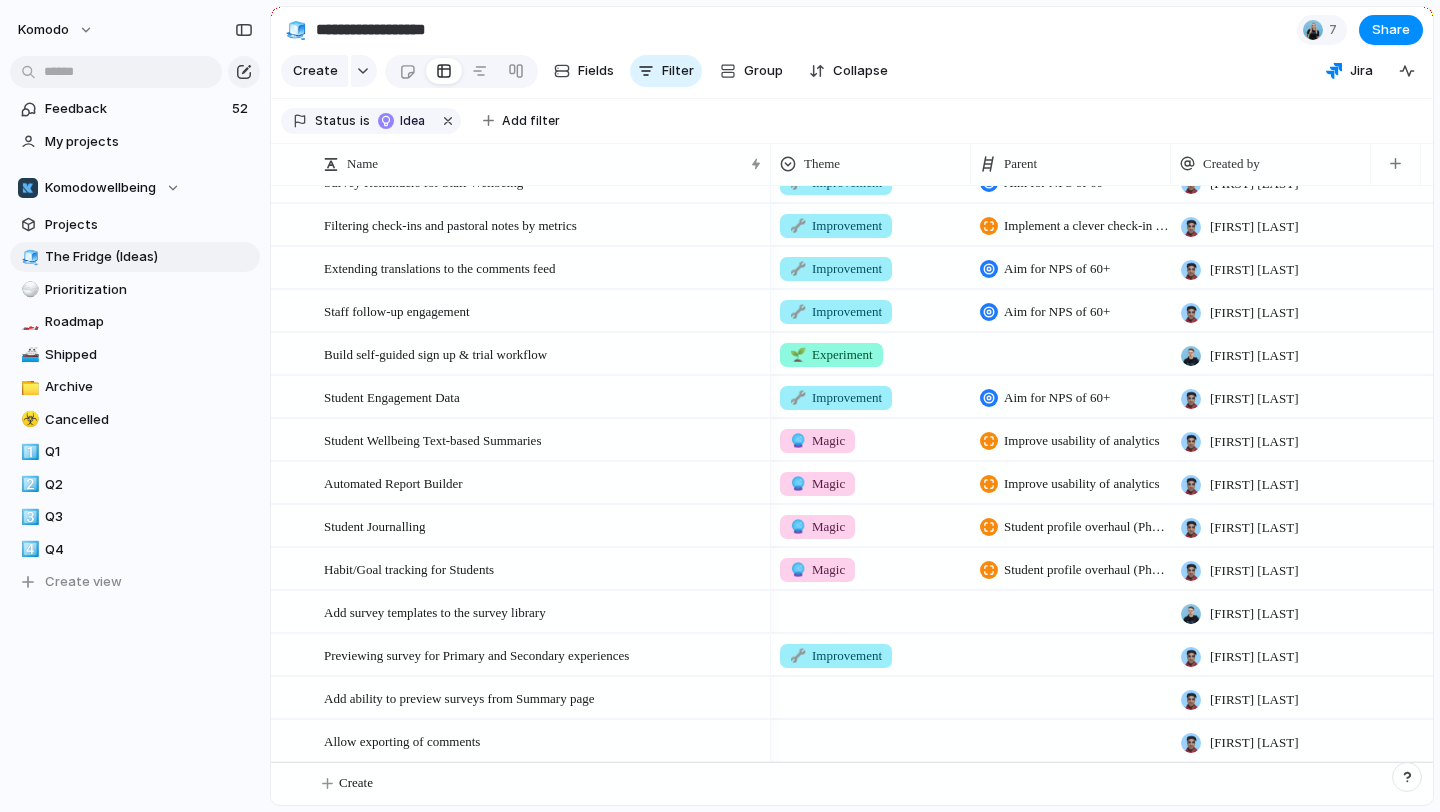 click on "🔧 Improvement" at bounding box center (871, 651) 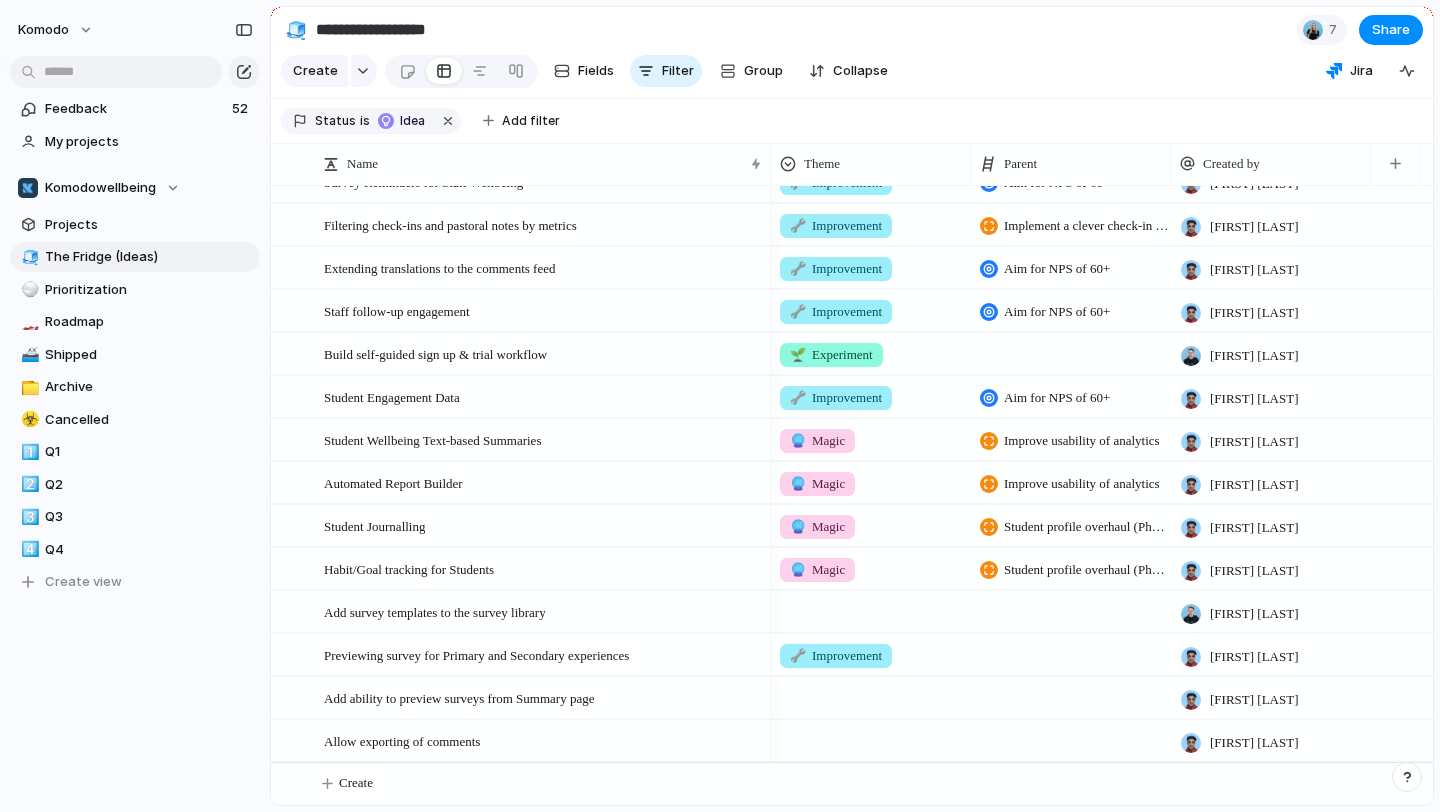 click on "🌱 Experiment   🔮 Magic   🔨 Infrastructure   🚀 Scale   🔧 Improvement" at bounding box center (720, 406) 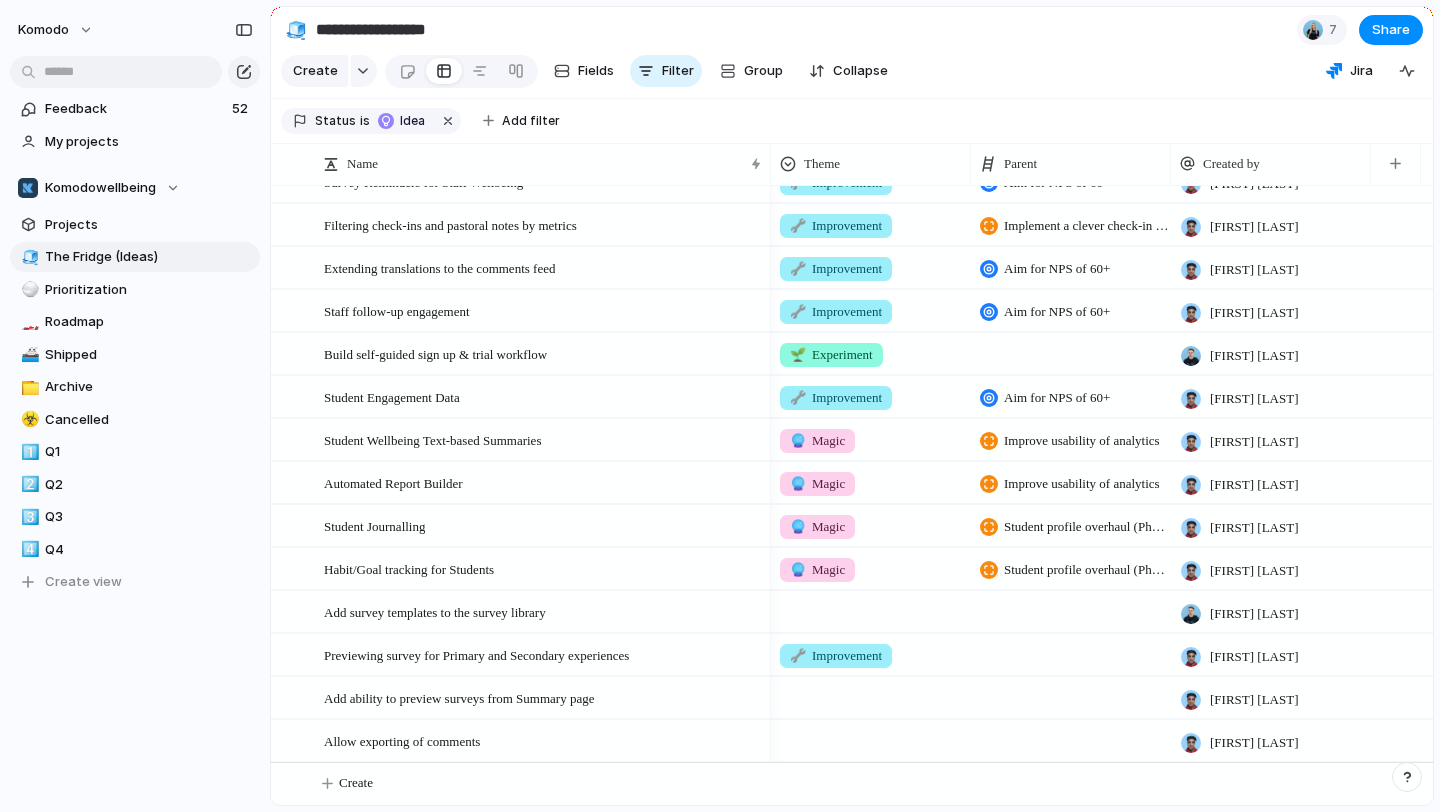 click at bounding box center [871, 694] 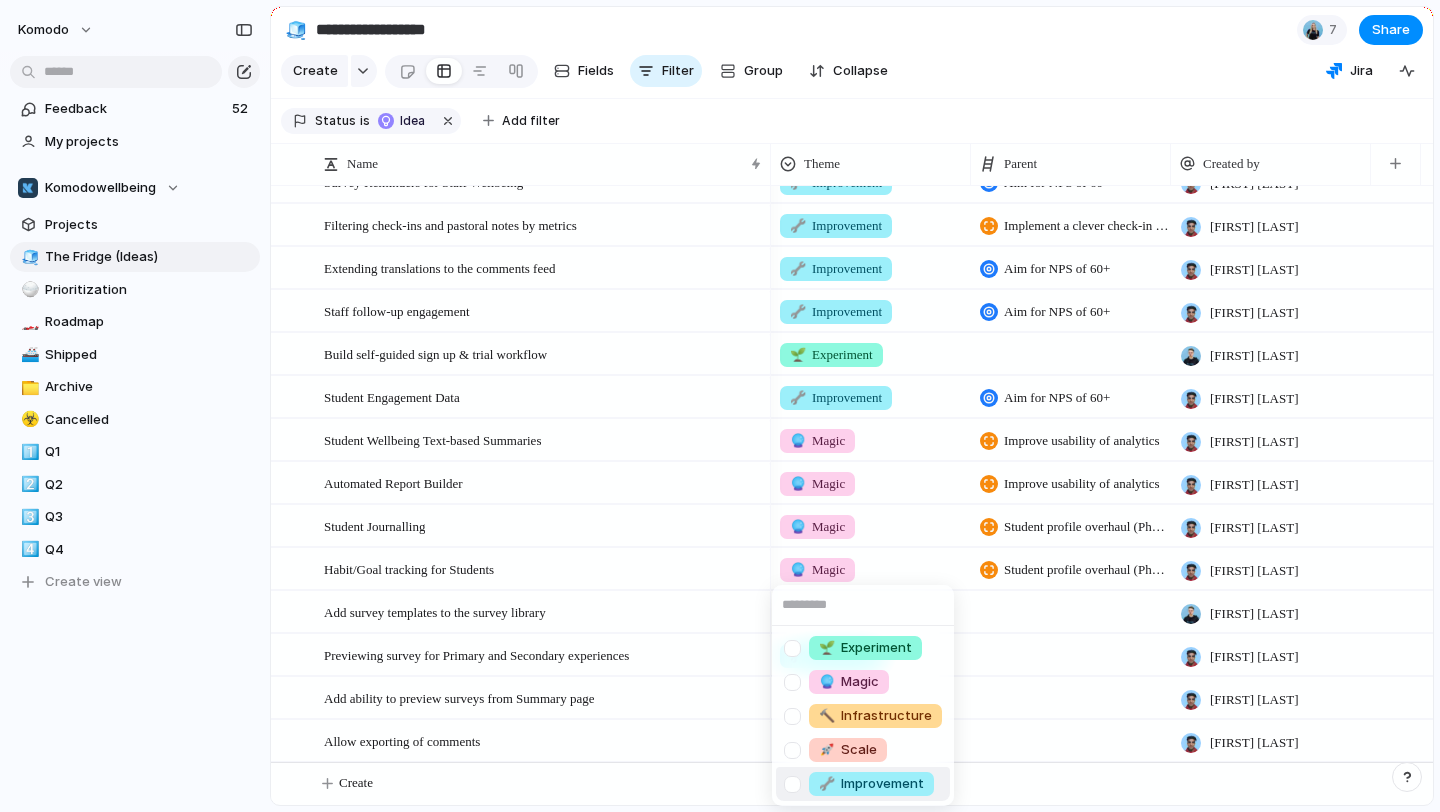 click on "🔧 Improvement" at bounding box center (871, 784) 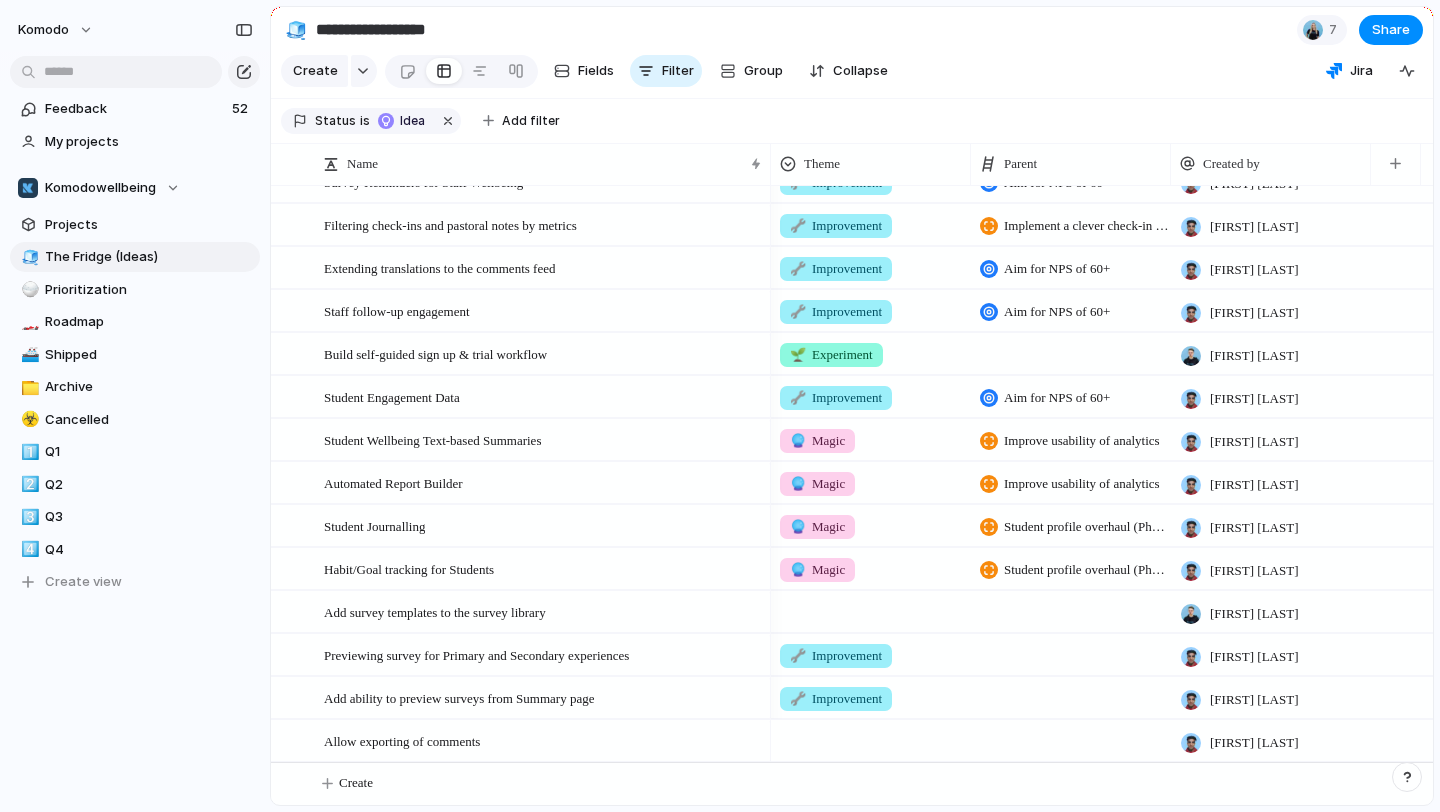 click at bounding box center (871, 737) 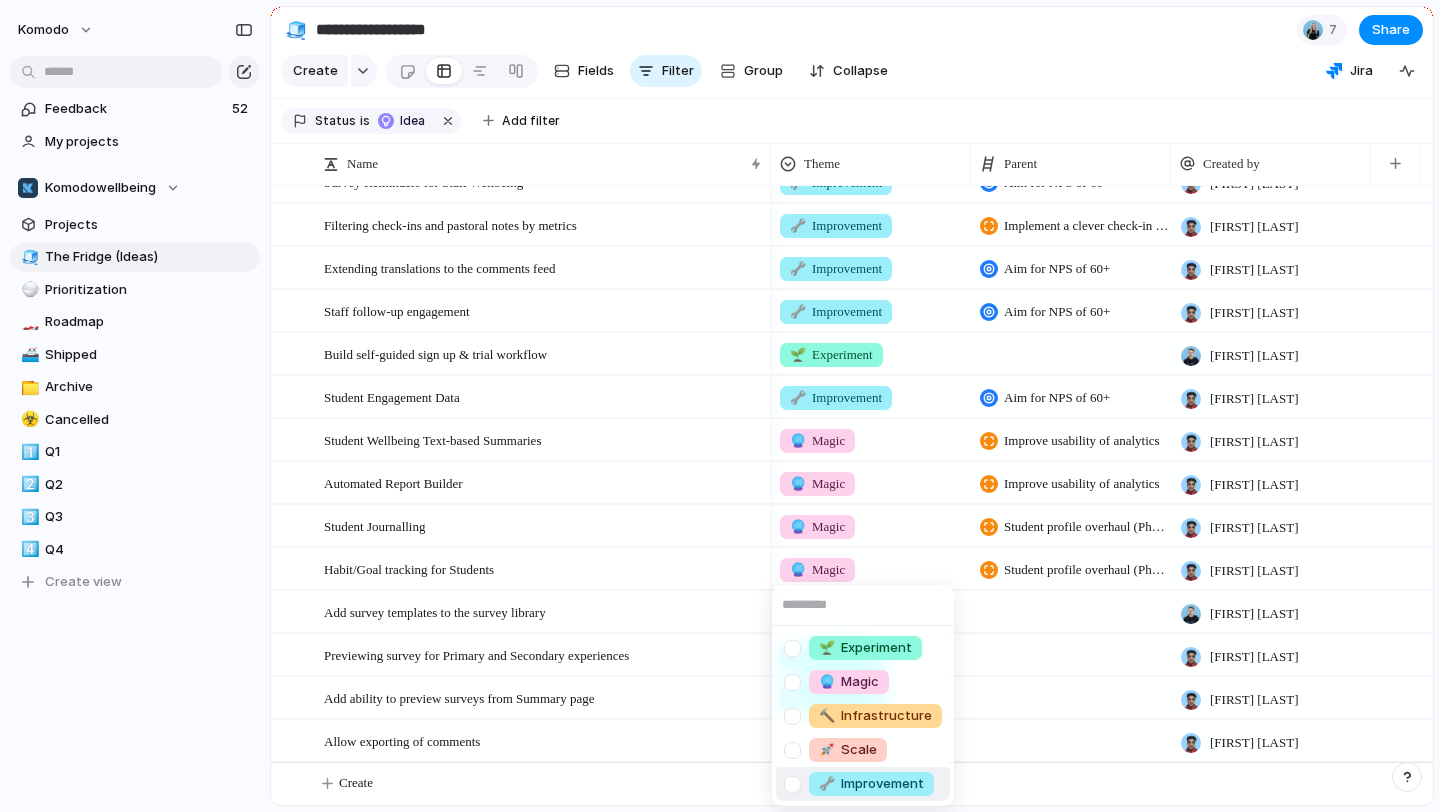 click on "🔧 Improvement" at bounding box center (871, 784) 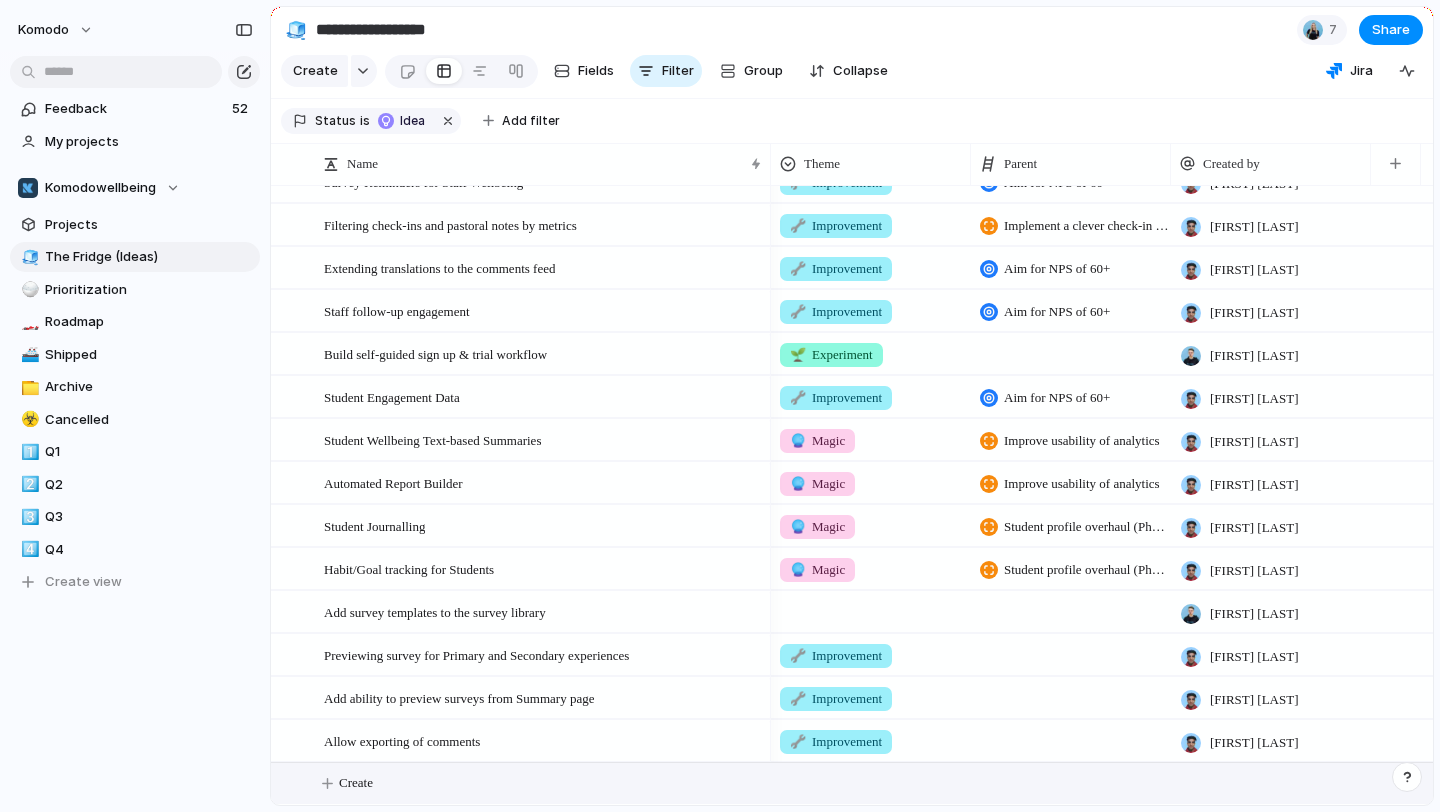 click on "Create" at bounding box center [356, 783] 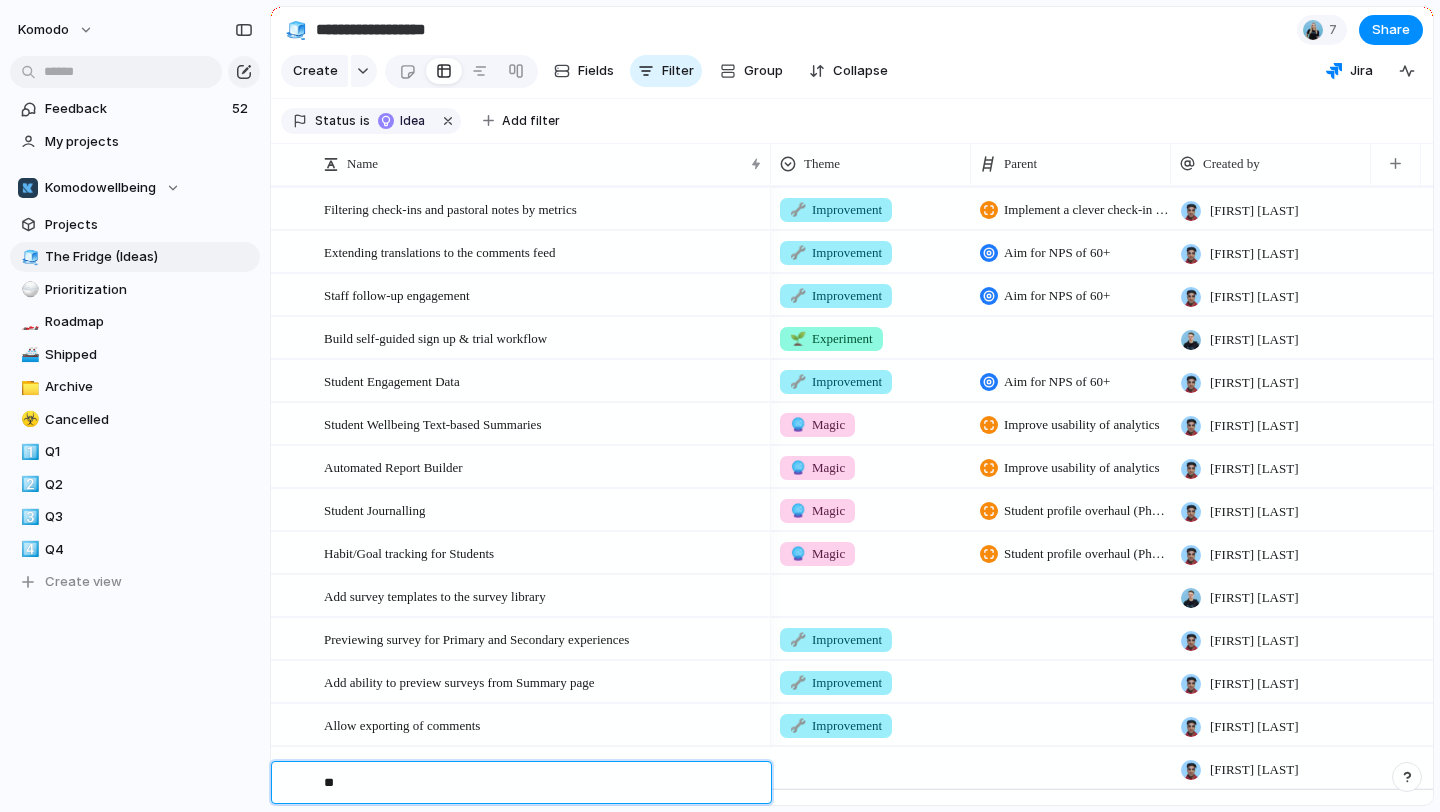 type on "*" 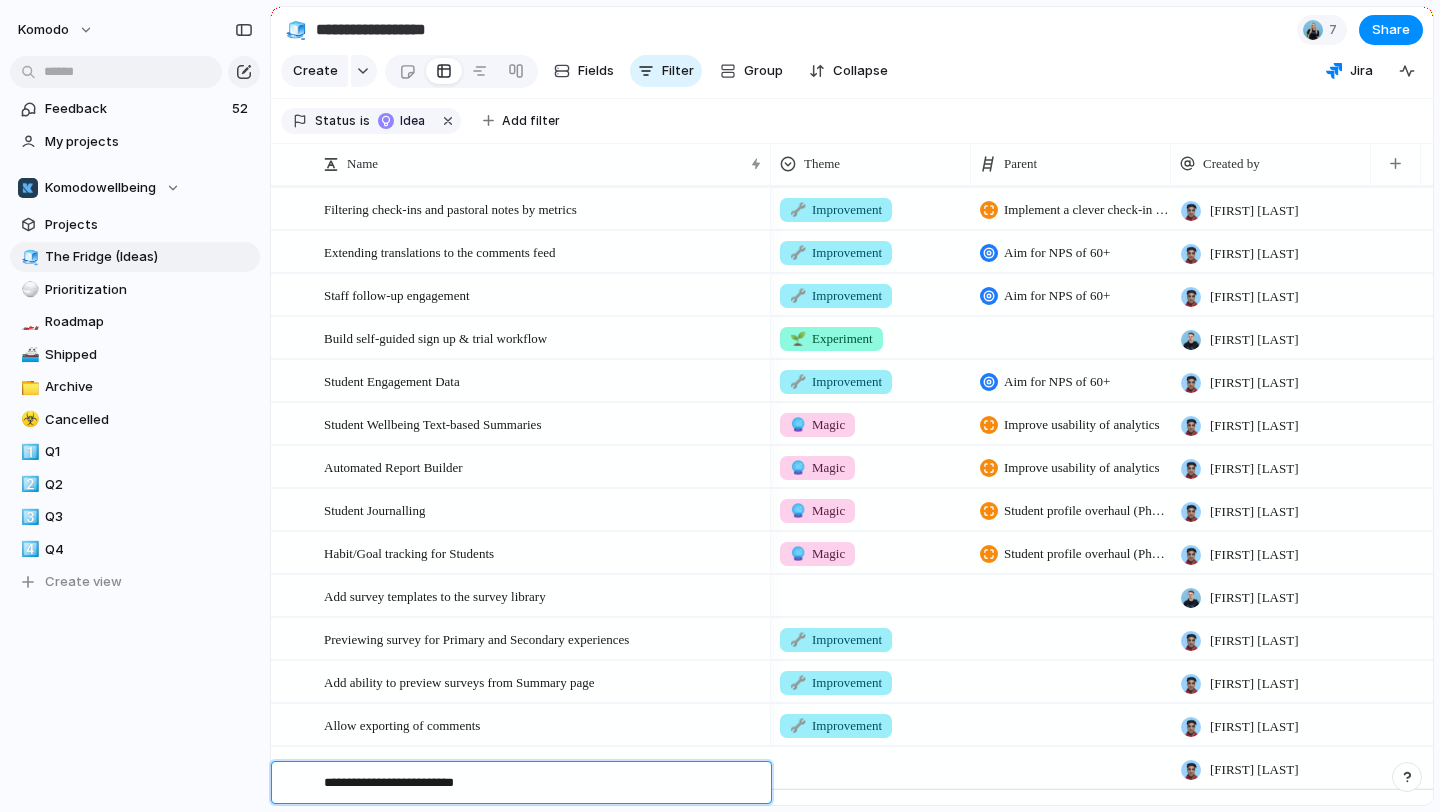 click on "**********" at bounding box center (540, 785) 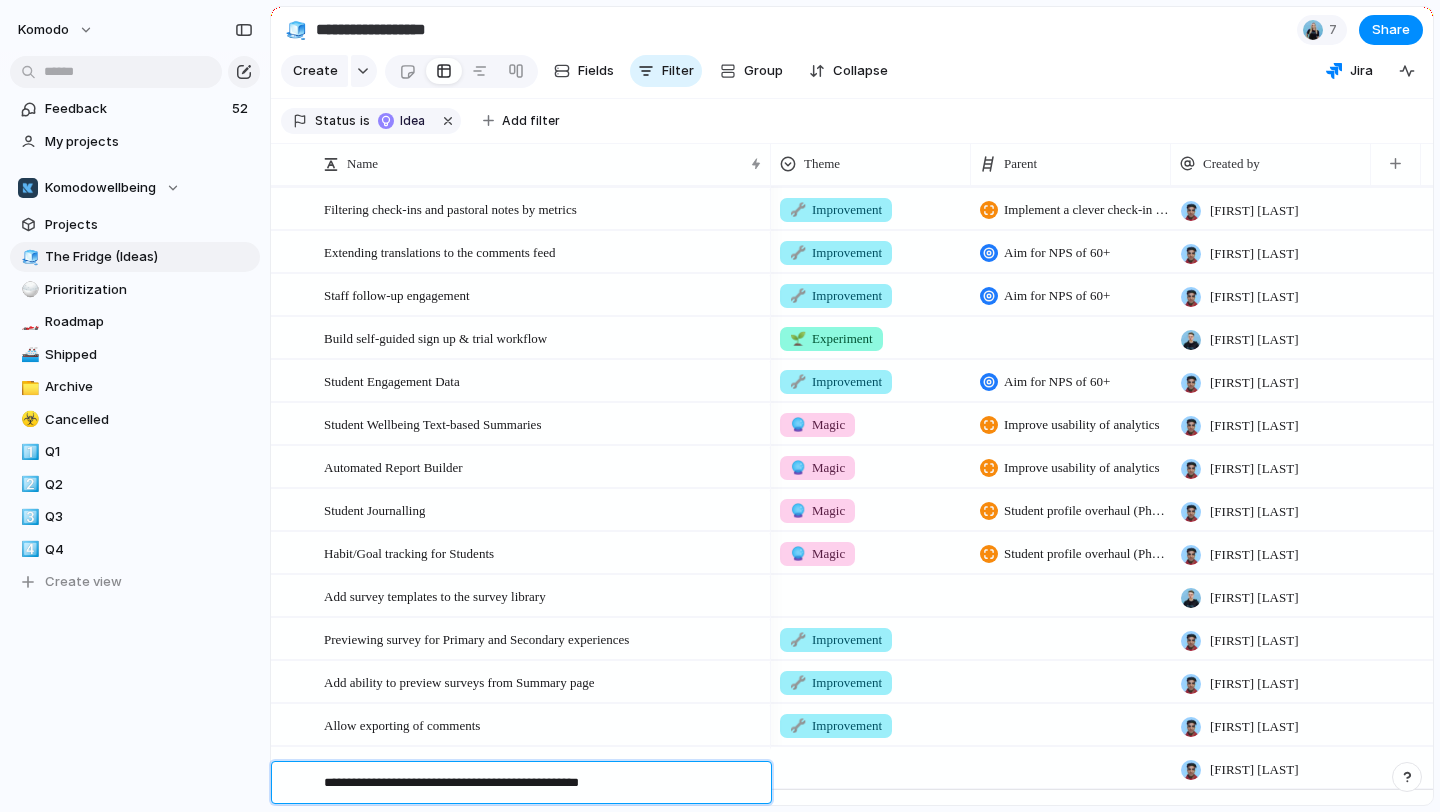 type on "**********" 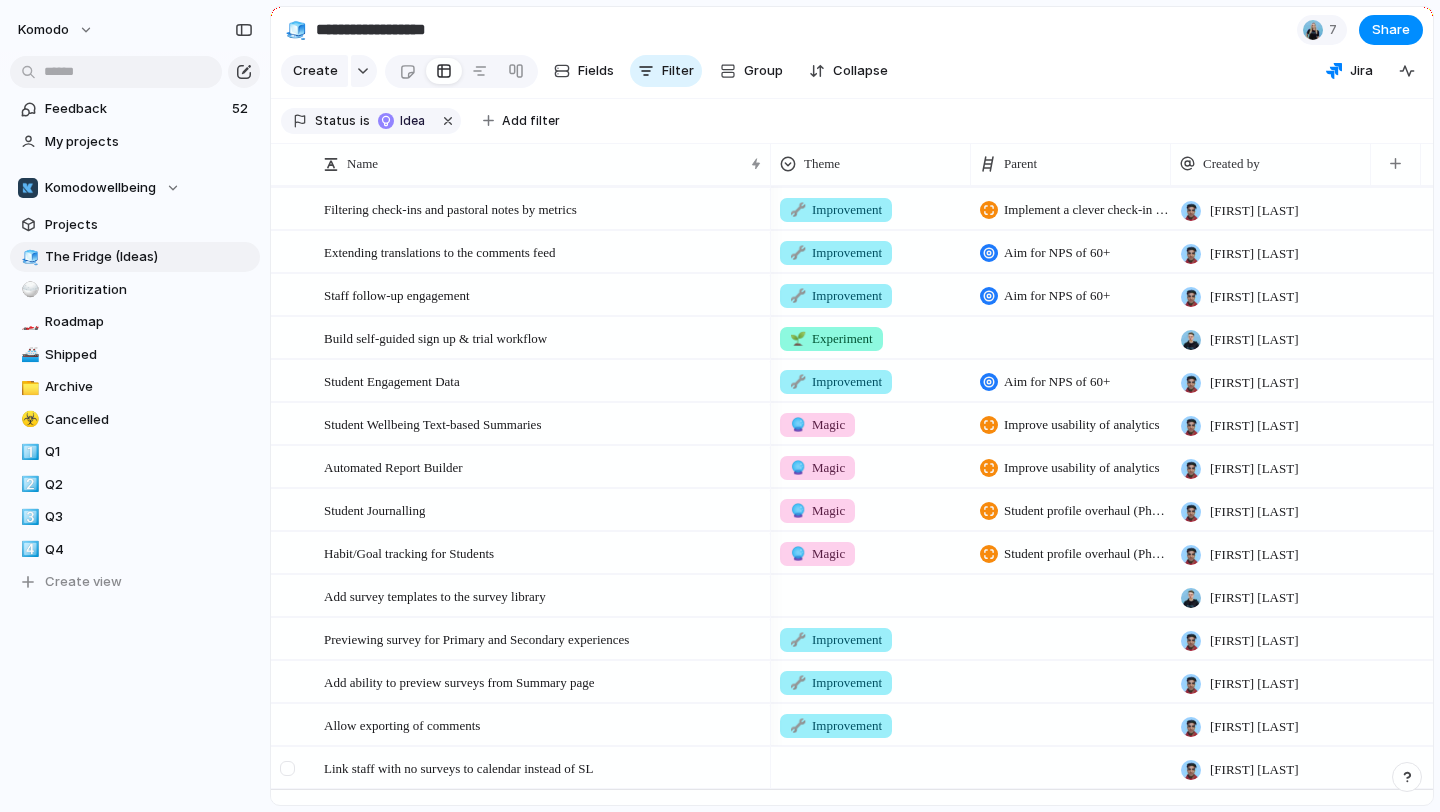 click at bounding box center [290, 775] 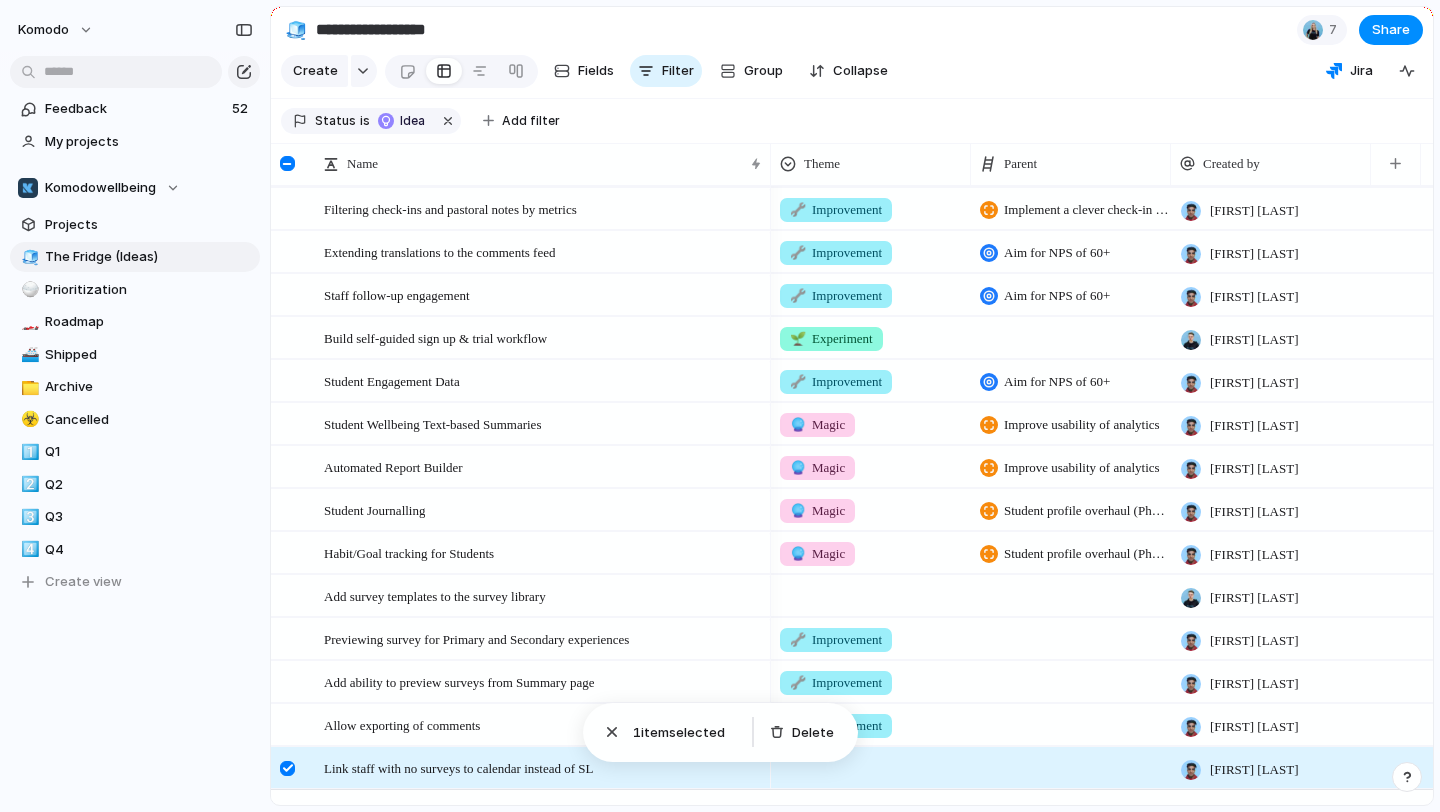 click at bounding box center [299, 768] 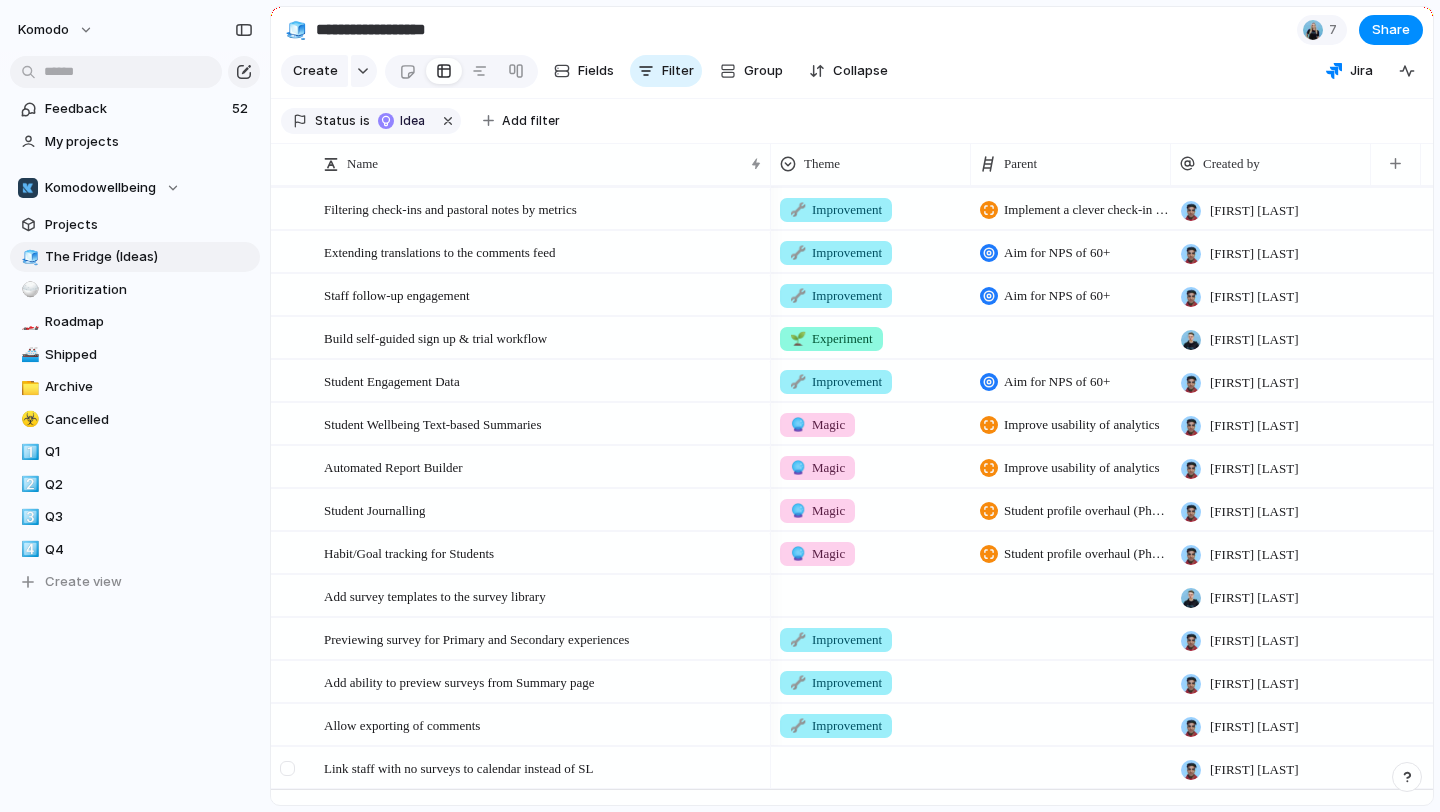 click at bounding box center (299, 768) 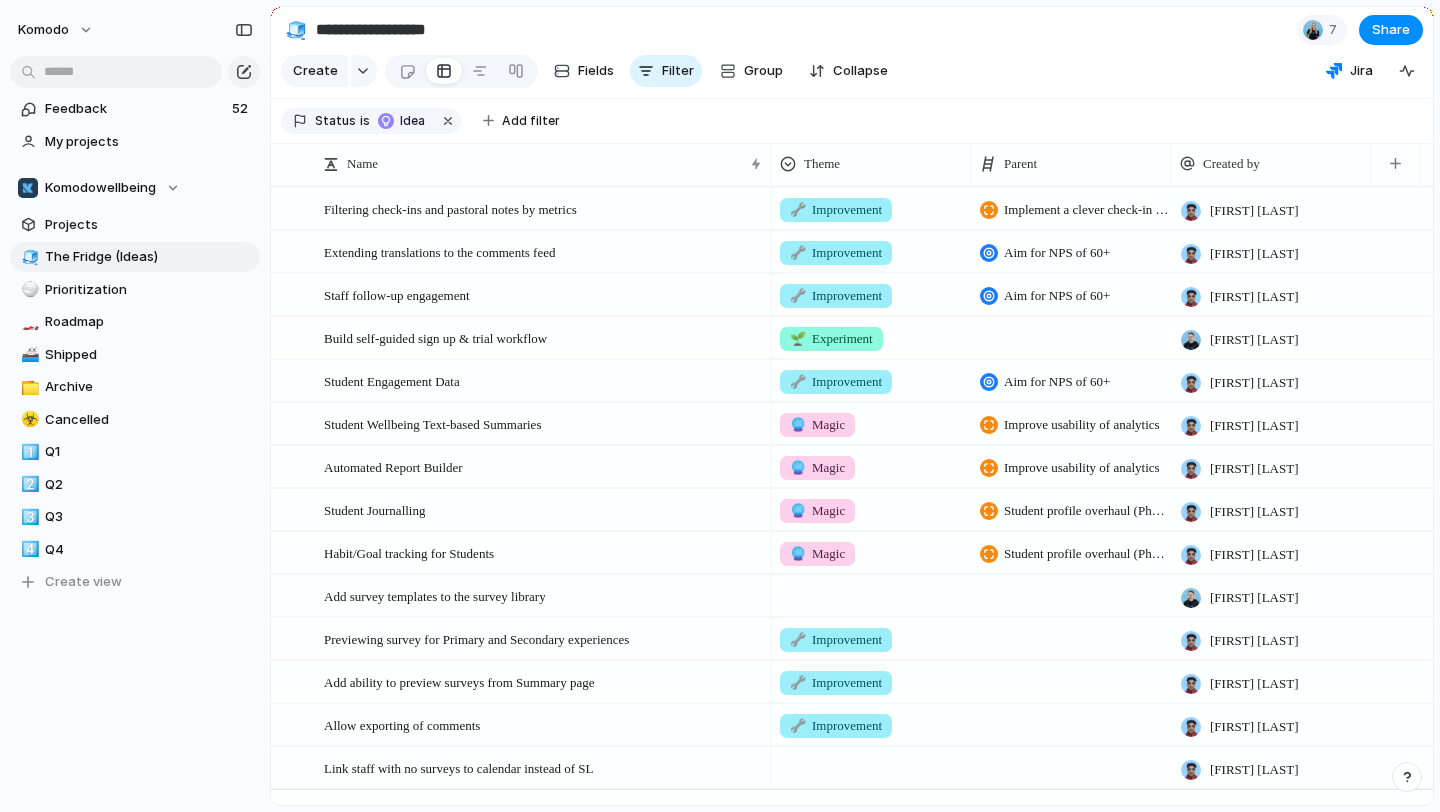 click at bounding box center (871, 764) 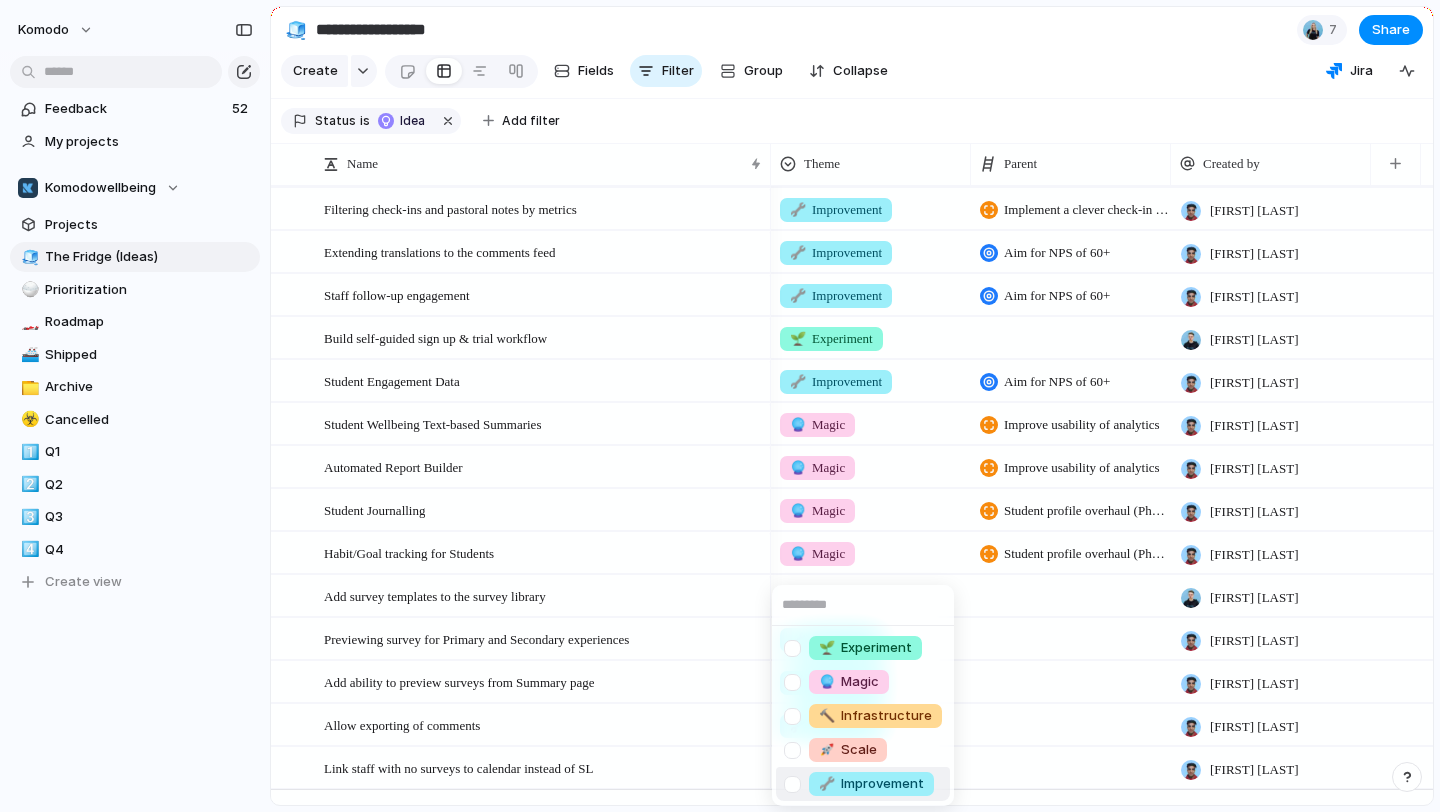 click on "🔧 Improvement" at bounding box center [871, 784] 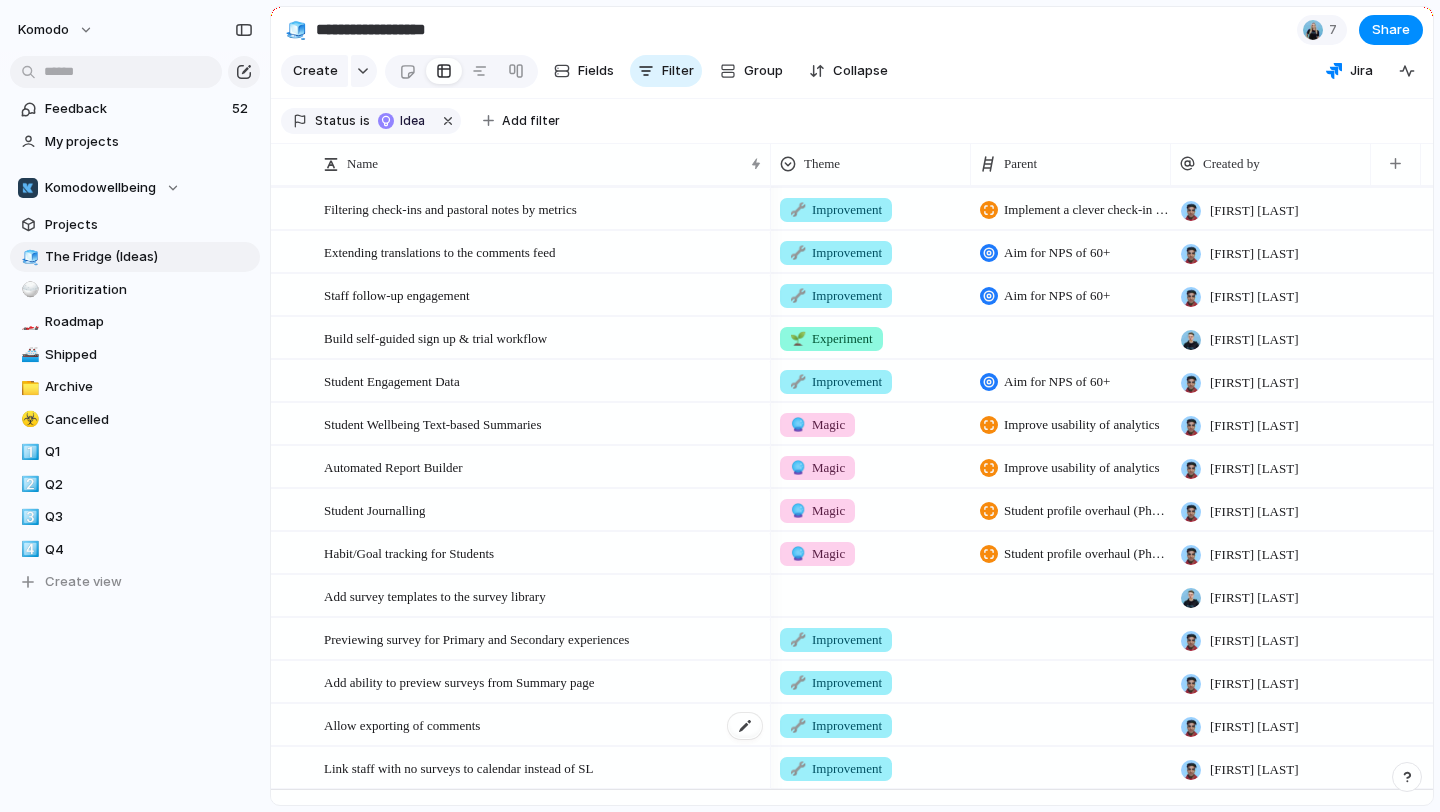 scroll, scrollTop: 558, scrollLeft: 0, axis: vertical 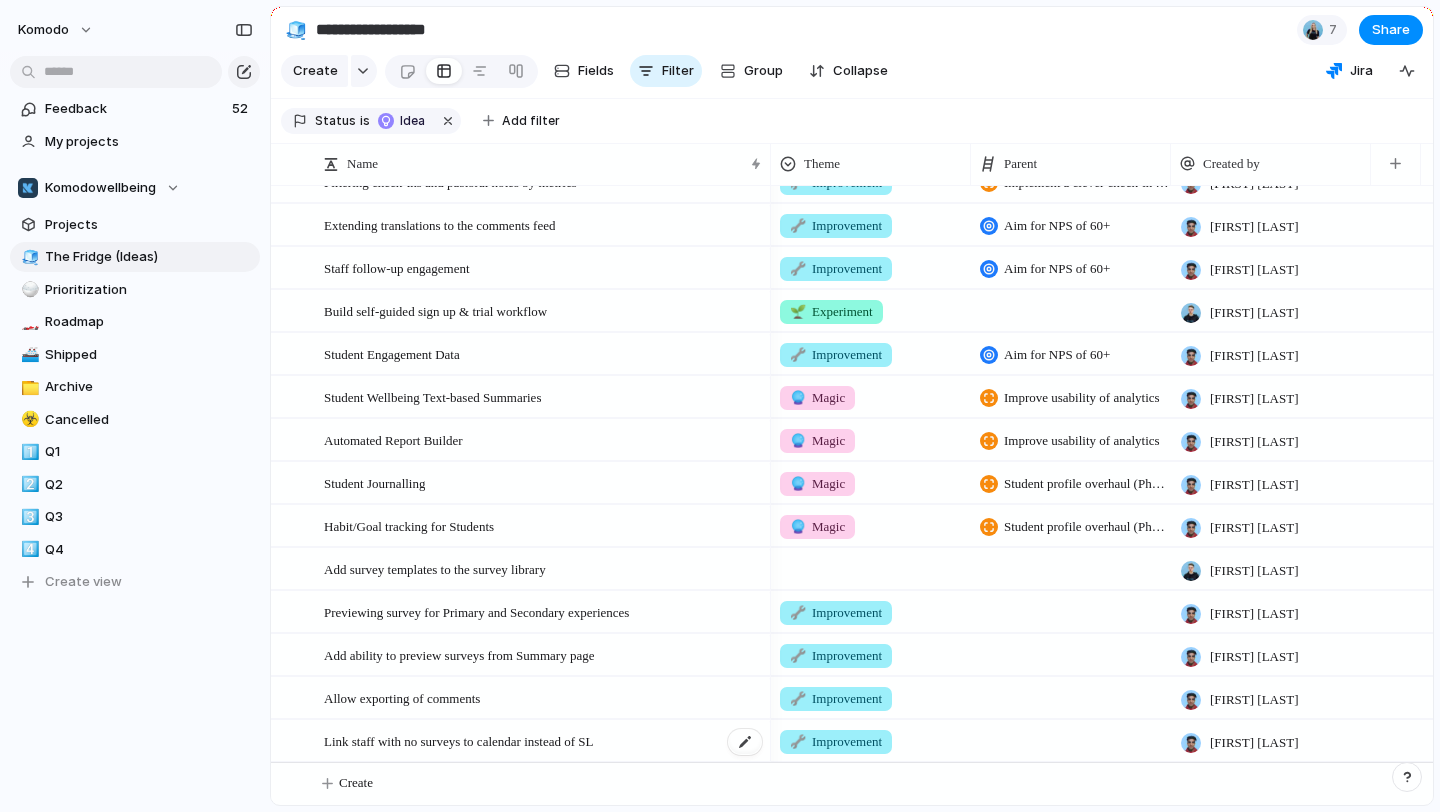 click on "Link staff with no surveys to calendar instead of SL" at bounding box center (544, 741) 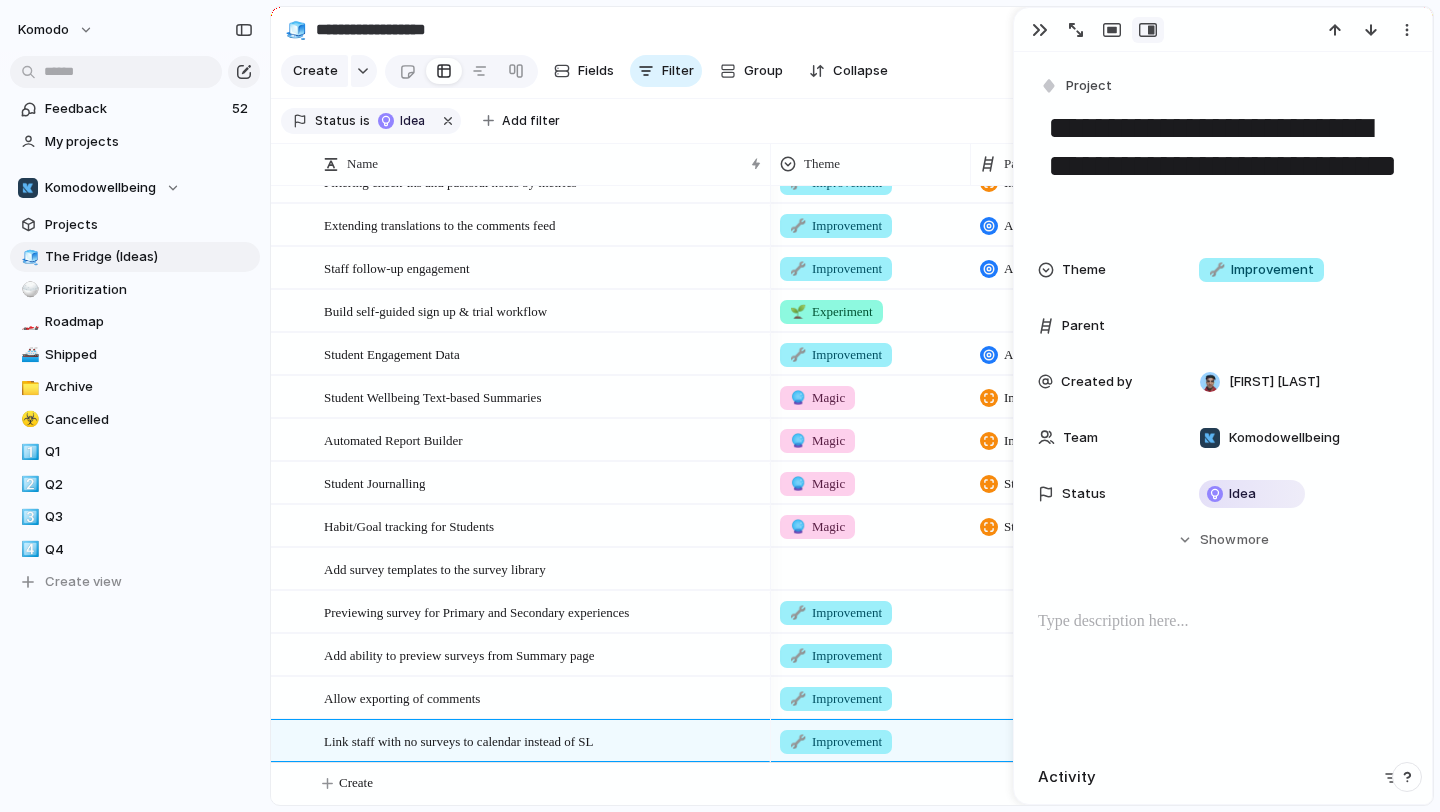 click at bounding box center (1223, 622) 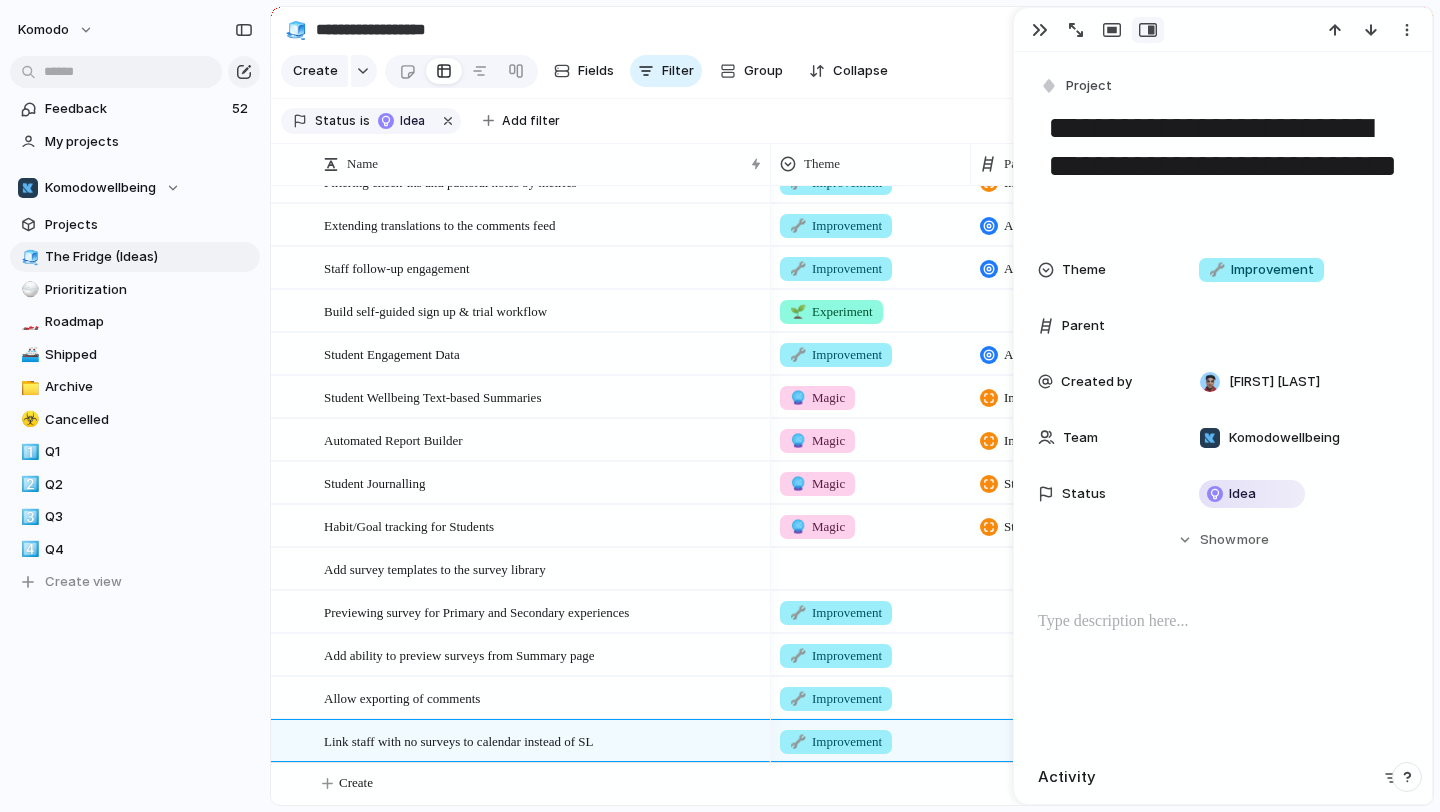 type 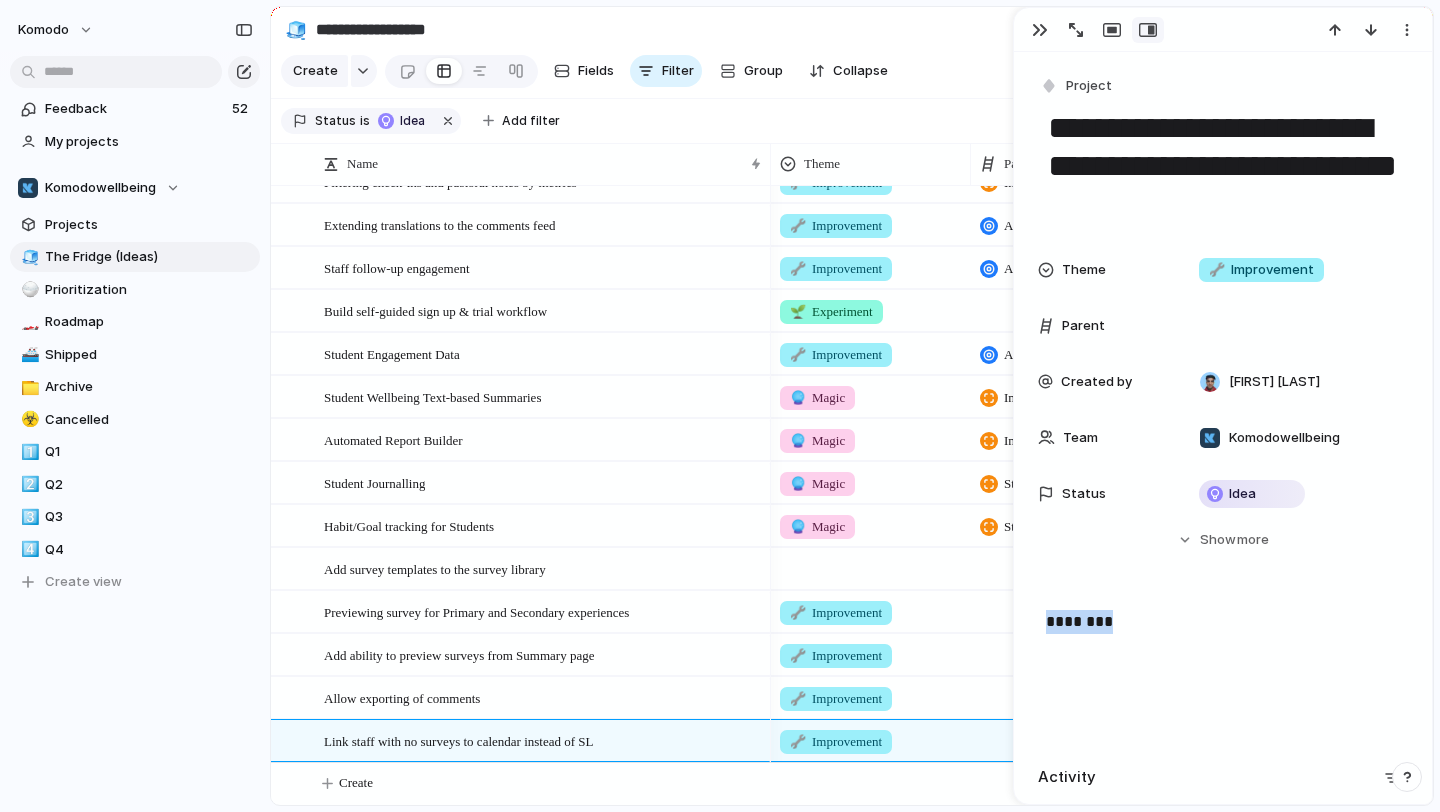 drag, startPoint x: 1119, startPoint y: 610, endPoint x: 1039, endPoint y: 627, distance: 81.78631 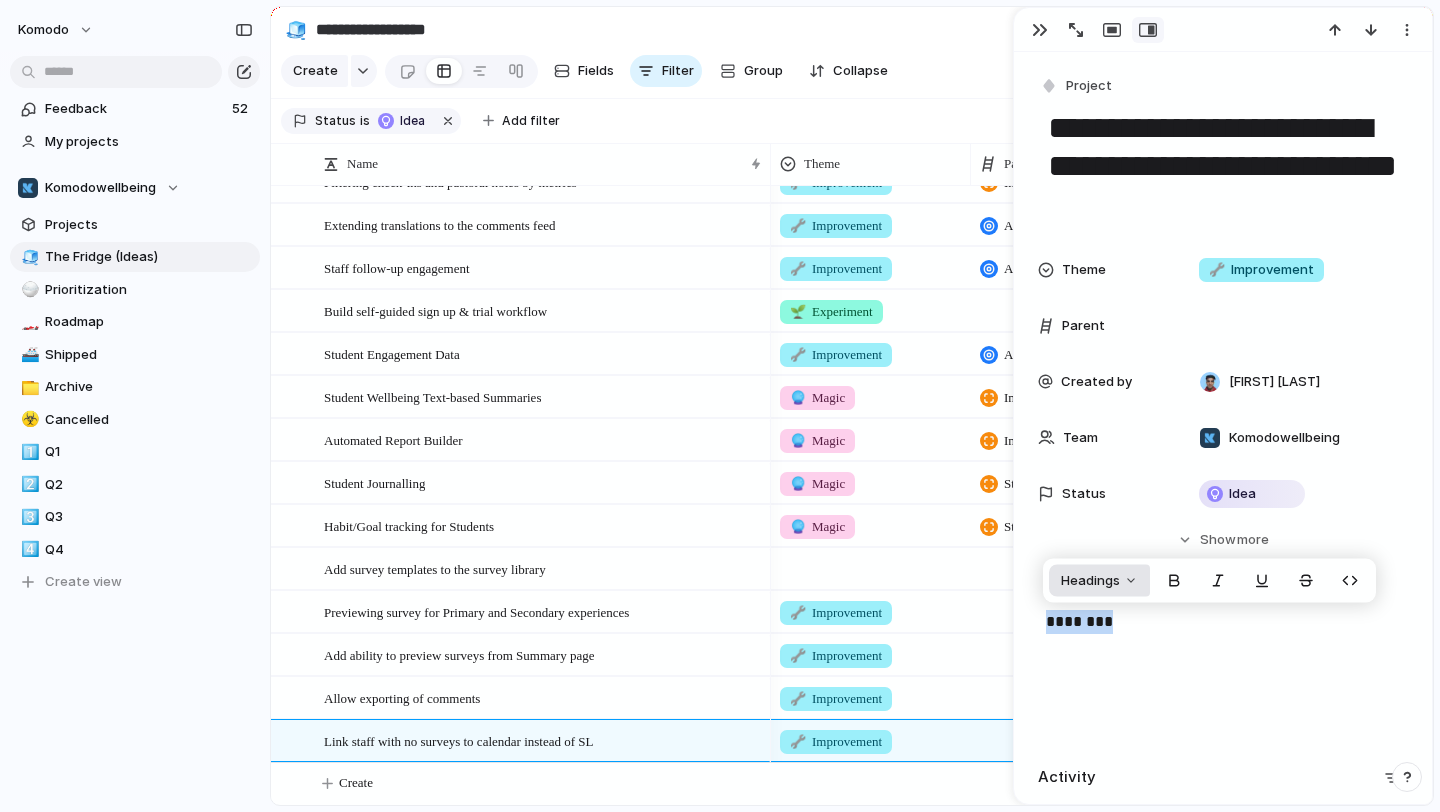 click on "Headings" at bounding box center [1090, 581] 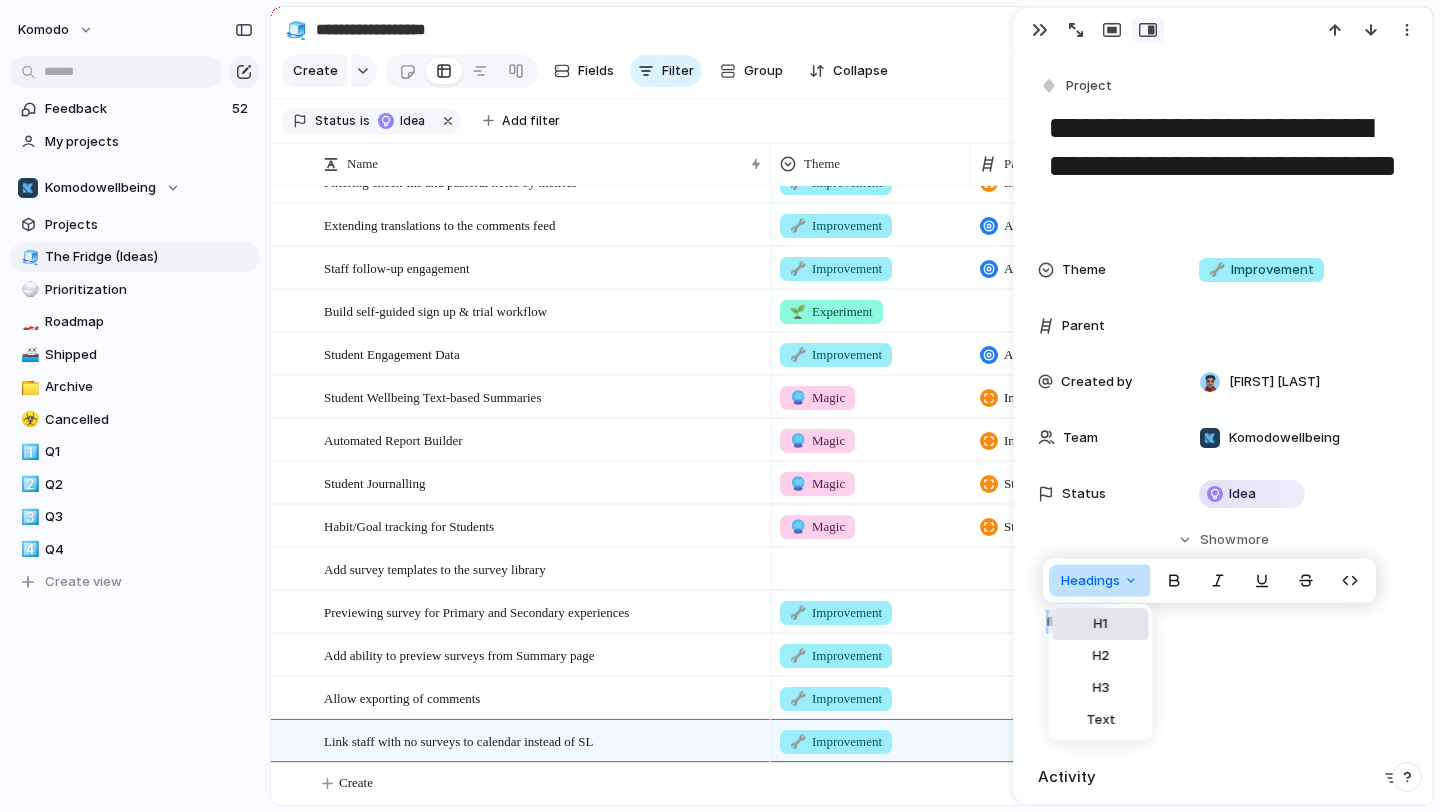 click on "H1" at bounding box center [1101, 624] 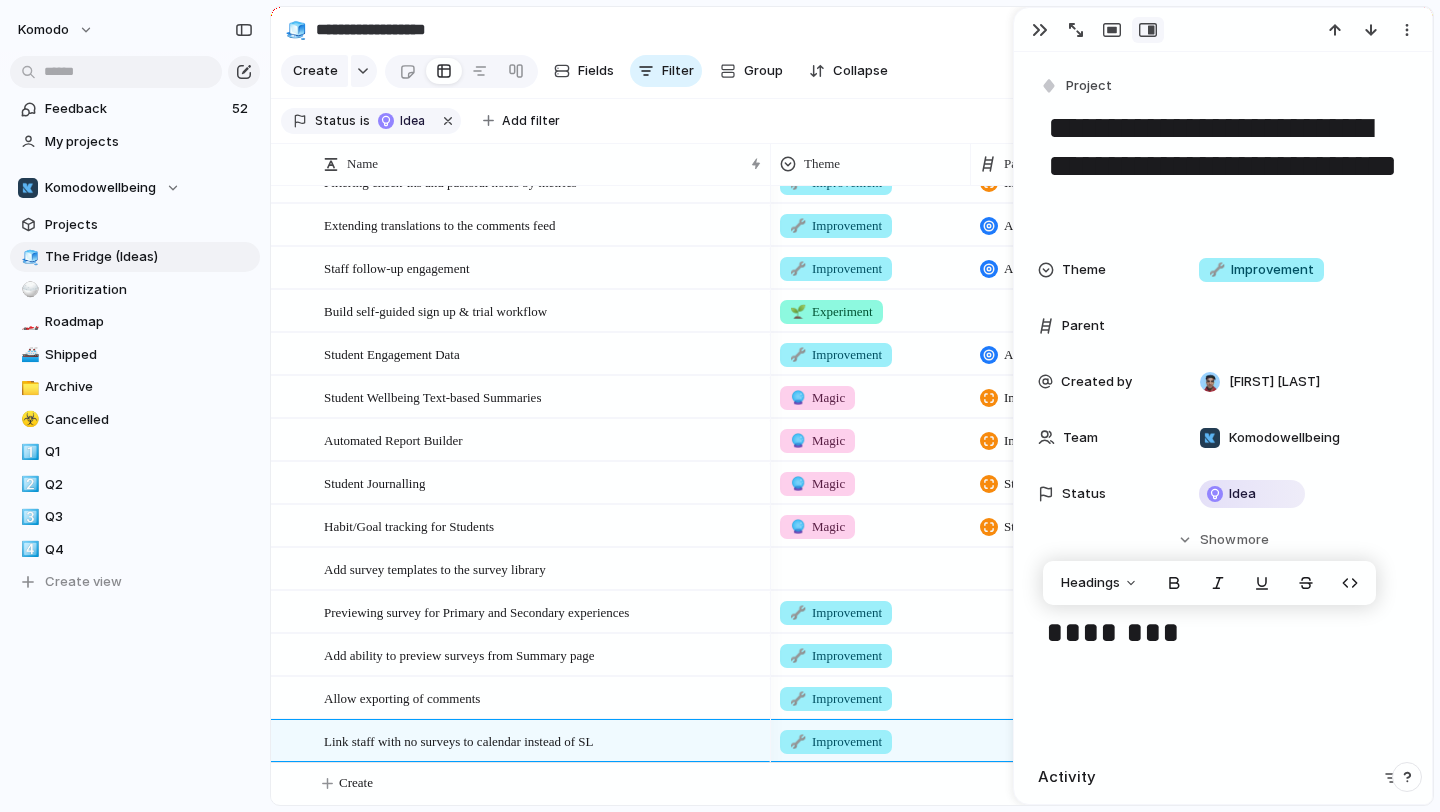 click on "********" at bounding box center [1223, 674] 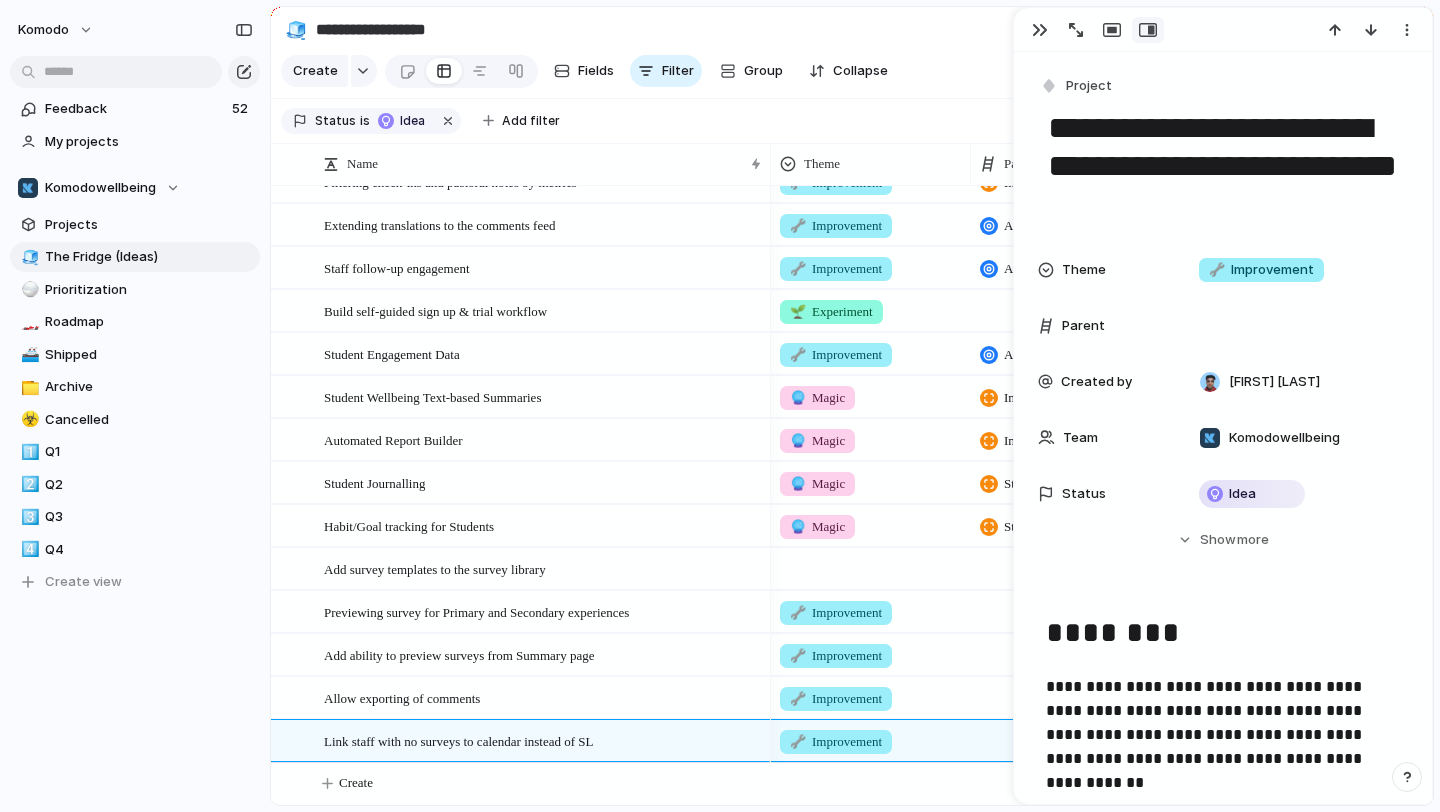 click on "**********" at bounding box center [1223, 698] 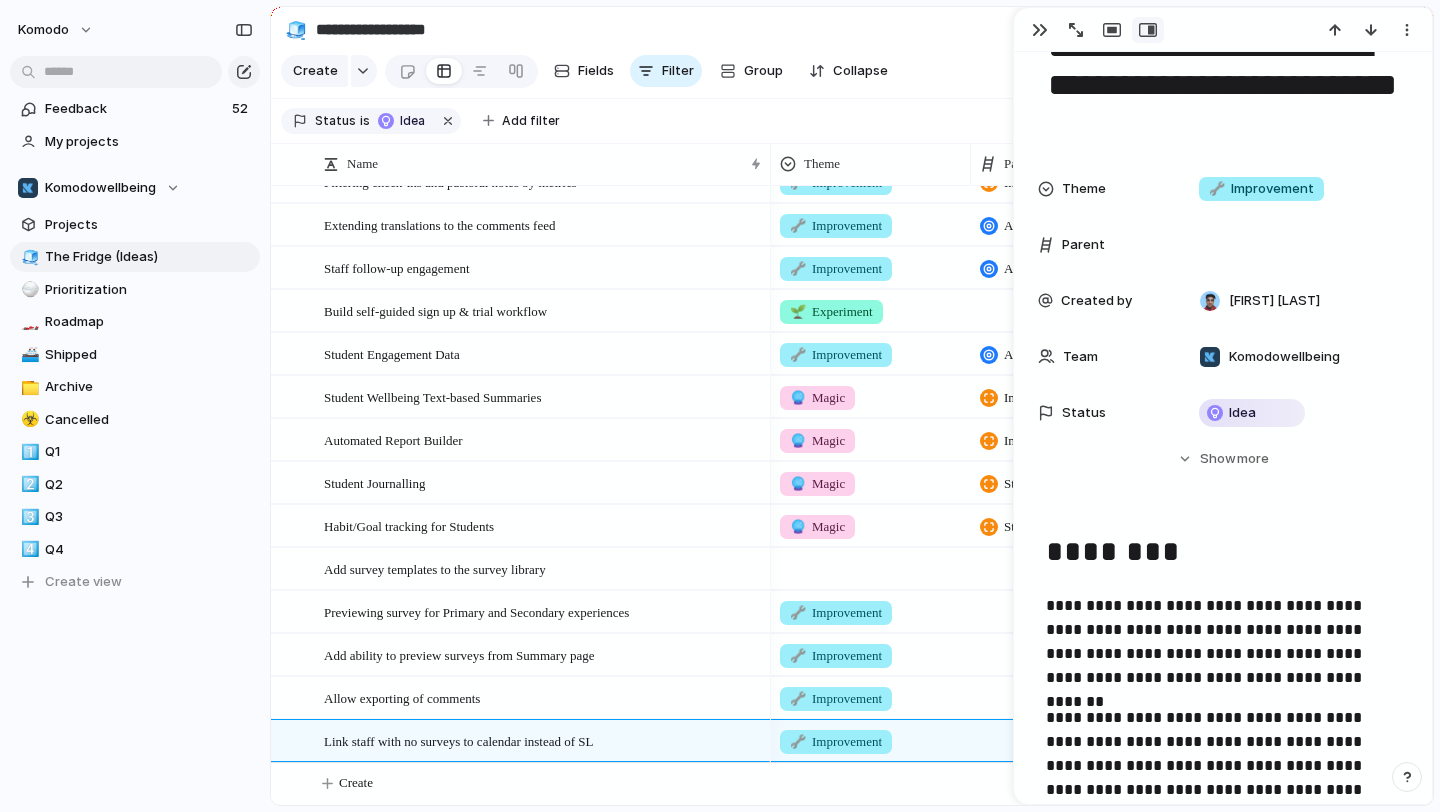scroll, scrollTop: 128, scrollLeft: 0, axis: vertical 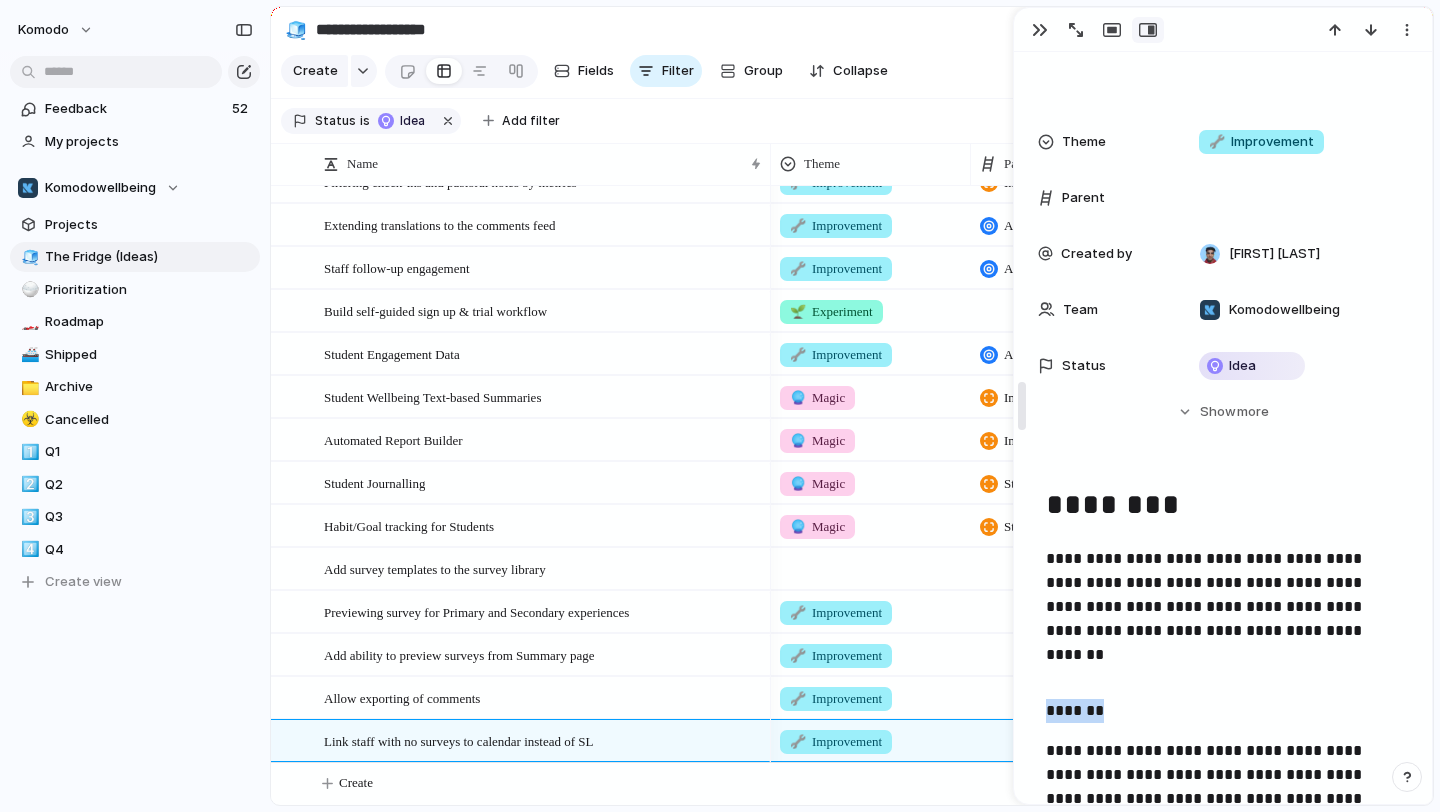 drag, startPoint x: 1165, startPoint y: 708, endPoint x: 1023, endPoint y: 703, distance: 142.088 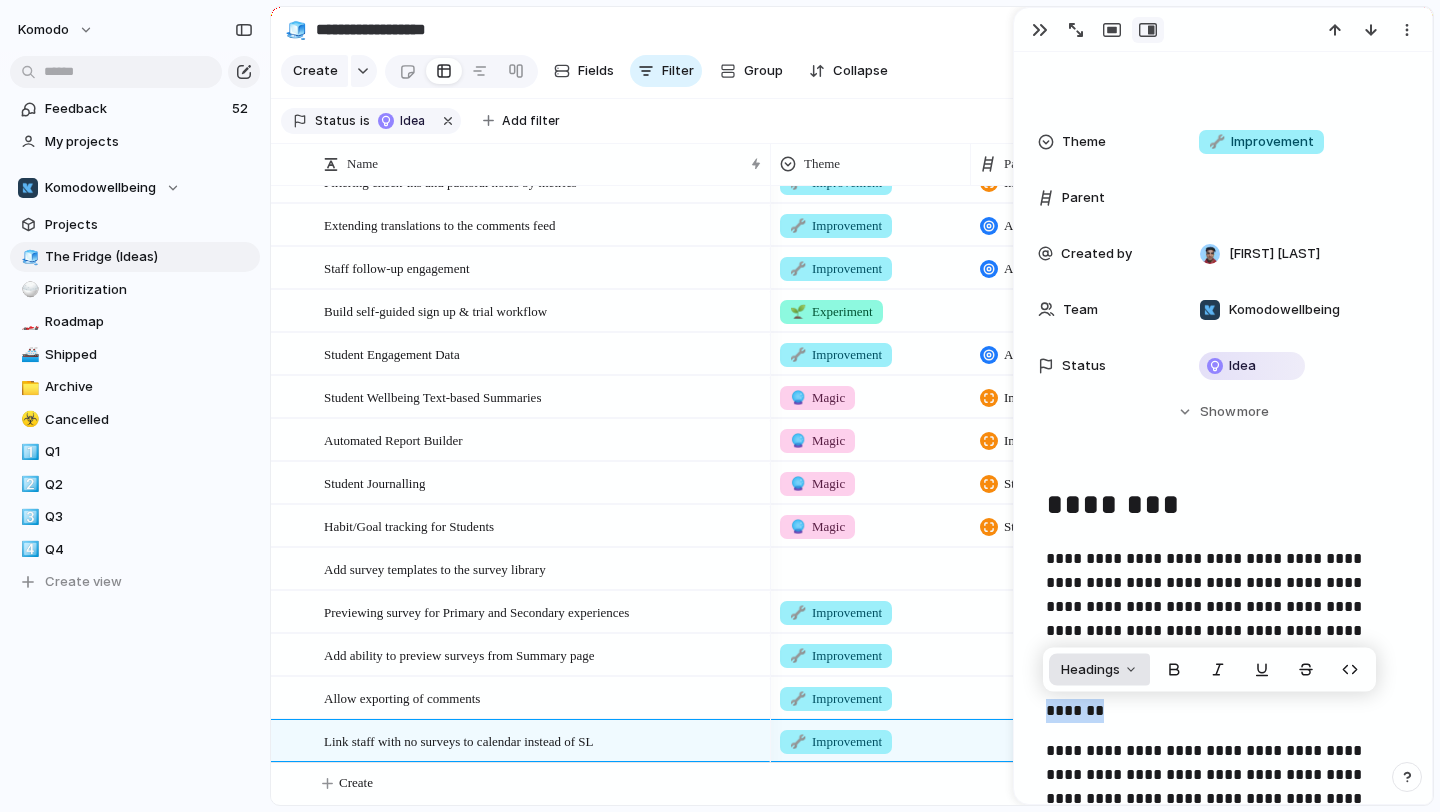 click on "Headings" at bounding box center [1090, 670] 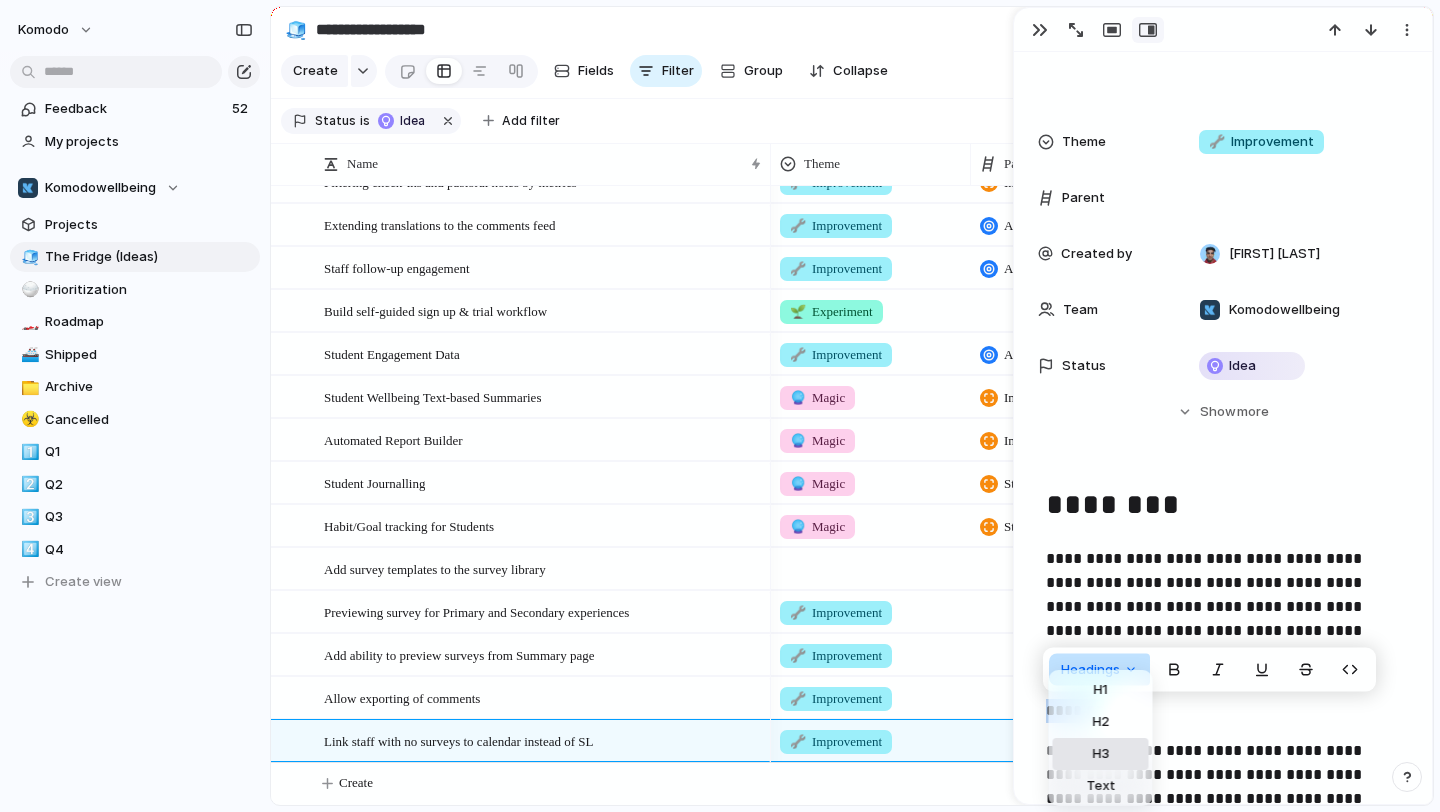 click on "H3" at bounding box center [1101, 754] 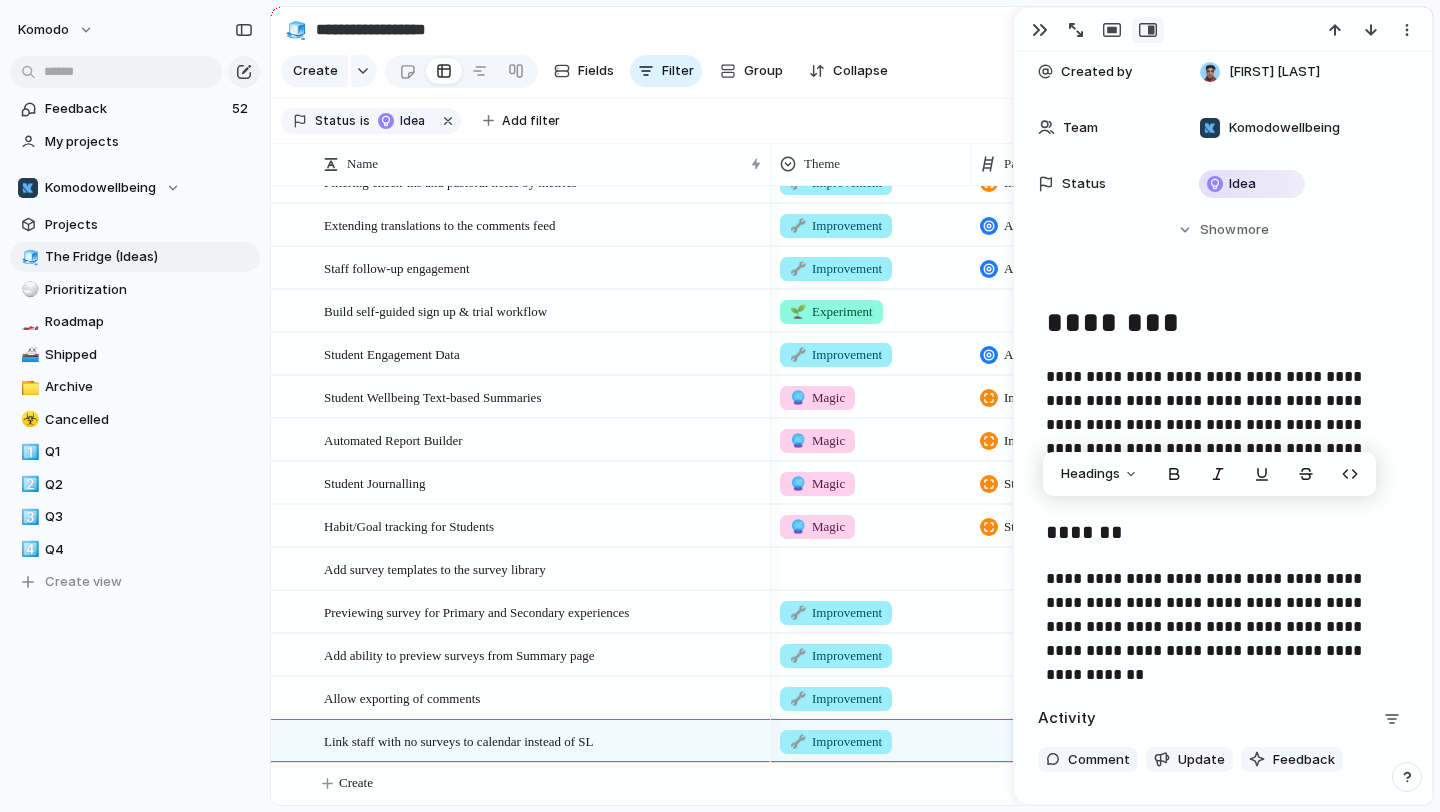 scroll, scrollTop: 325, scrollLeft: 0, axis: vertical 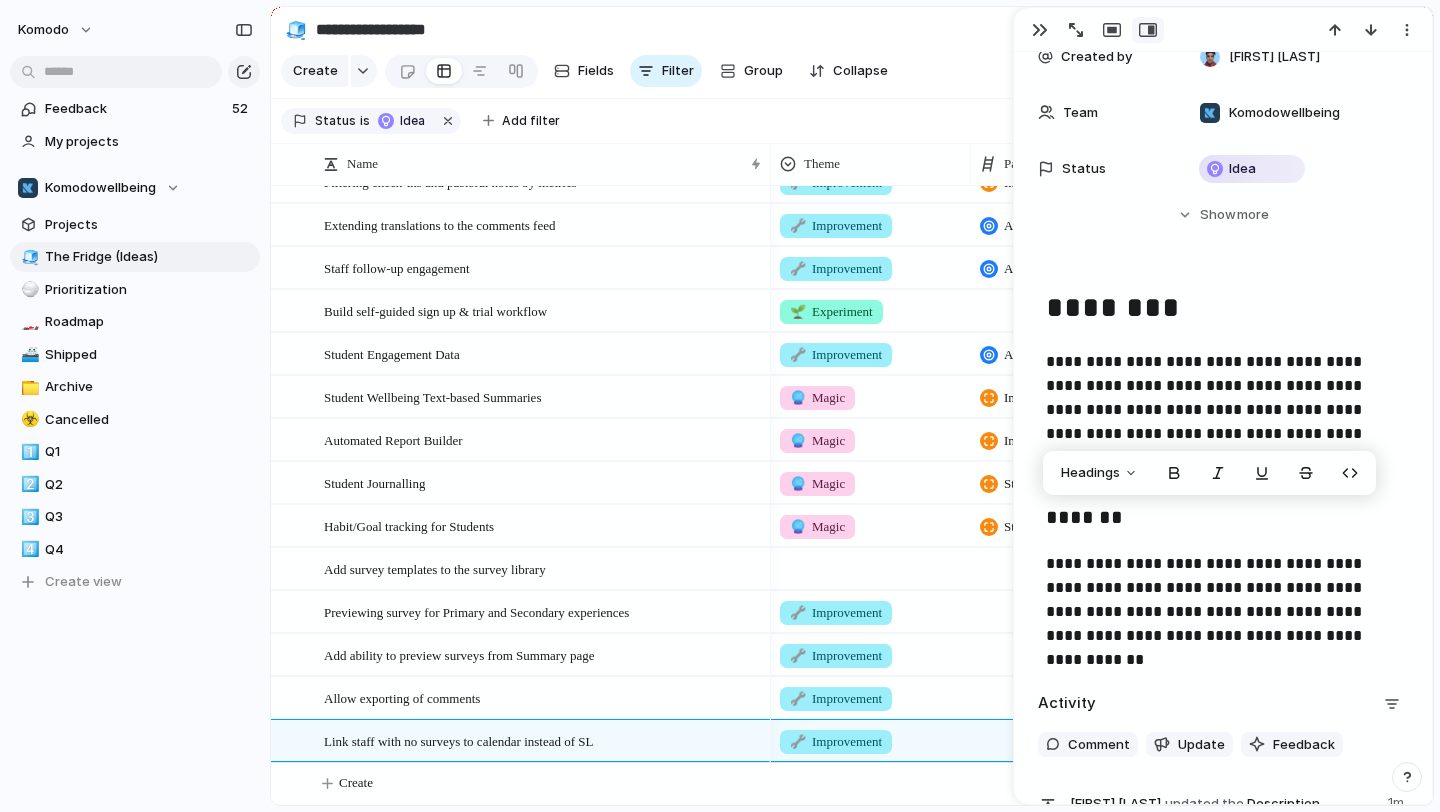 click on "**********" at bounding box center (1223, 600) 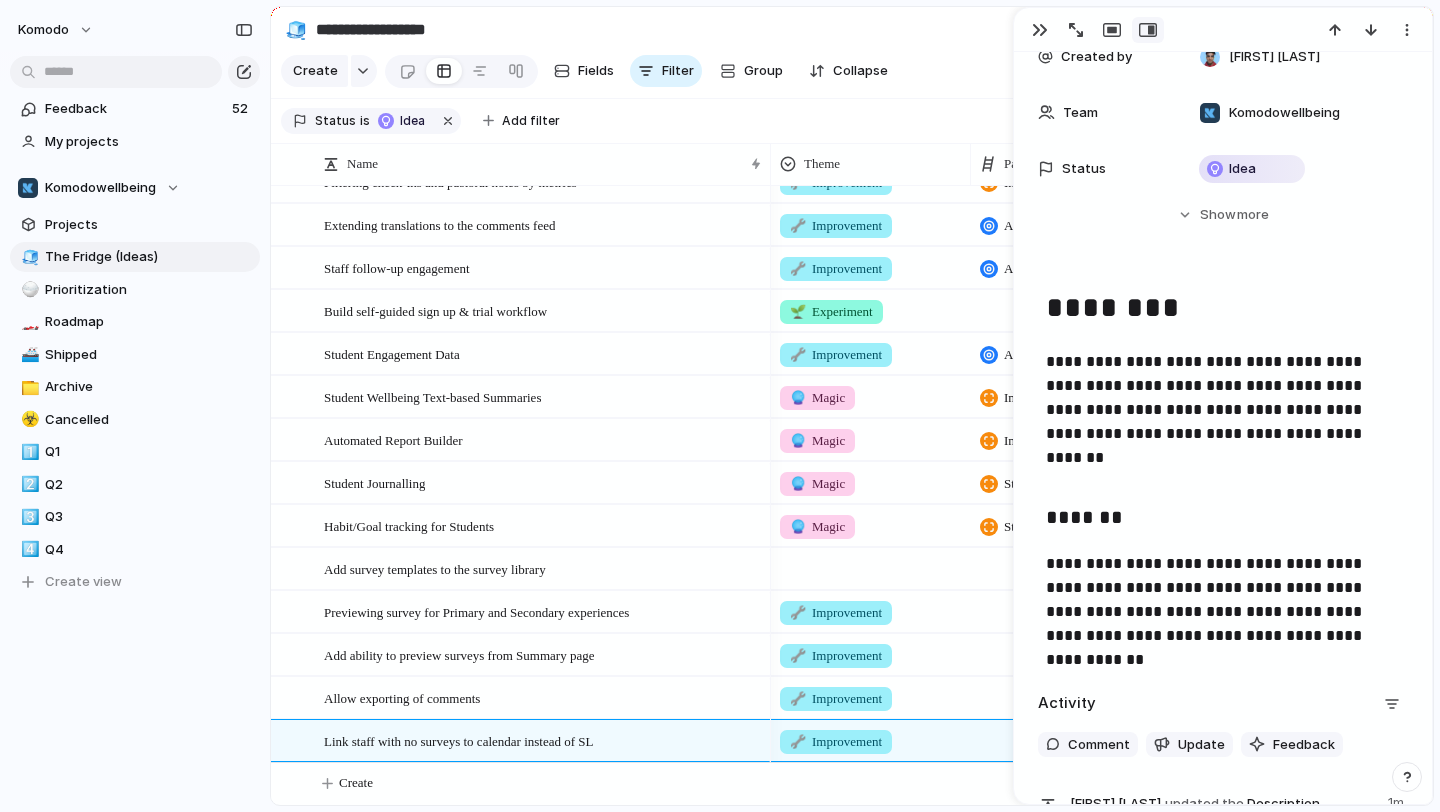 click on "**********" at bounding box center [1223, 600] 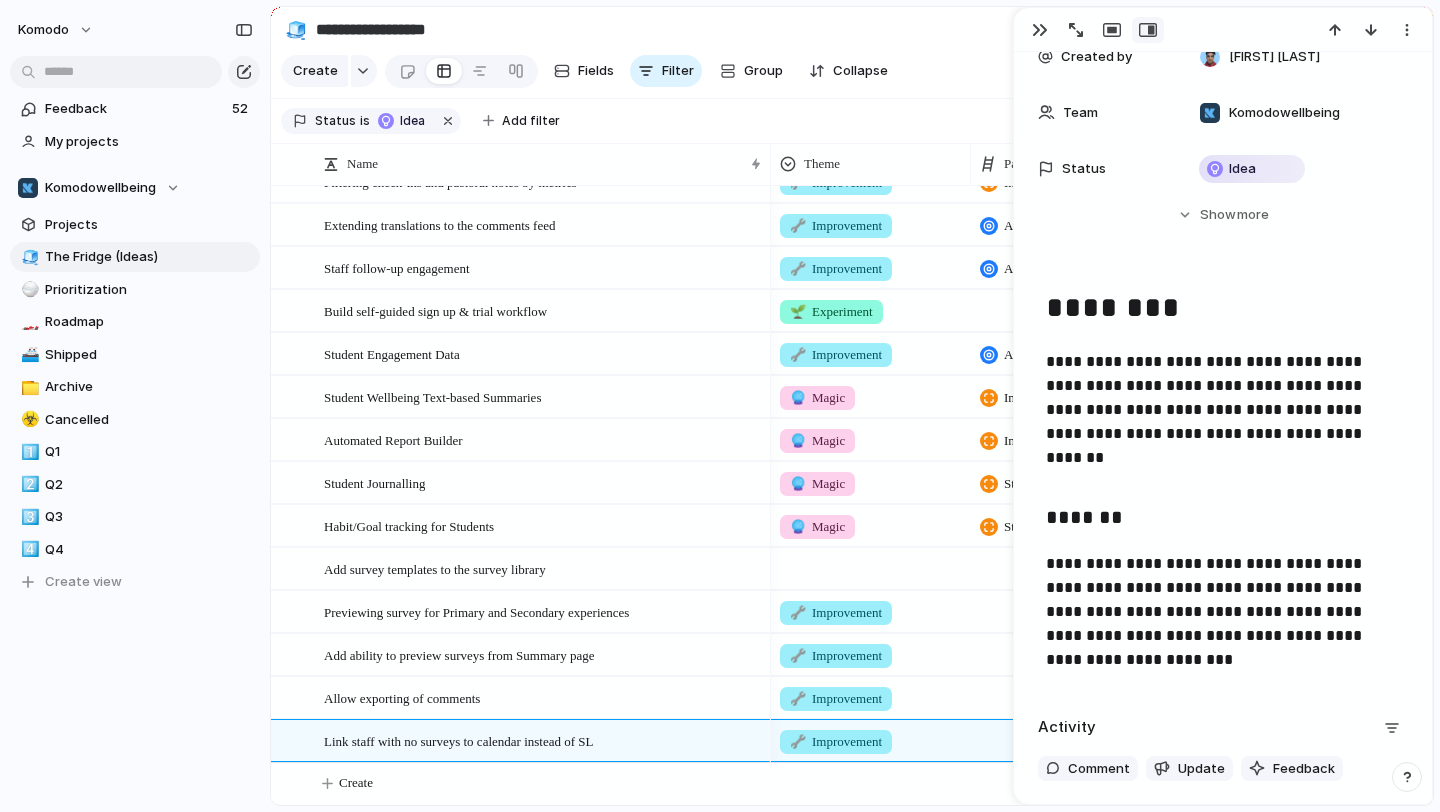 click on "**********" at bounding box center (1223, 612) 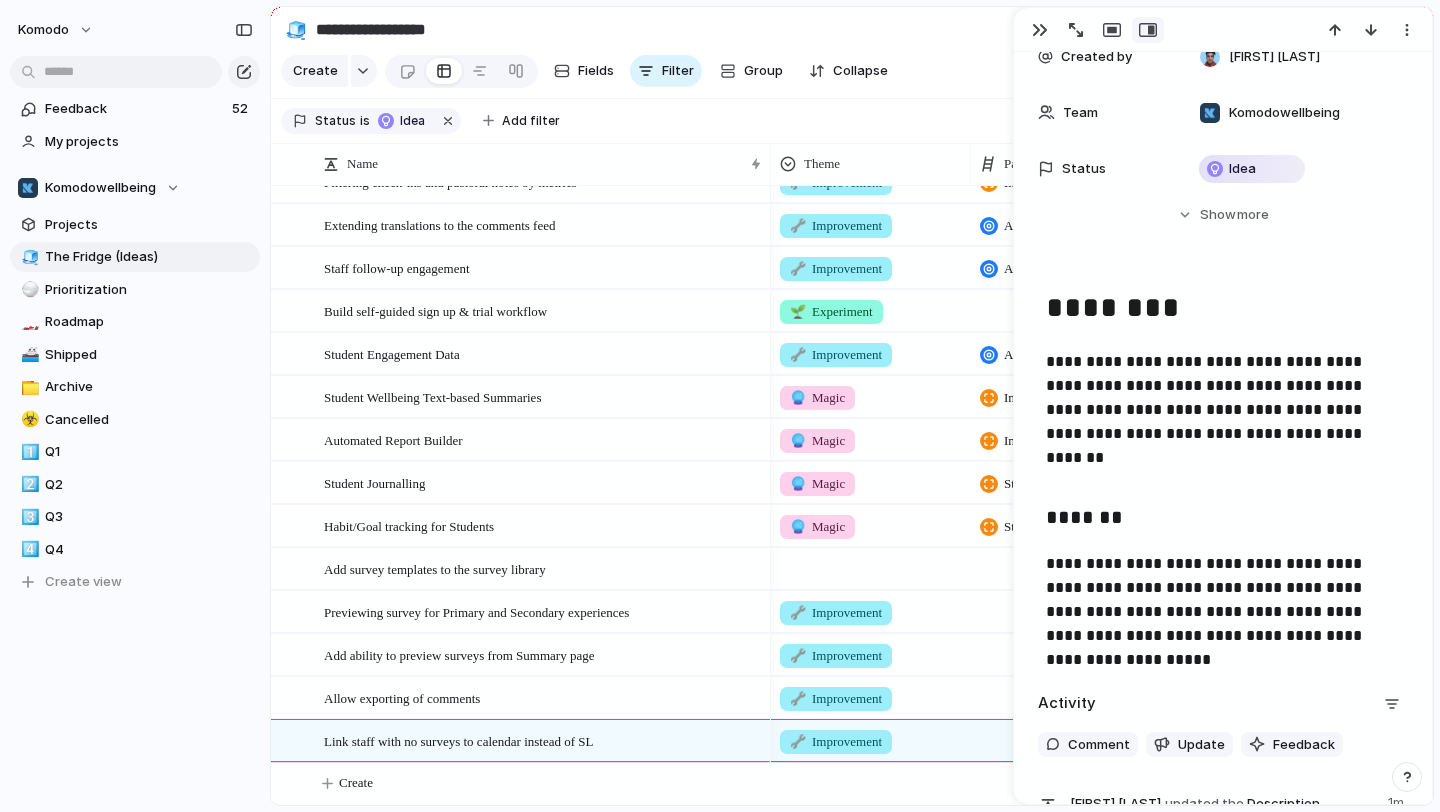 click on "**********" at bounding box center (1223, 600) 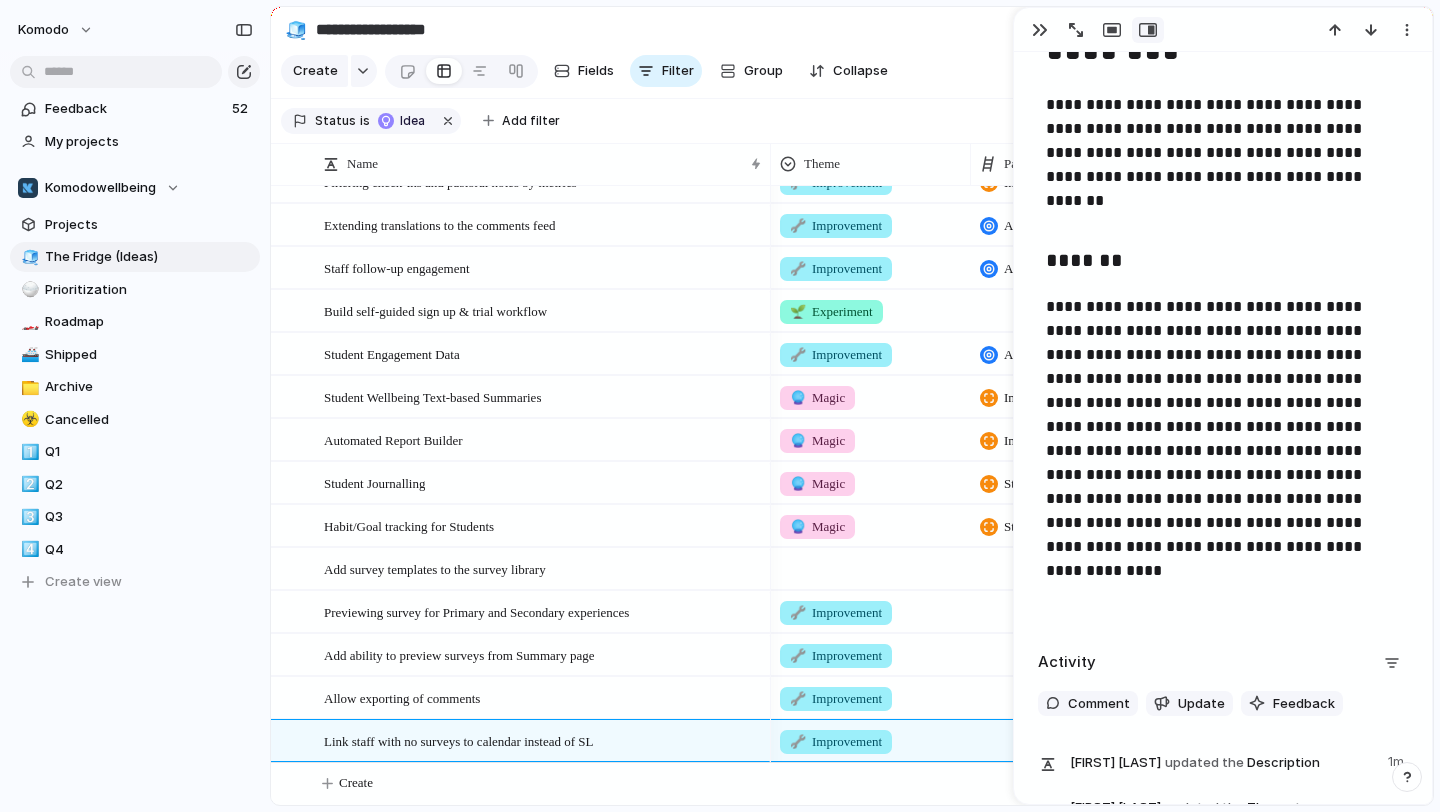 scroll, scrollTop: 584, scrollLeft: 0, axis: vertical 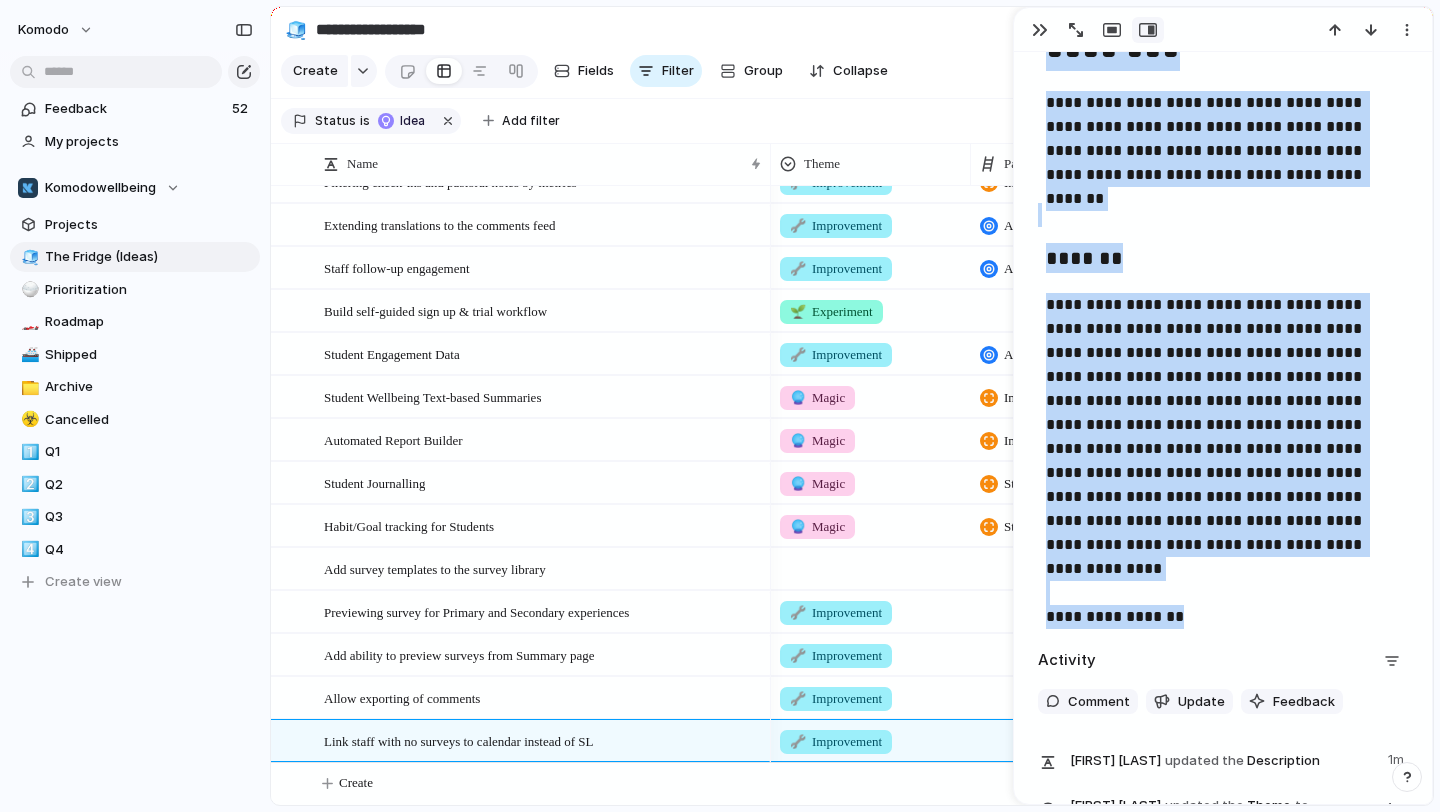 drag, startPoint x: 1206, startPoint y: 600, endPoint x: 999, endPoint y: 579, distance: 208.06248 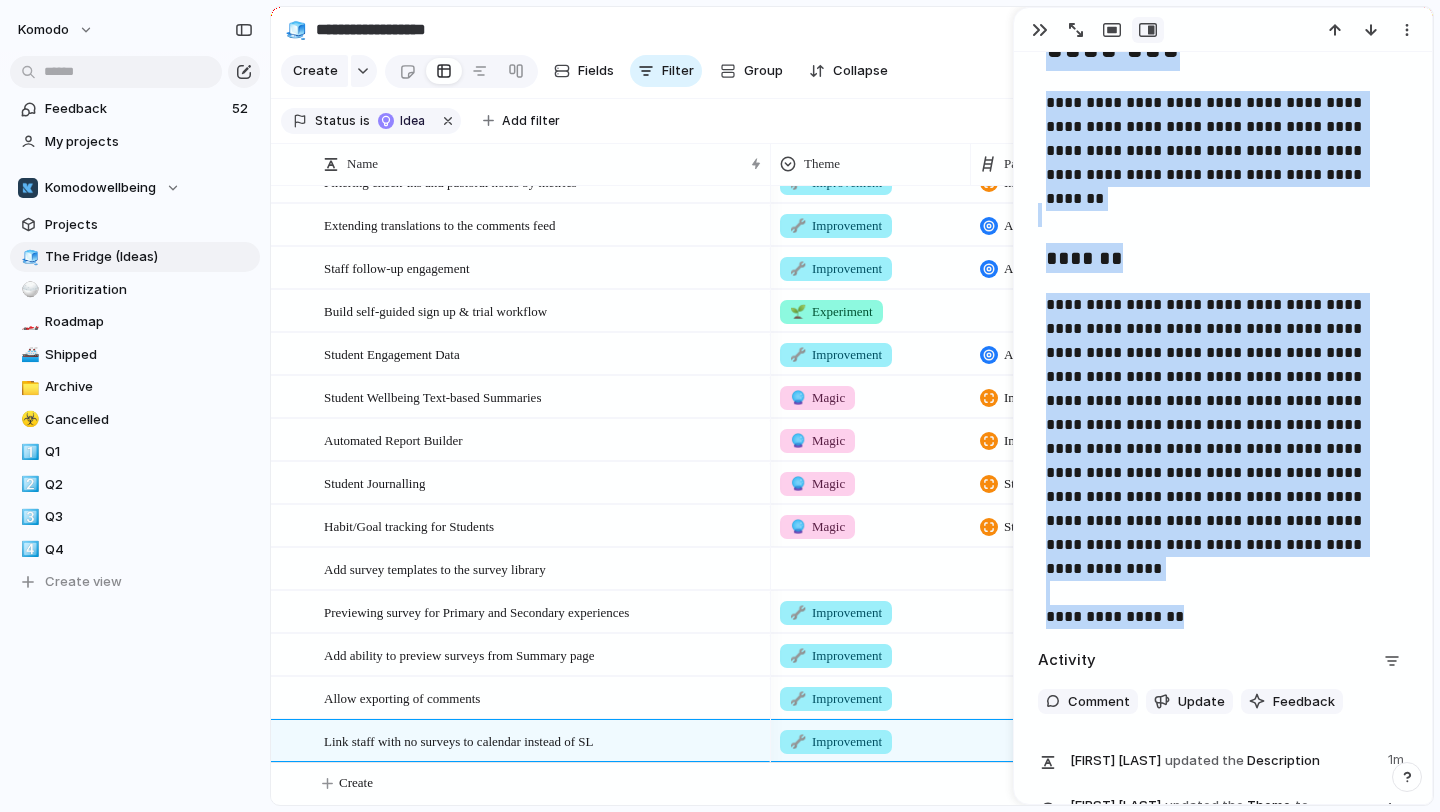 click at bounding box center (1071, 568) 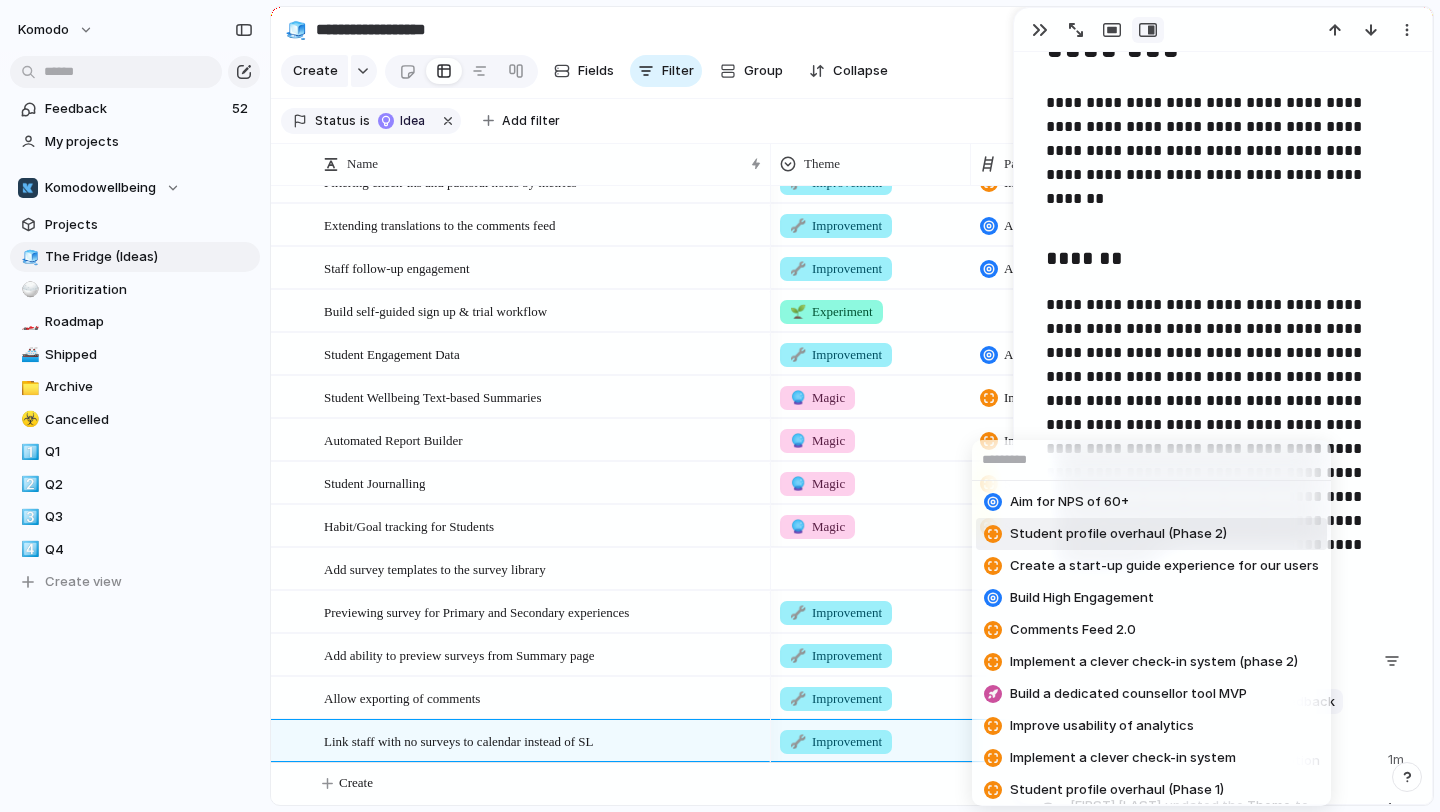 click on "Aim for NPS of 60+   Student profile overhaul (Phase 2)   Create a start-up guide experience for our users   Build High Engagement   Comments Feed 2.0   Implement a clever check-in system (phase 2)   Build a dedicated counsellor tool MVP   Improve usability of analytics   Implement a clever check-in system   Student profile overhaul (Phase 1)   Improve our Product Knowledge section   Increase ACV ($8k to $15k)" at bounding box center (720, 406) 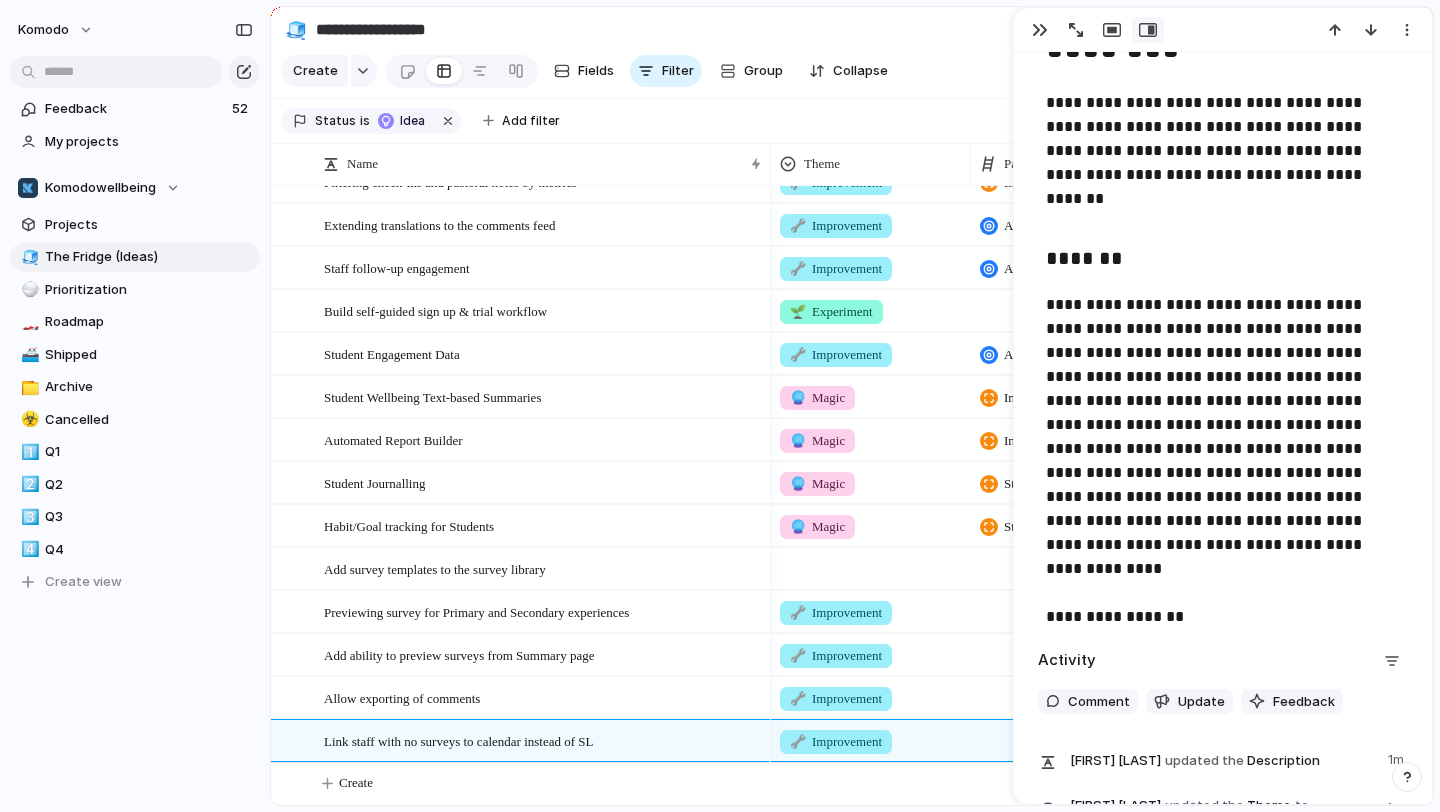 click on "**********" at bounding box center (1223, 449) 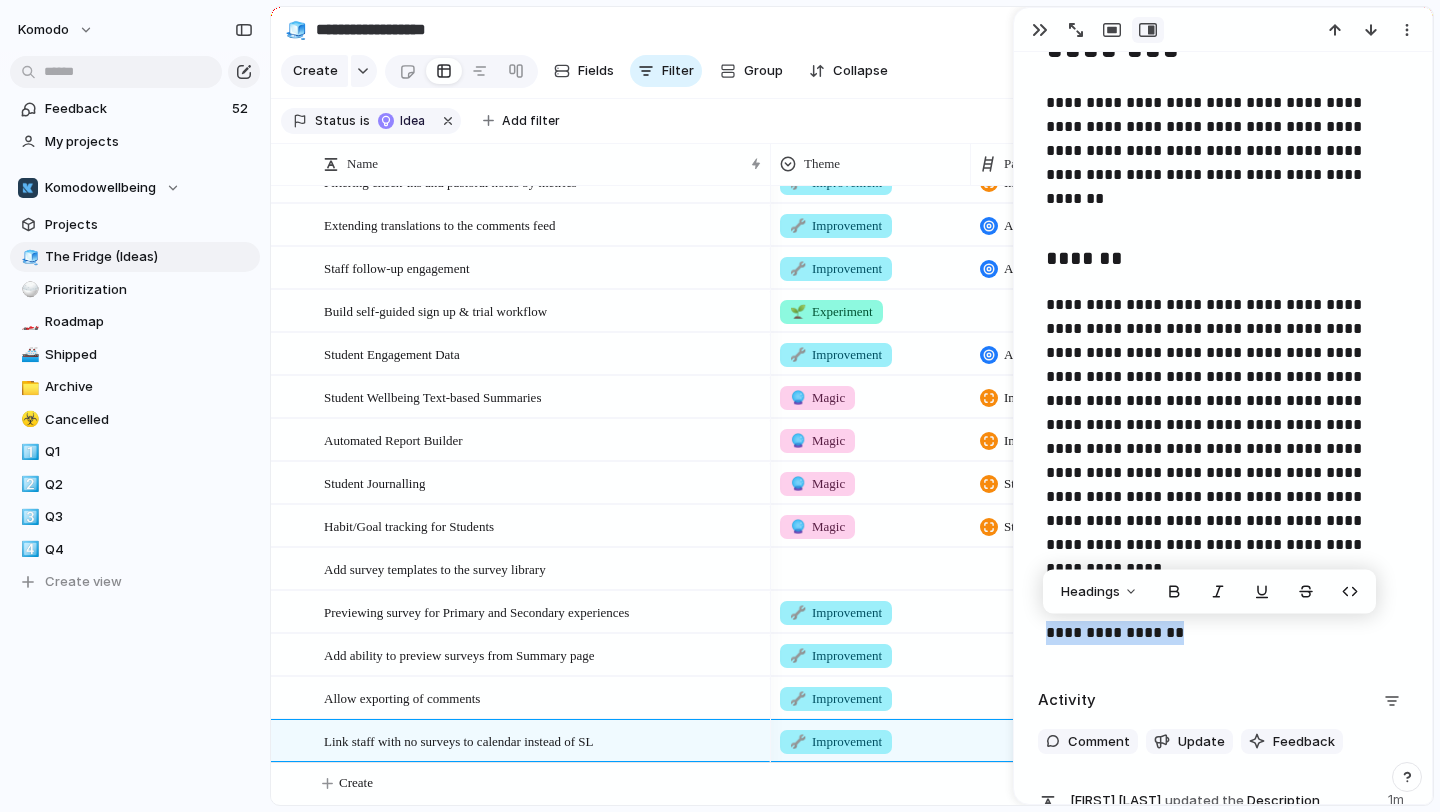drag, startPoint x: 1180, startPoint y: 641, endPoint x: 1036, endPoint y: 626, distance: 144.77914 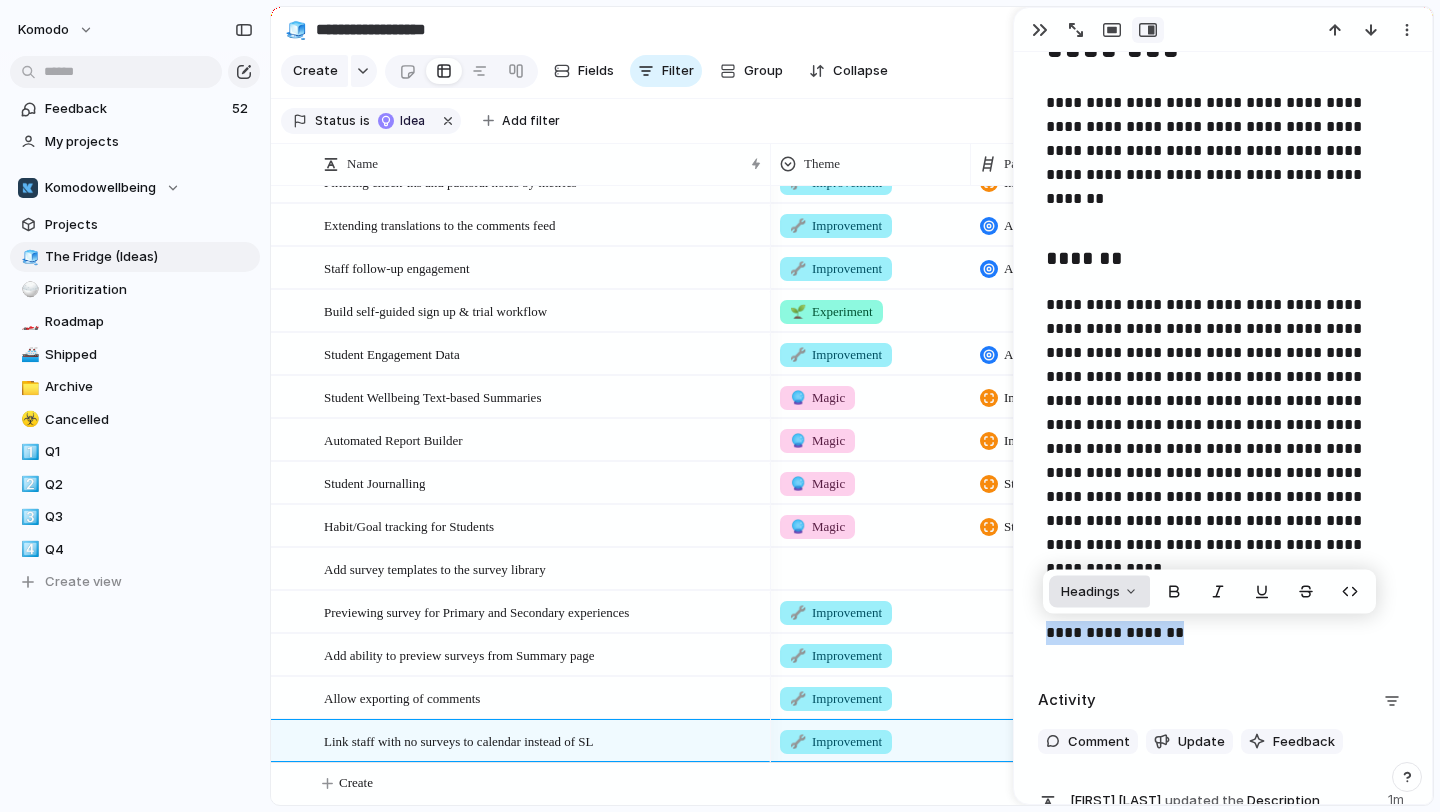 click on "Headings" at bounding box center (1099, 592) 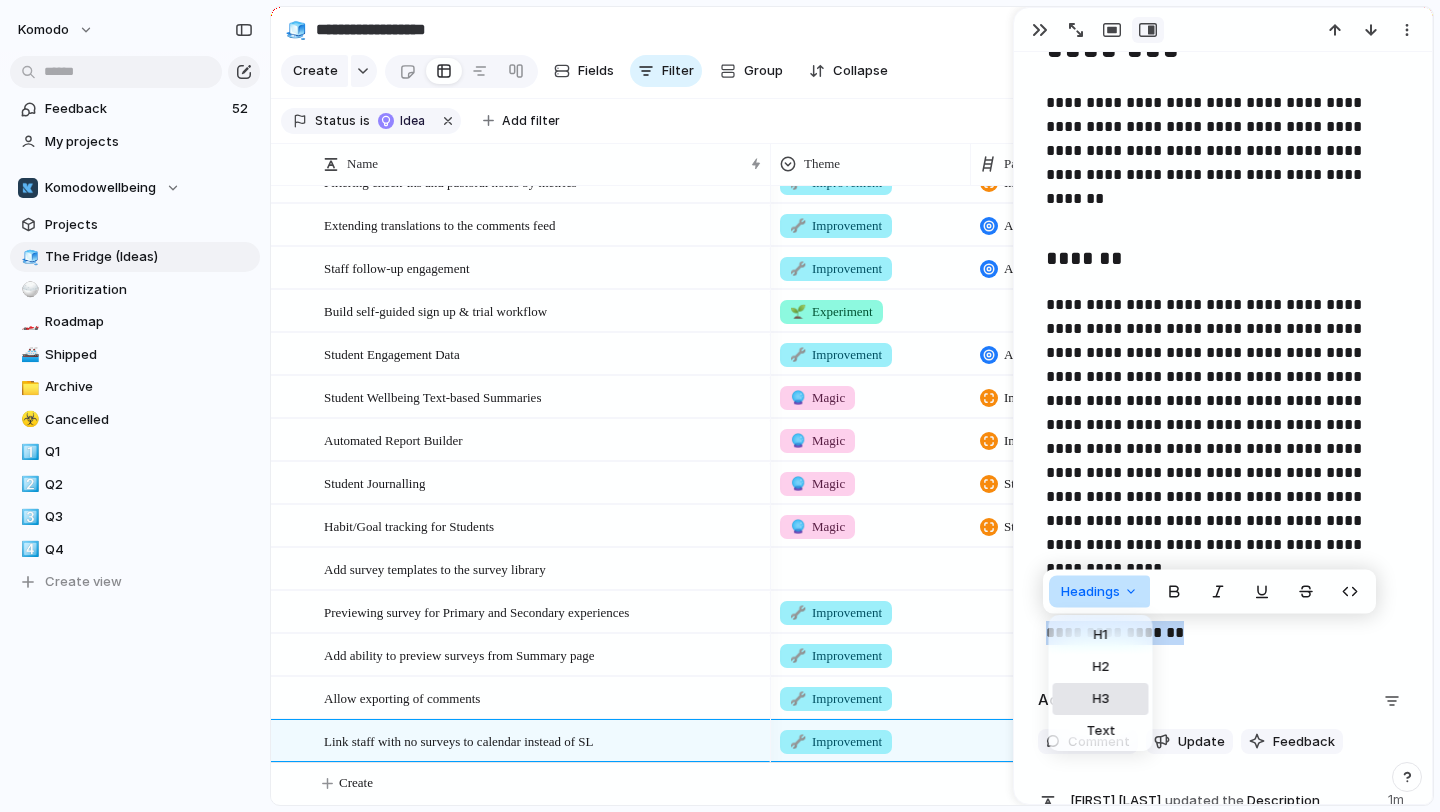 click on "H3" at bounding box center [1100, 699] 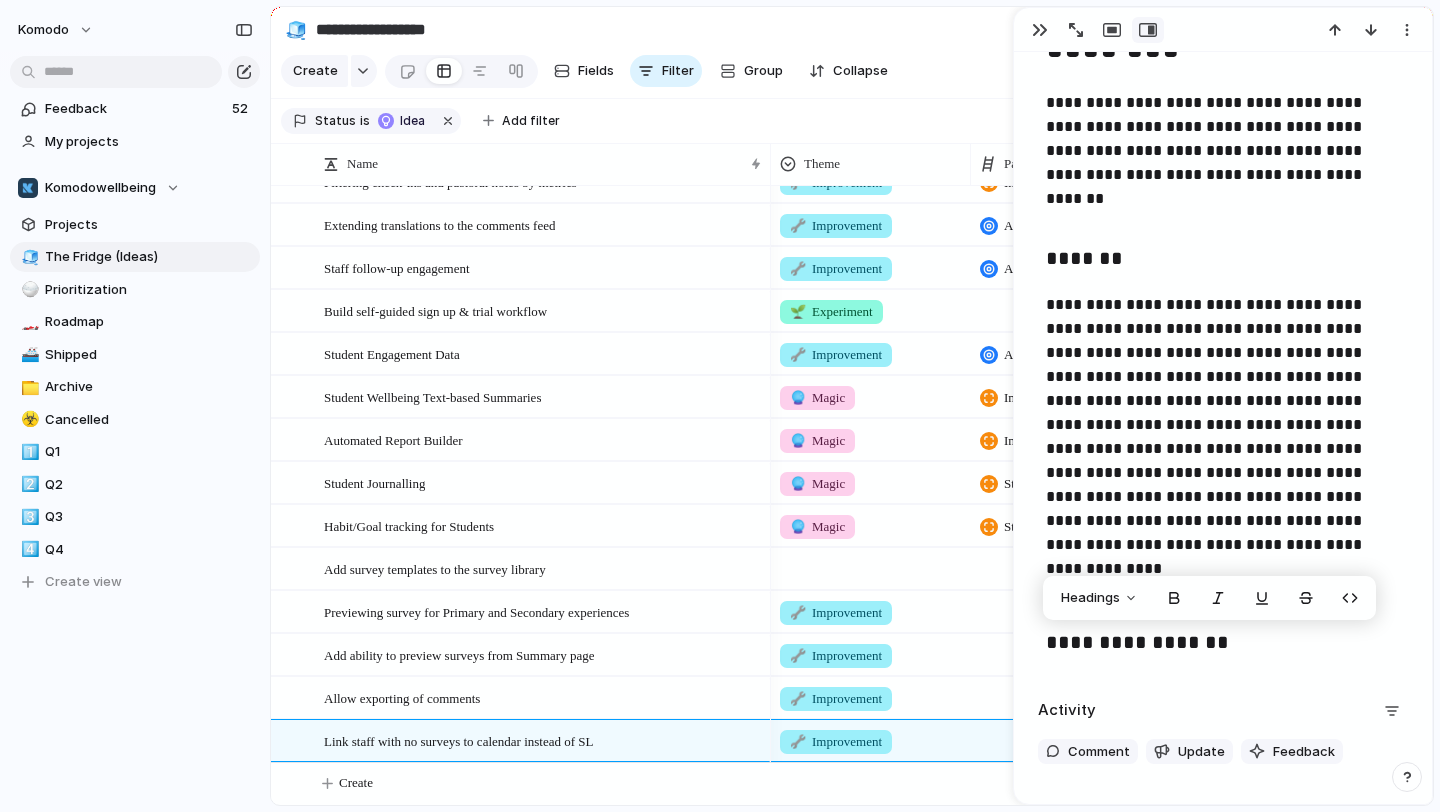 click on "**********" at bounding box center [1223, 629] 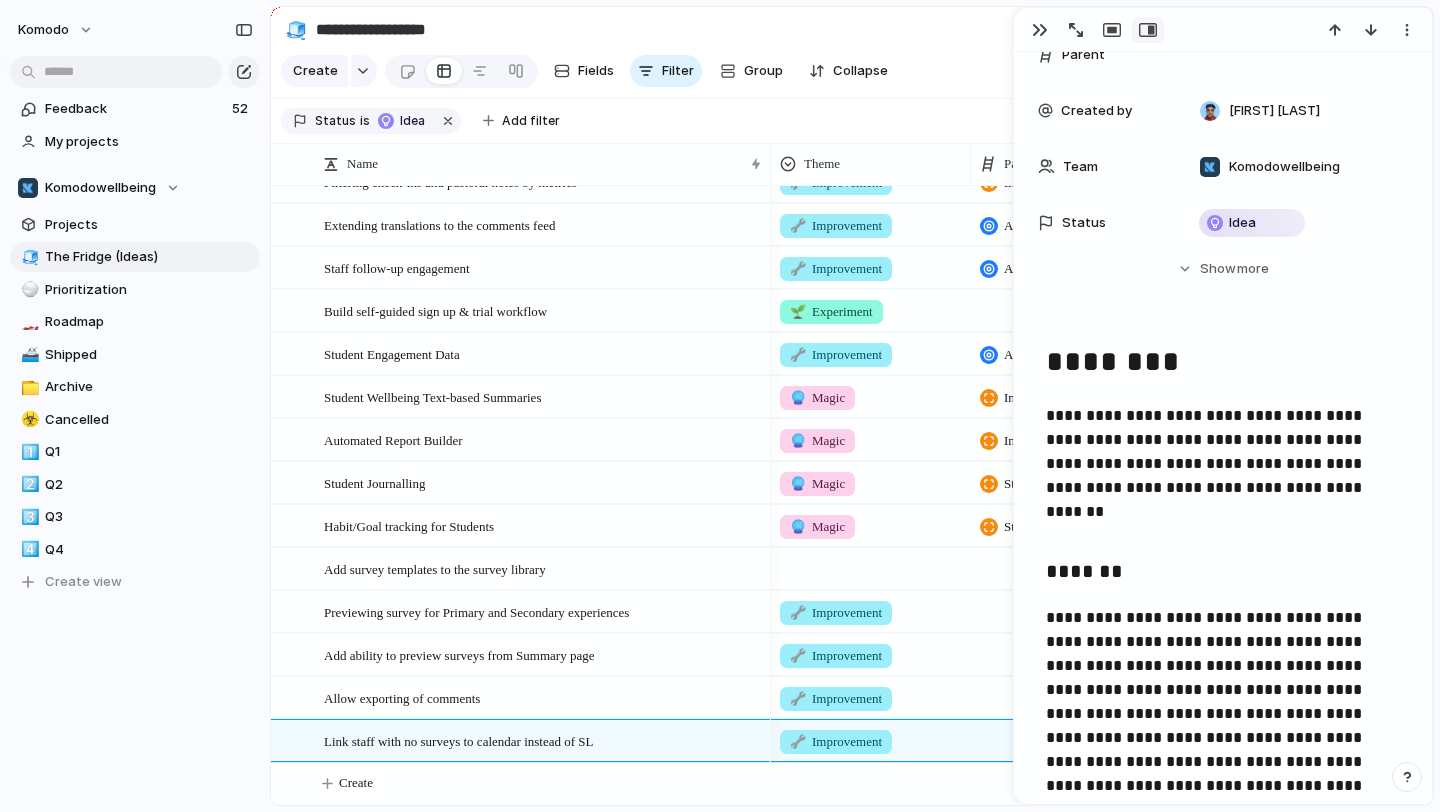 scroll, scrollTop: 0, scrollLeft: 0, axis: both 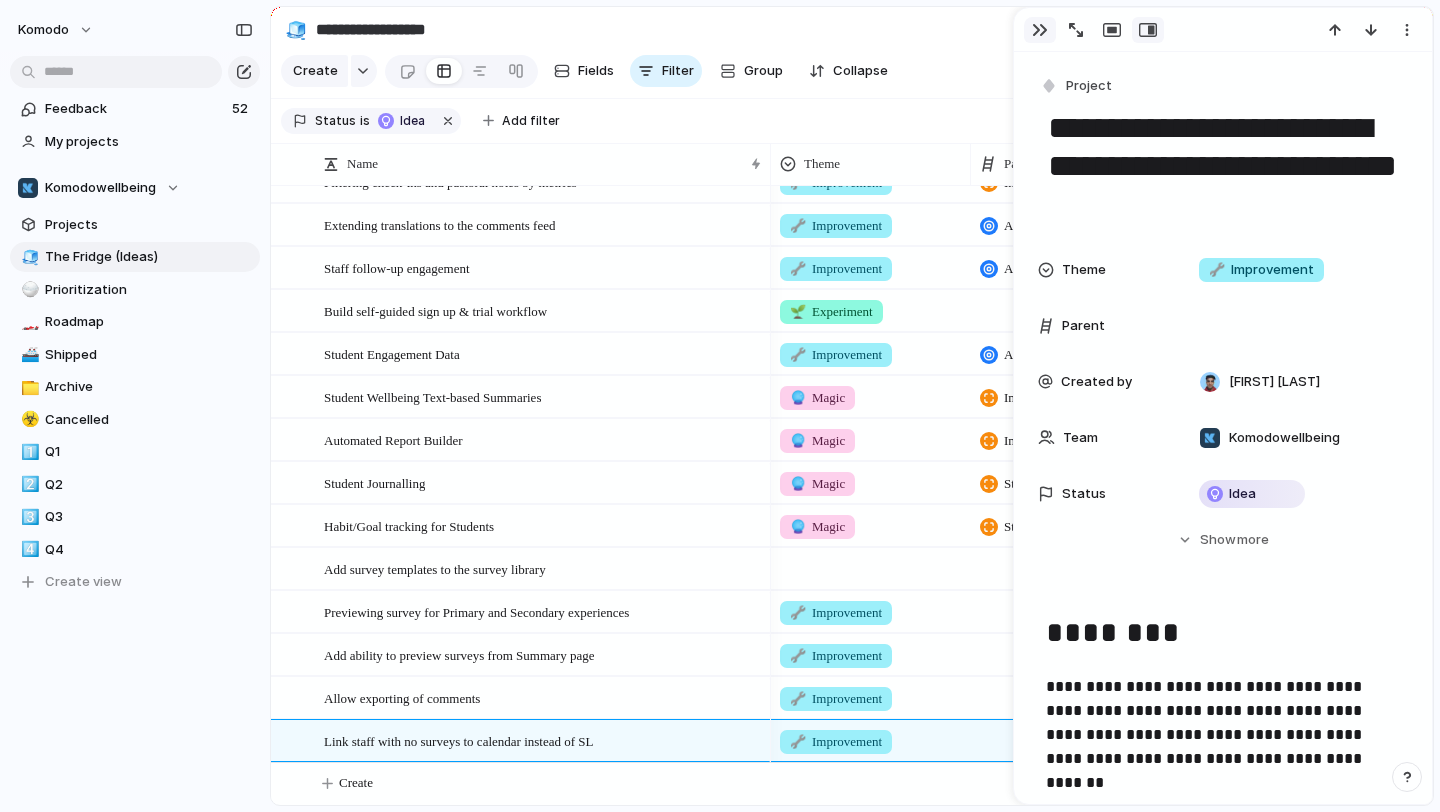 click at bounding box center [1040, 30] 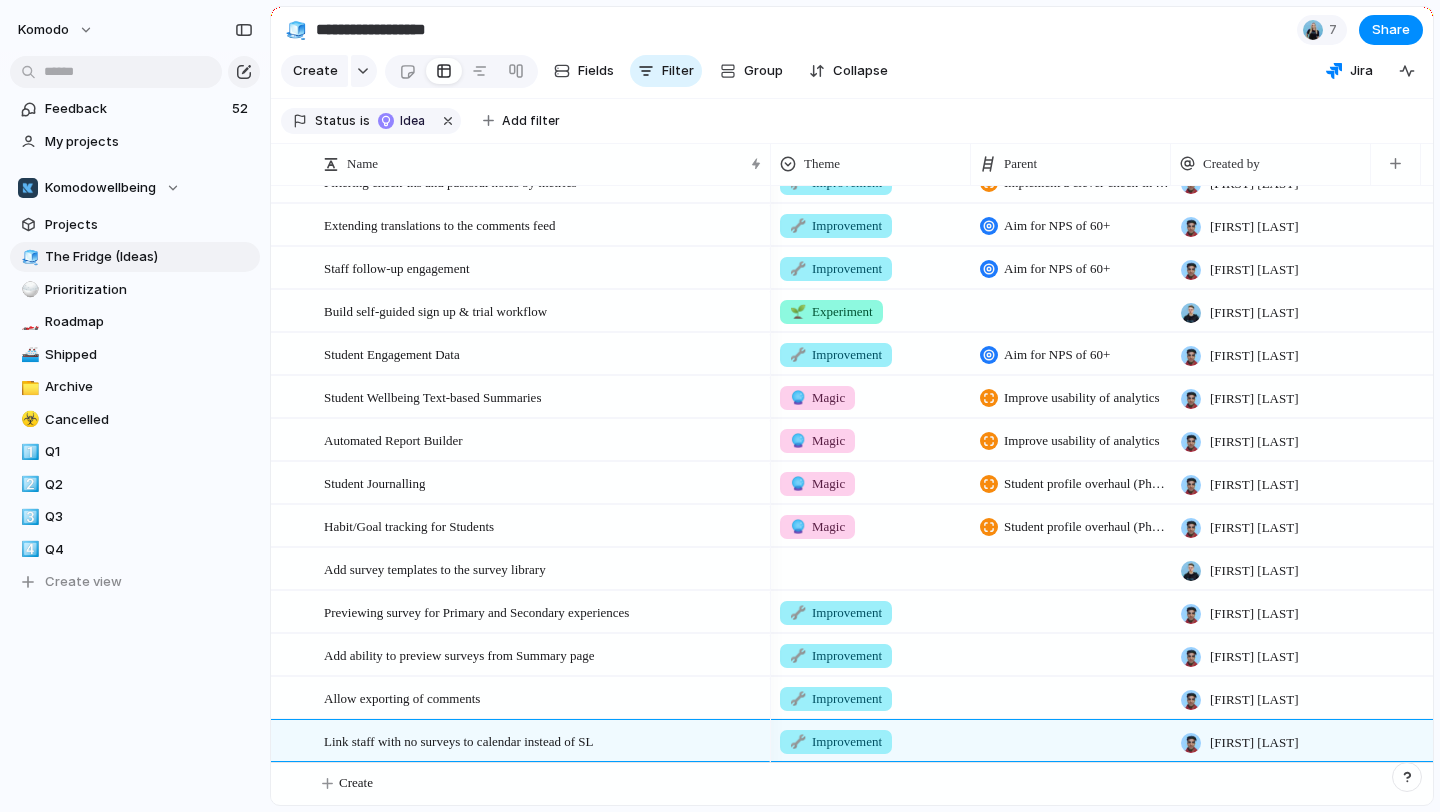 click on "**********" at bounding box center (852, 406) 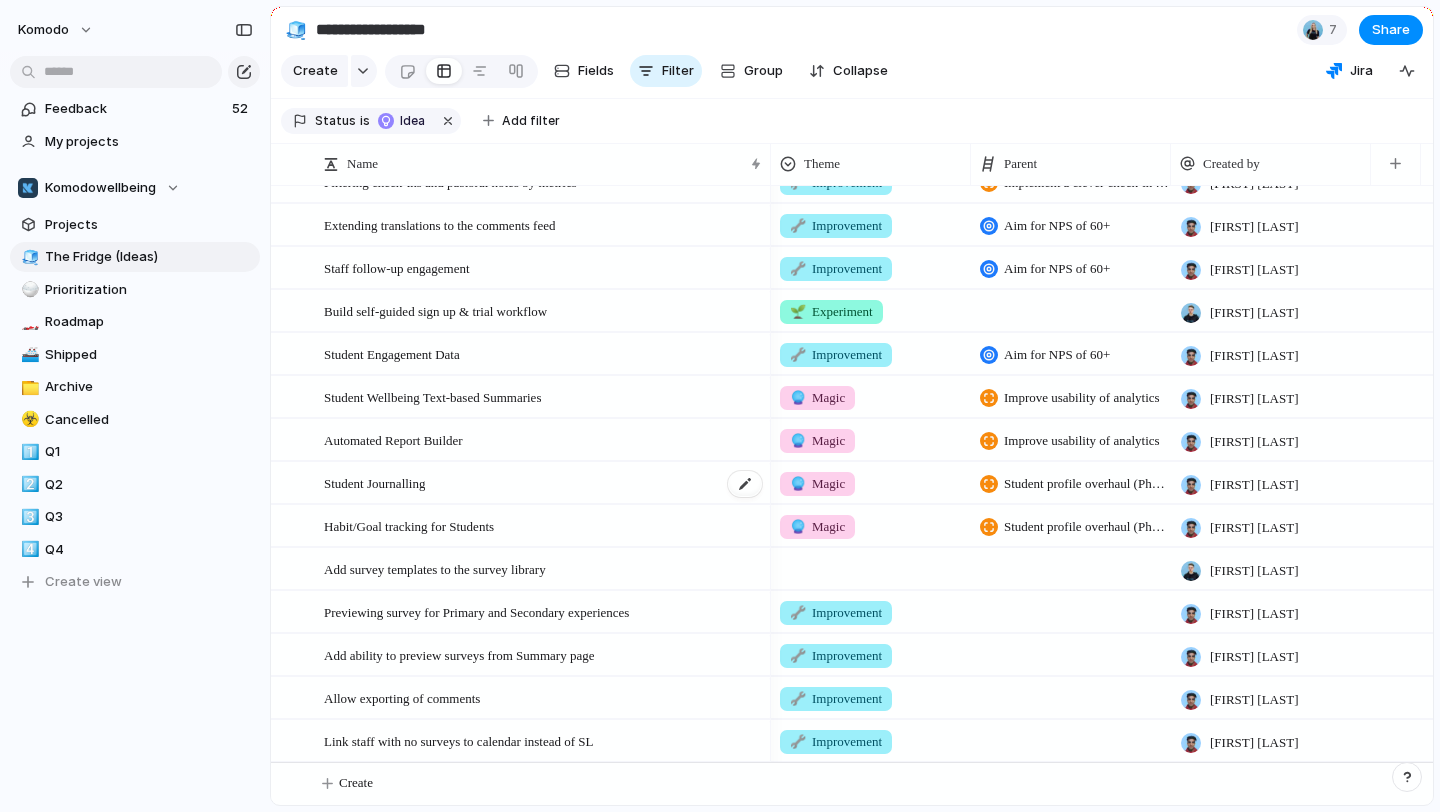scroll, scrollTop: 391, scrollLeft: 0, axis: vertical 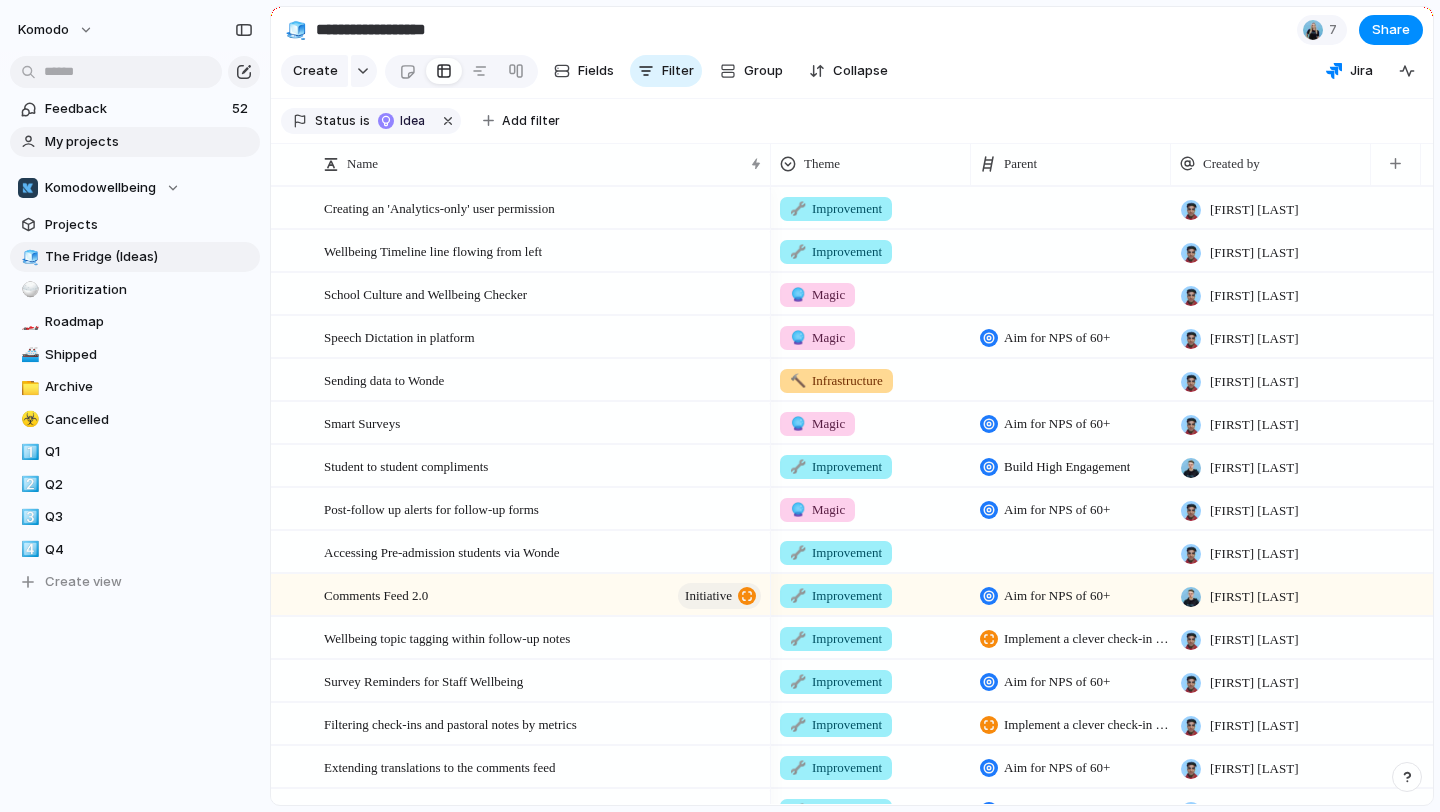 click on "My projects" at bounding box center (135, 142) 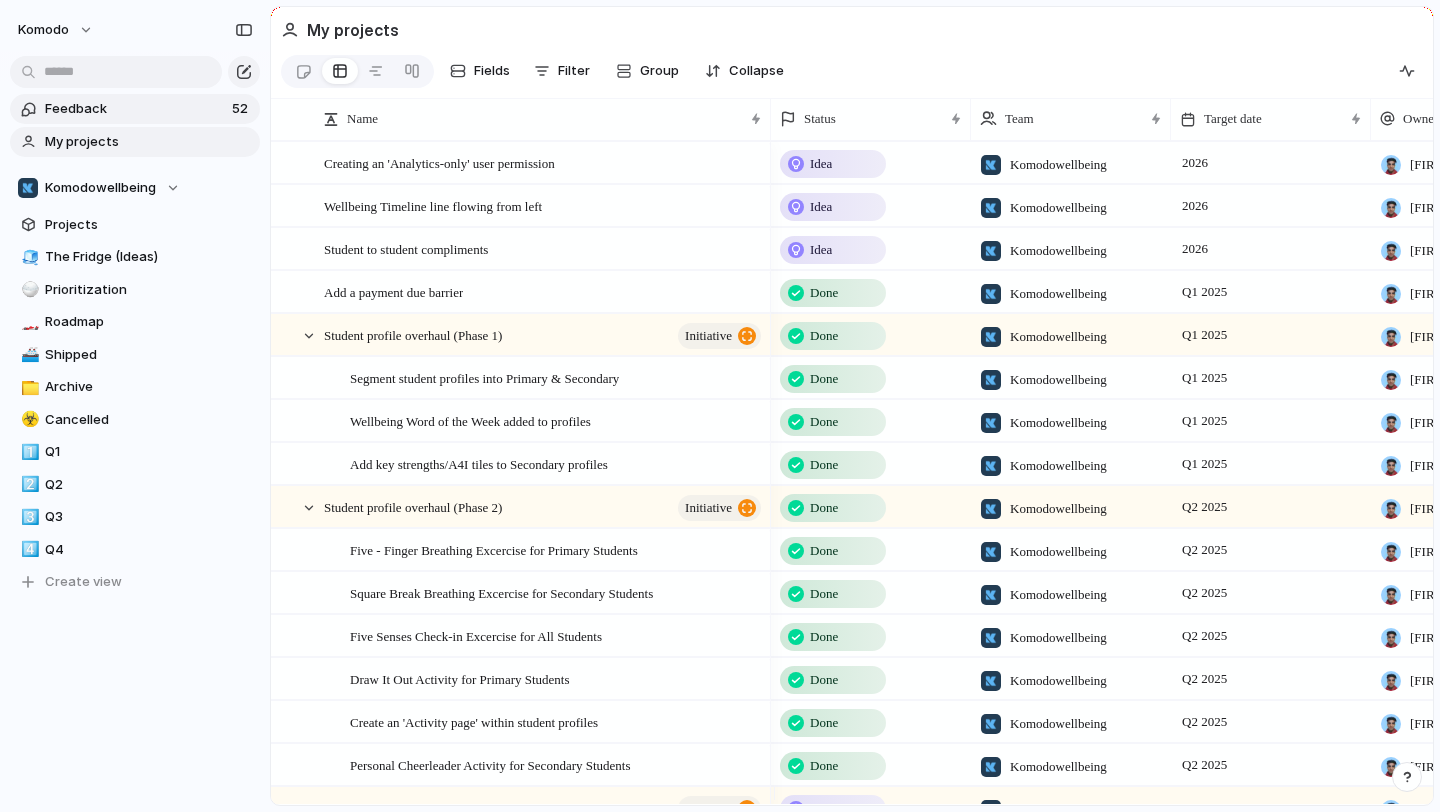 click on "Feedback" at bounding box center (135, 109) 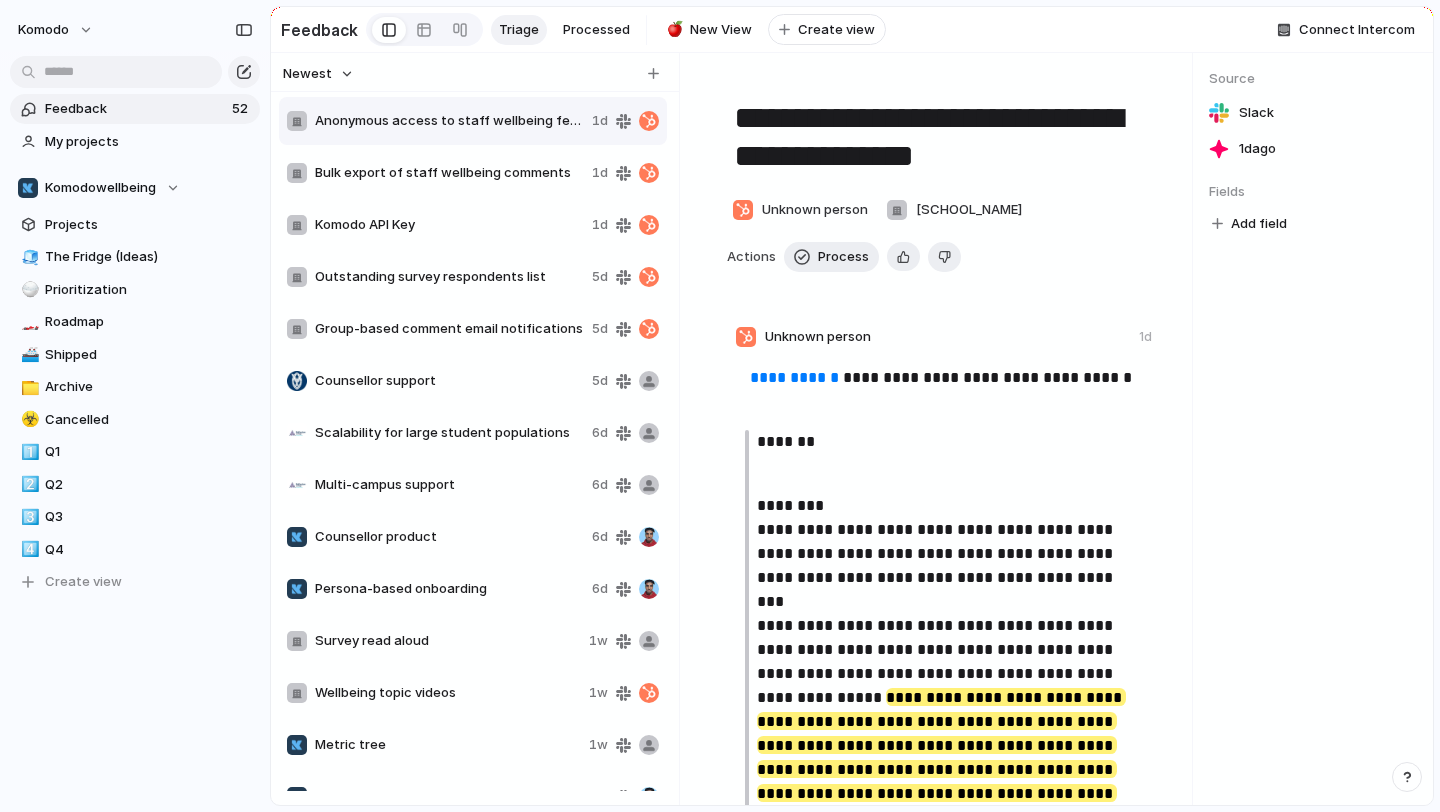 click on "Bulk export of staff wellbeing comments" at bounding box center (449, 173) 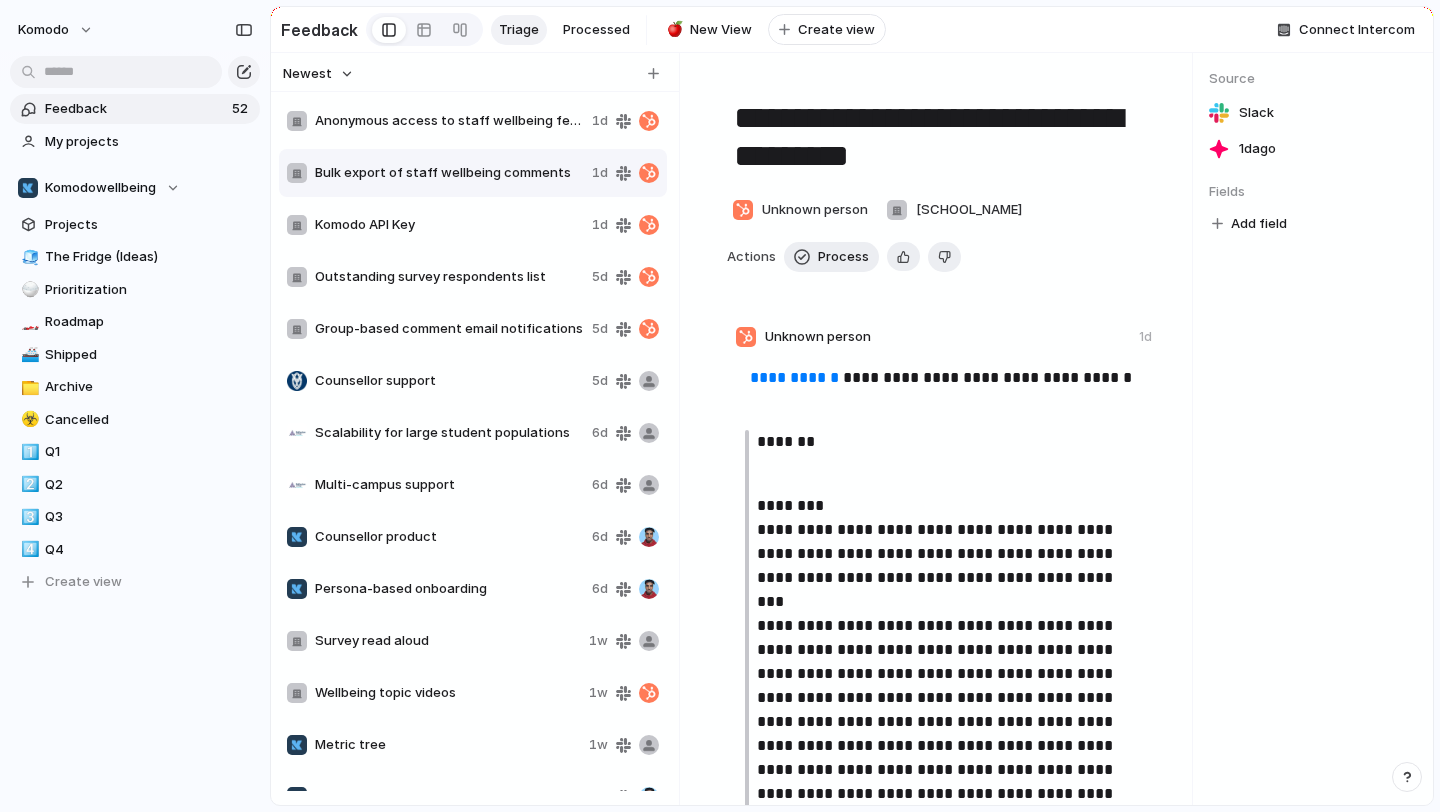 click on "Komodo API Key 1d" at bounding box center (473, 225) 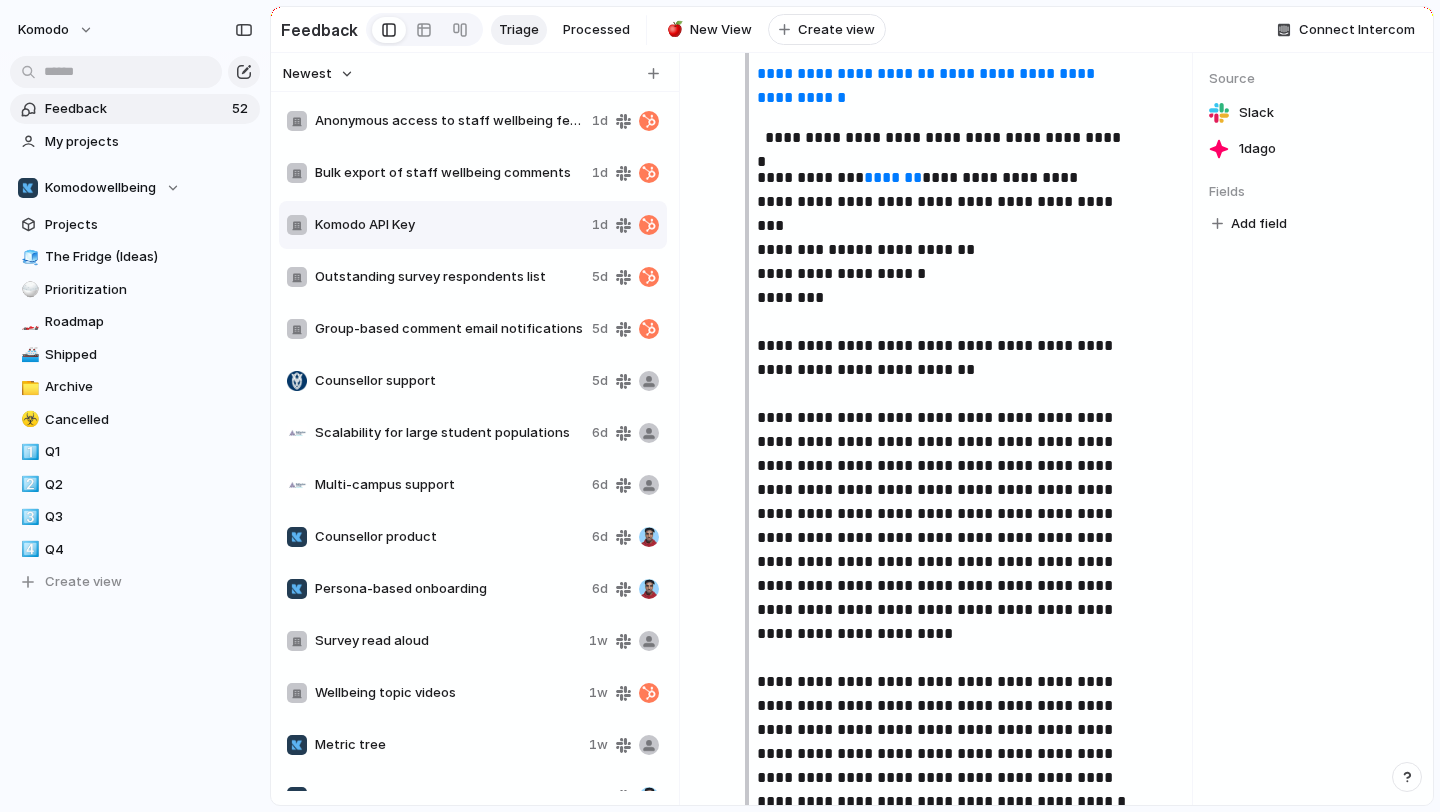 scroll, scrollTop: 420, scrollLeft: 0, axis: vertical 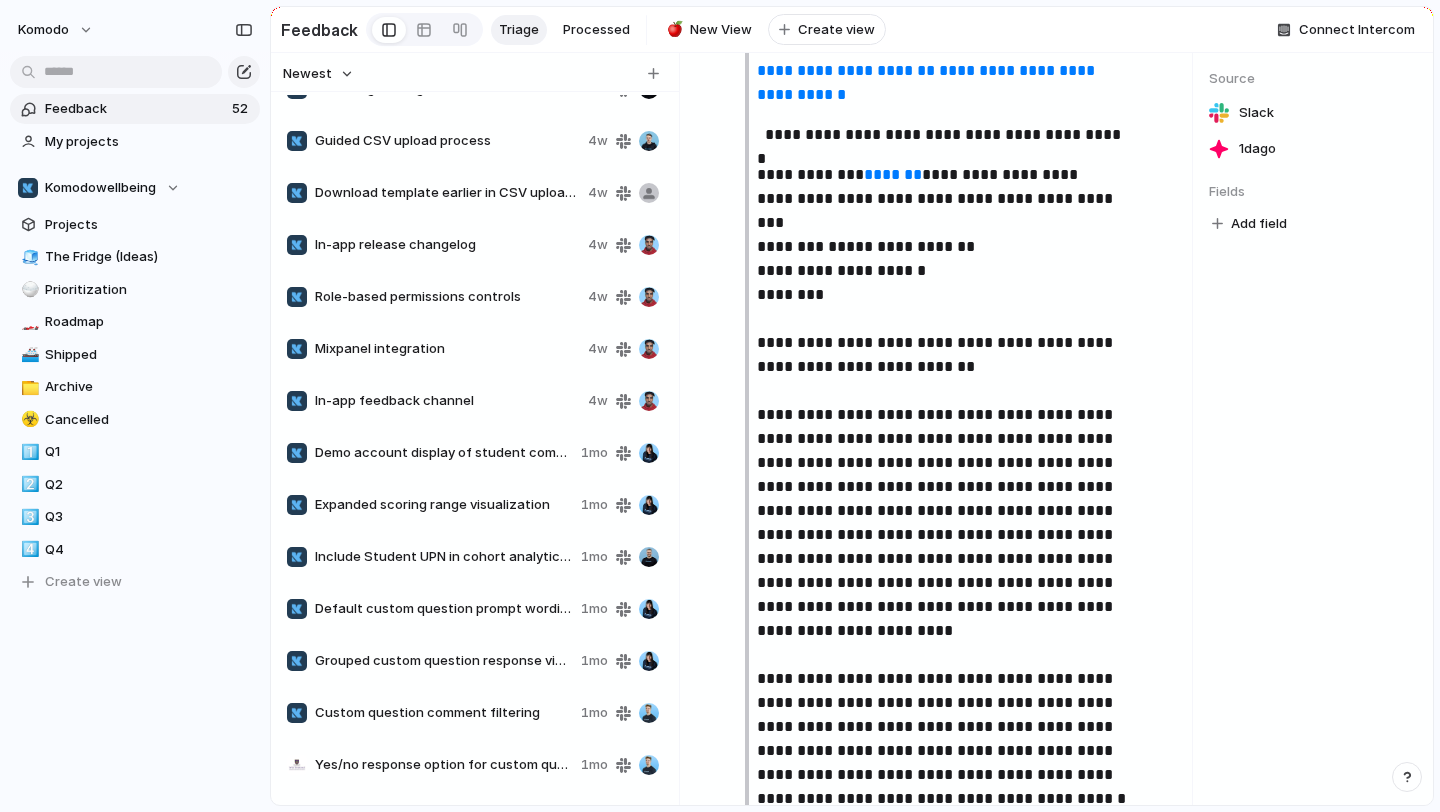 click on "Yes/no response option for custom questions" at bounding box center [444, 765] 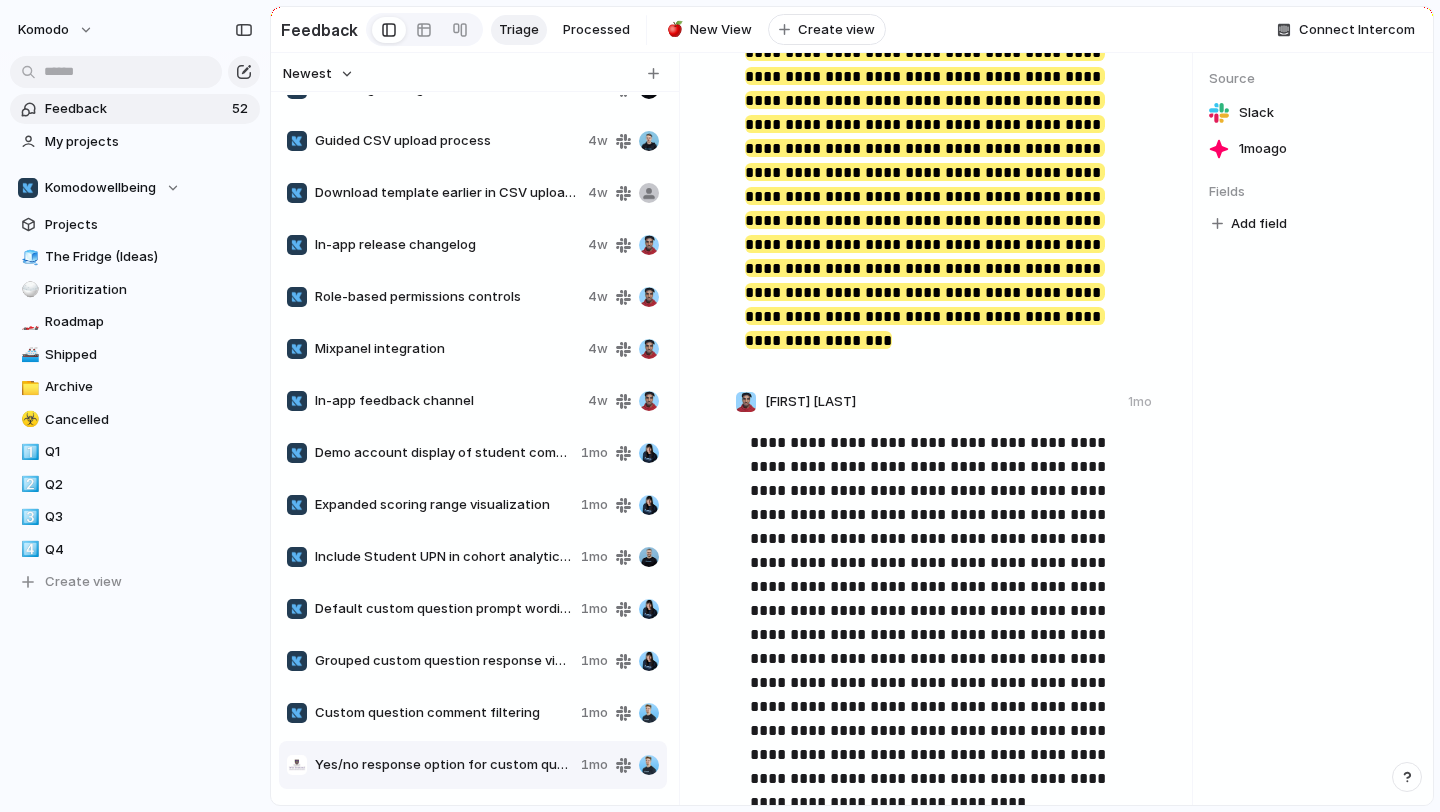 scroll, scrollTop: 769, scrollLeft: 0, axis: vertical 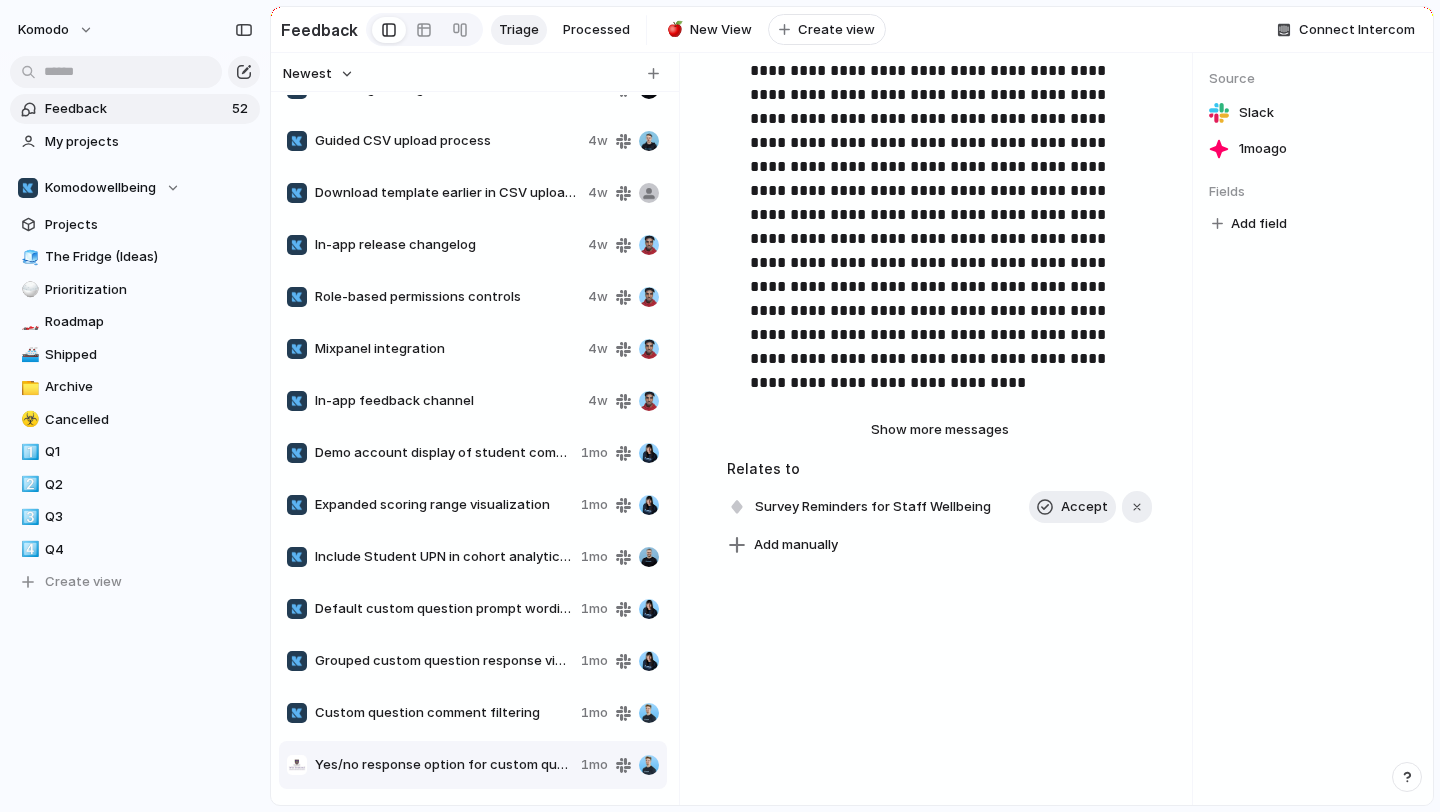 click on "Custom question comment filtering" at bounding box center [444, 713] 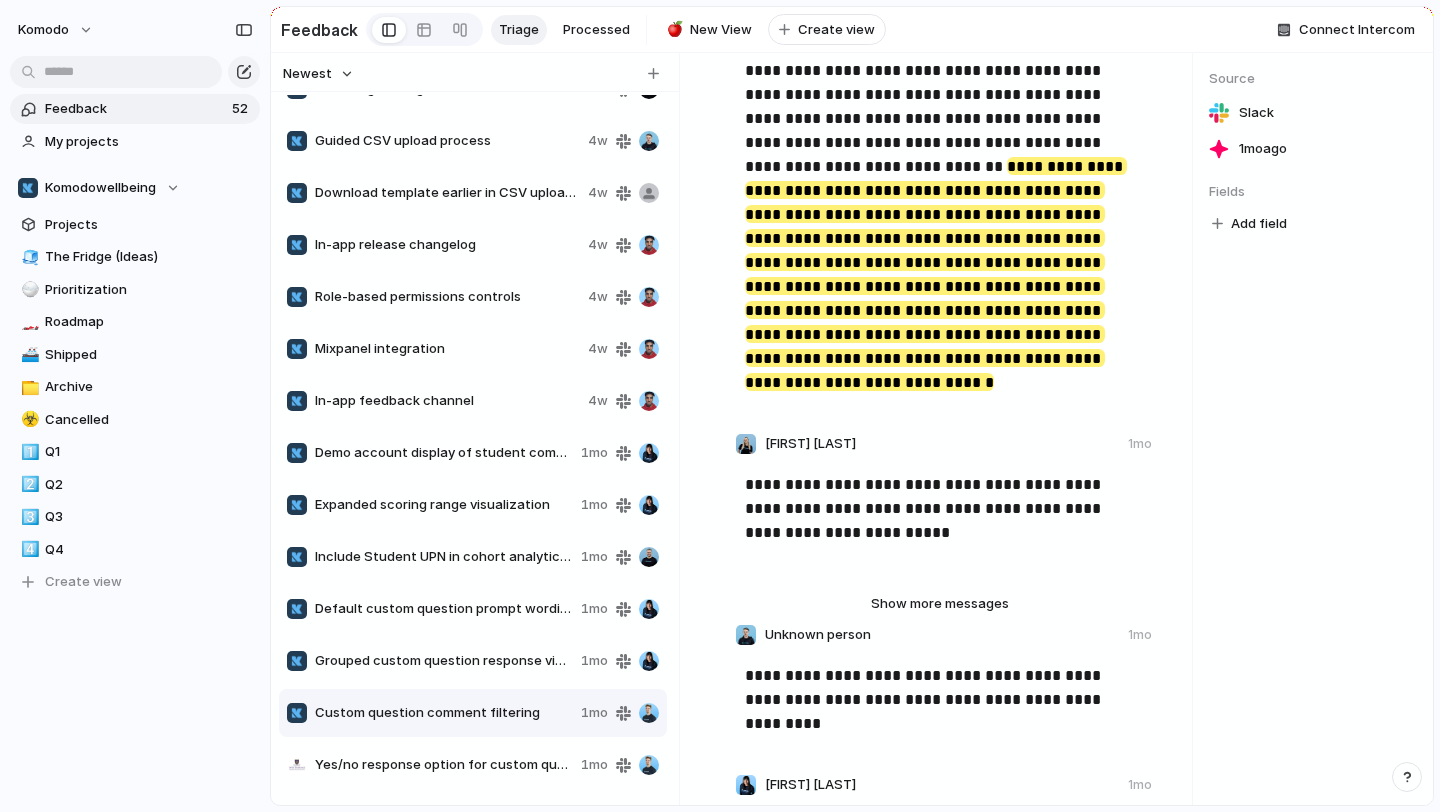 scroll, scrollTop: 0, scrollLeft: 0, axis: both 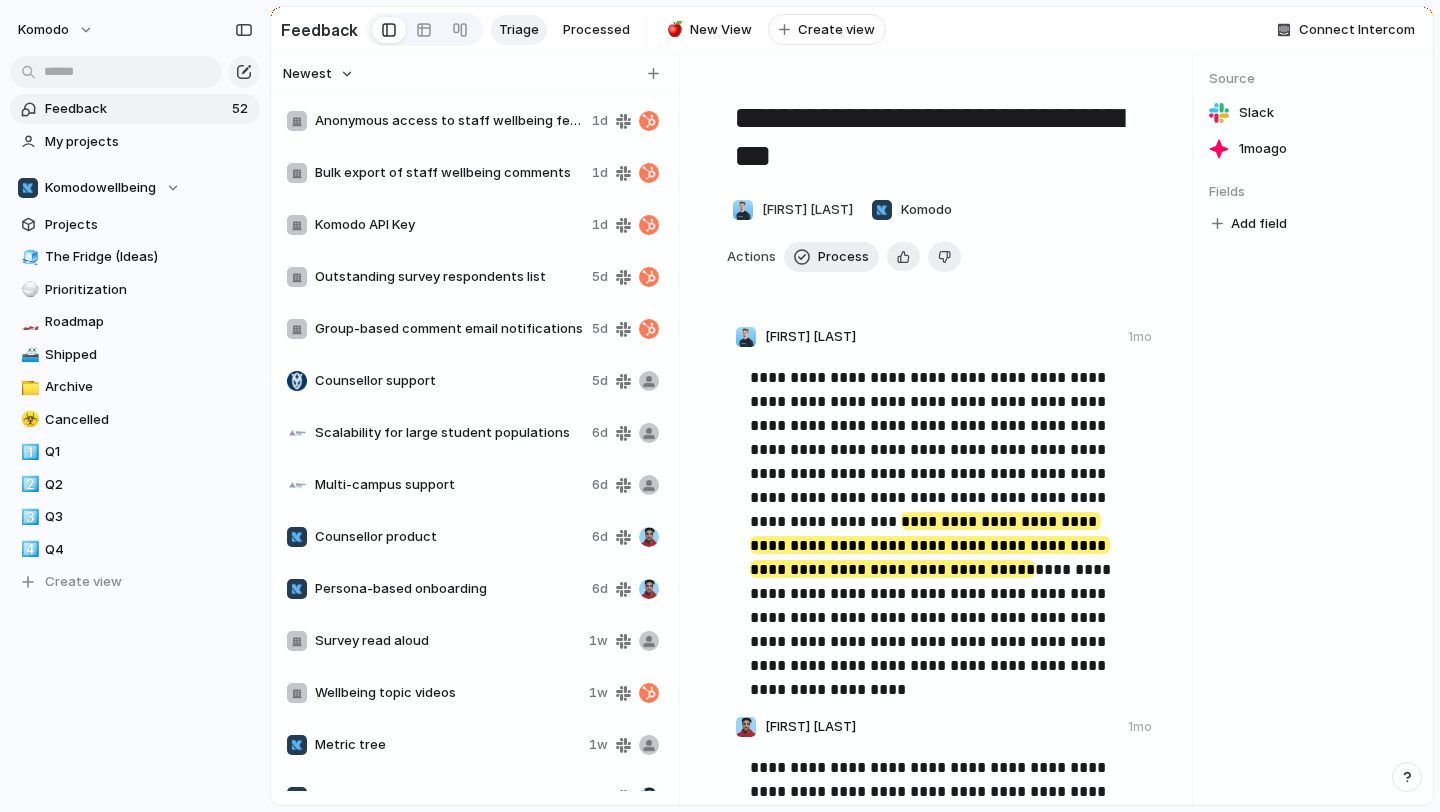 click on "Bulk export of staff wellbeing comments" at bounding box center (449, 173) 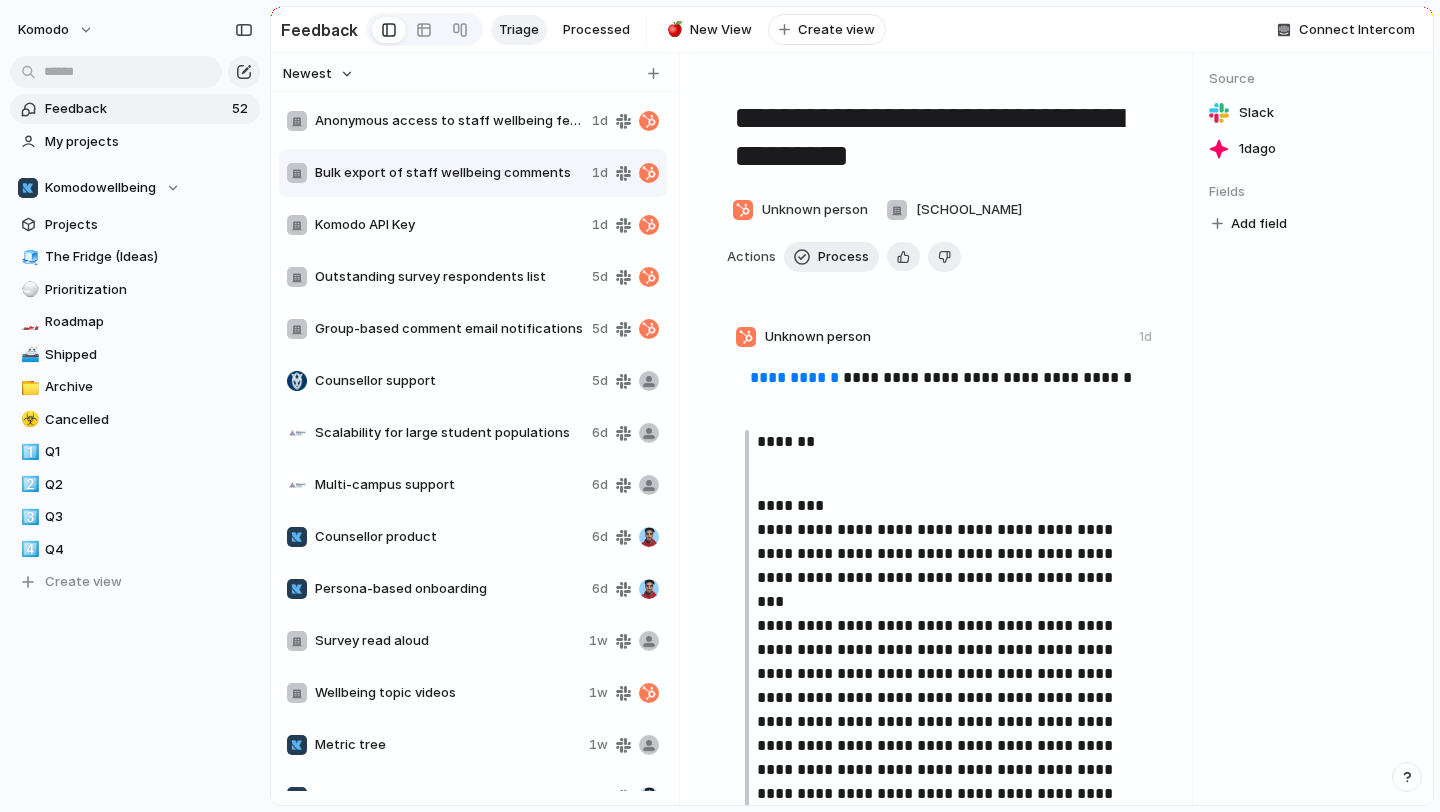 click on "Group-based comment email notifications" at bounding box center (449, 329) 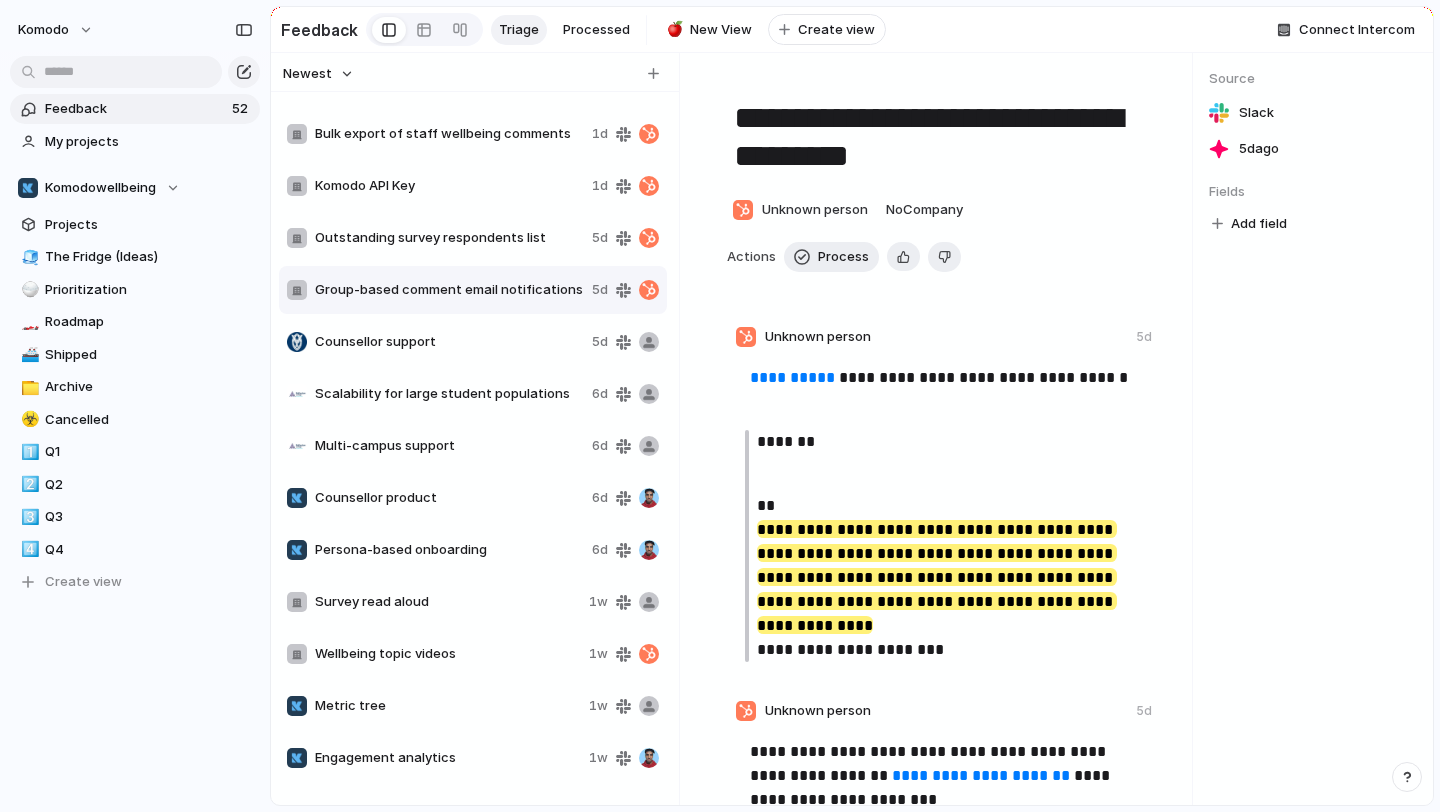 scroll, scrollTop: 45, scrollLeft: 0, axis: vertical 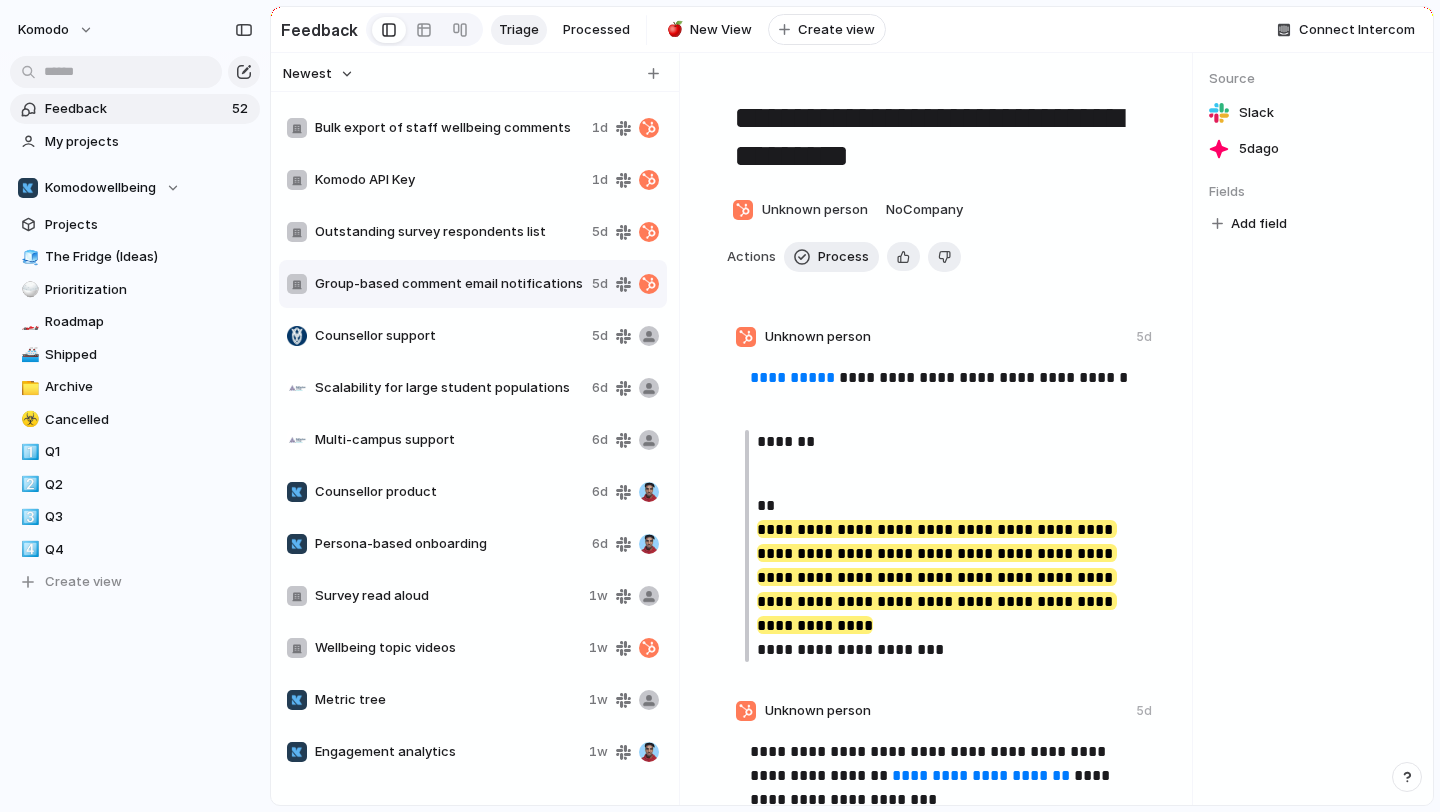 click on "Counsellor support" at bounding box center (449, 336) 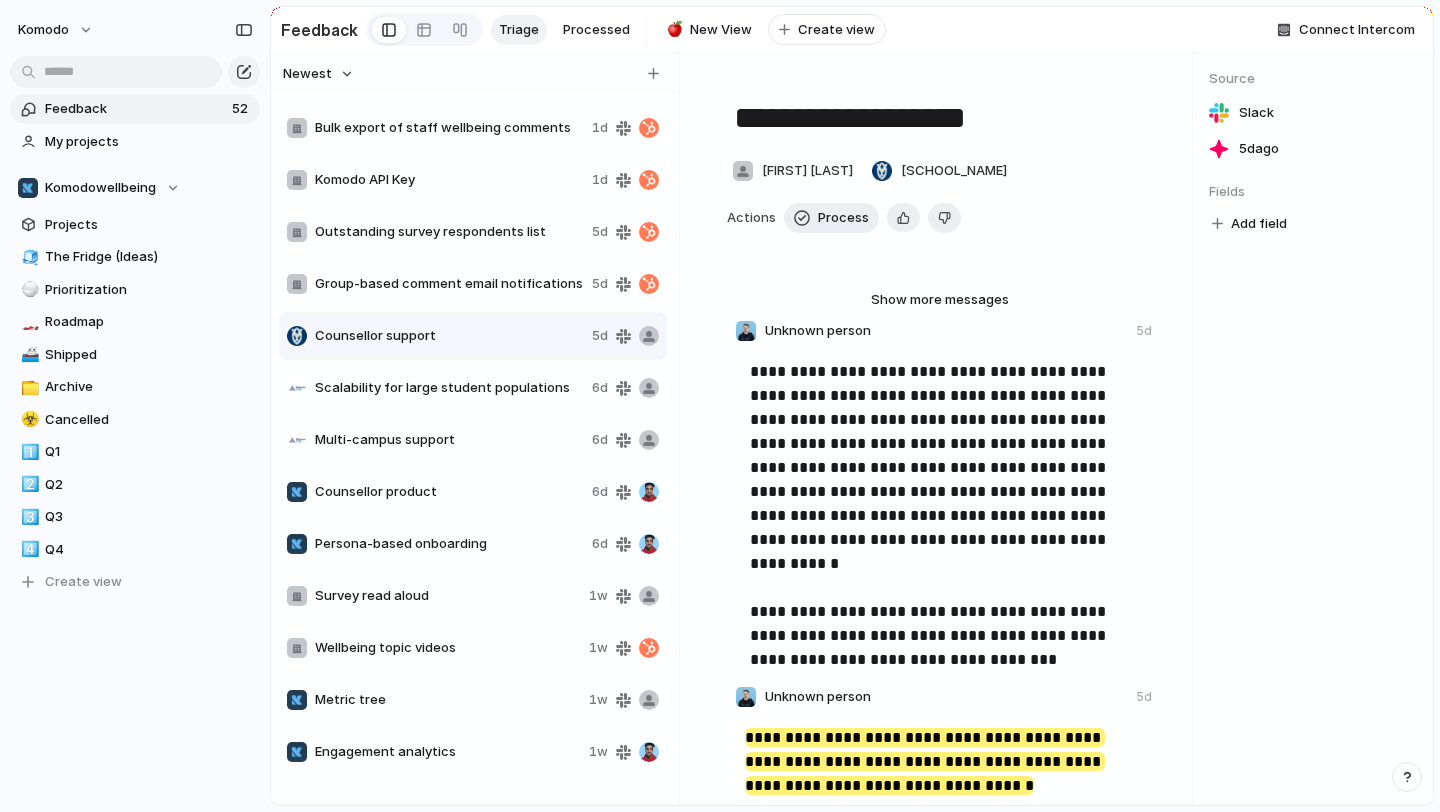 click on "Scalability for large student populations" at bounding box center (449, 388) 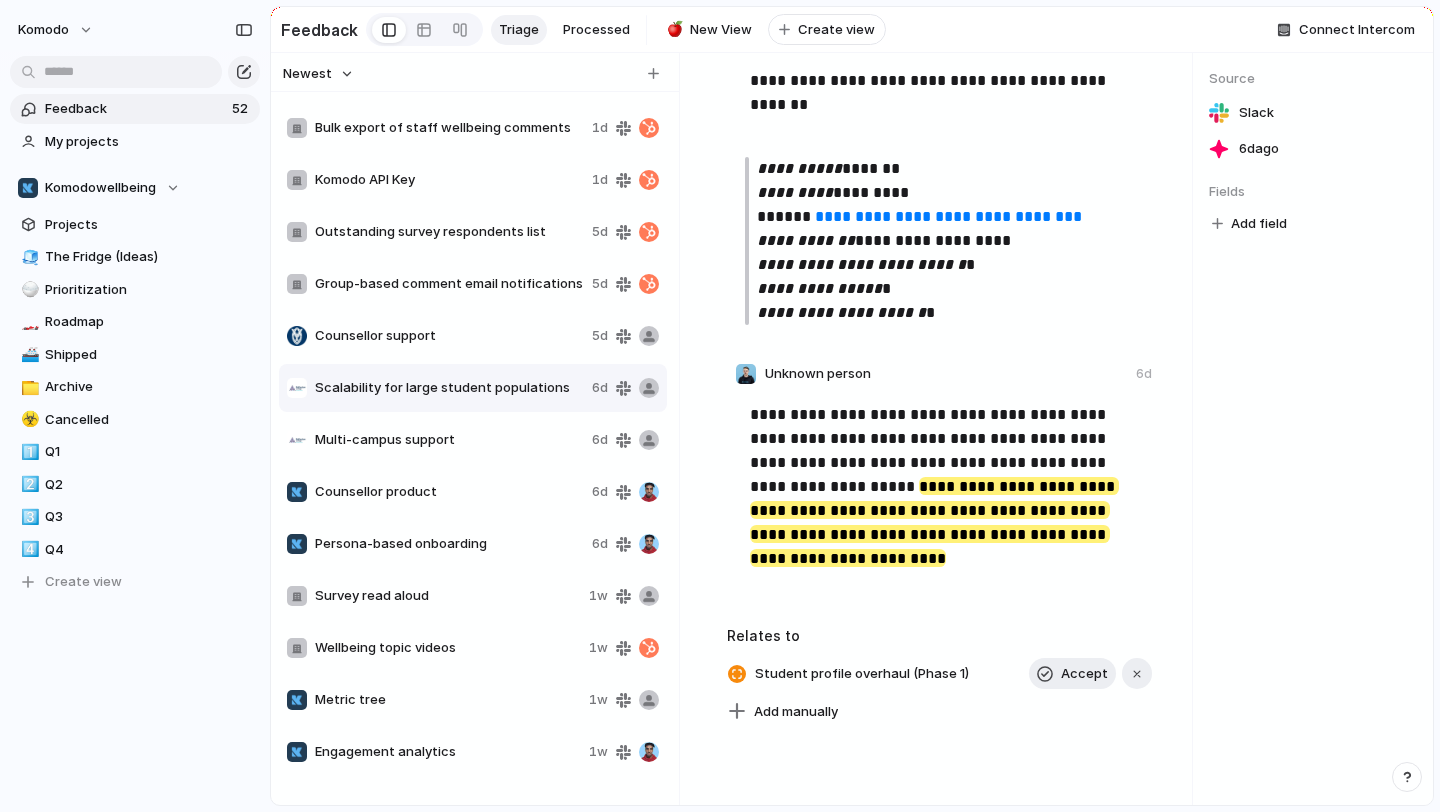 scroll, scrollTop: 304, scrollLeft: 0, axis: vertical 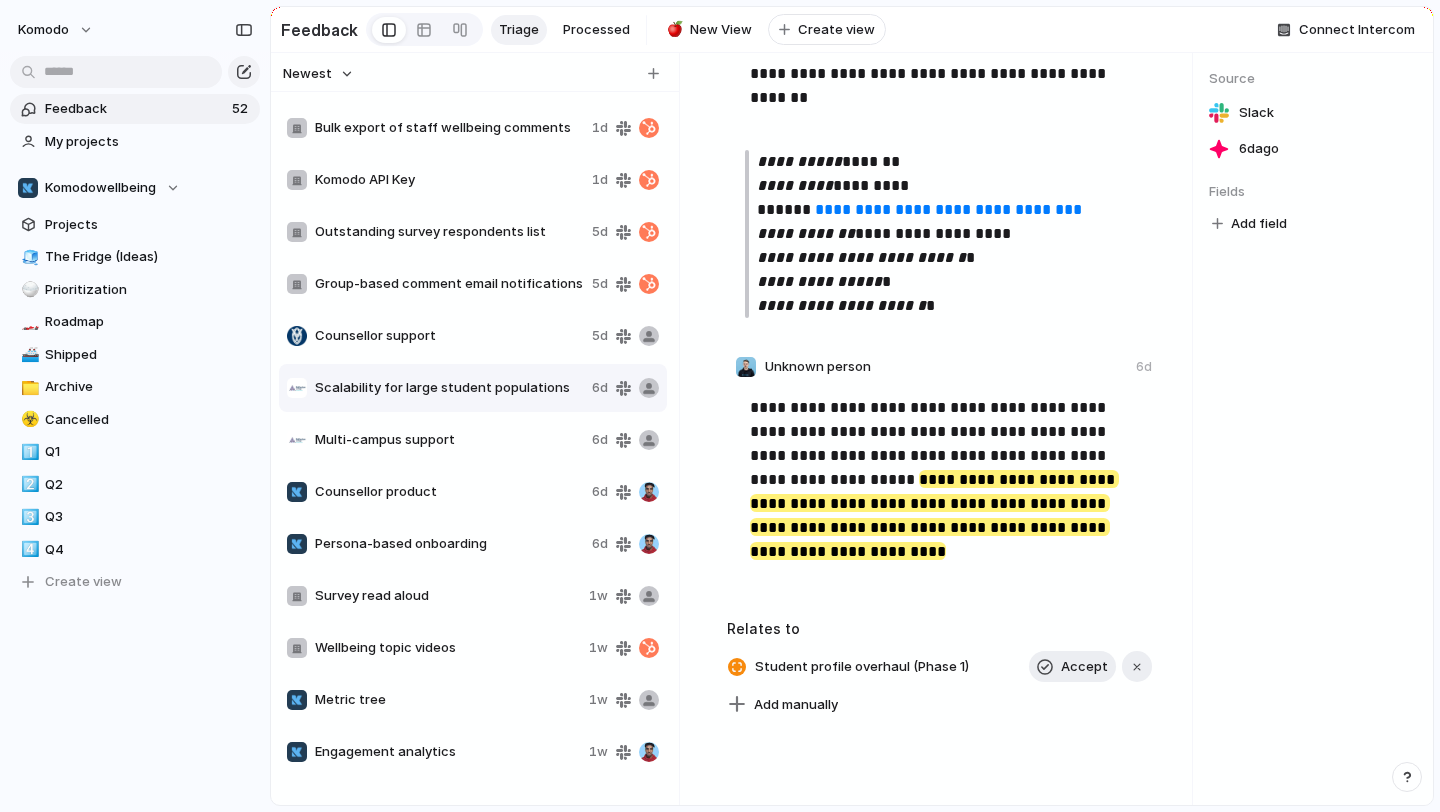 click on "Multi-campus support" at bounding box center [435, 440] 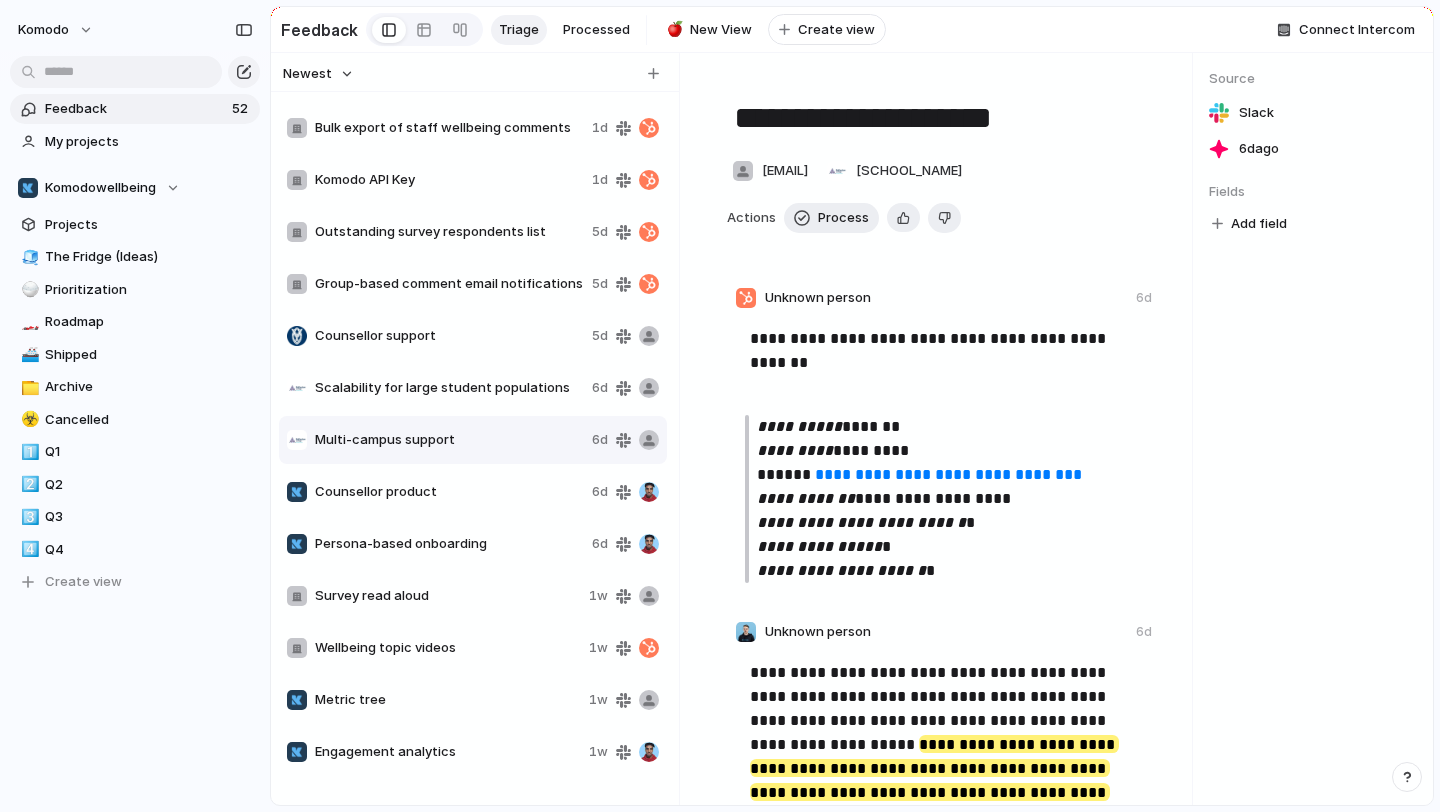 click on "Scalability for large student populations" at bounding box center [449, 388] 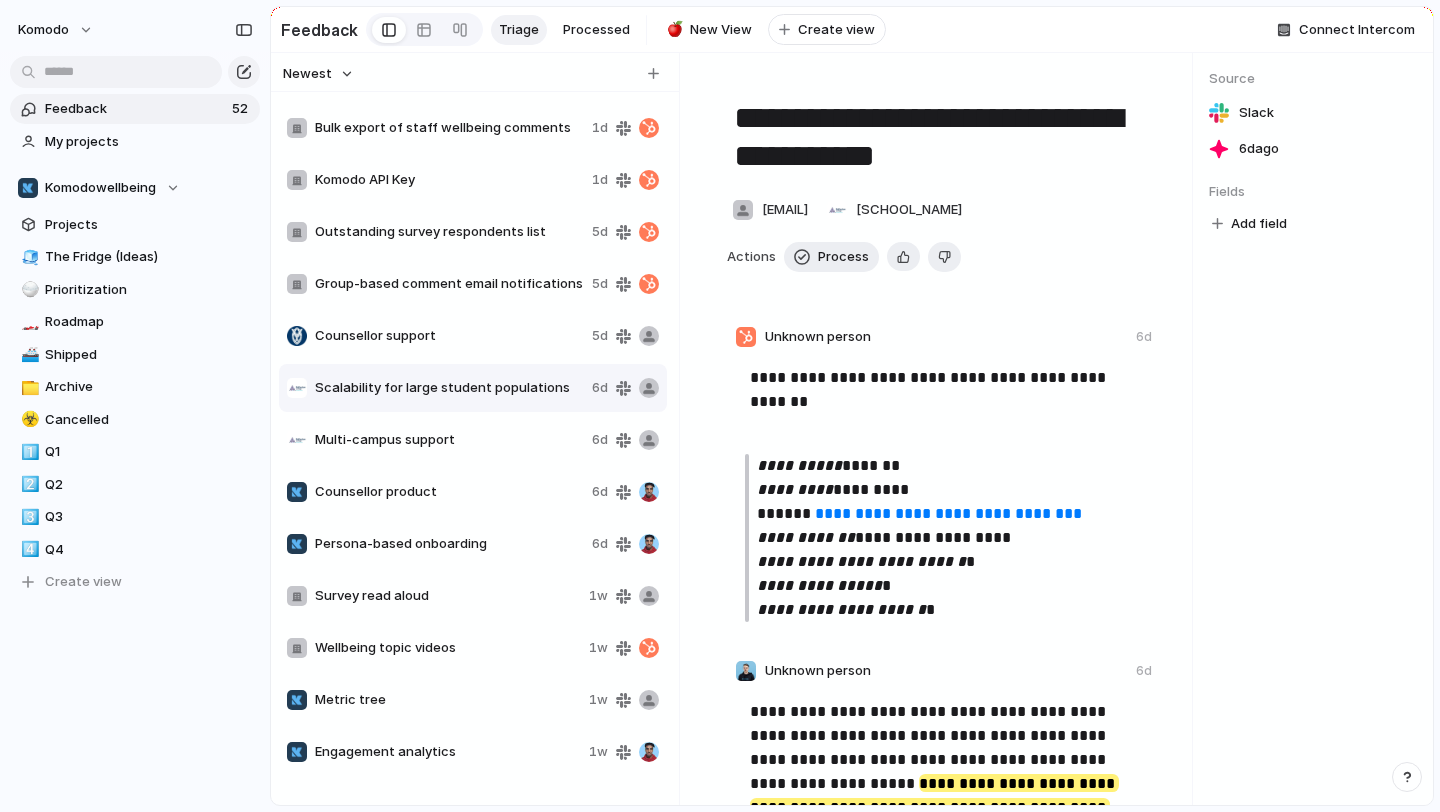 scroll, scrollTop: 487, scrollLeft: 0, axis: vertical 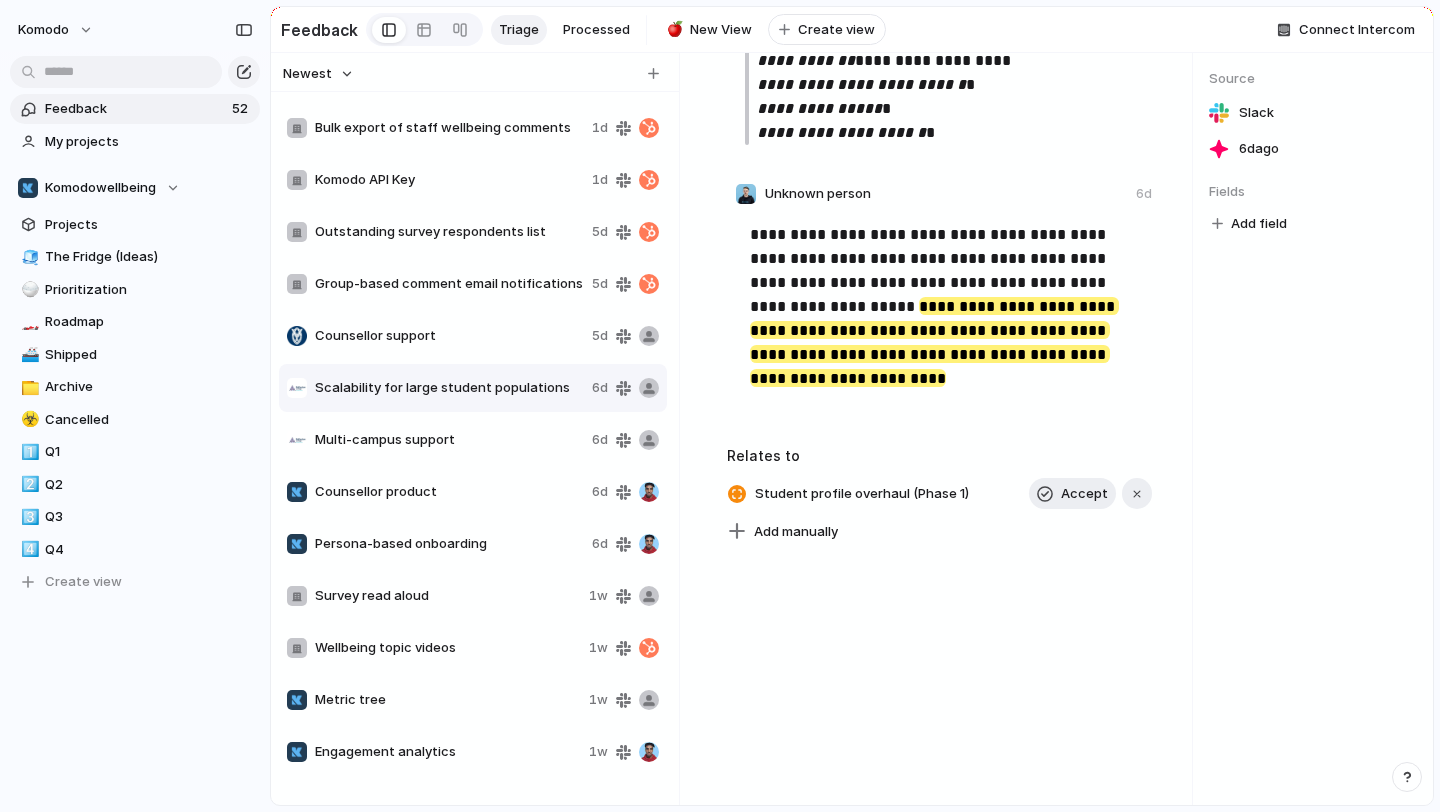click on "Multi-campus support 6d" at bounding box center [473, 440] 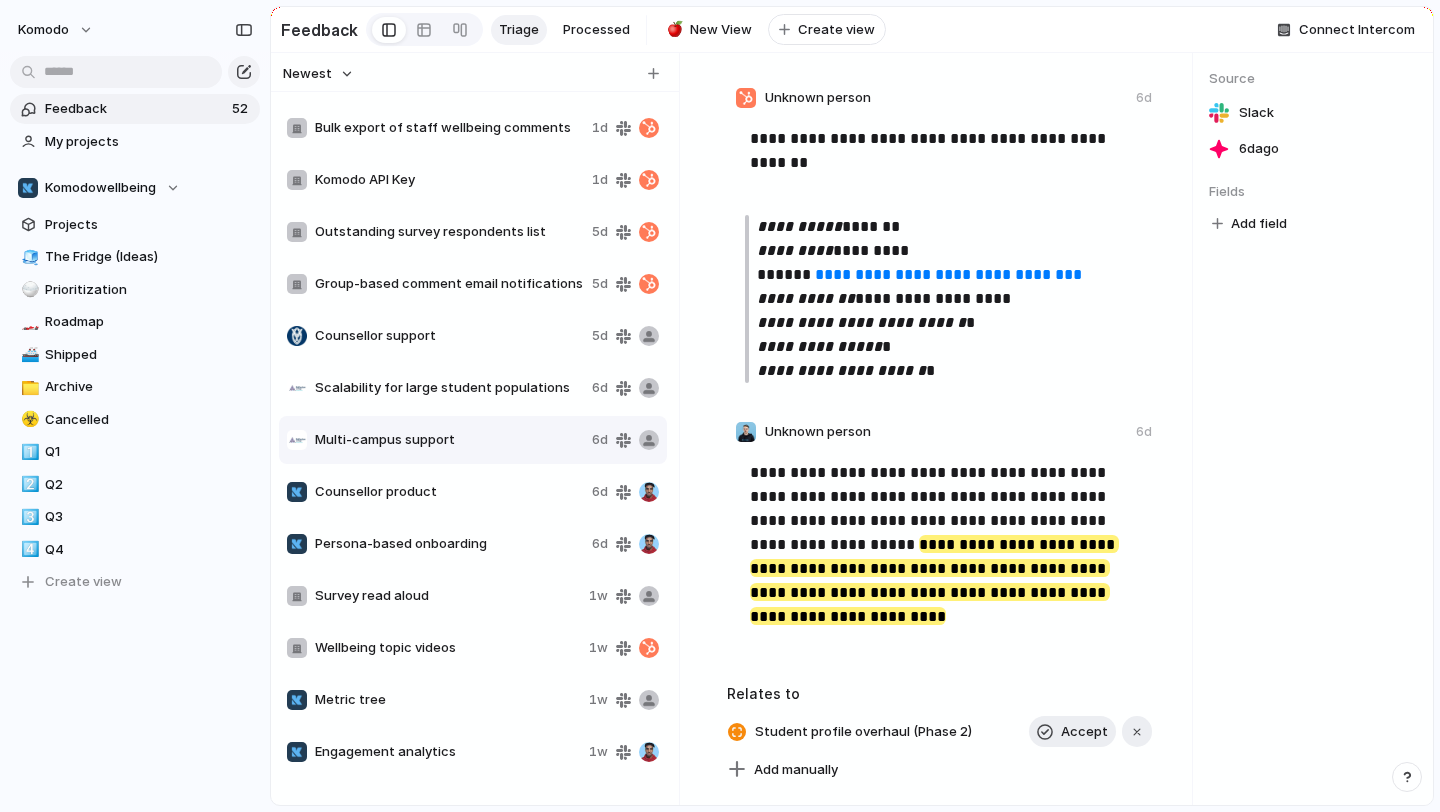 scroll, scrollTop: 209, scrollLeft: 0, axis: vertical 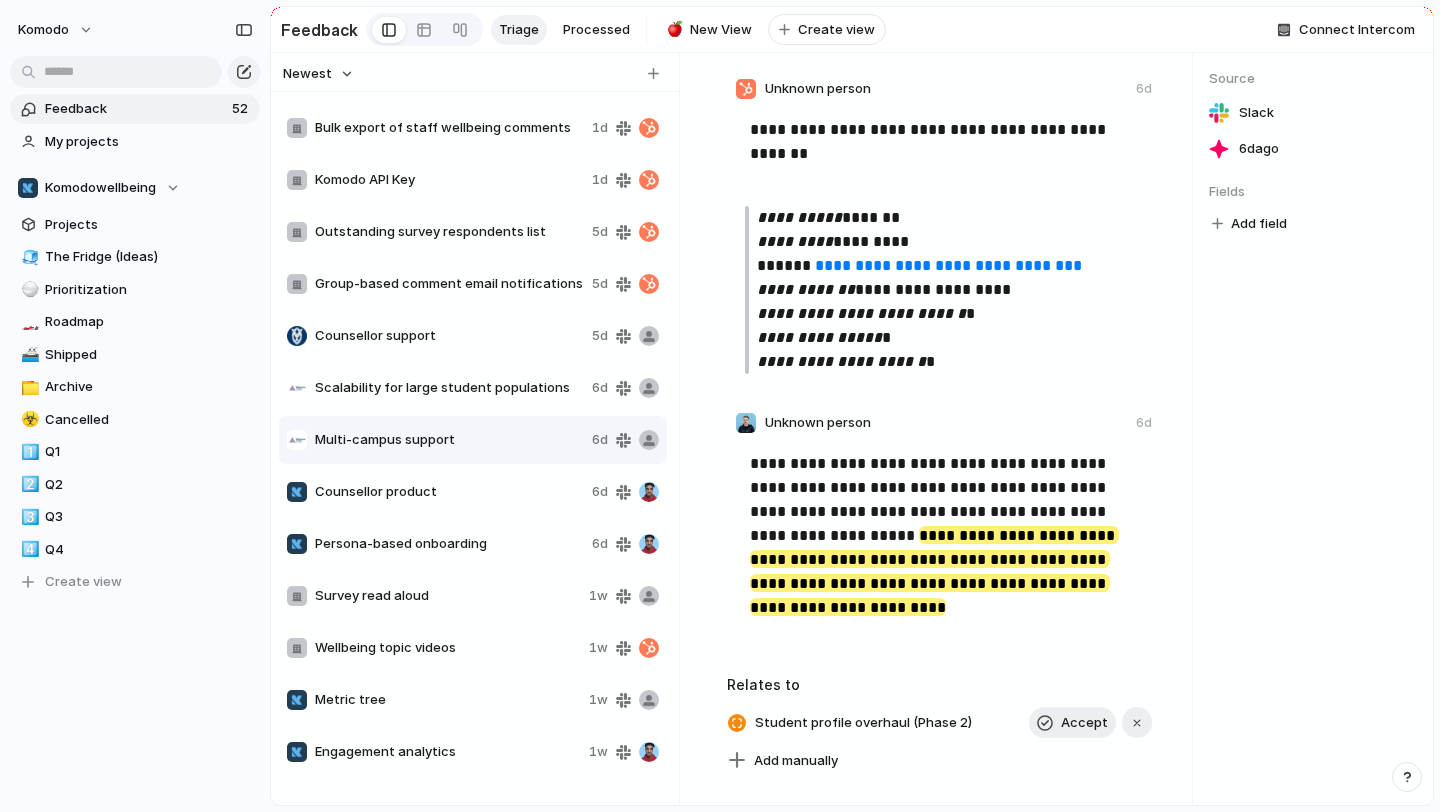 click on "Counsellor product" at bounding box center [449, 492] 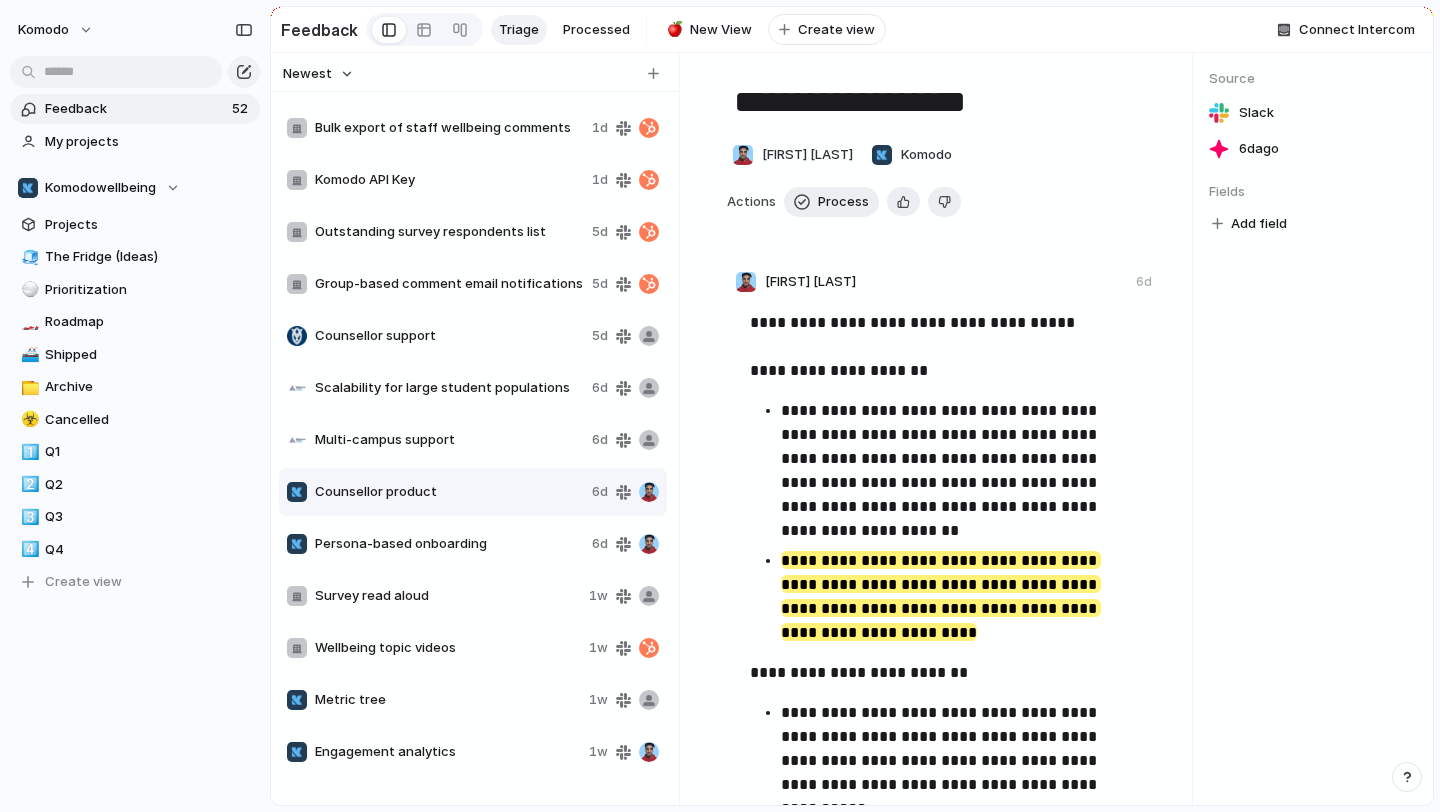scroll, scrollTop: 0, scrollLeft: 0, axis: both 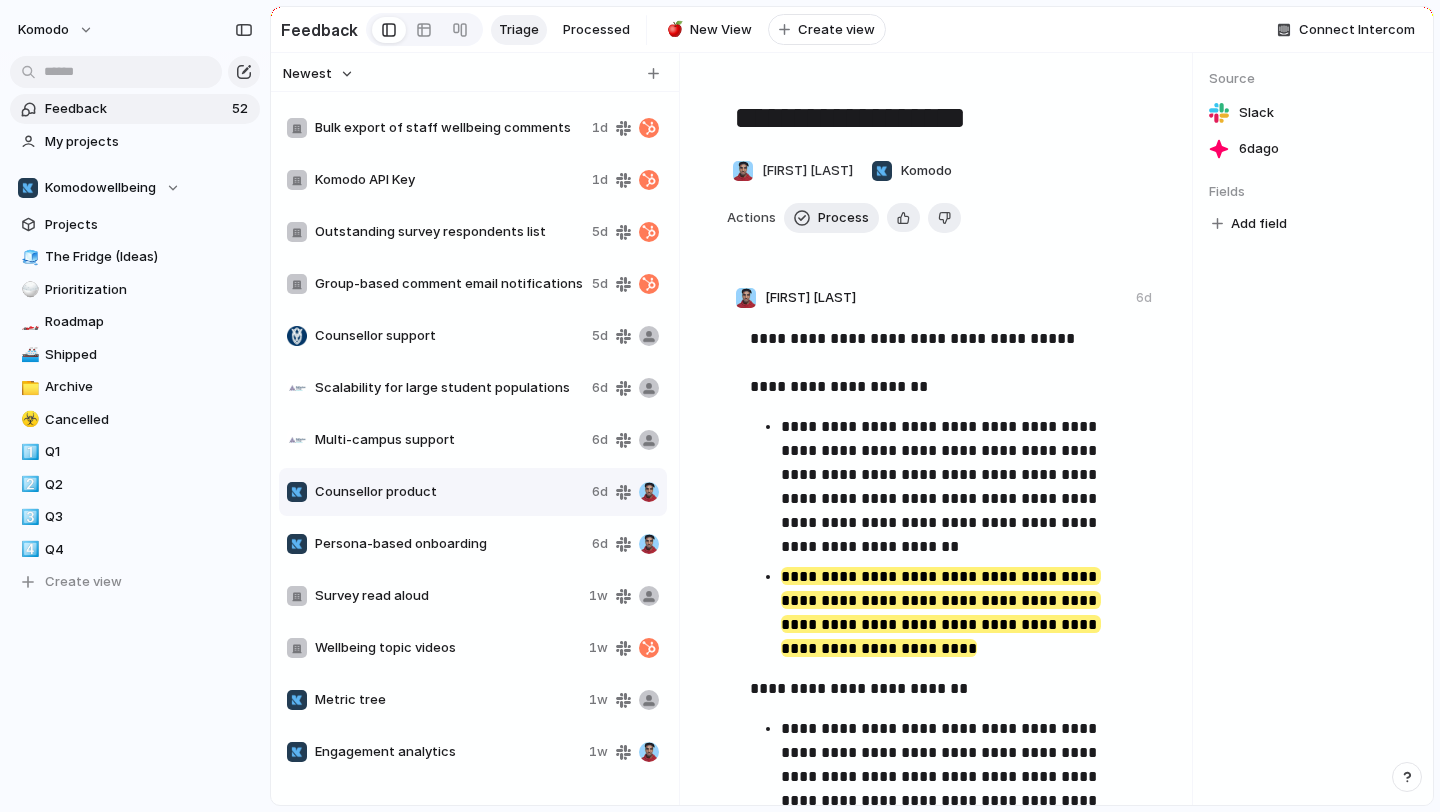 click on "Persona-based onboarding" at bounding box center [449, 544] 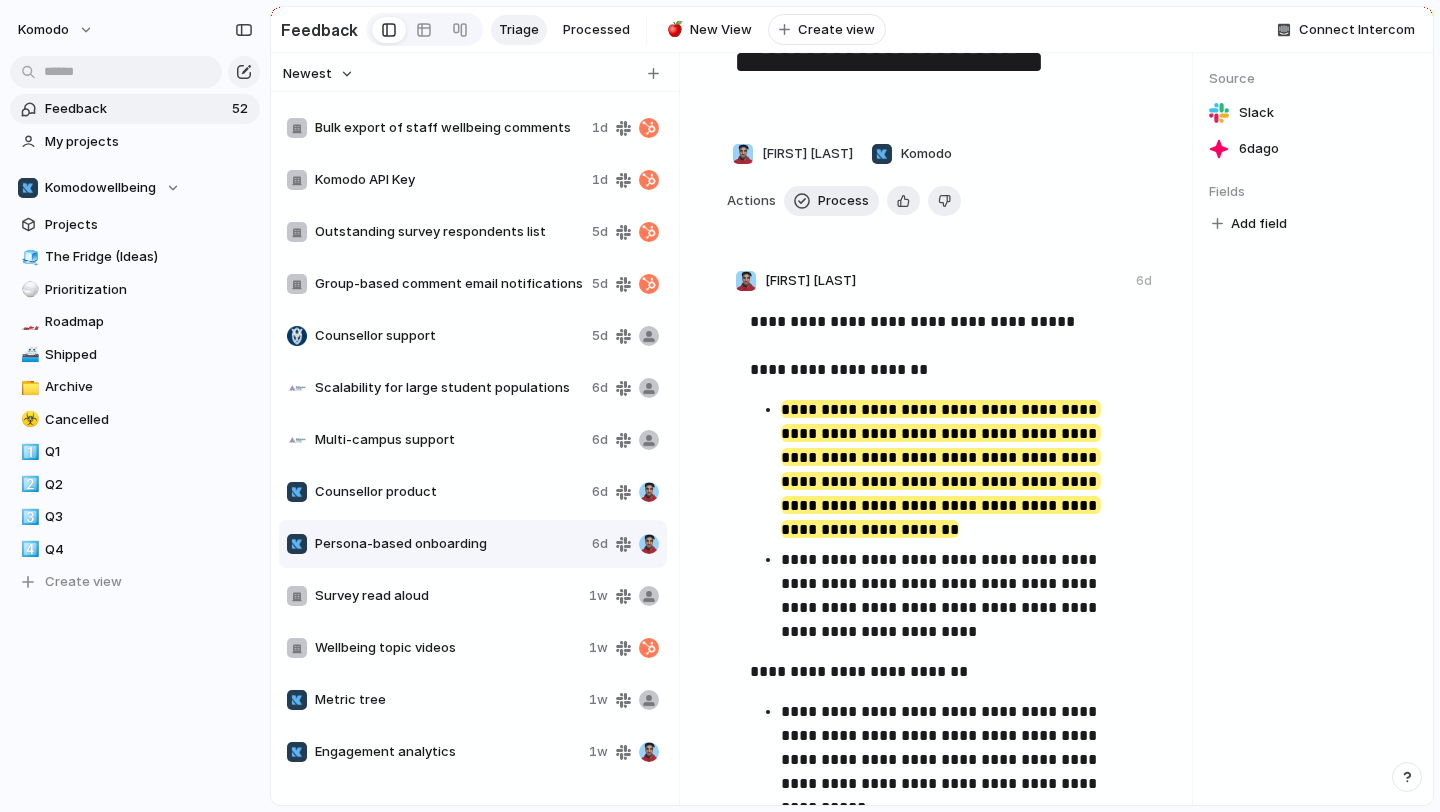 scroll, scrollTop: 57, scrollLeft: 0, axis: vertical 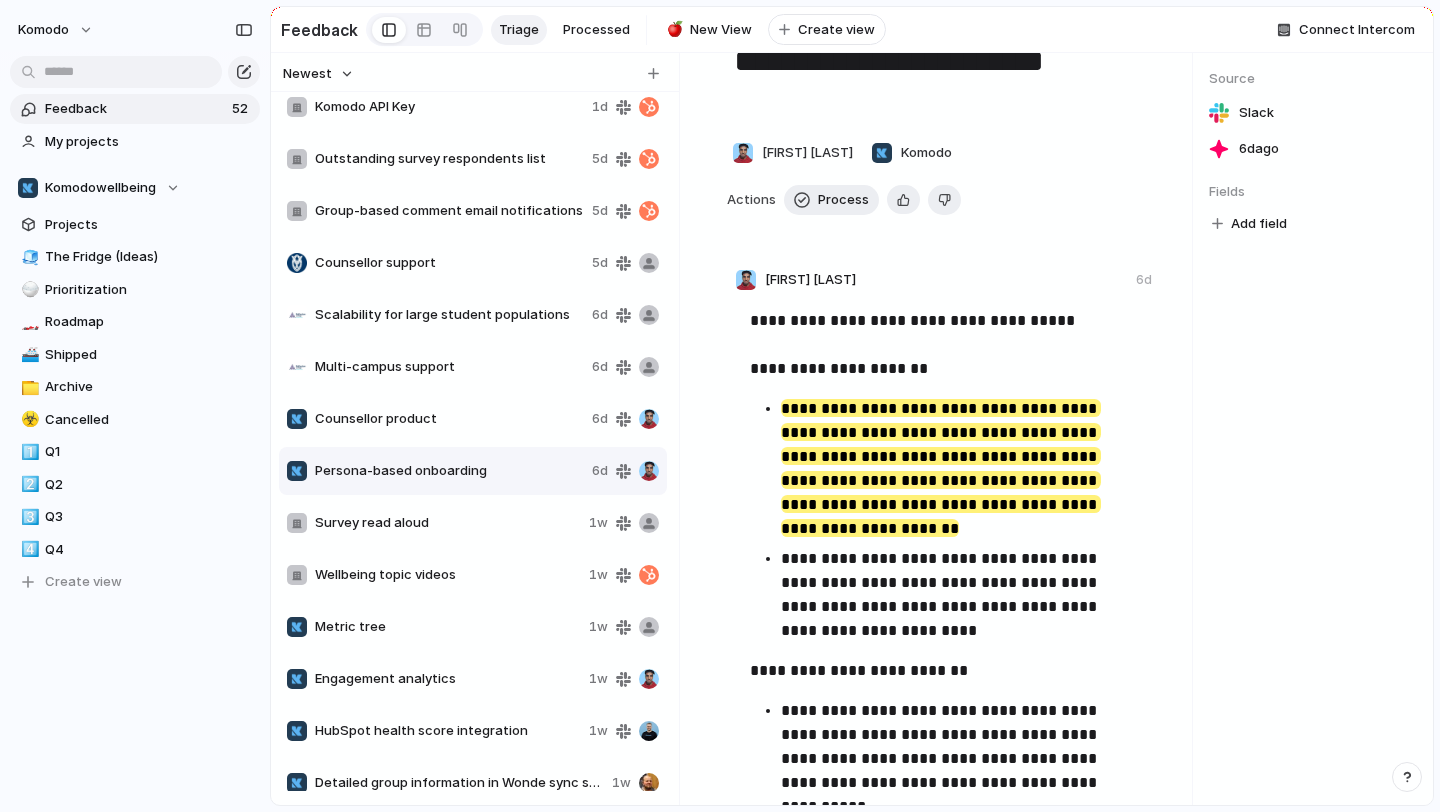 click on "Survey read aloud" at bounding box center [448, 523] 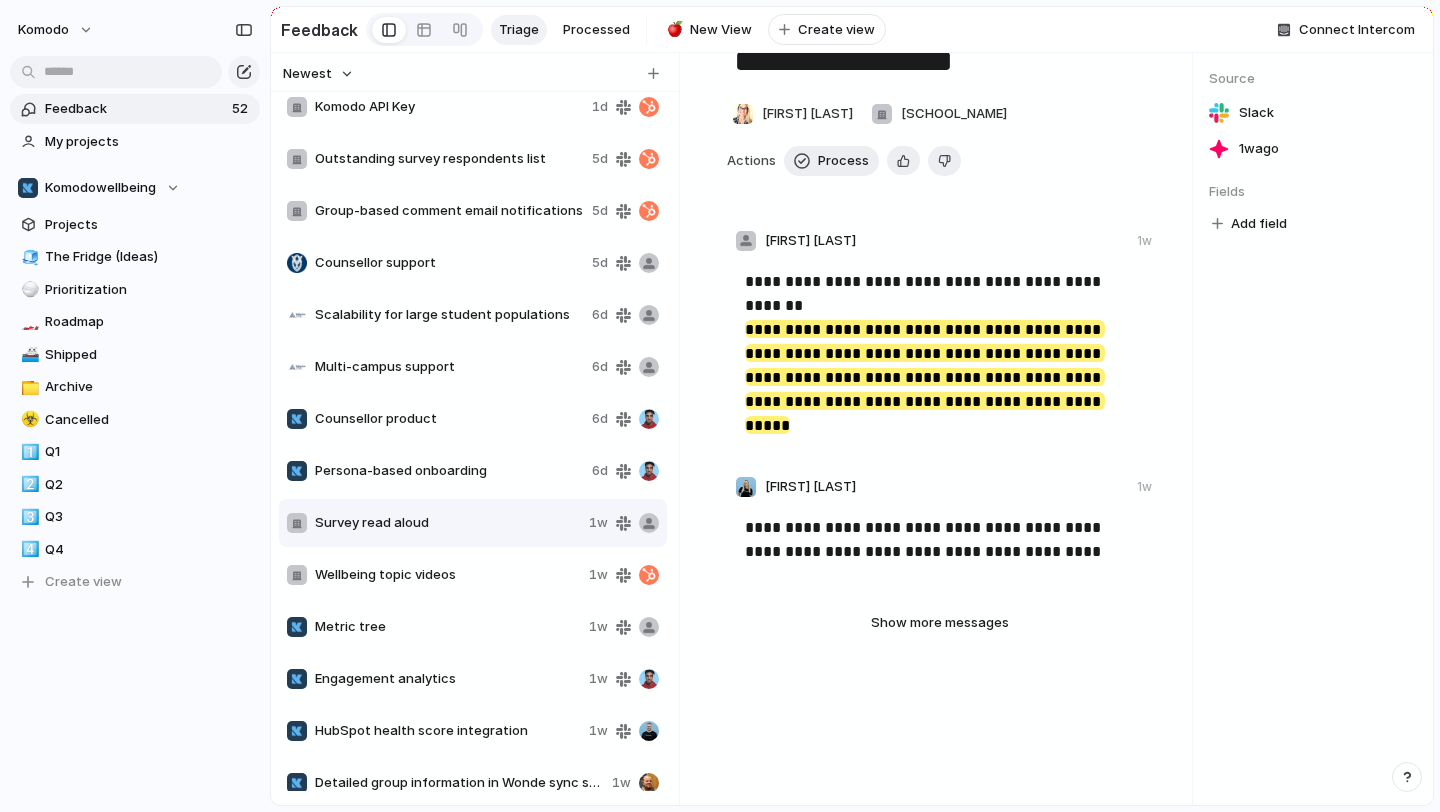 scroll, scrollTop: 0, scrollLeft: 0, axis: both 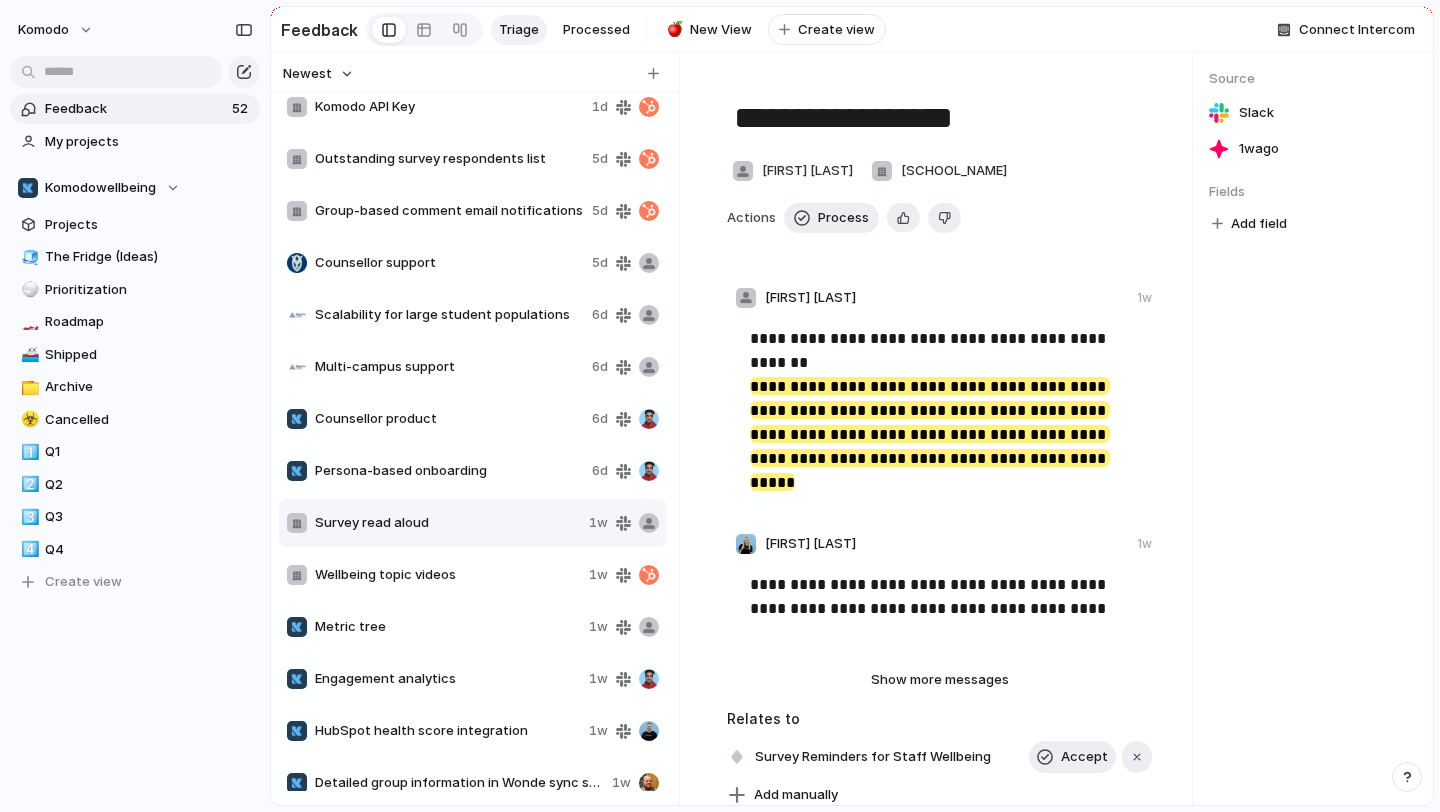 click on "Wellbeing topic videos" at bounding box center (448, 575) 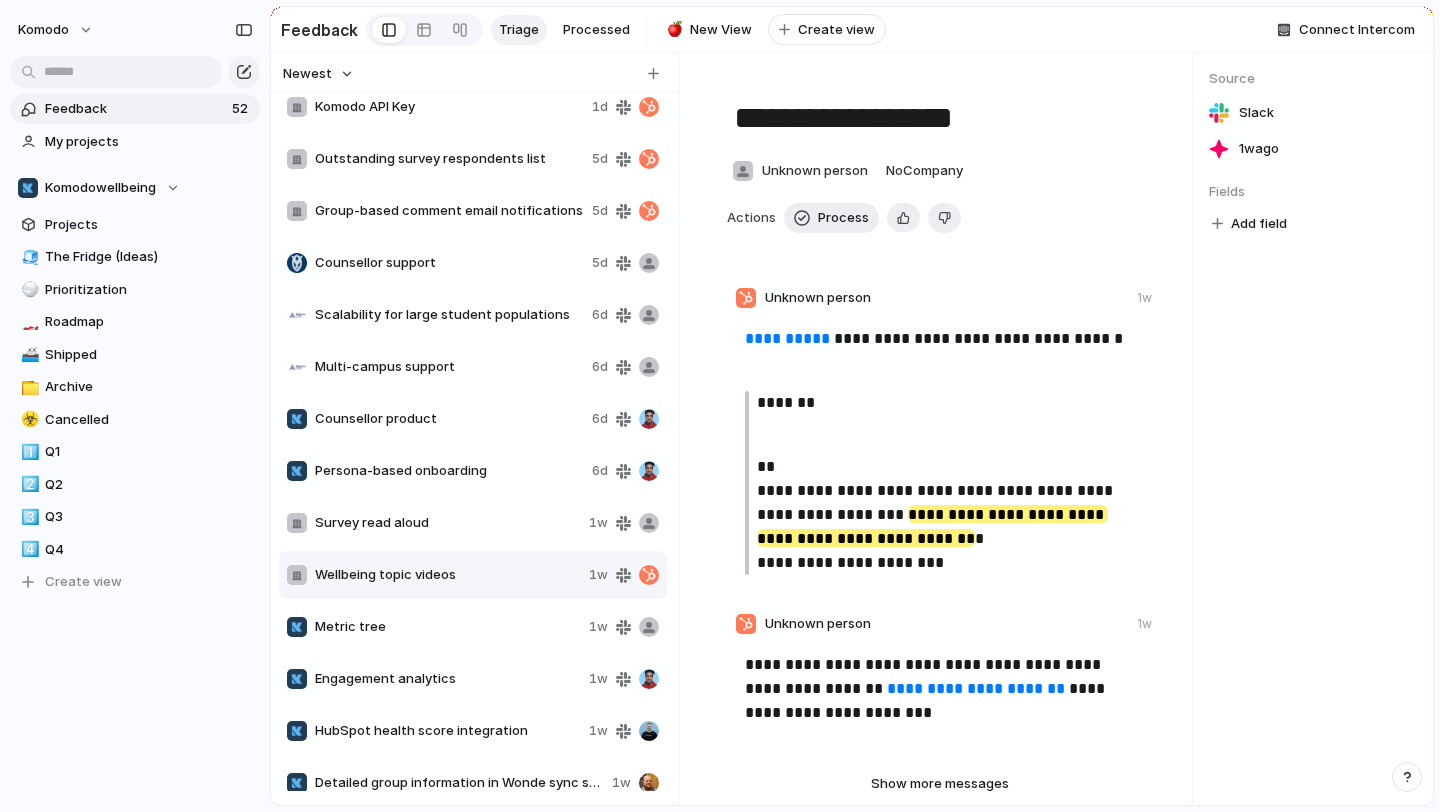 type on "**********" 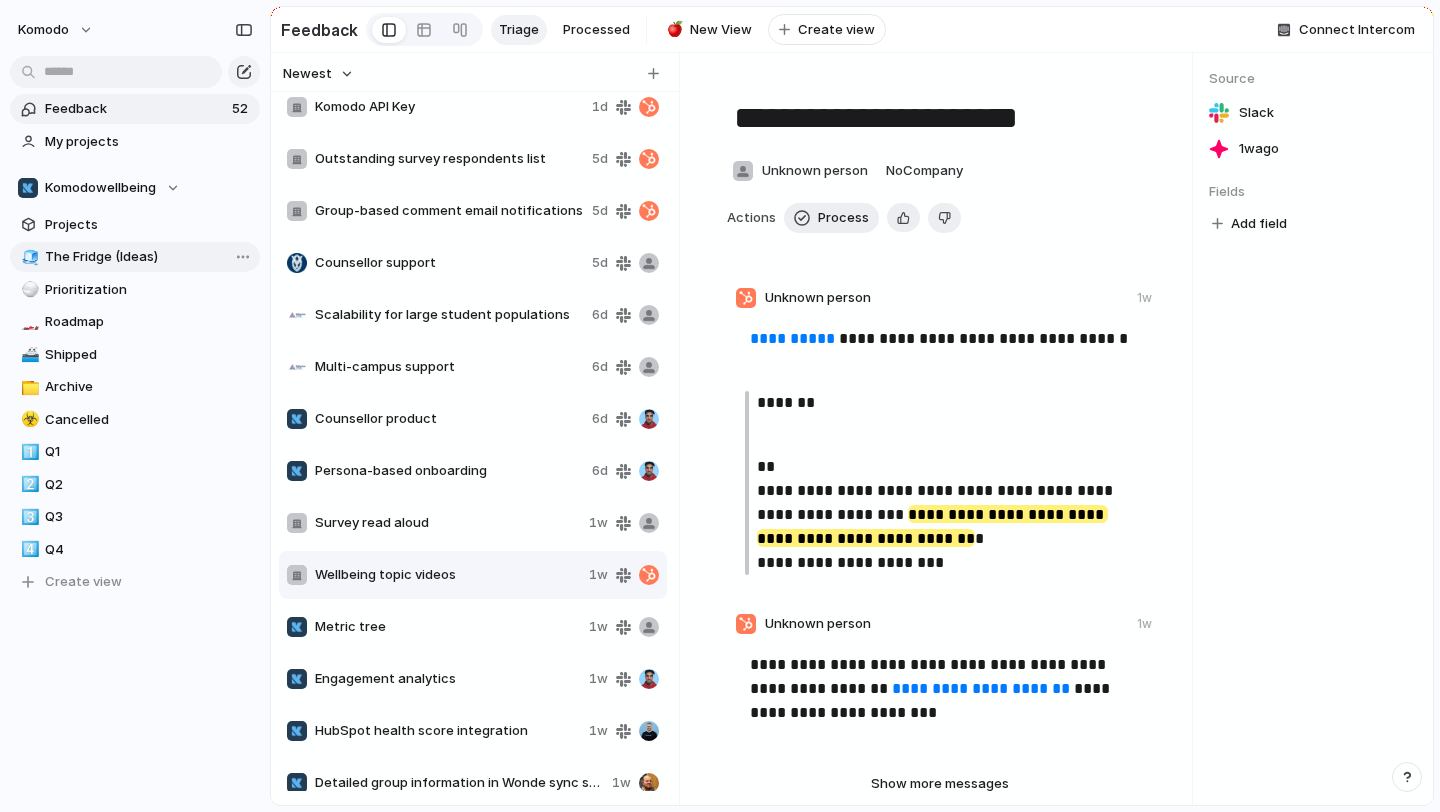 click on "The Fridge (Ideas)" at bounding box center (149, 257) 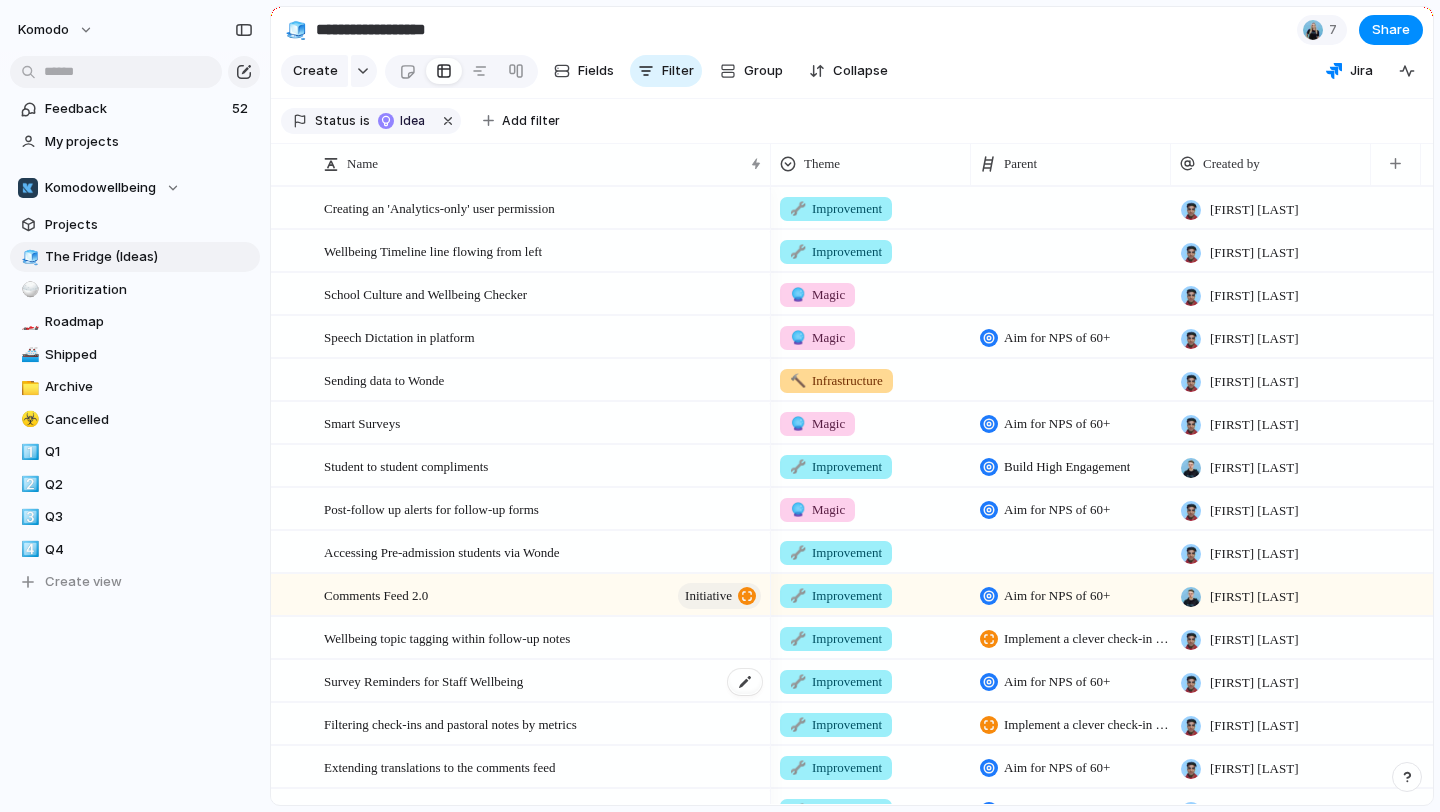 scroll, scrollTop: 155, scrollLeft: 0, axis: vertical 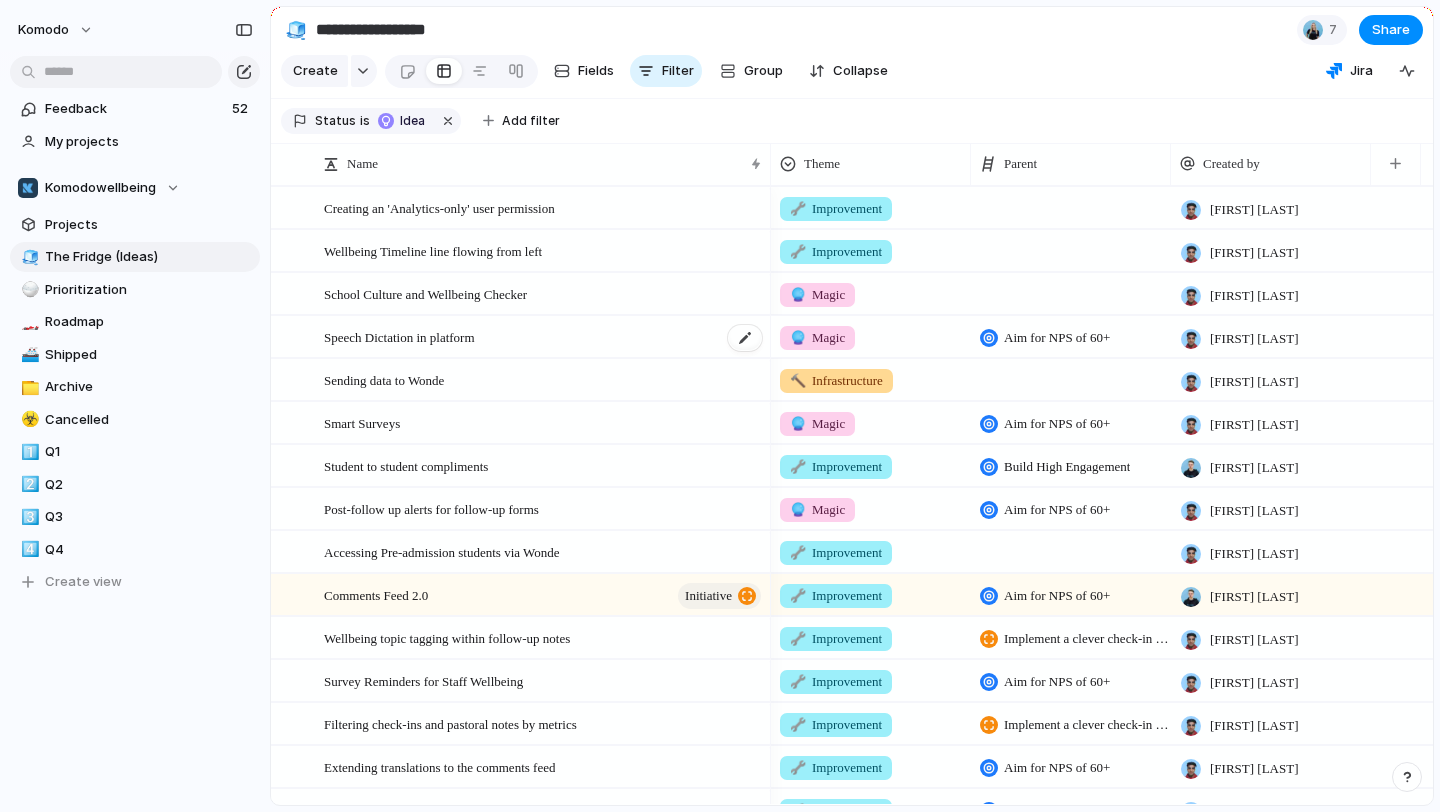click on "Speech Dictation in platform" at bounding box center [544, 337] 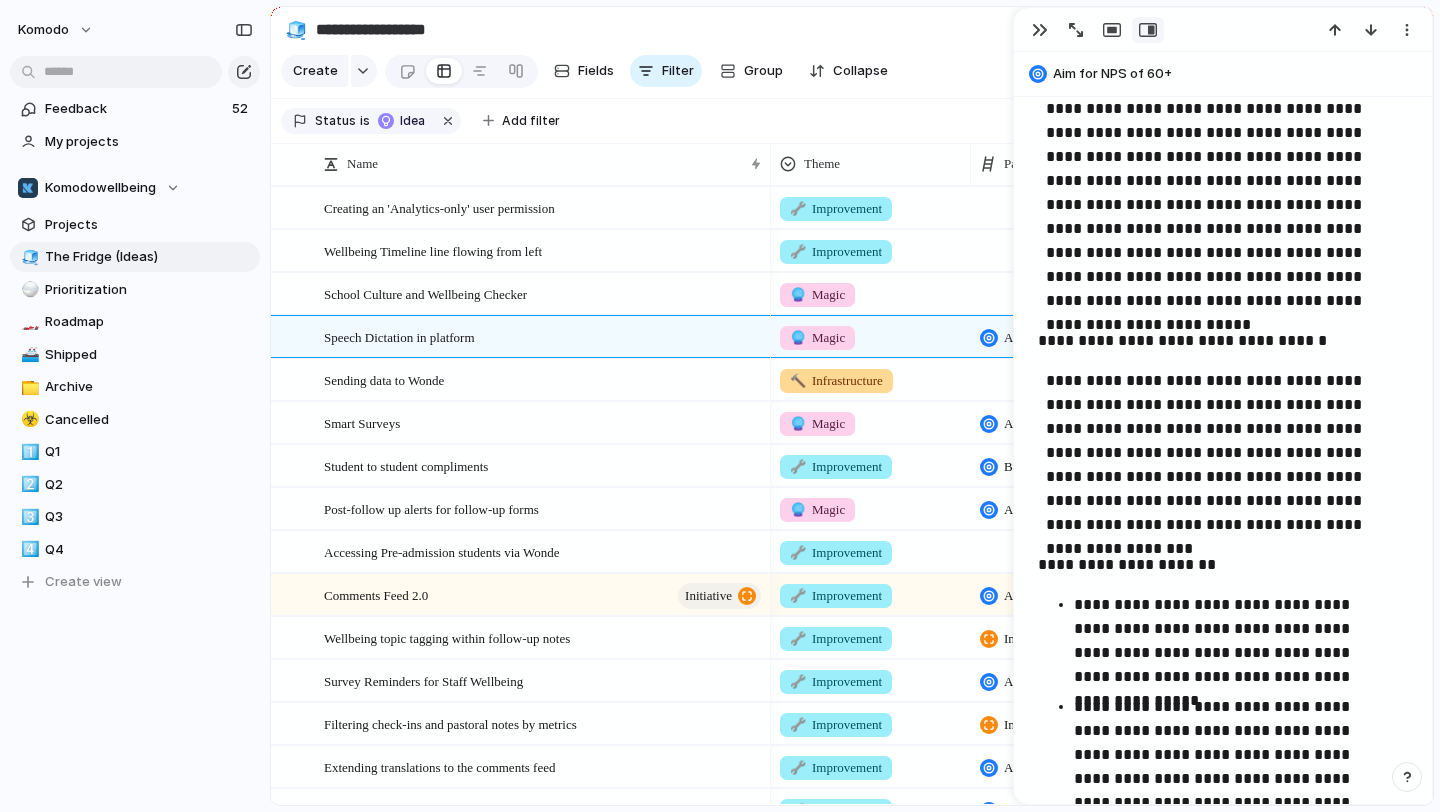 scroll, scrollTop: 936, scrollLeft: 0, axis: vertical 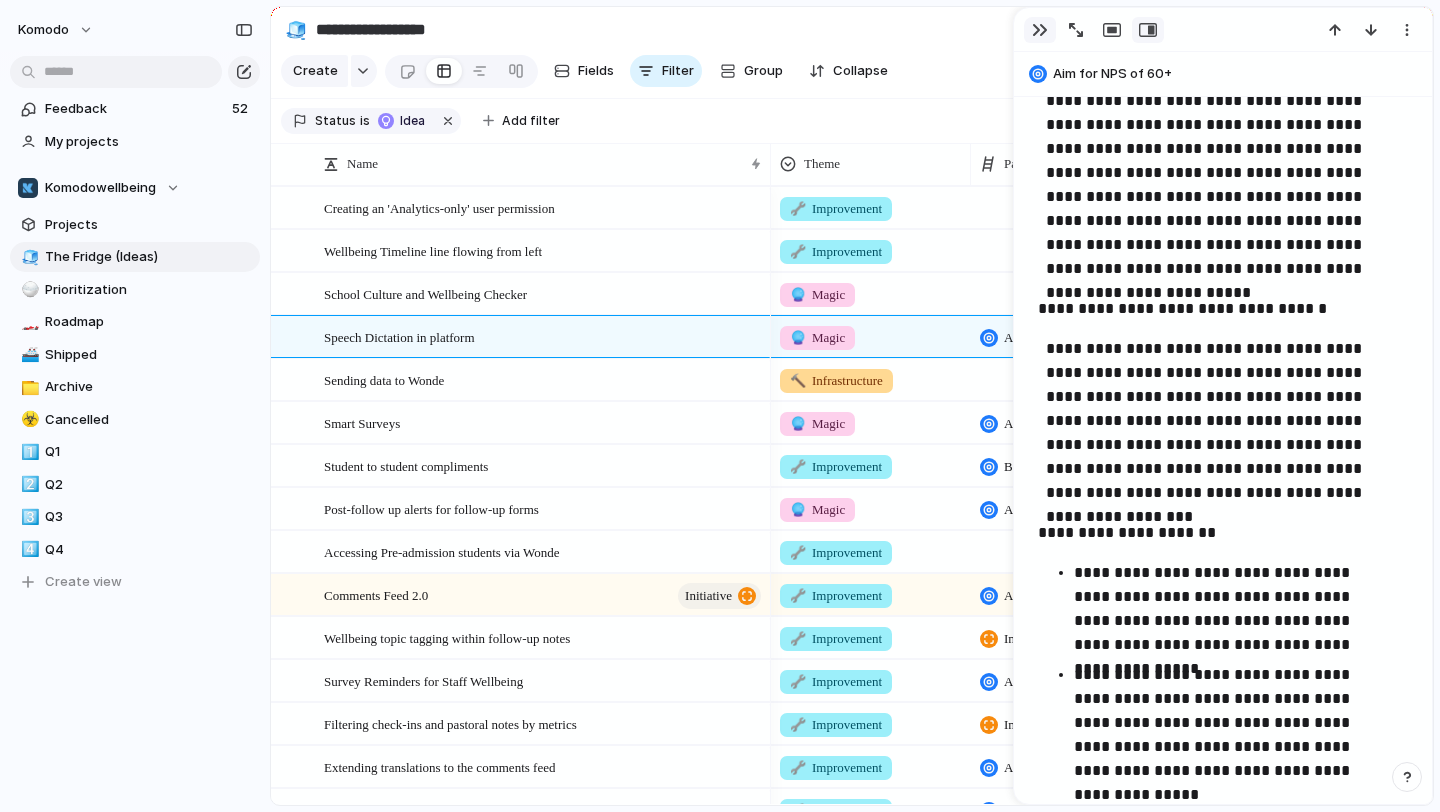 click at bounding box center [1040, 30] 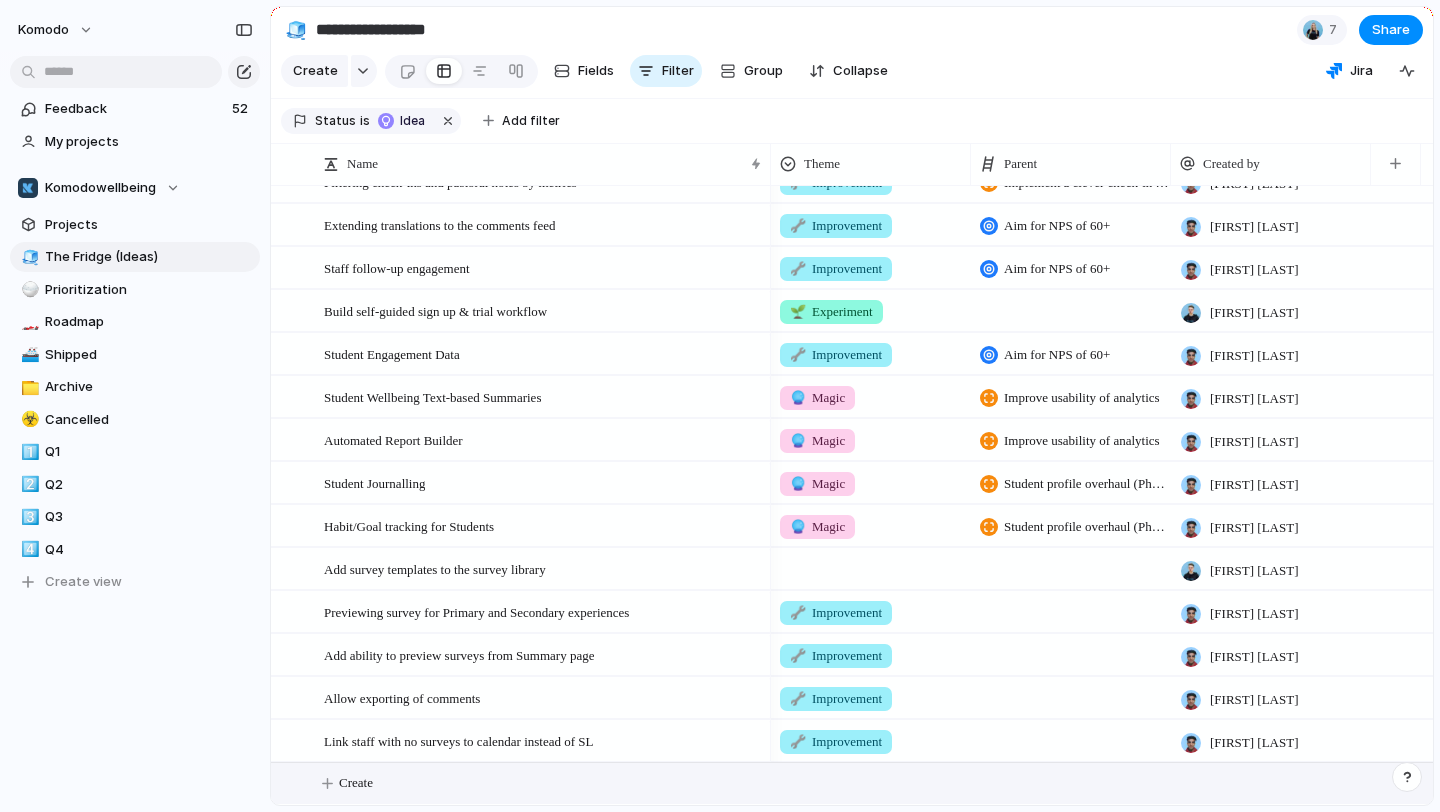 click on "Create" at bounding box center [356, 783] 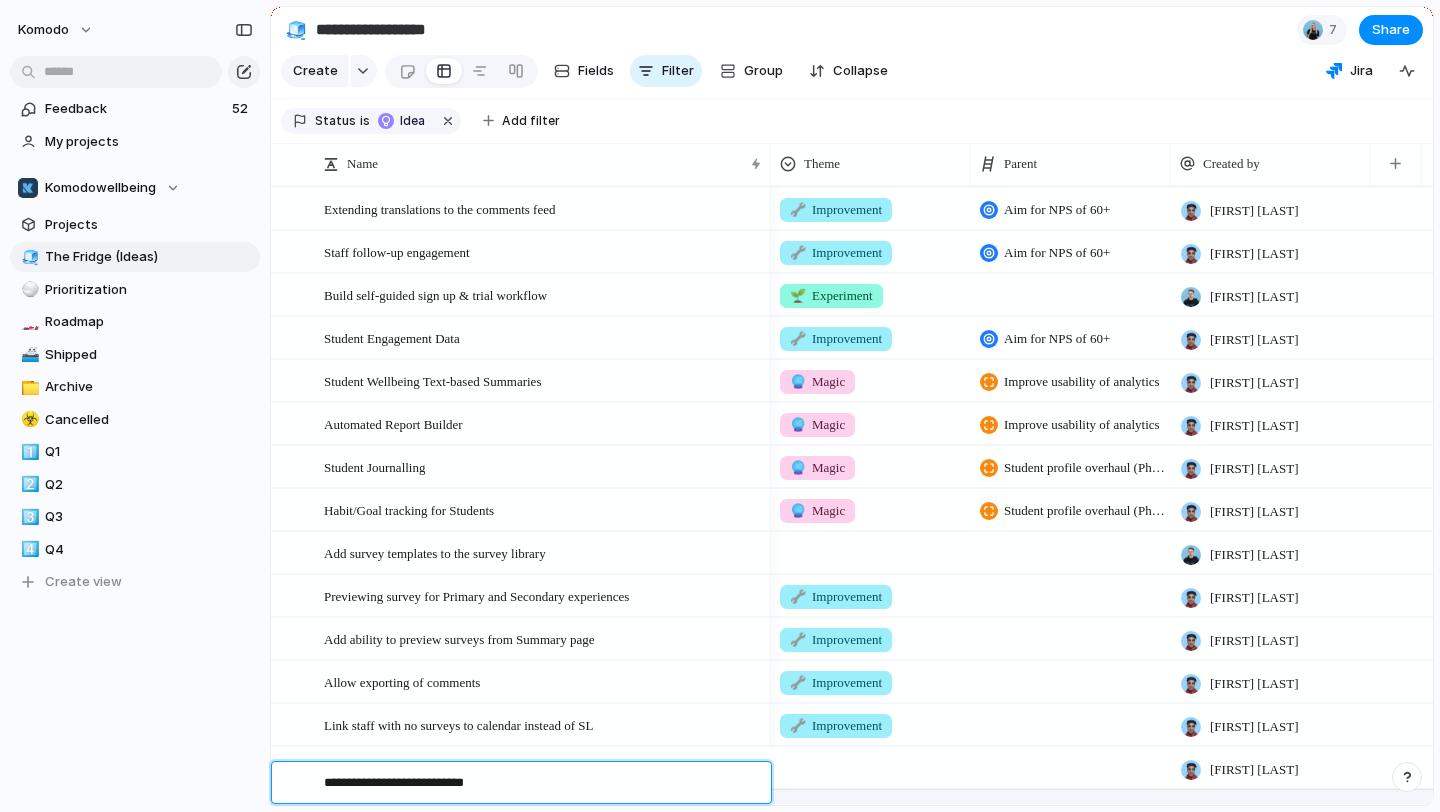 type on "**********" 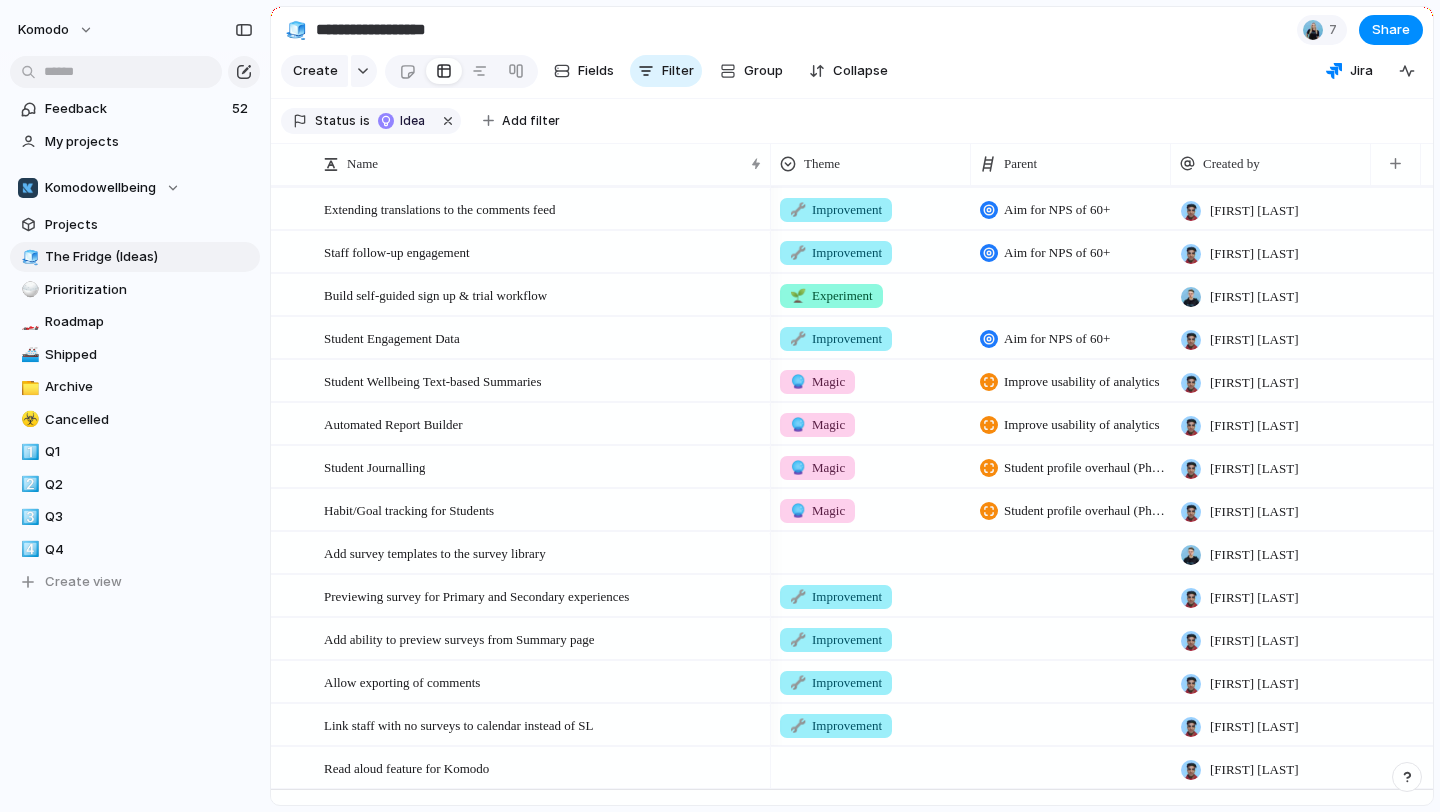 click at bounding box center (871, 764) 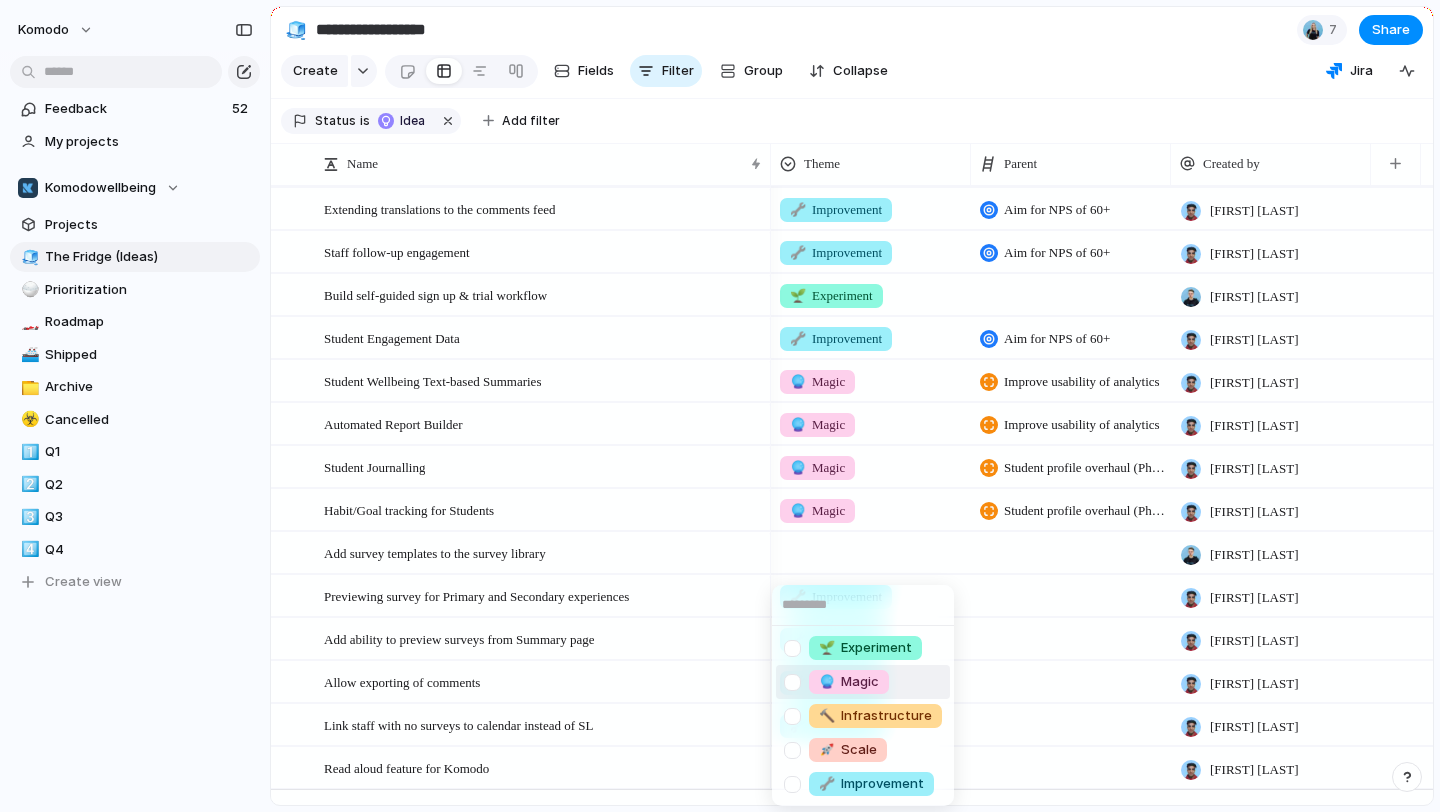 click on "🔮 Magic" at bounding box center (863, 682) 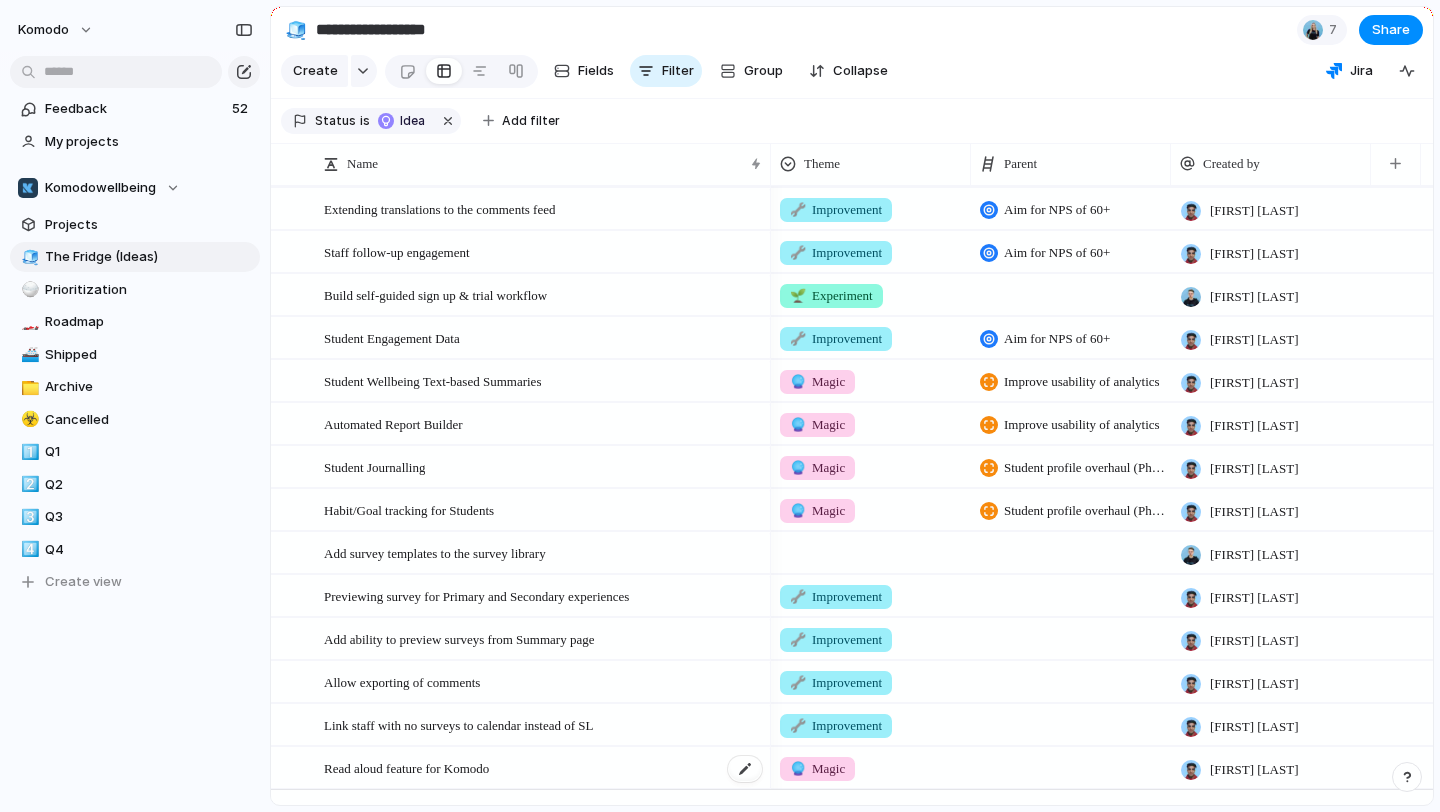click on "Read aloud feature for Komodo" at bounding box center (544, 768) 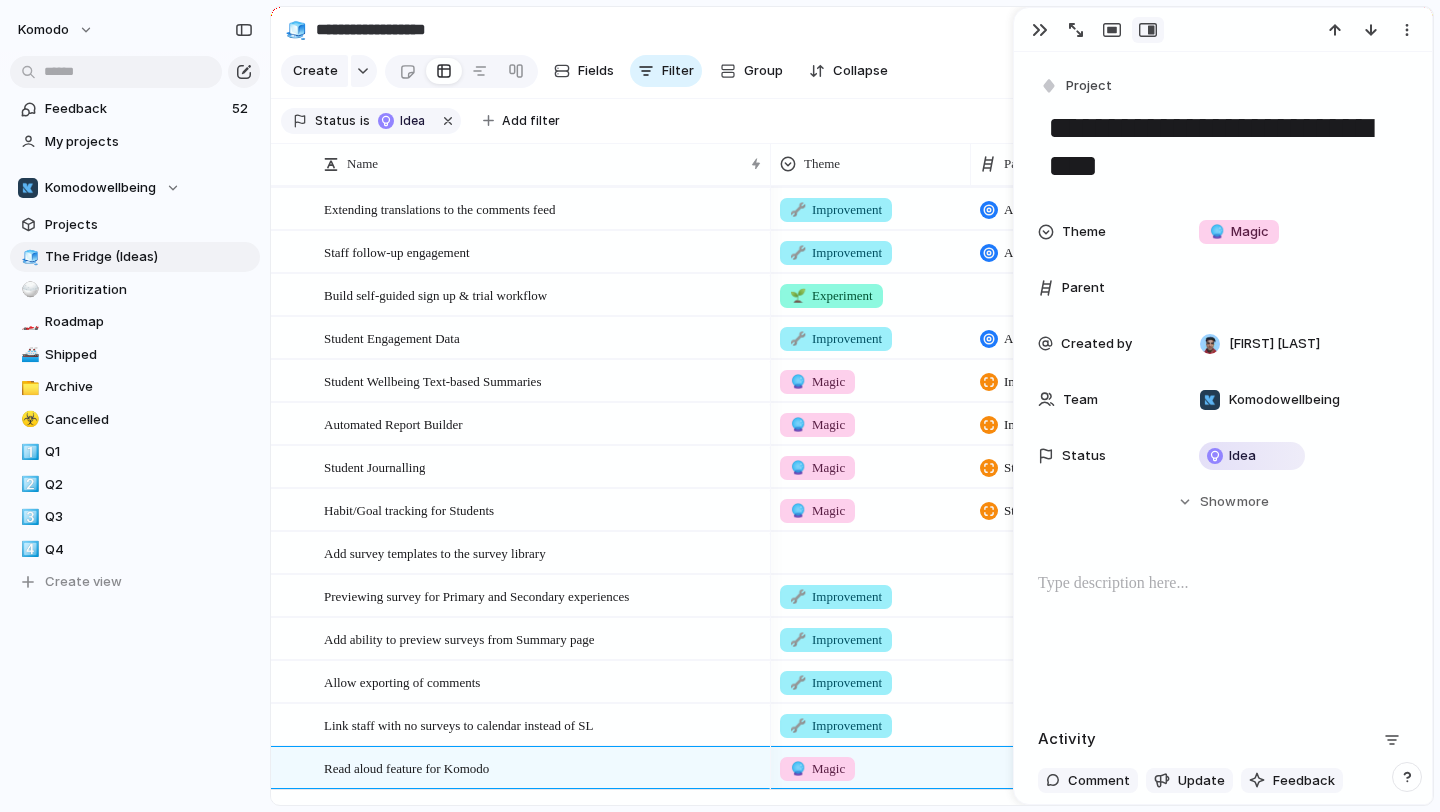click at bounding box center [1223, 584] 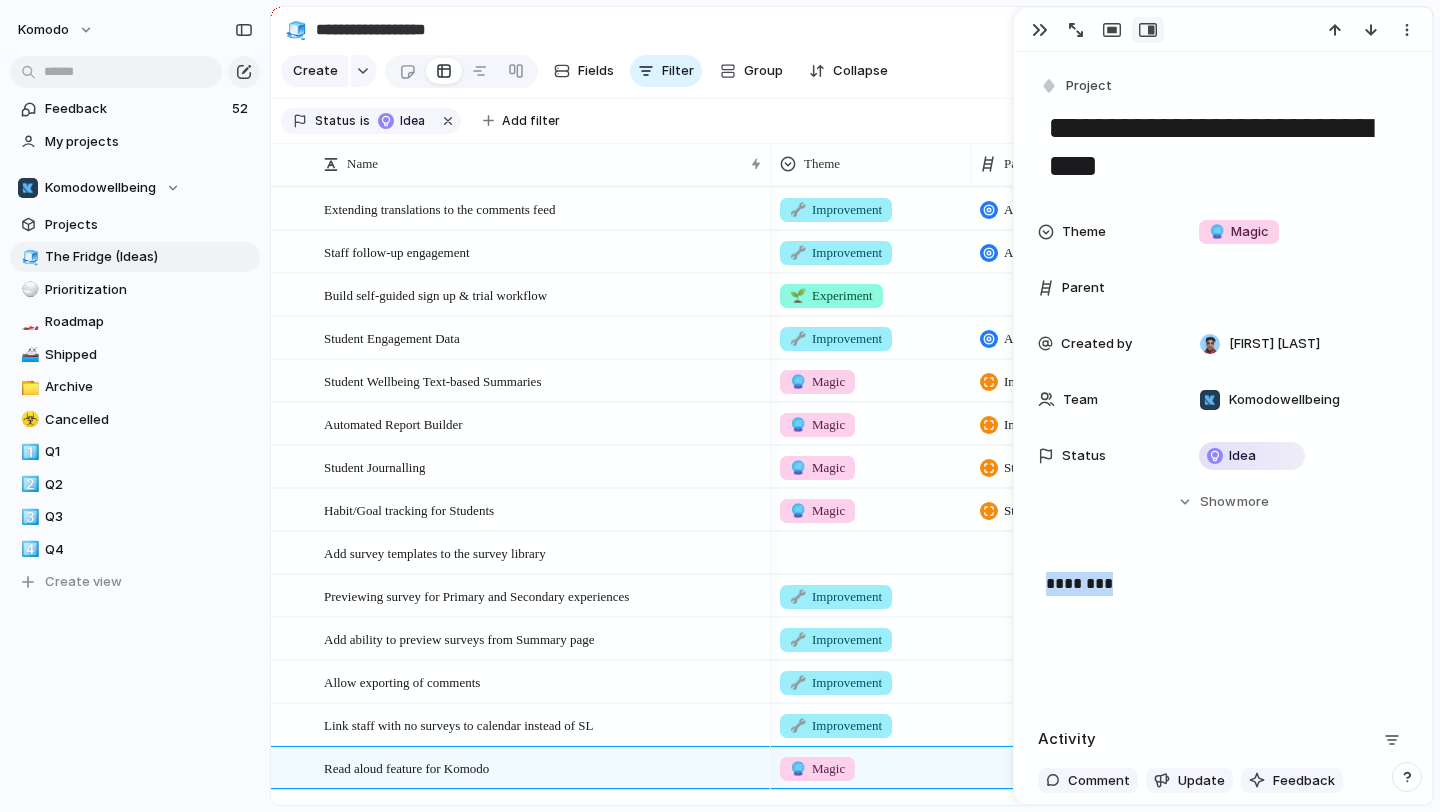 drag, startPoint x: 1157, startPoint y: 593, endPoint x: 1001, endPoint y: 581, distance: 156.46086 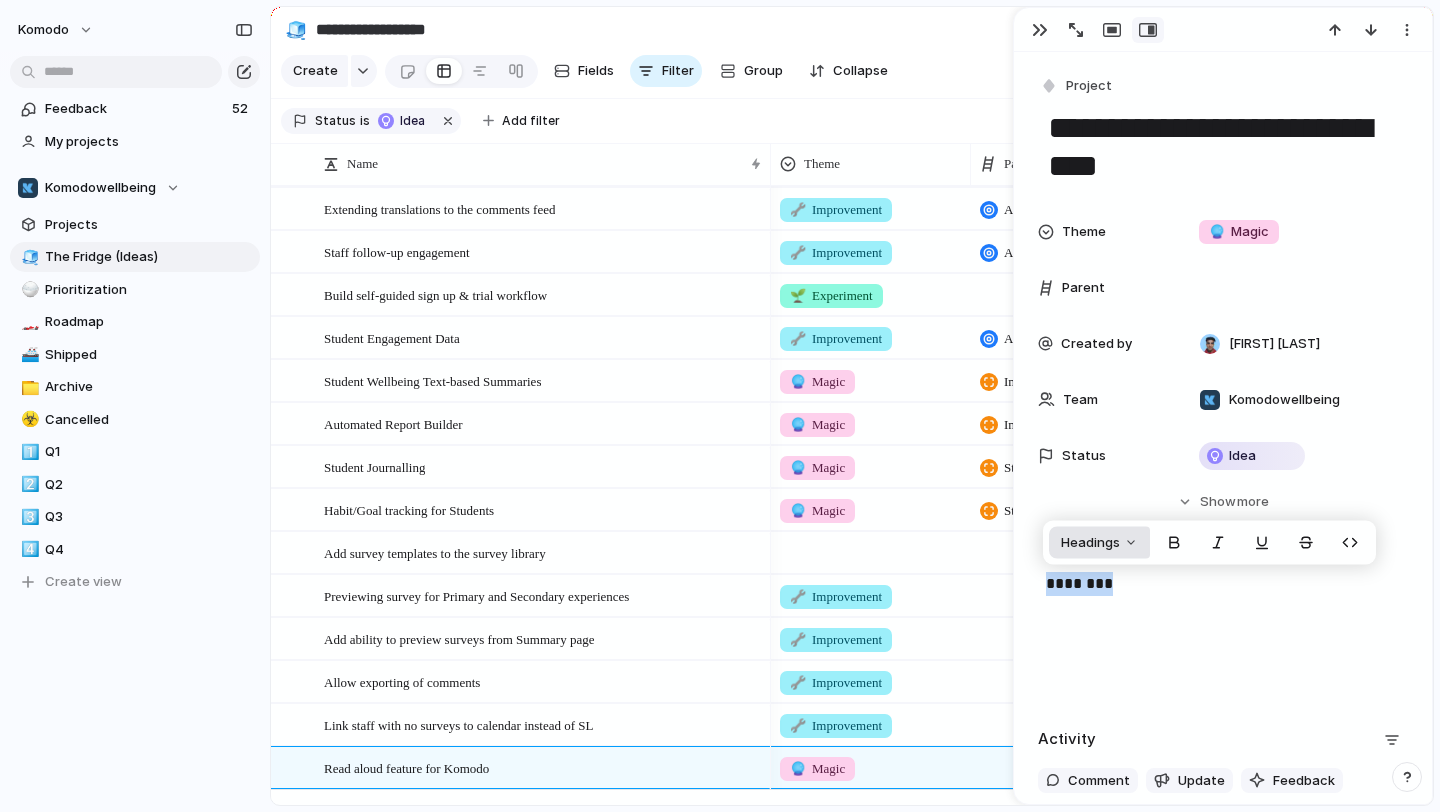 click on "Headings" at bounding box center [1099, 543] 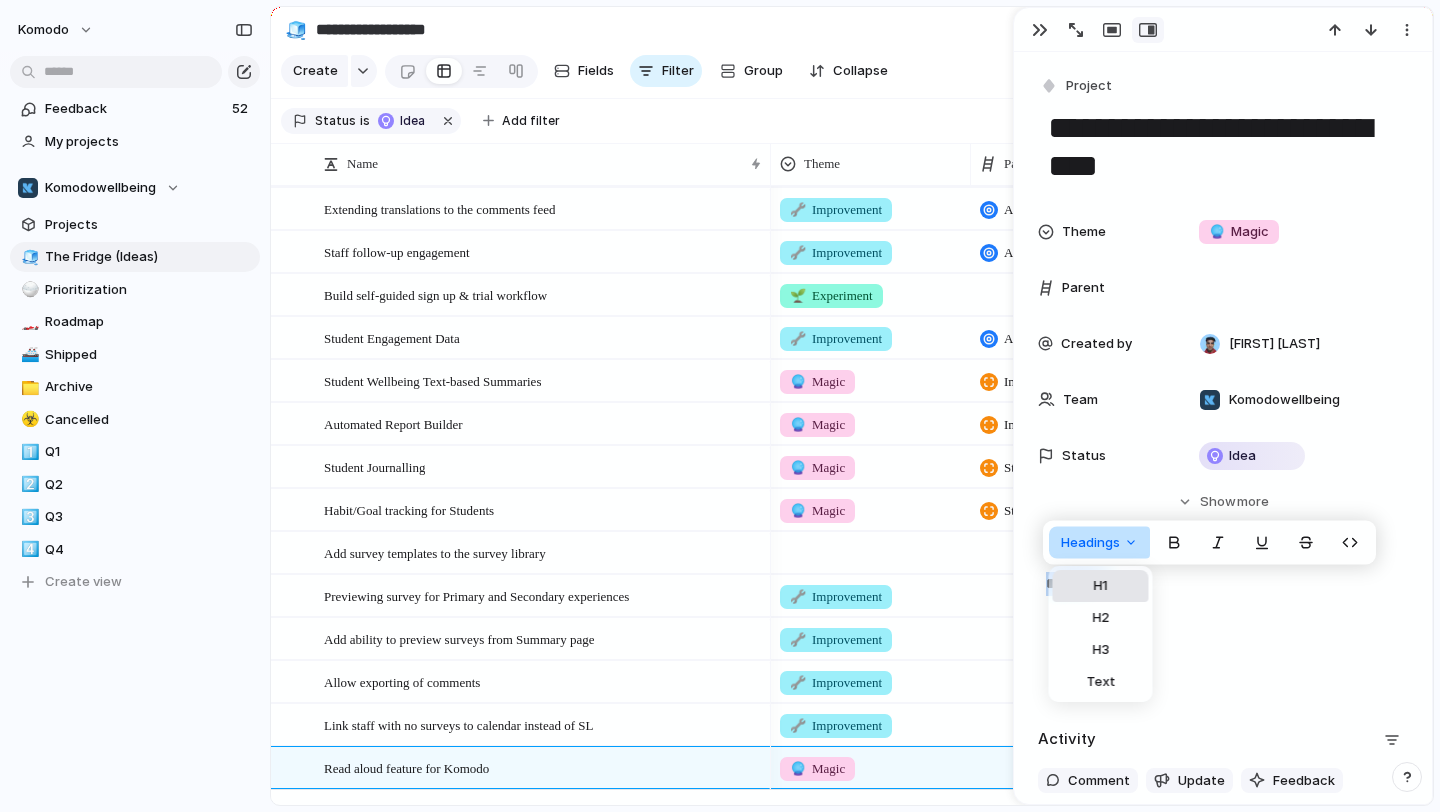 click on "H1" at bounding box center [1101, 586] 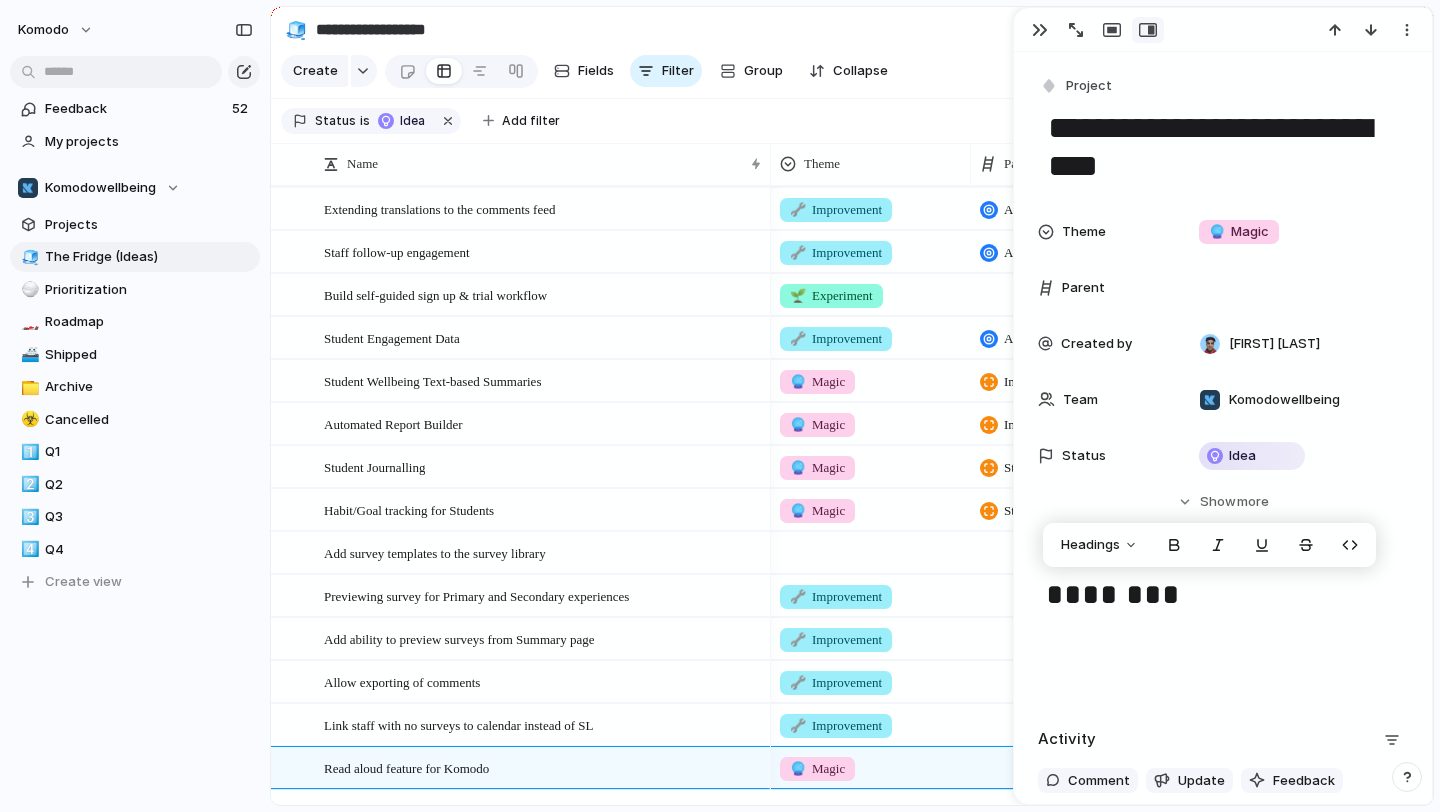 click on "********" at bounding box center [1223, 636] 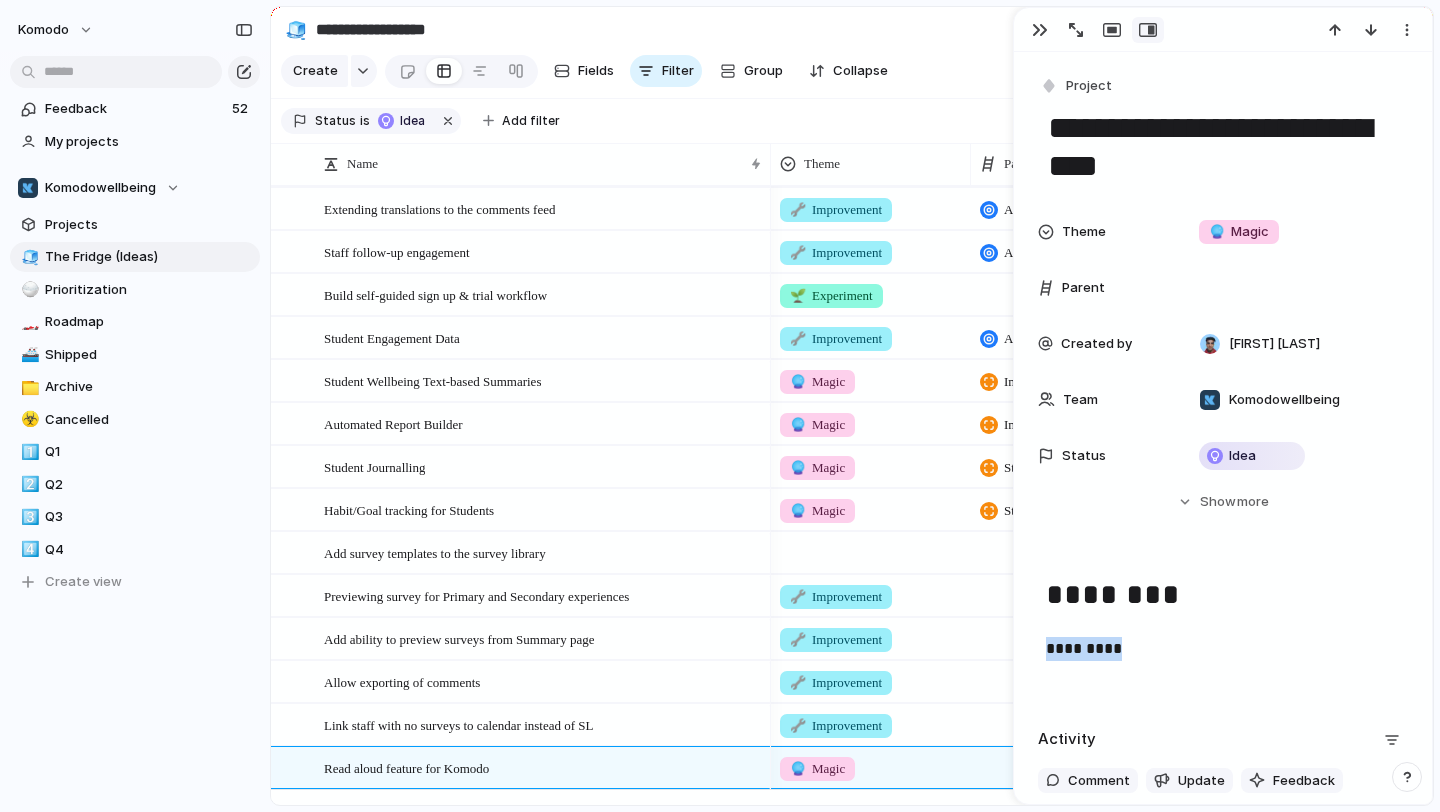 drag, startPoint x: 1155, startPoint y: 640, endPoint x: 1039, endPoint y: 652, distance: 116.61904 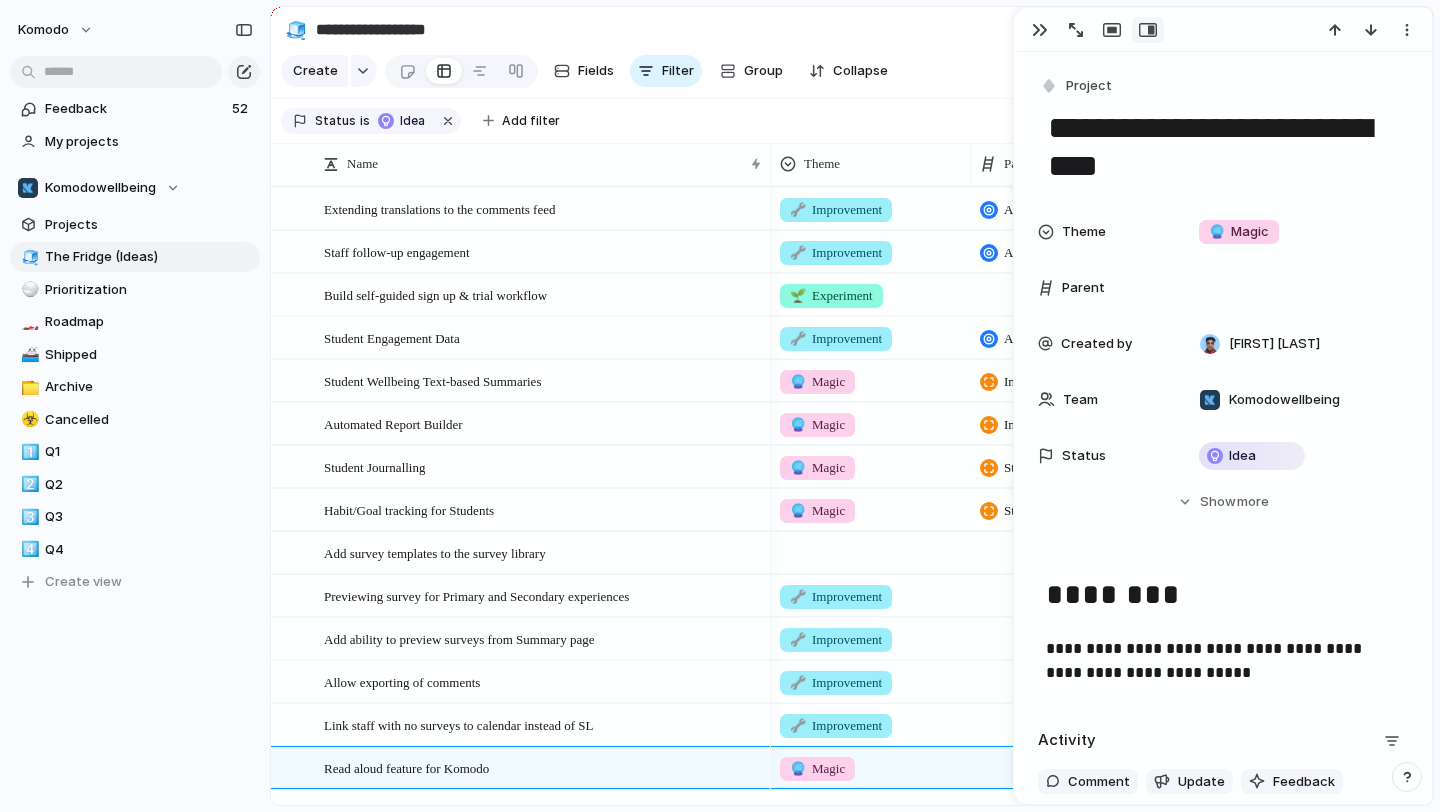 drag, startPoint x: 1150, startPoint y: 167, endPoint x: 1047, endPoint y: 167, distance: 103 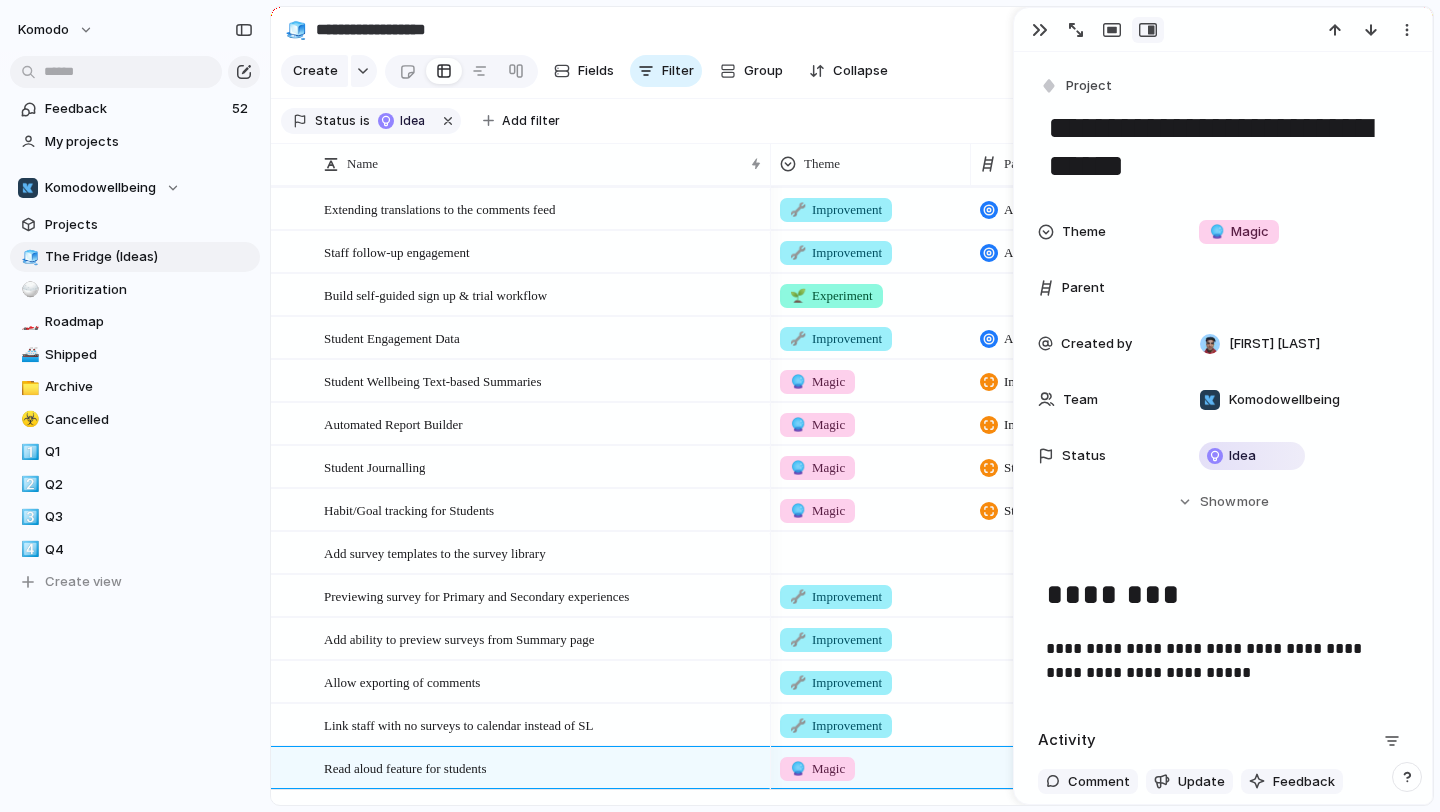 type on "**********" 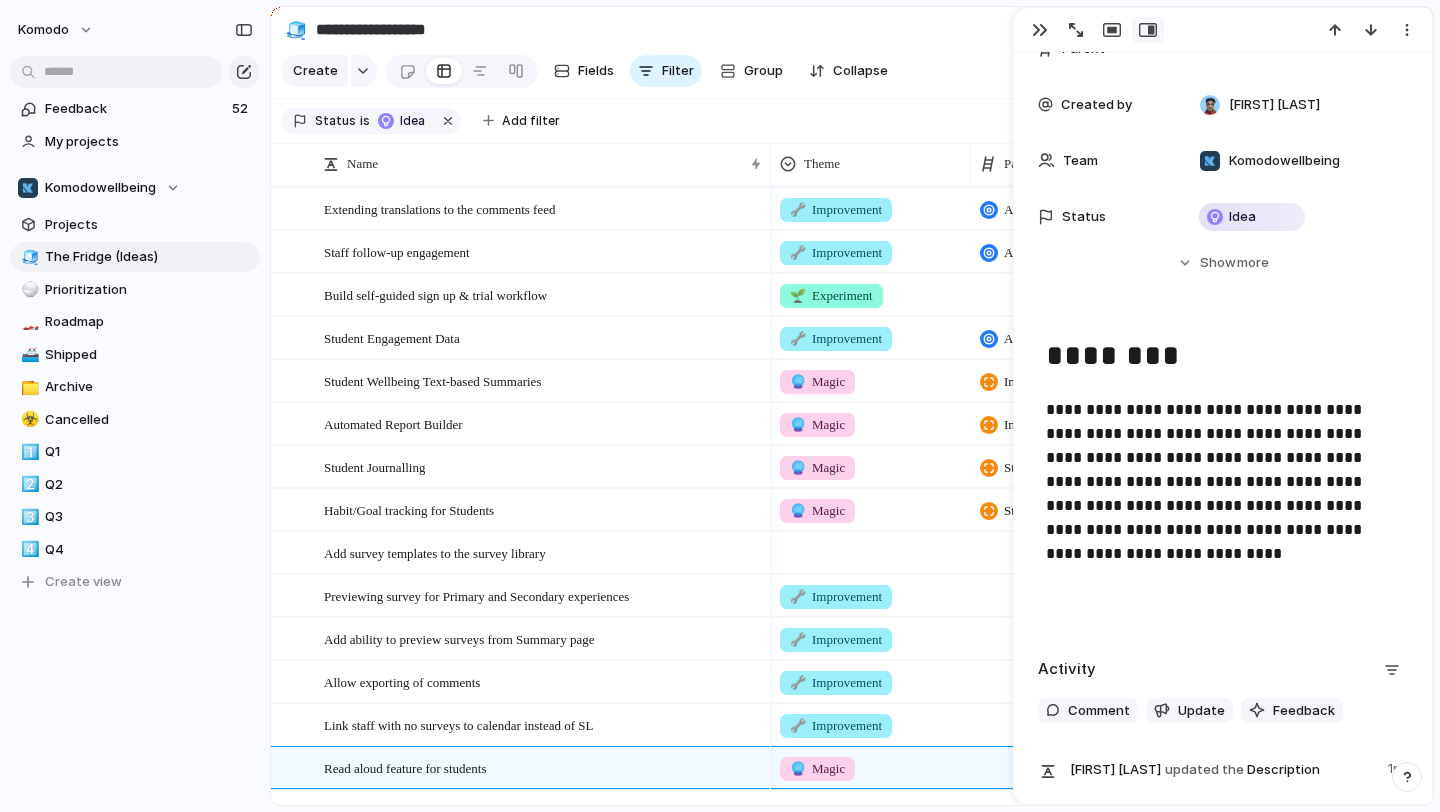 scroll, scrollTop: 242, scrollLeft: 0, axis: vertical 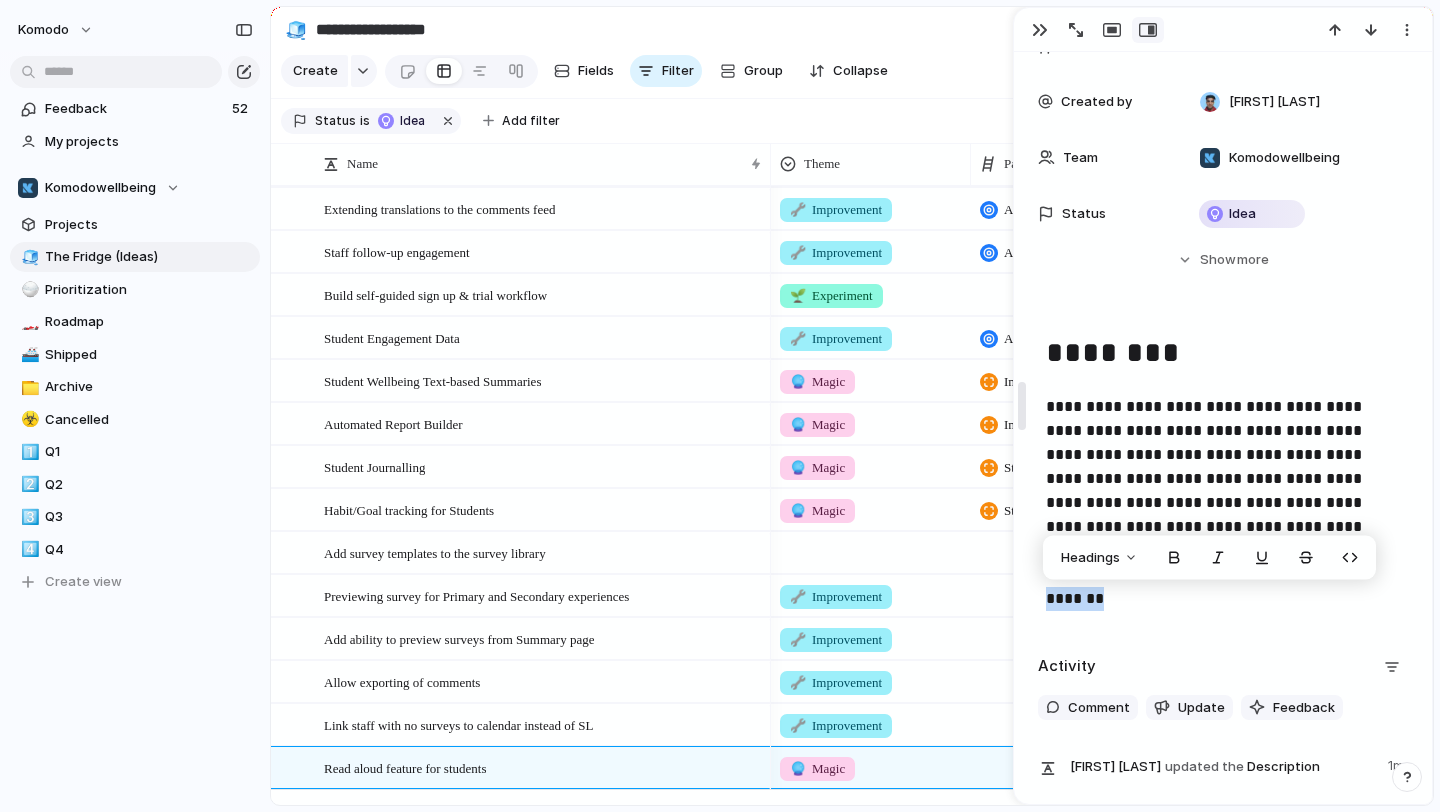 drag, startPoint x: 1107, startPoint y: 592, endPoint x: 1026, endPoint y: 593, distance: 81.00617 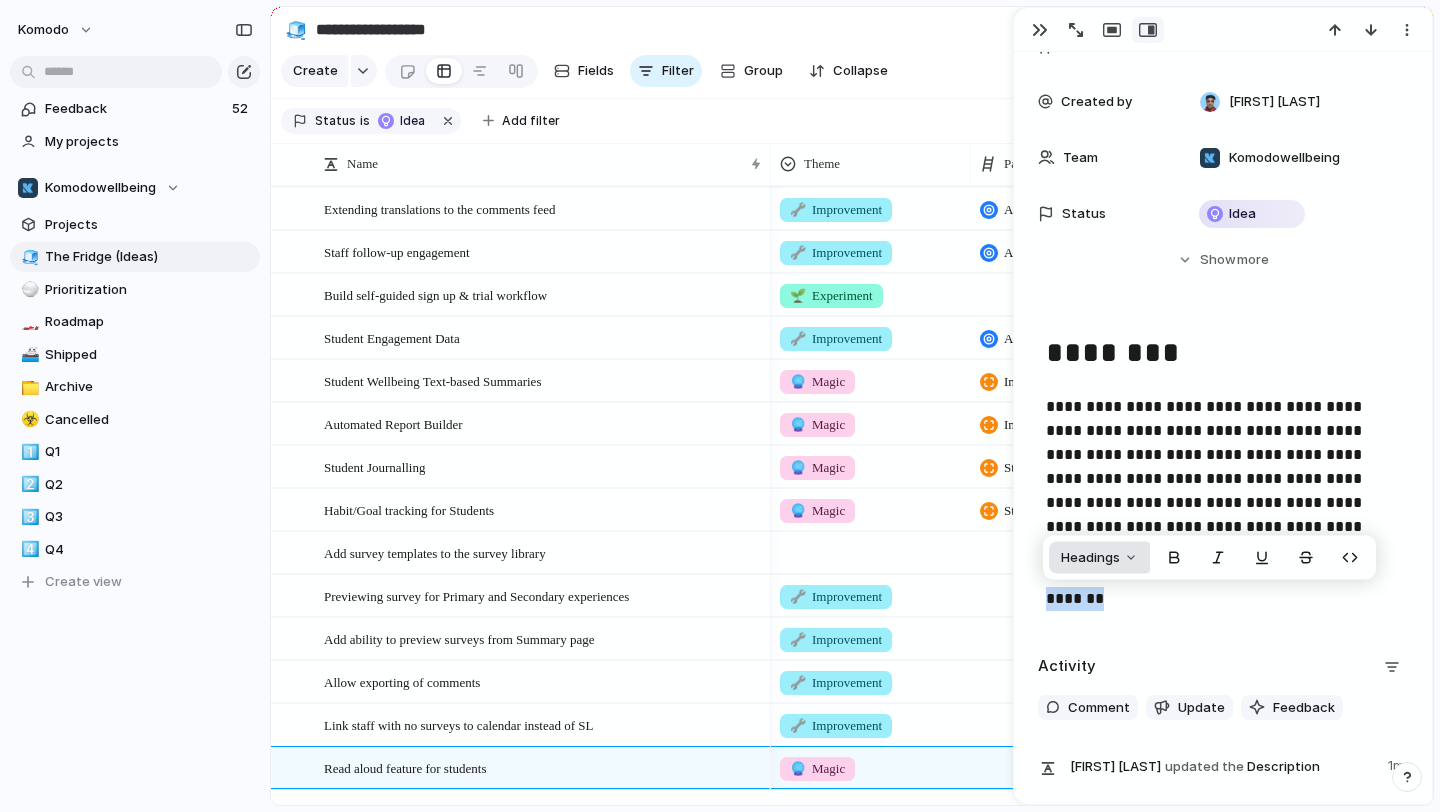 click on "Headings" at bounding box center [1099, 558] 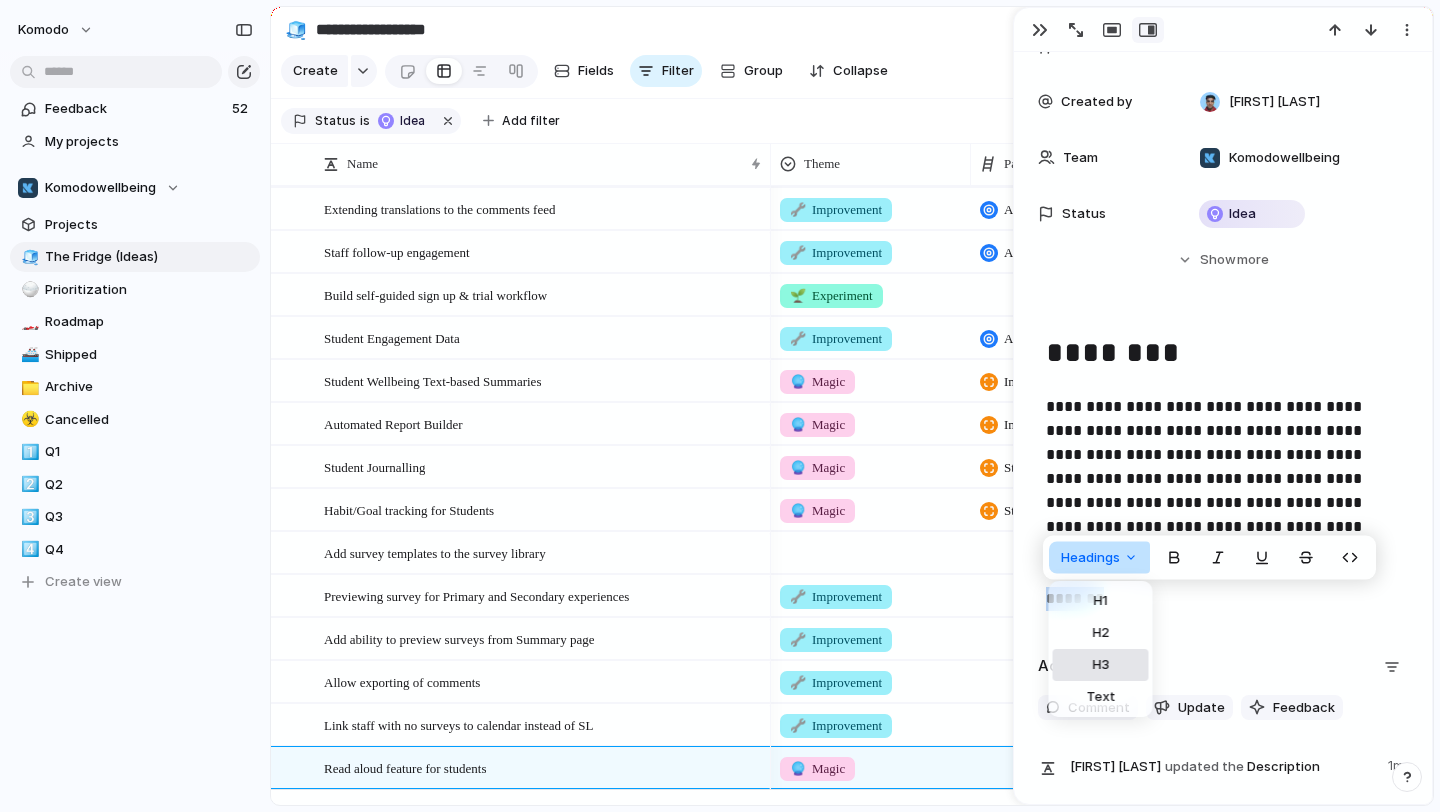 click on "H3" at bounding box center [1100, 665] 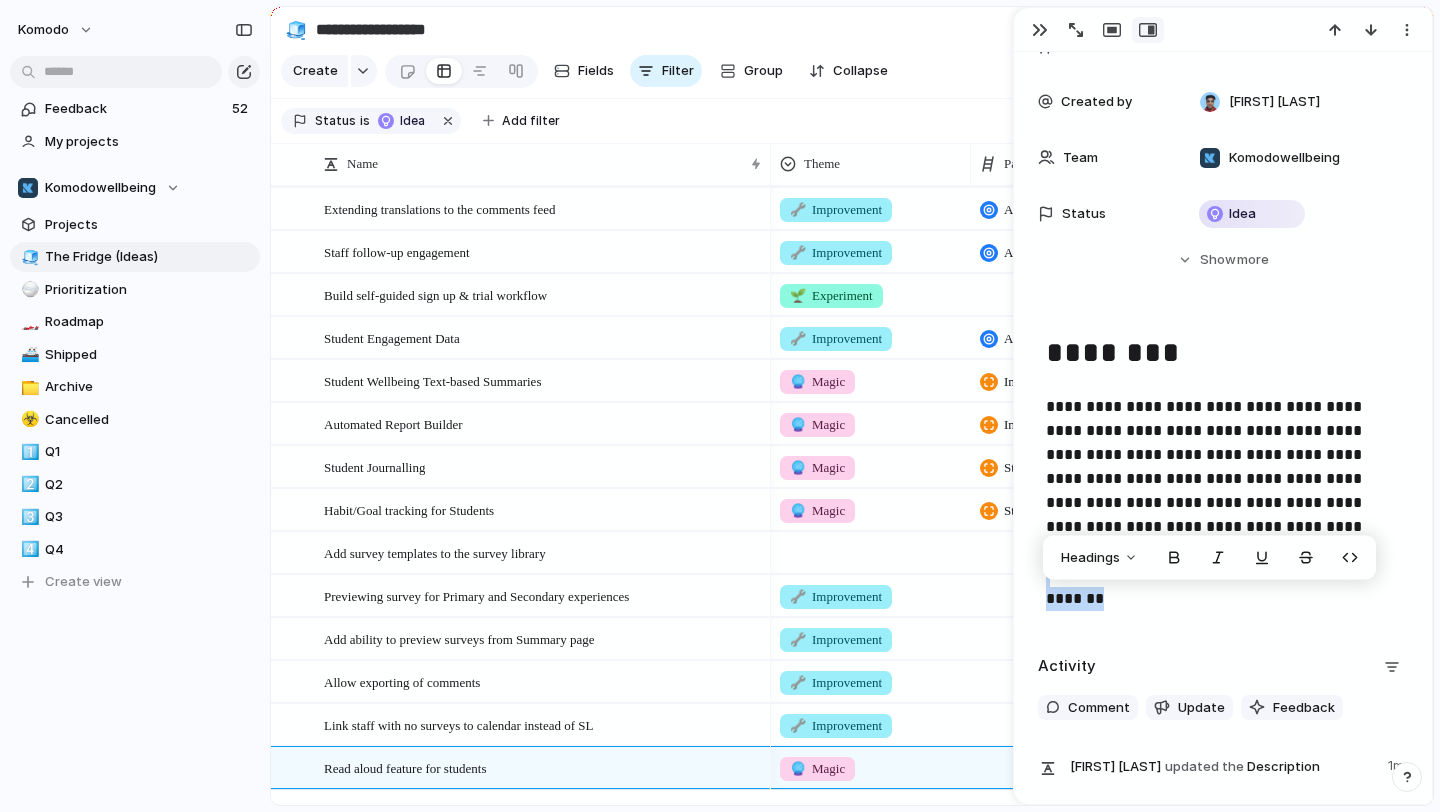click on "**********" at bounding box center (1223, 503) 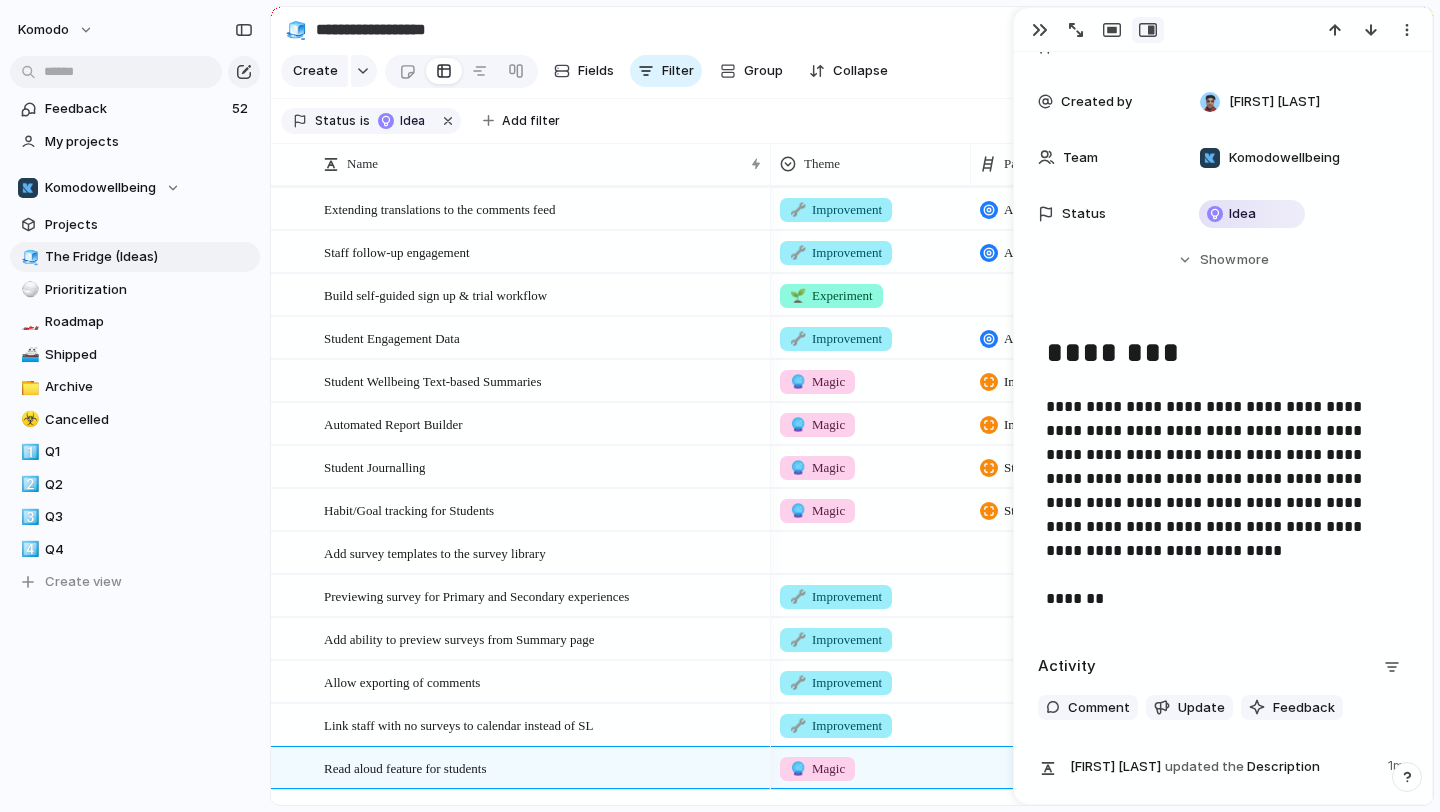click on "**********" at bounding box center [1223, 503] 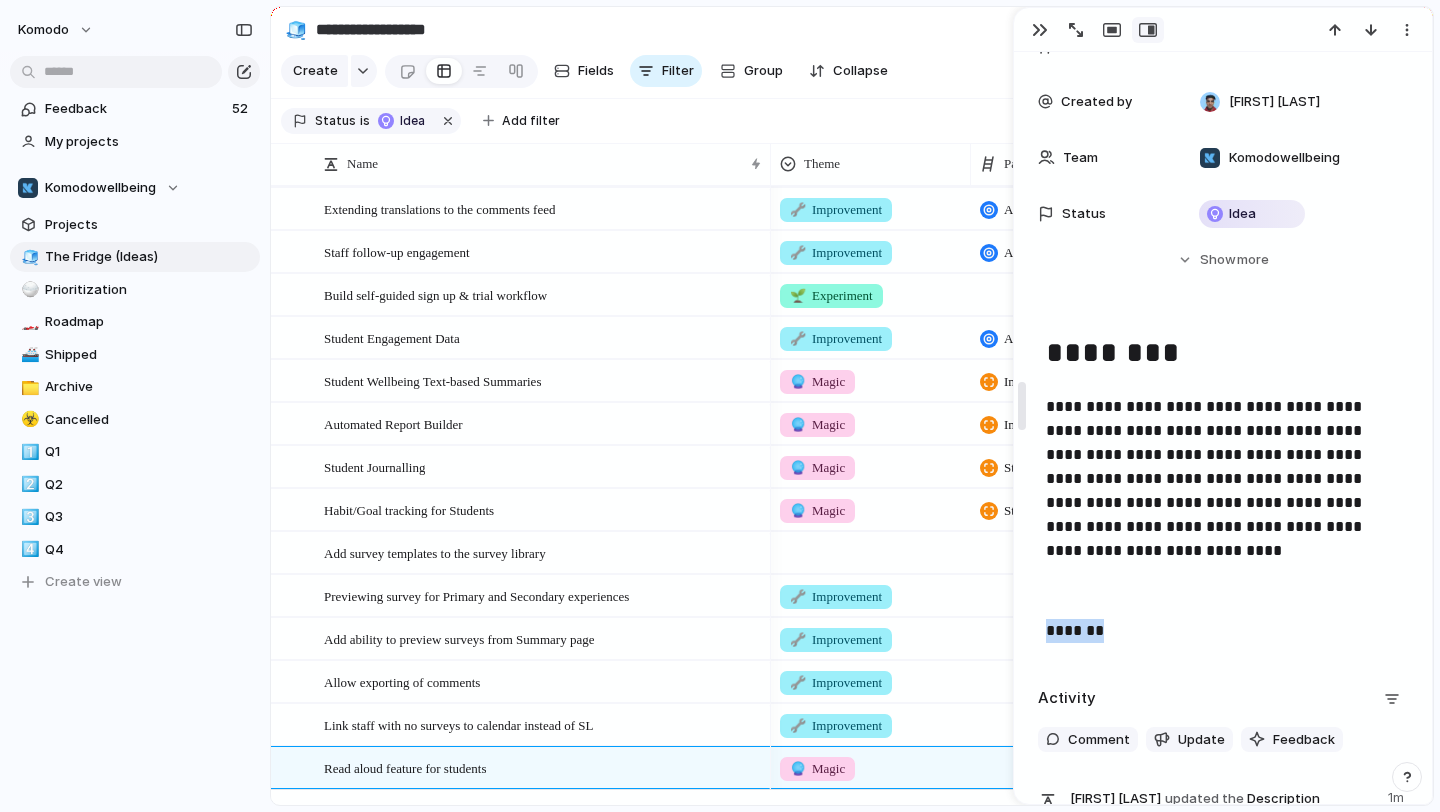 drag, startPoint x: 1094, startPoint y: 638, endPoint x: 1020, endPoint y: 642, distance: 74.10803 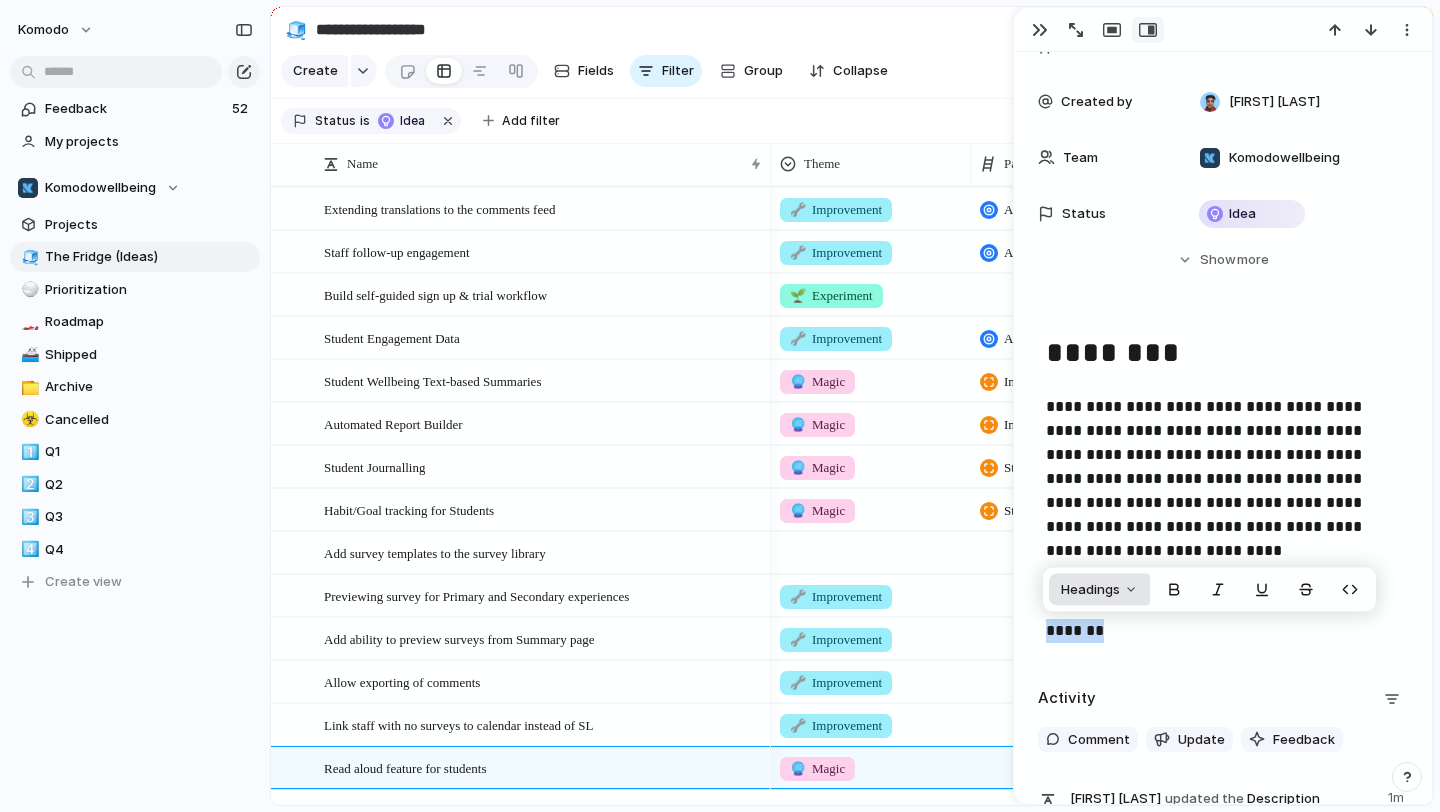 click on "Headings" at bounding box center [1090, 590] 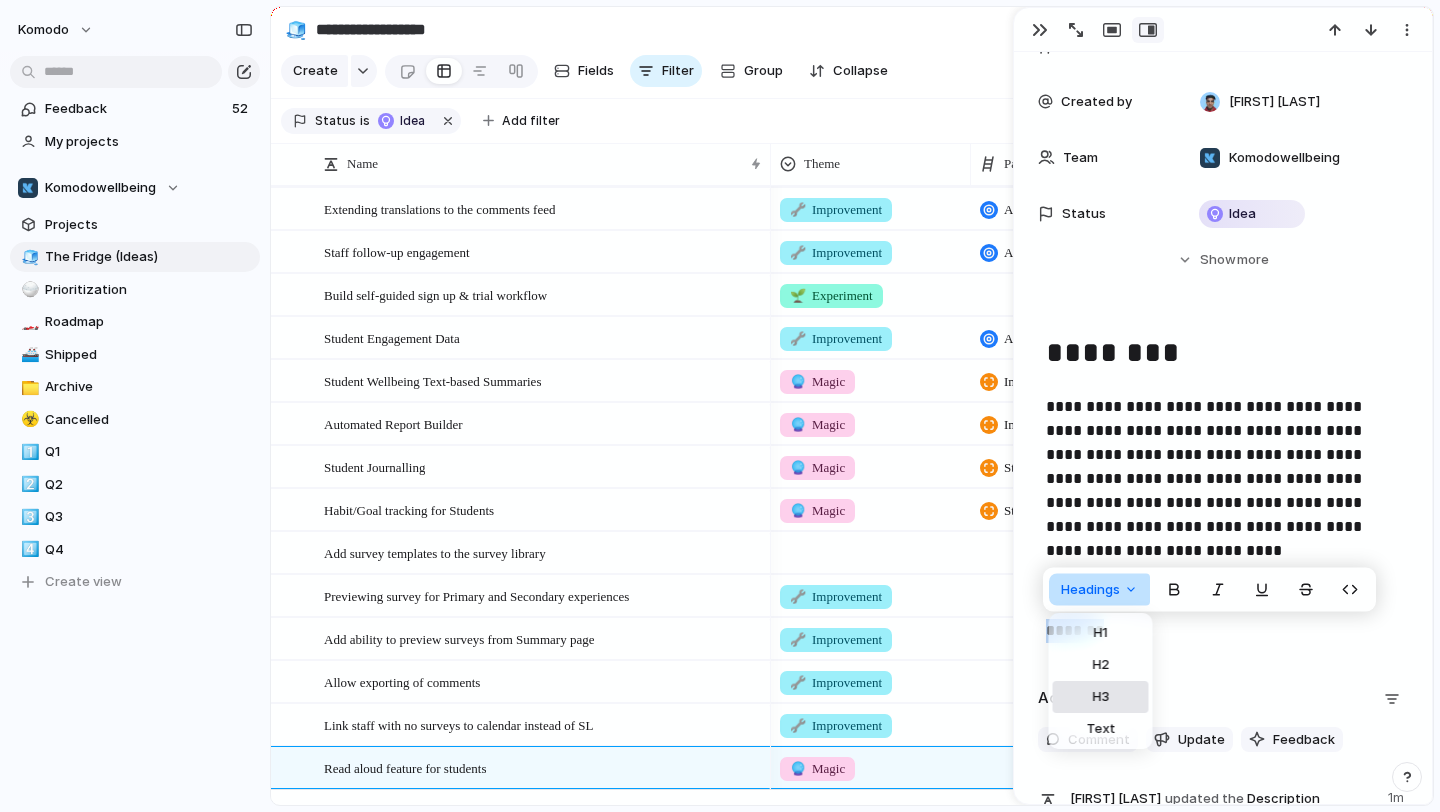 click on "H3" at bounding box center (1101, 697) 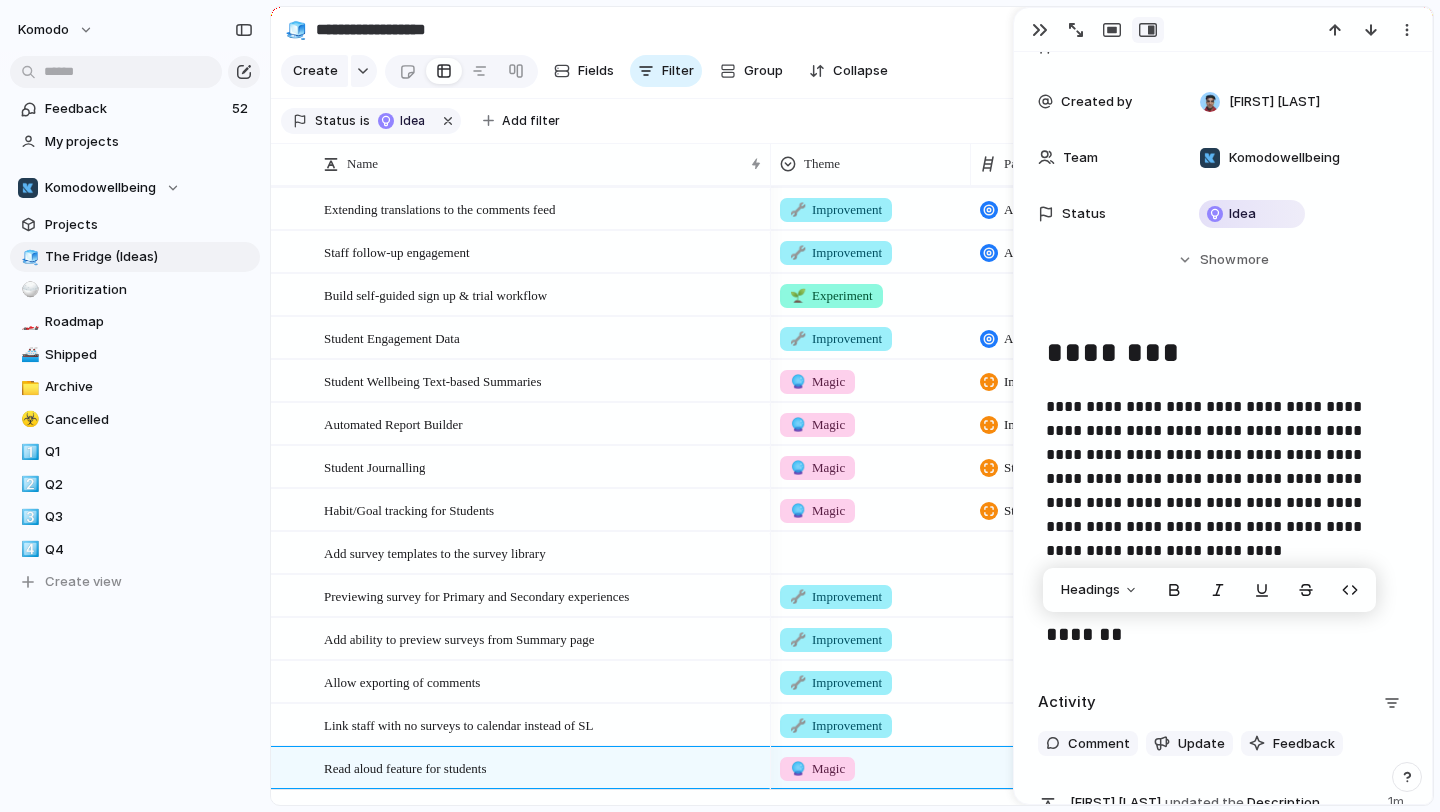 click on "*******" at bounding box center (1223, 636) 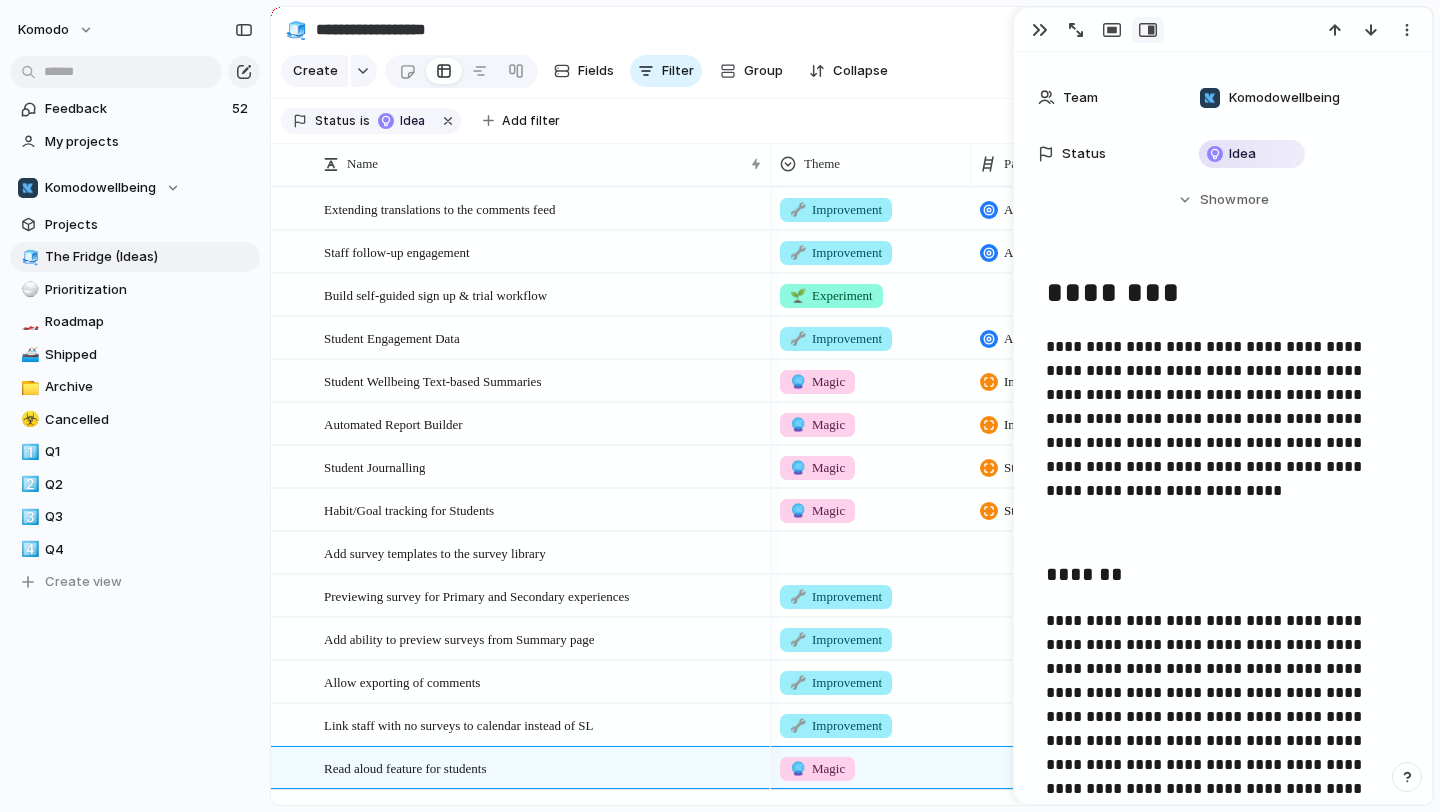scroll, scrollTop: 326, scrollLeft: 0, axis: vertical 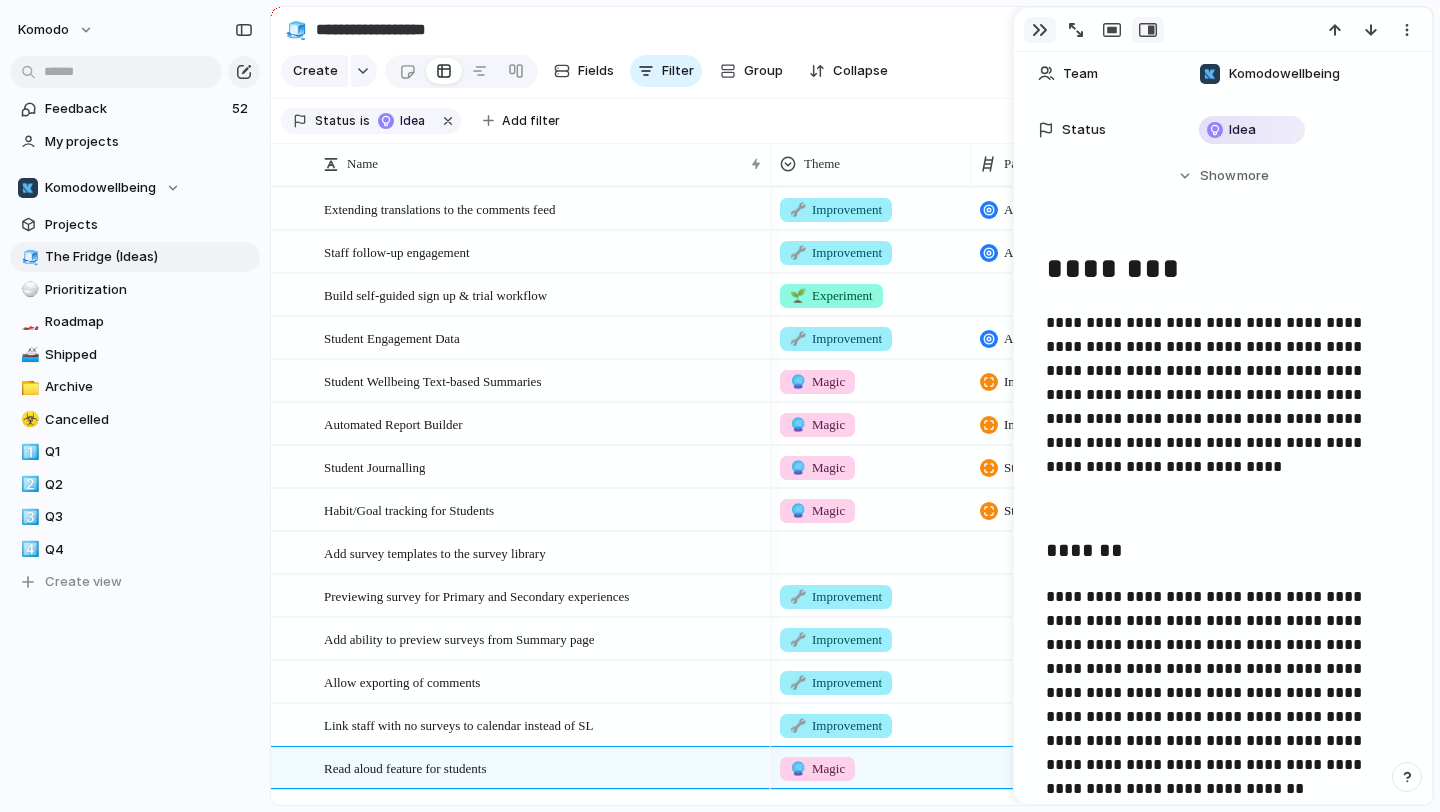 click at bounding box center (1040, 30) 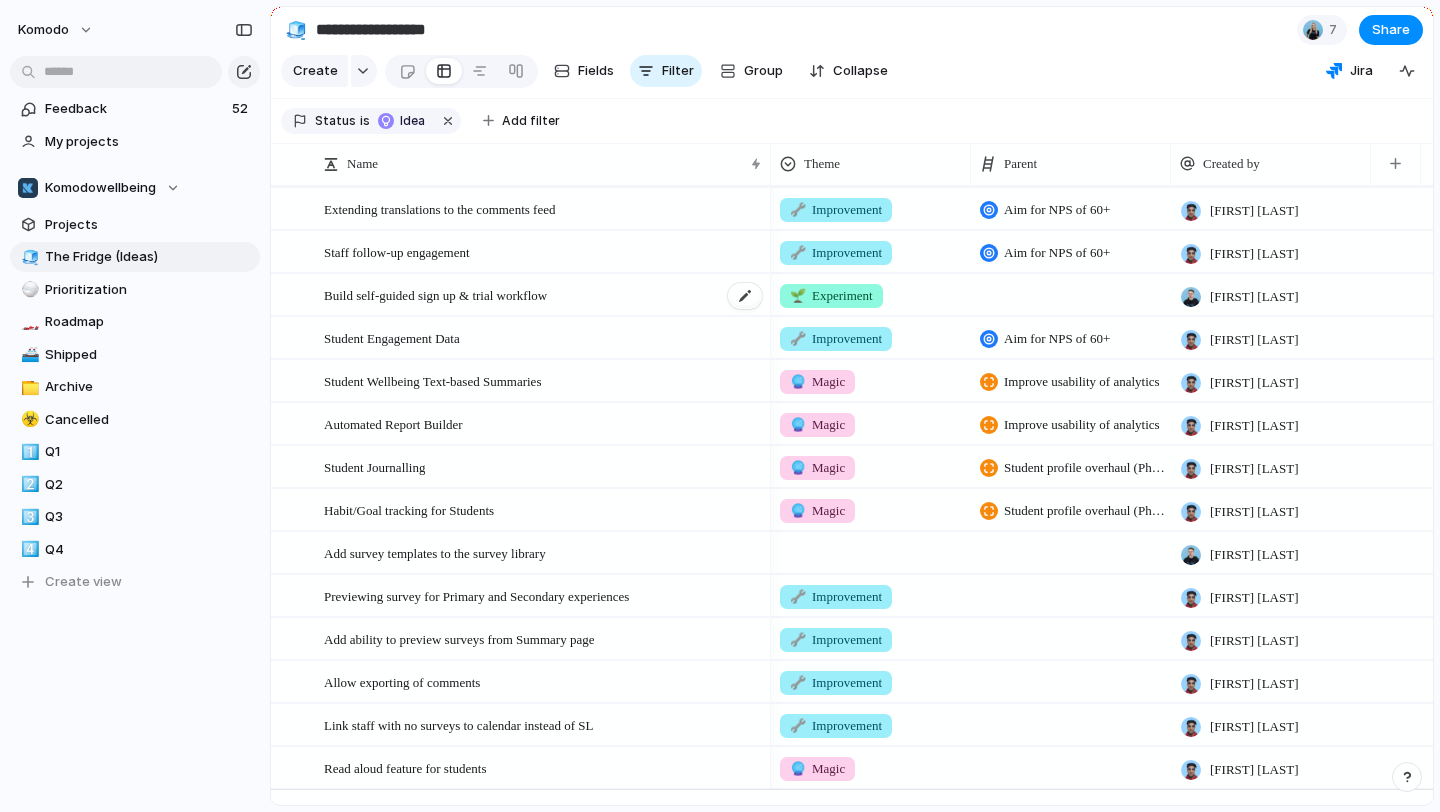 scroll, scrollTop: 601, scrollLeft: 0, axis: vertical 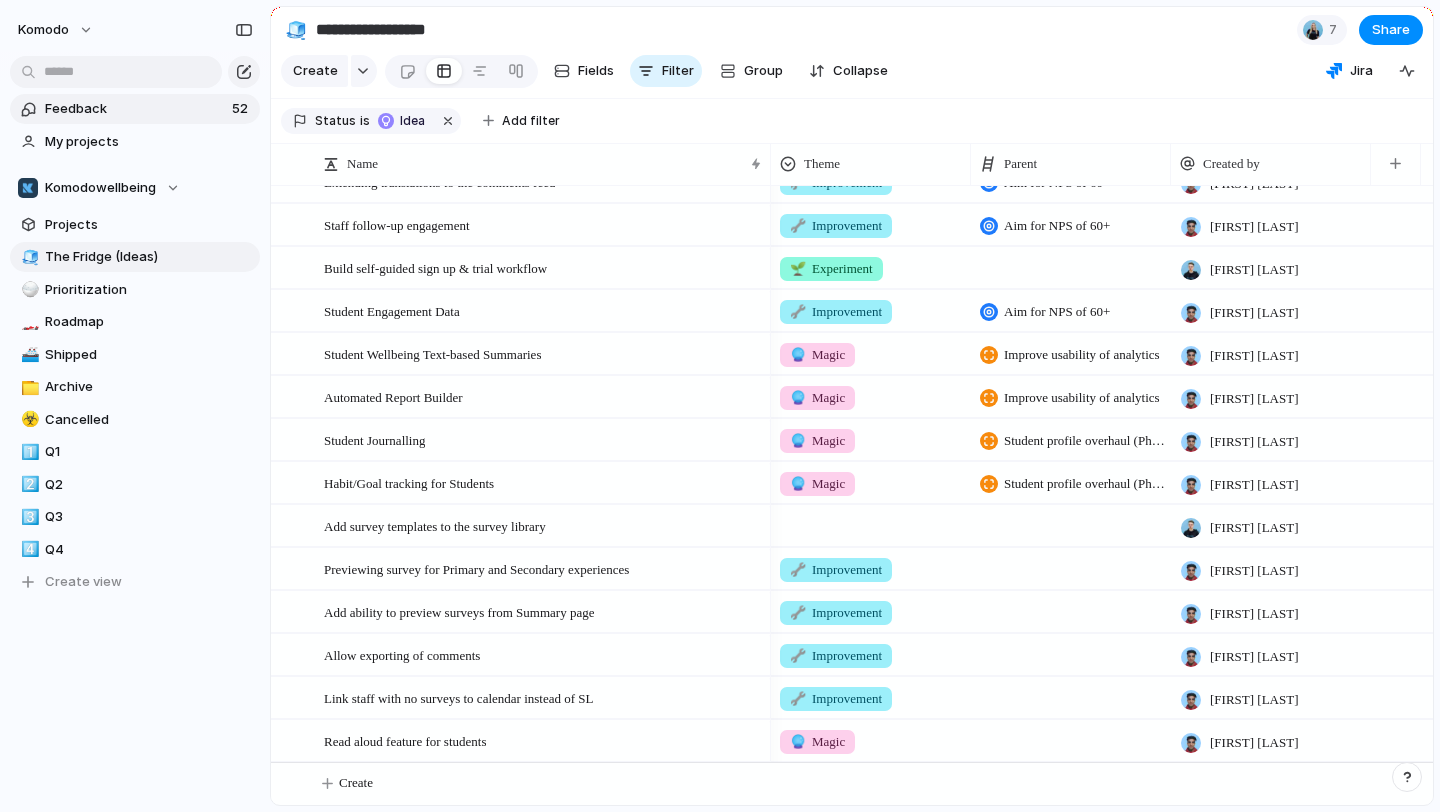 click on "Feedback" at bounding box center (135, 109) 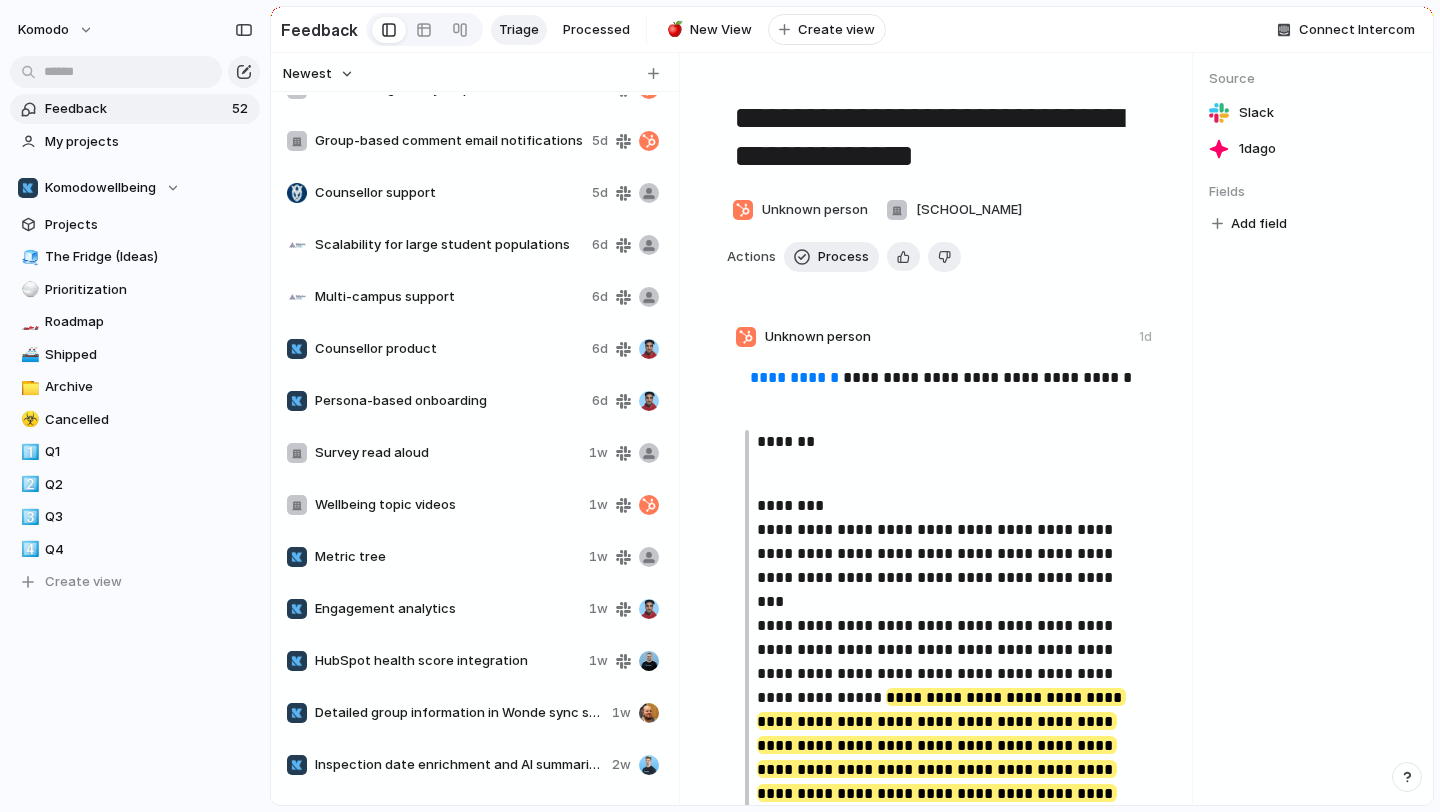 scroll, scrollTop: 191, scrollLeft: 0, axis: vertical 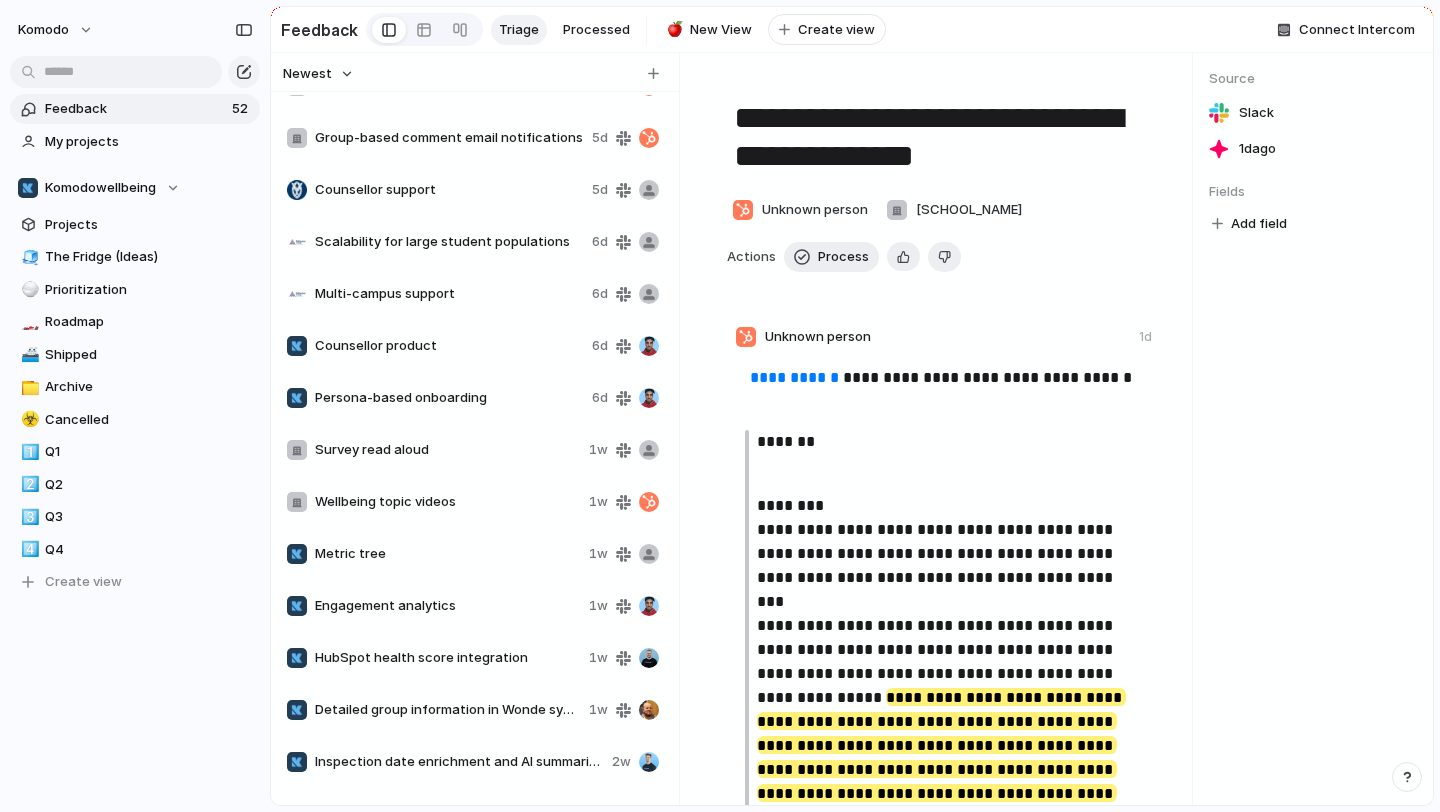 click on "Persona-based onboarding" at bounding box center [449, 398] 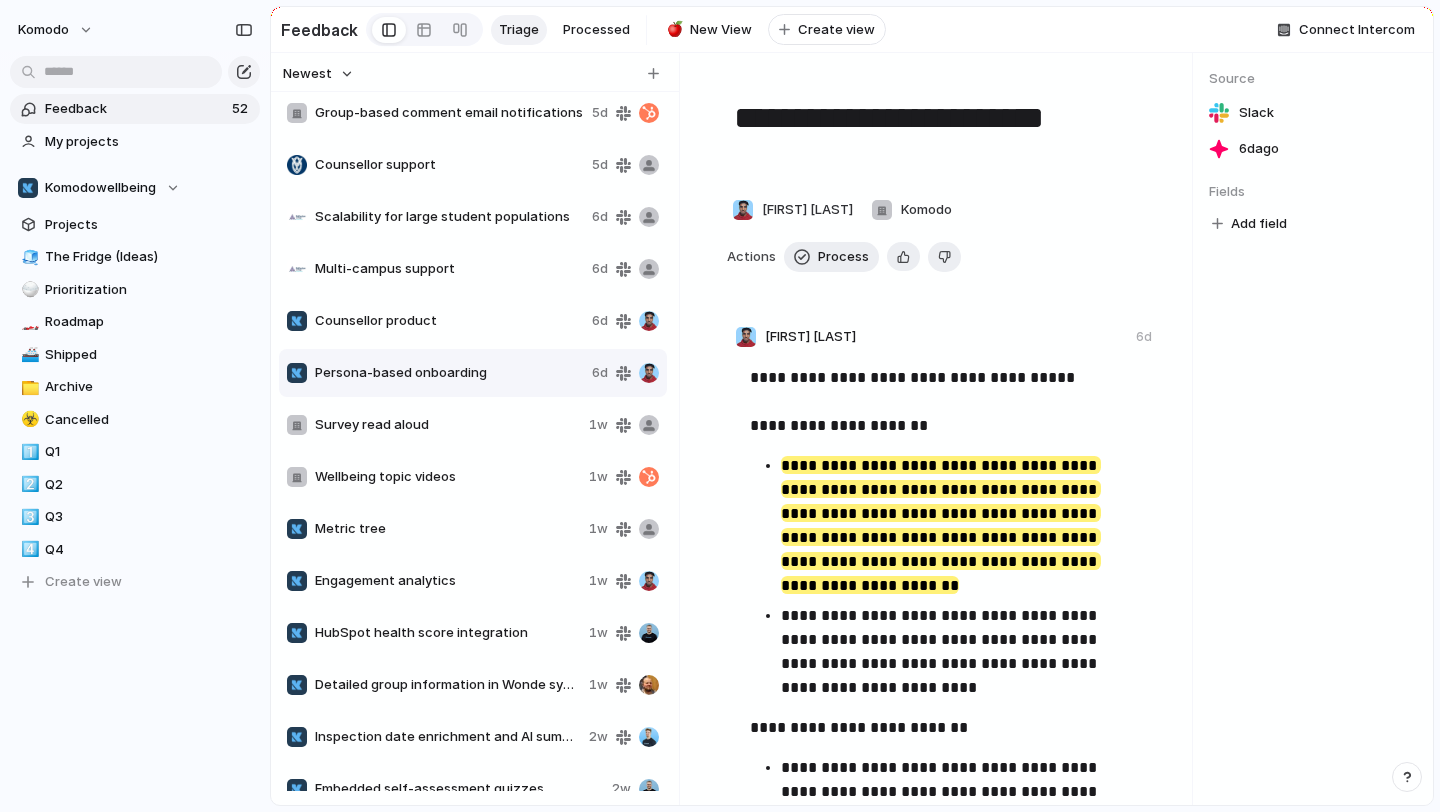 scroll, scrollTop: 247, scrollLeft: 0, axis: vertical 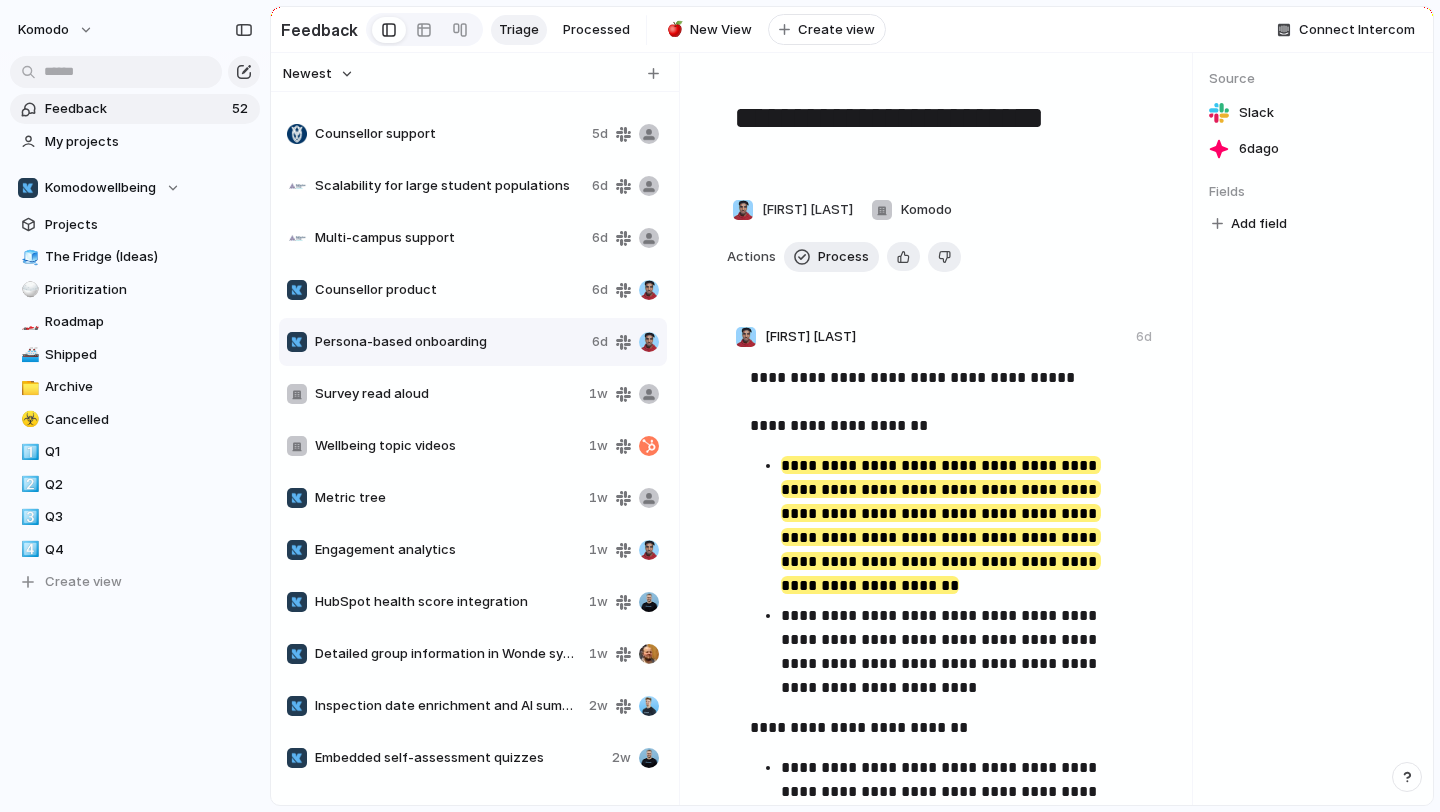 click on "Survey read aloud 1w" at bounding box center [473, 394] 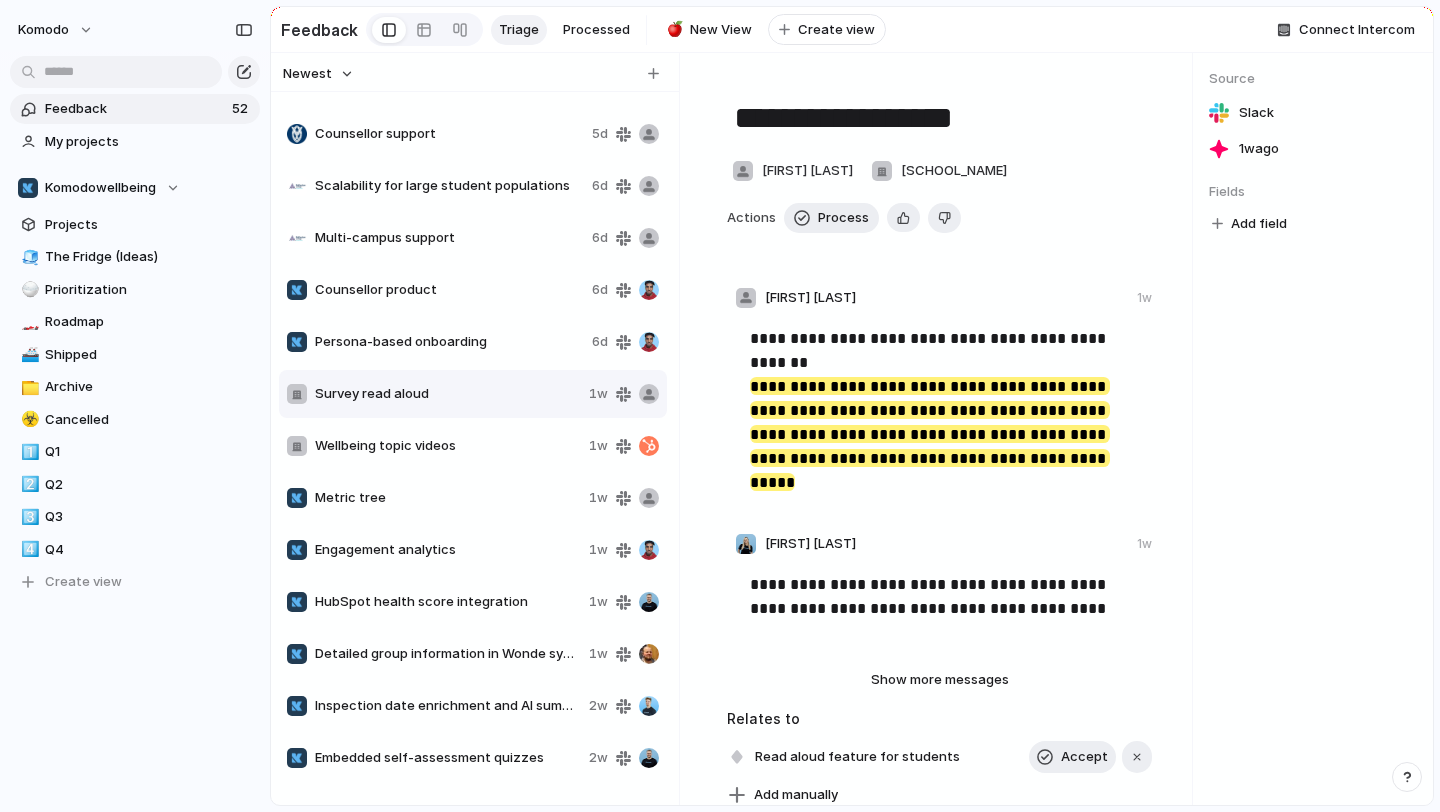 click on "Wellbeing topic videos" at bounding box center [448, 446] 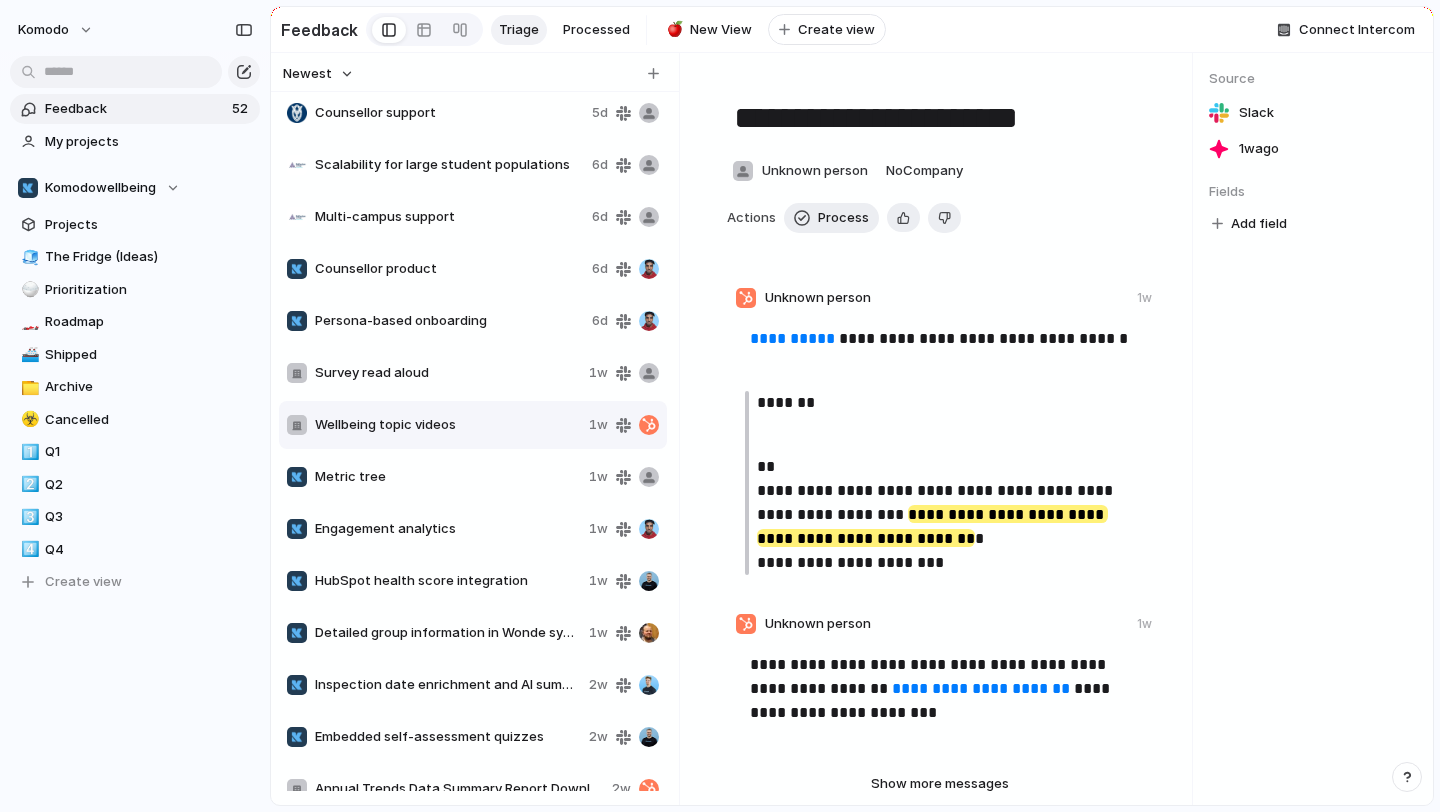 scroll, scrollTop: 286, scrollLeft: 0, axis: vertical 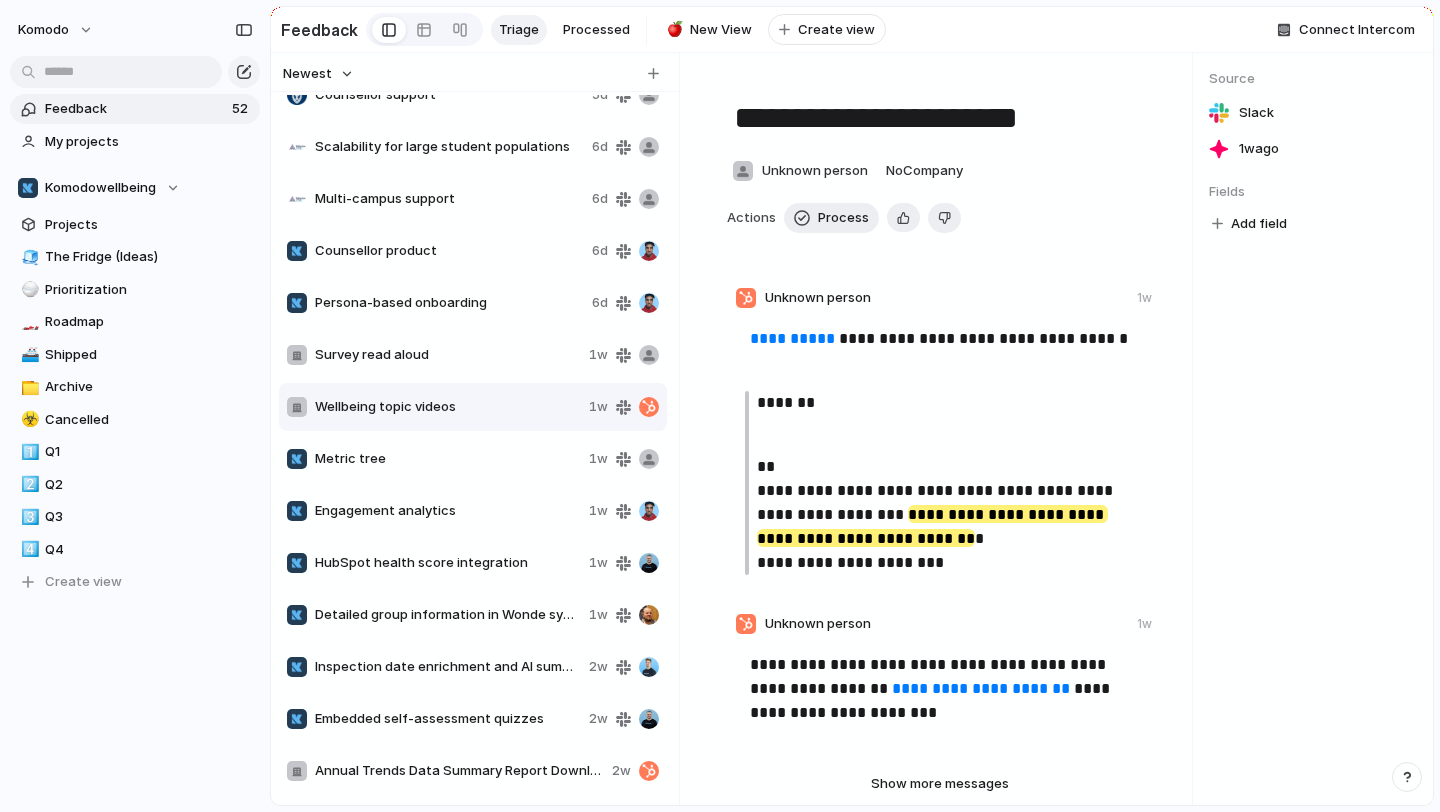 click on "Metric tree 1w" at bounding box center (473, 459) 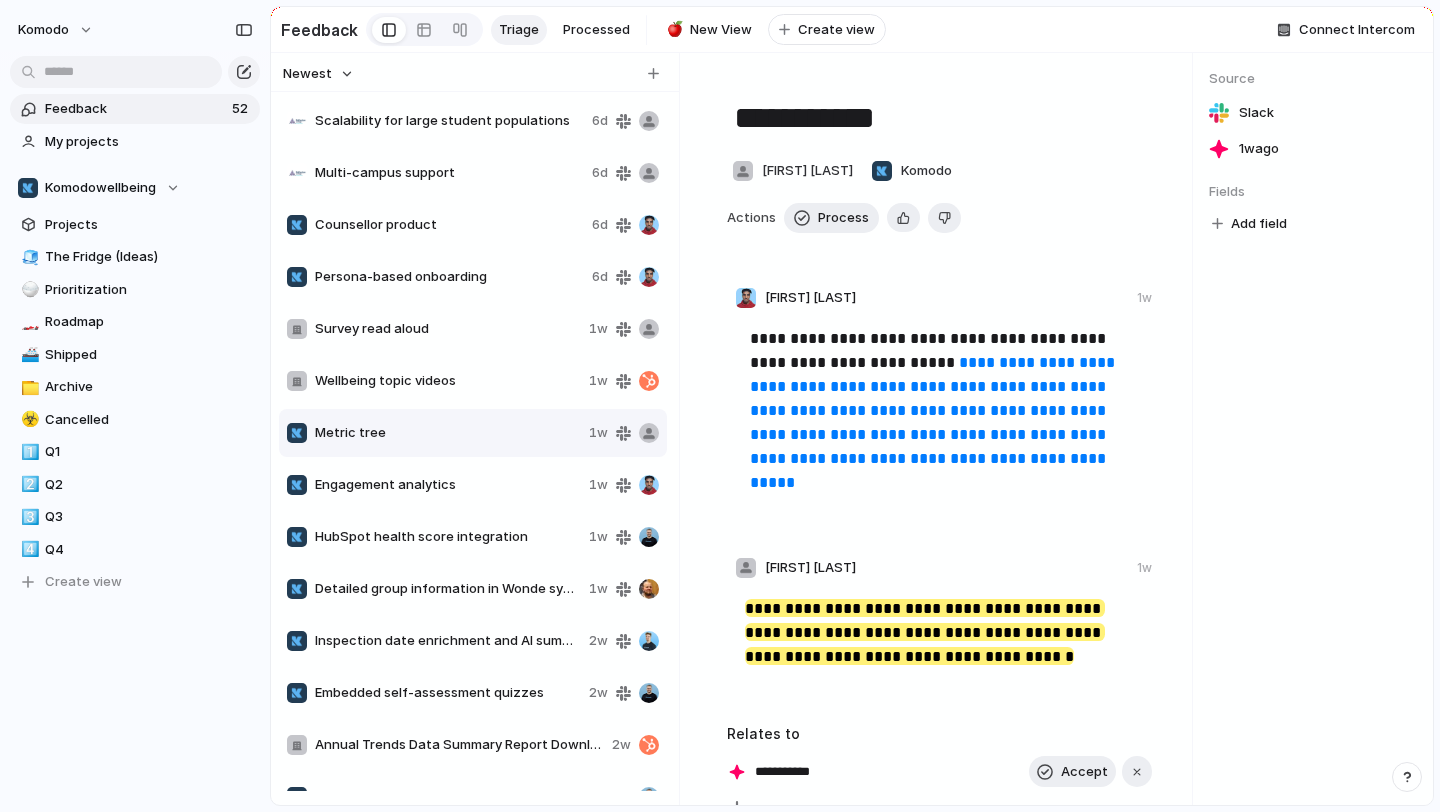 scroll, scrollTop: 335, scrollLeft: 0, axis: vertical 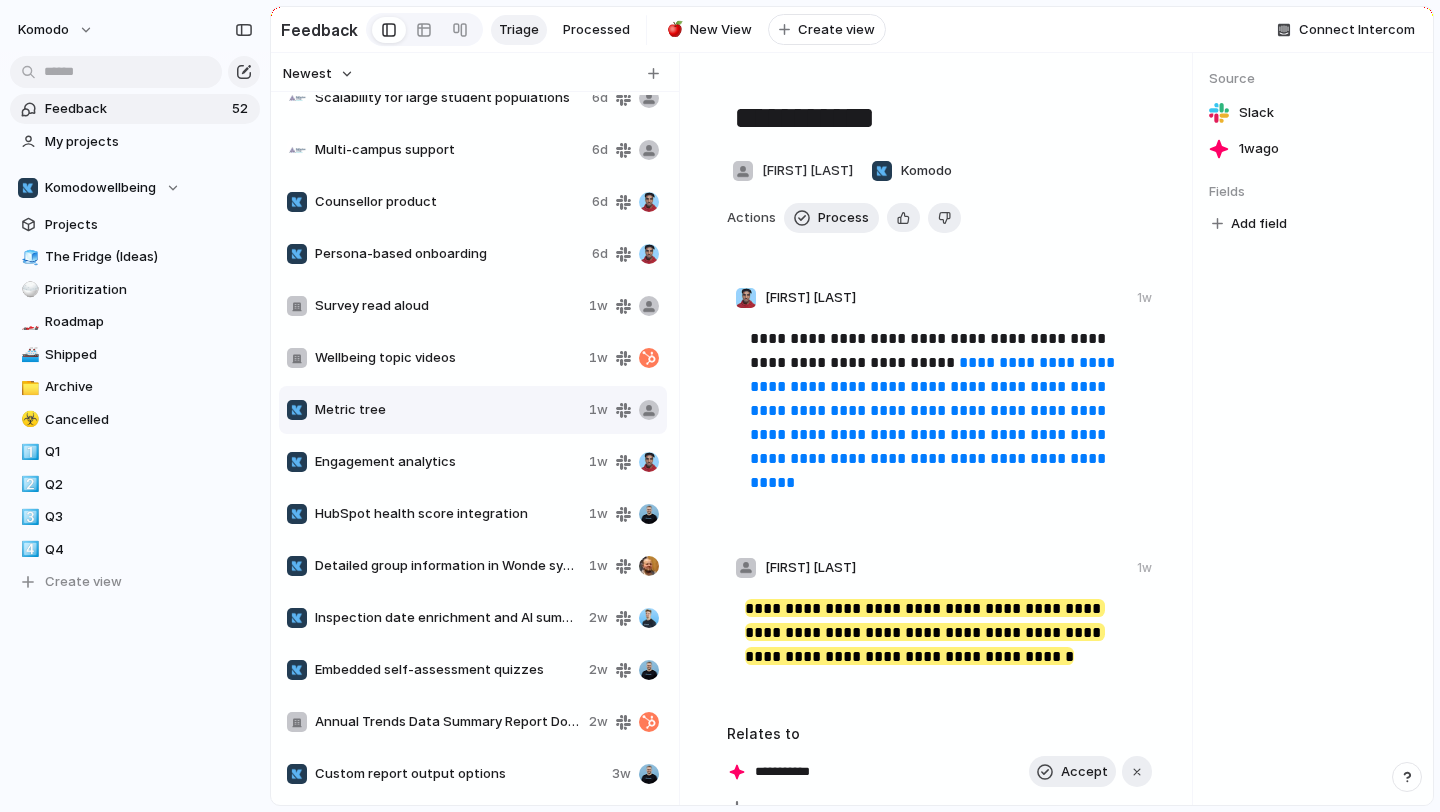 click on "Engagement analytics 1w" at bounding box center [473, 462] 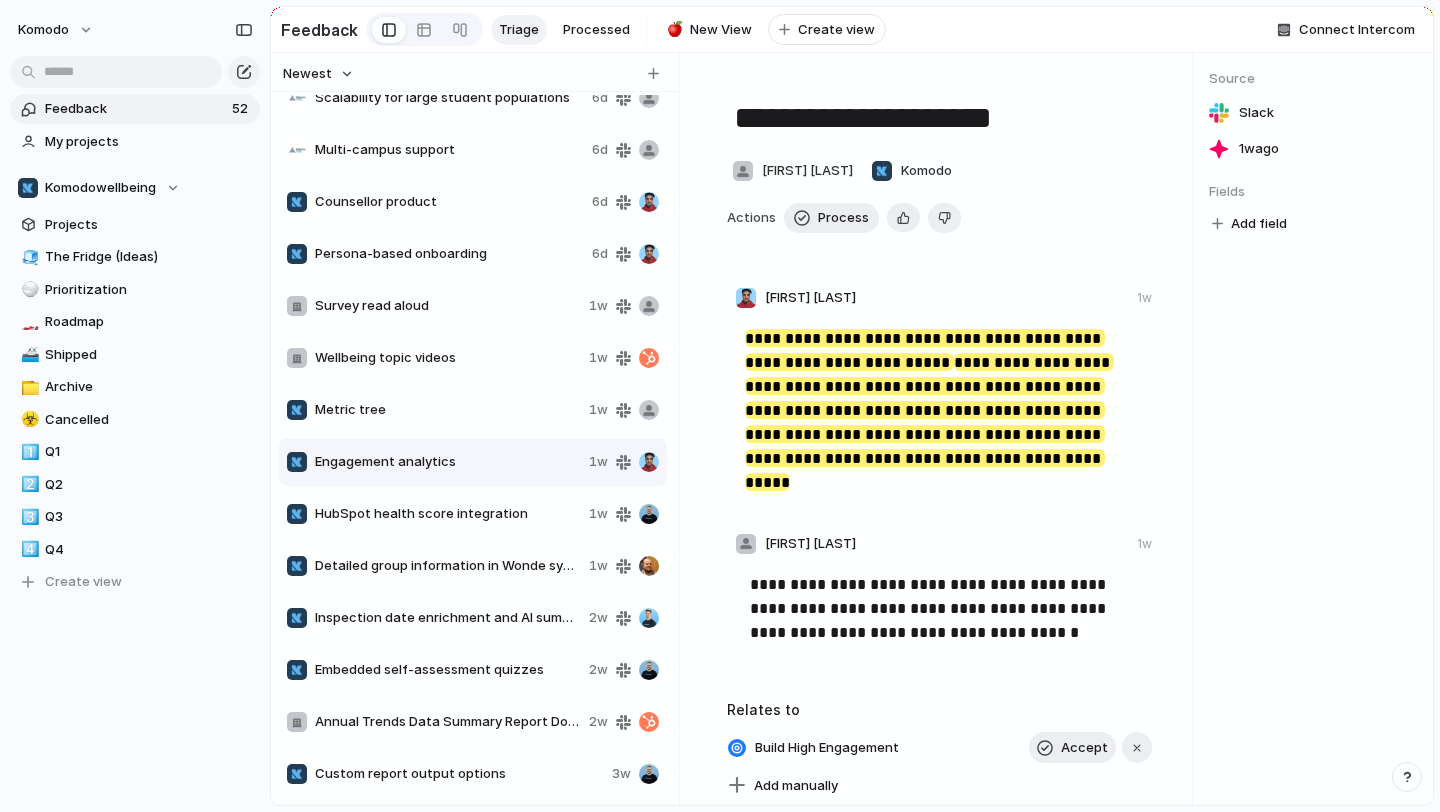 click on "HubSpot health score integration" at bounding box center (448, 514) 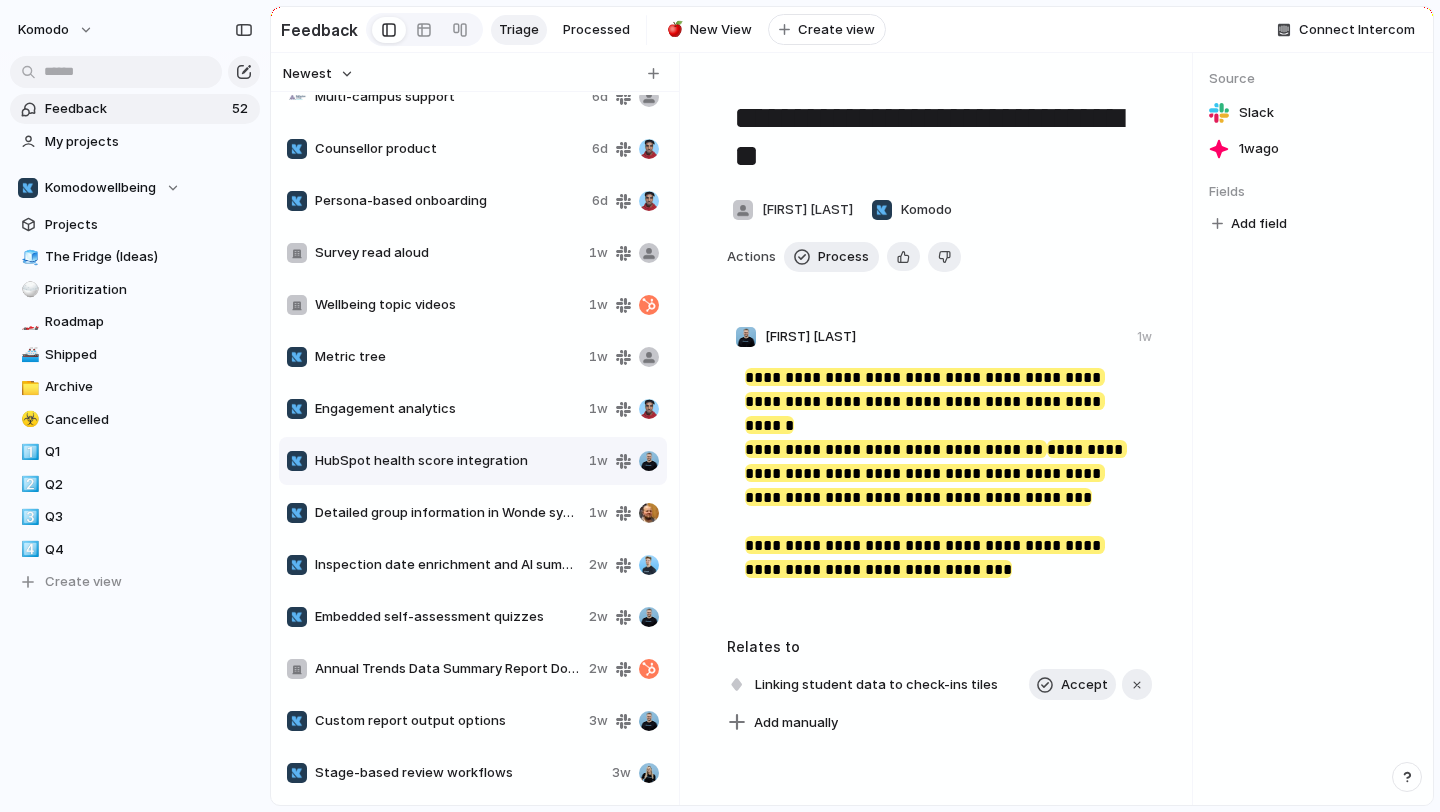 scroll, scrollTop: 389, scrollLeft: 0, axis: vertical 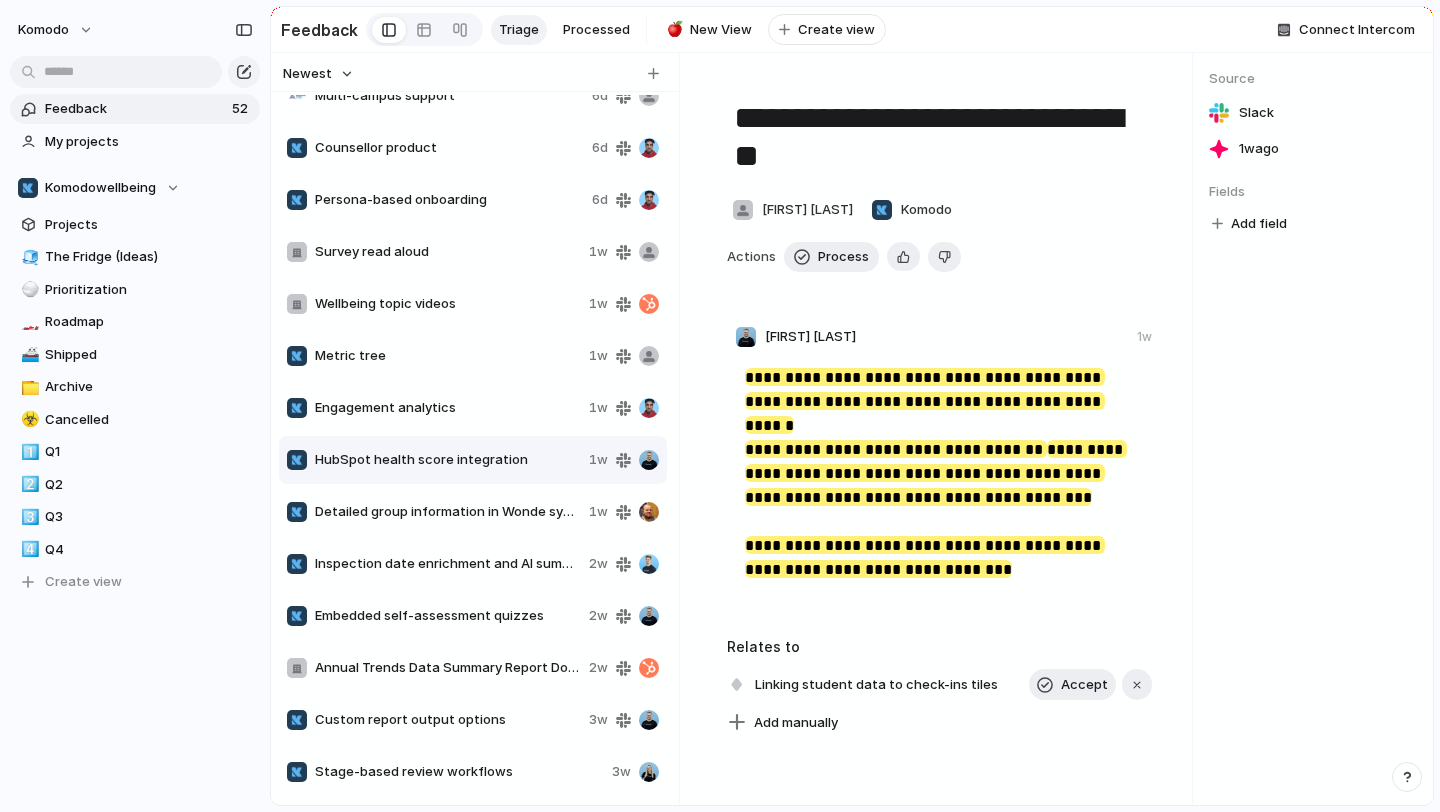 click on "Detailed group information in Wonde sync setup 1w" at bounding box center [473, 512] 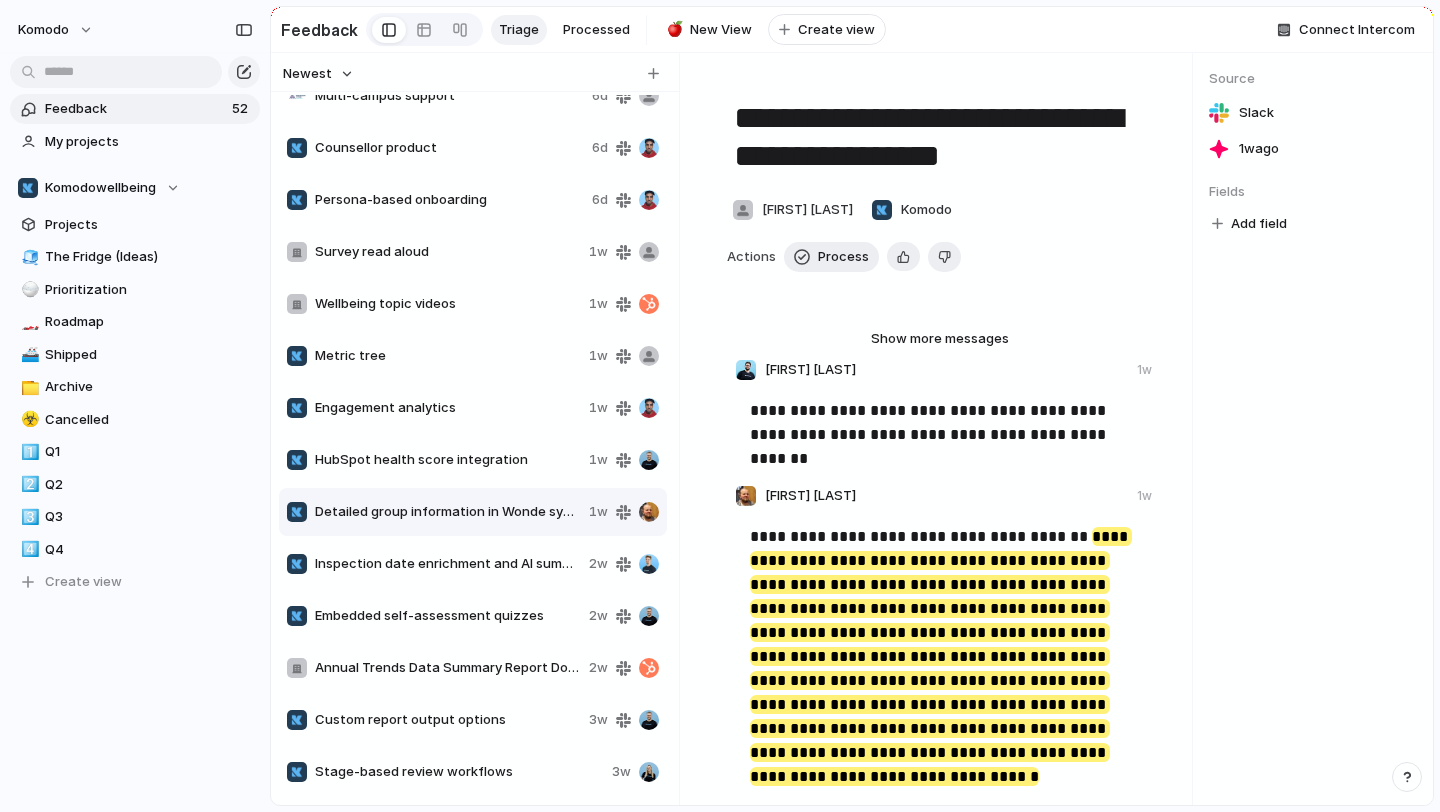 click on "Inspection date enrichment and AI summarisation" at bounding box center [448, 564] 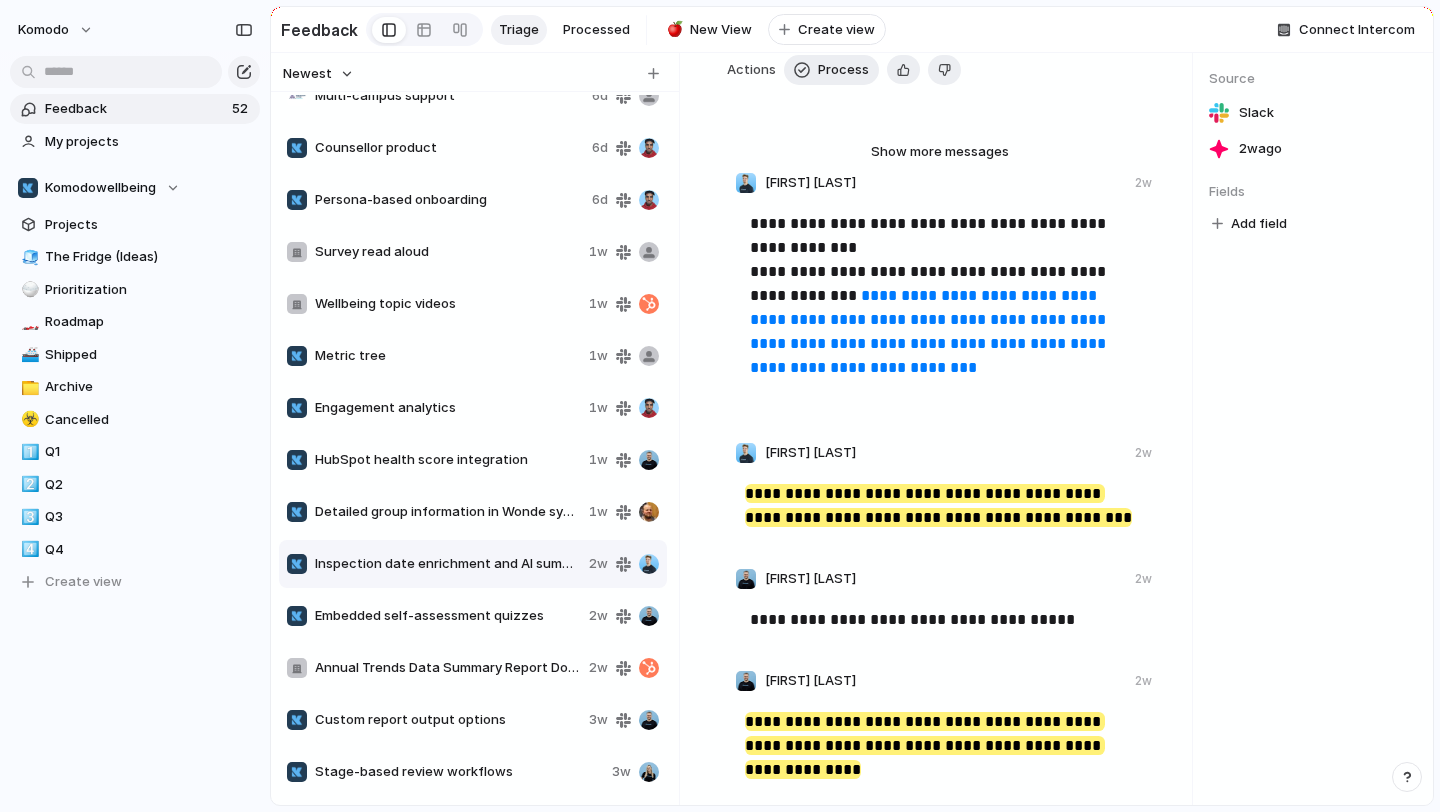 scroll, scrollTop: 283, scrollLeft: 0, axis: vertical 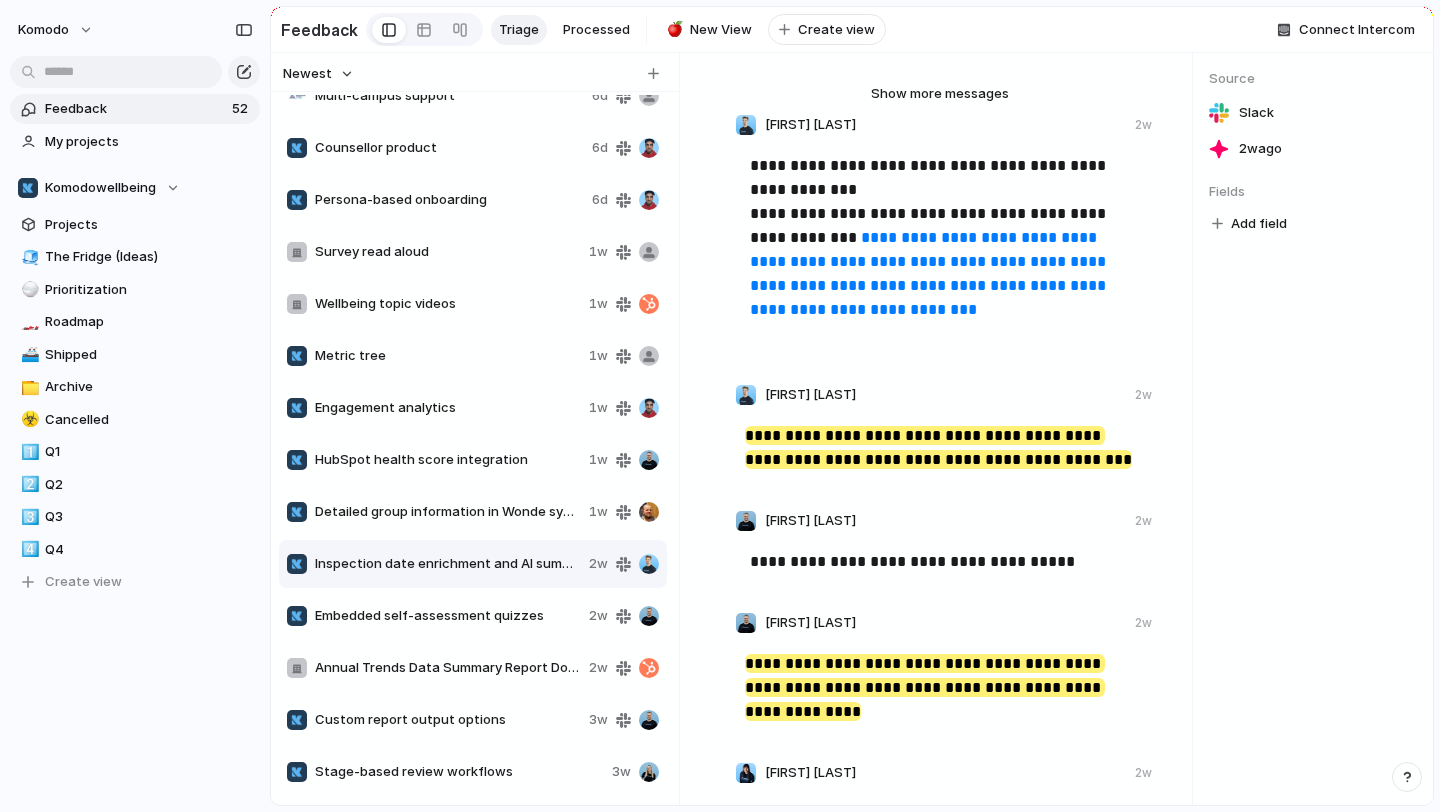 click on "Embedded self-assessment quizzes 2w" at bounding box center (473, 616) 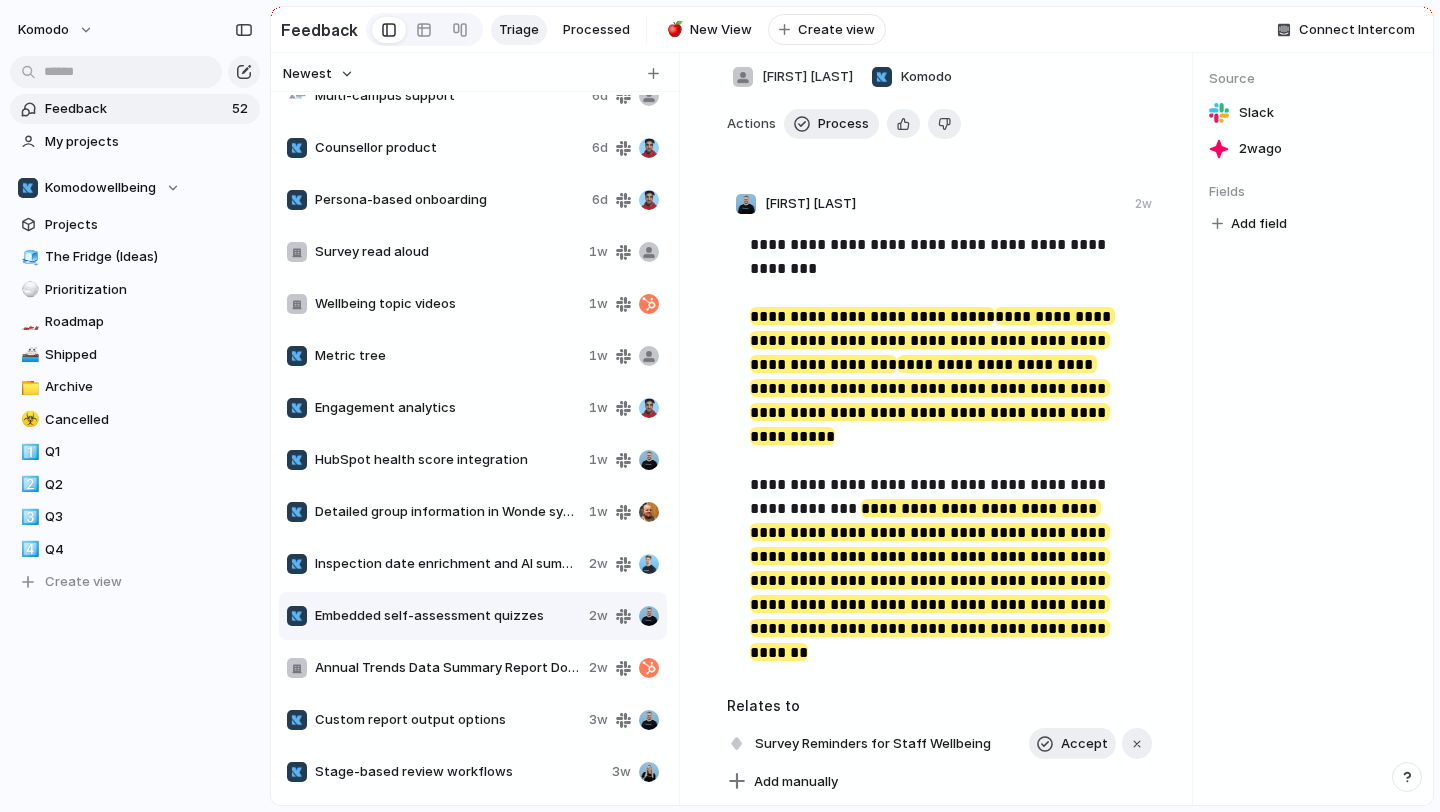scroll, scrollTop: 139, scrollLeft: 0, axis: vertical 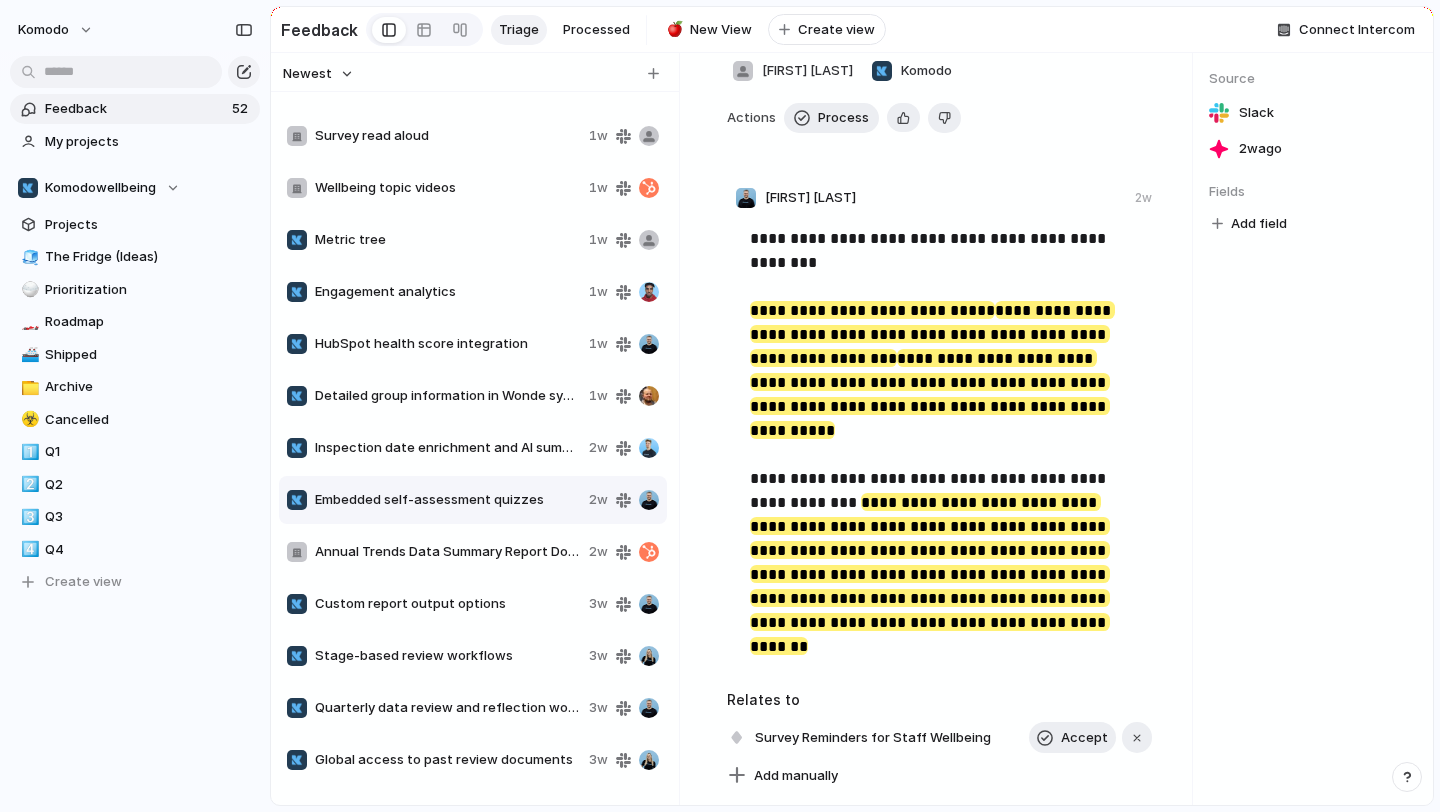 click on "Annual Trends Data Summary Report Download" at bounding box center [448, 552] 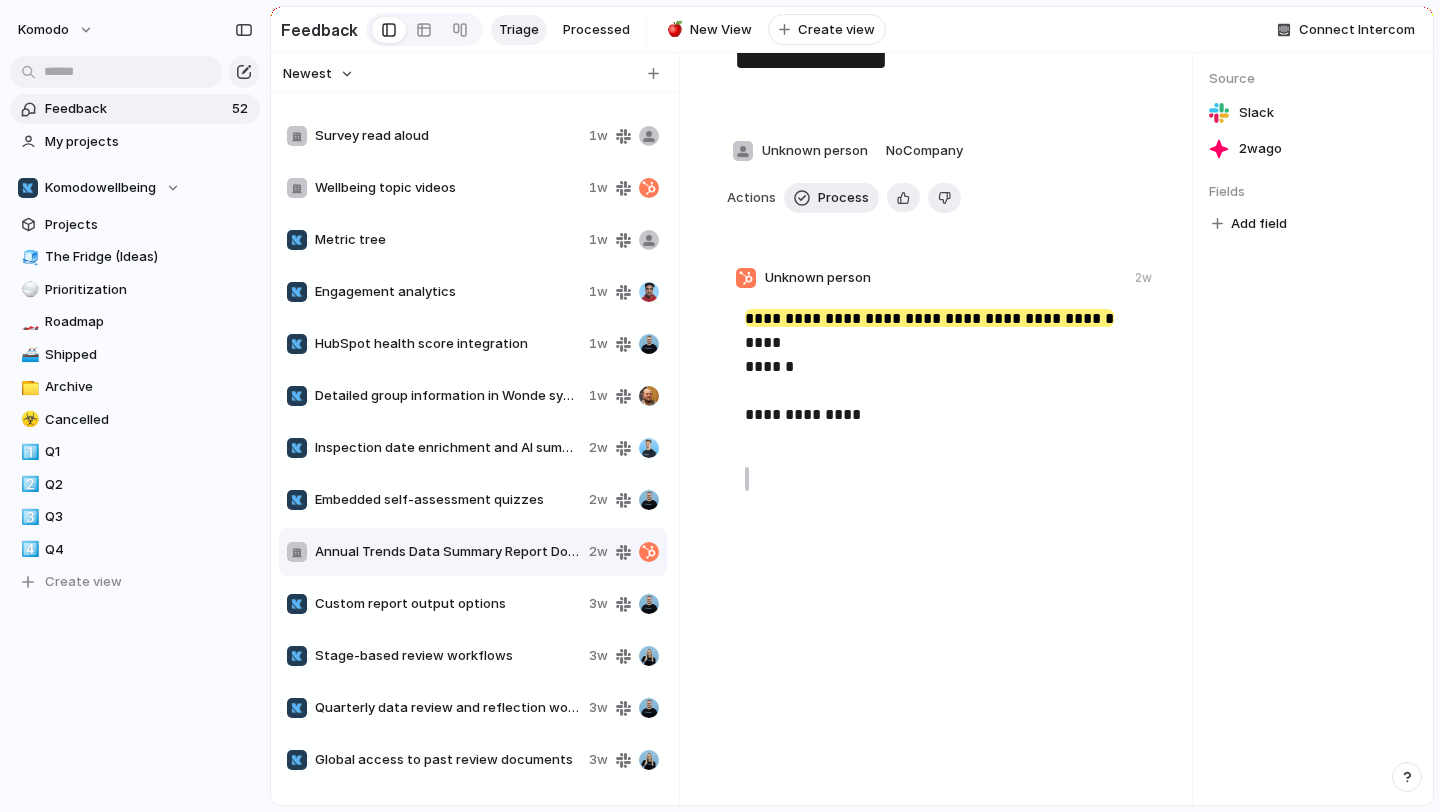 scroll, scrollTop: 0, scrollLeft: 0, axis: both 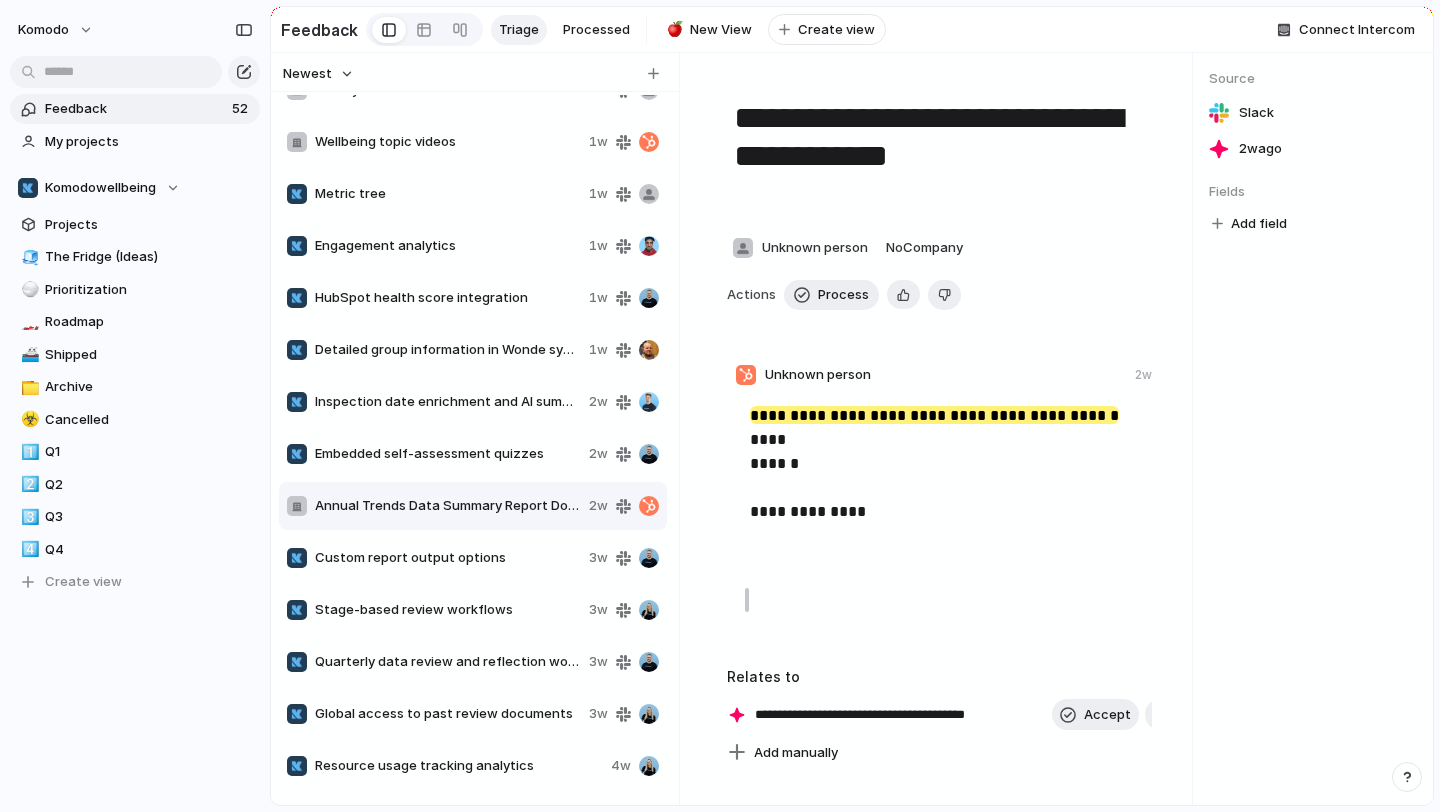click on "Custom report output options 3w" at bounding box center [473, 558] 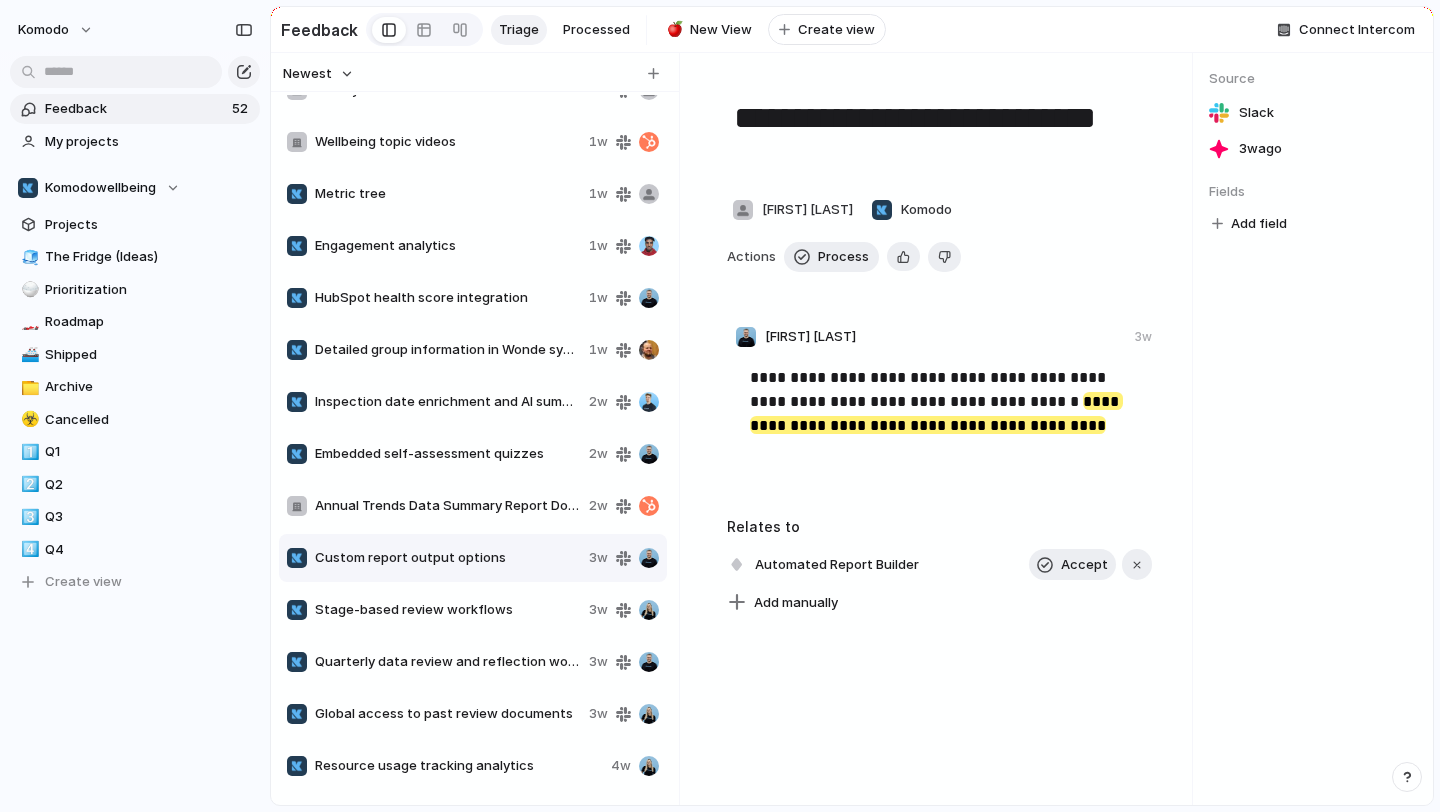 click on "Stage-based review workflows" at bounding box center (448, 610) 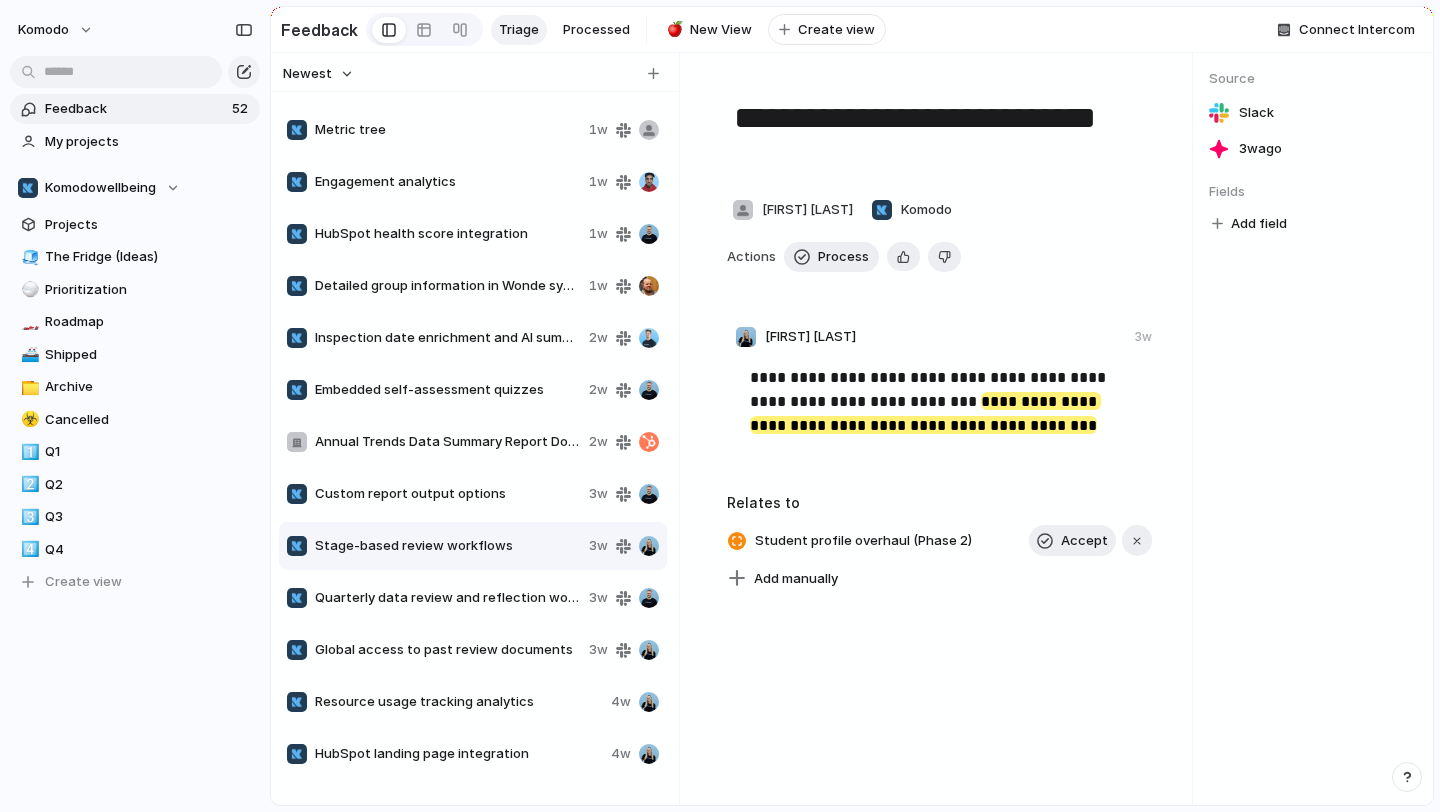 scroll, scrollTop: 625, scrollLeft: 0, axis: vertical 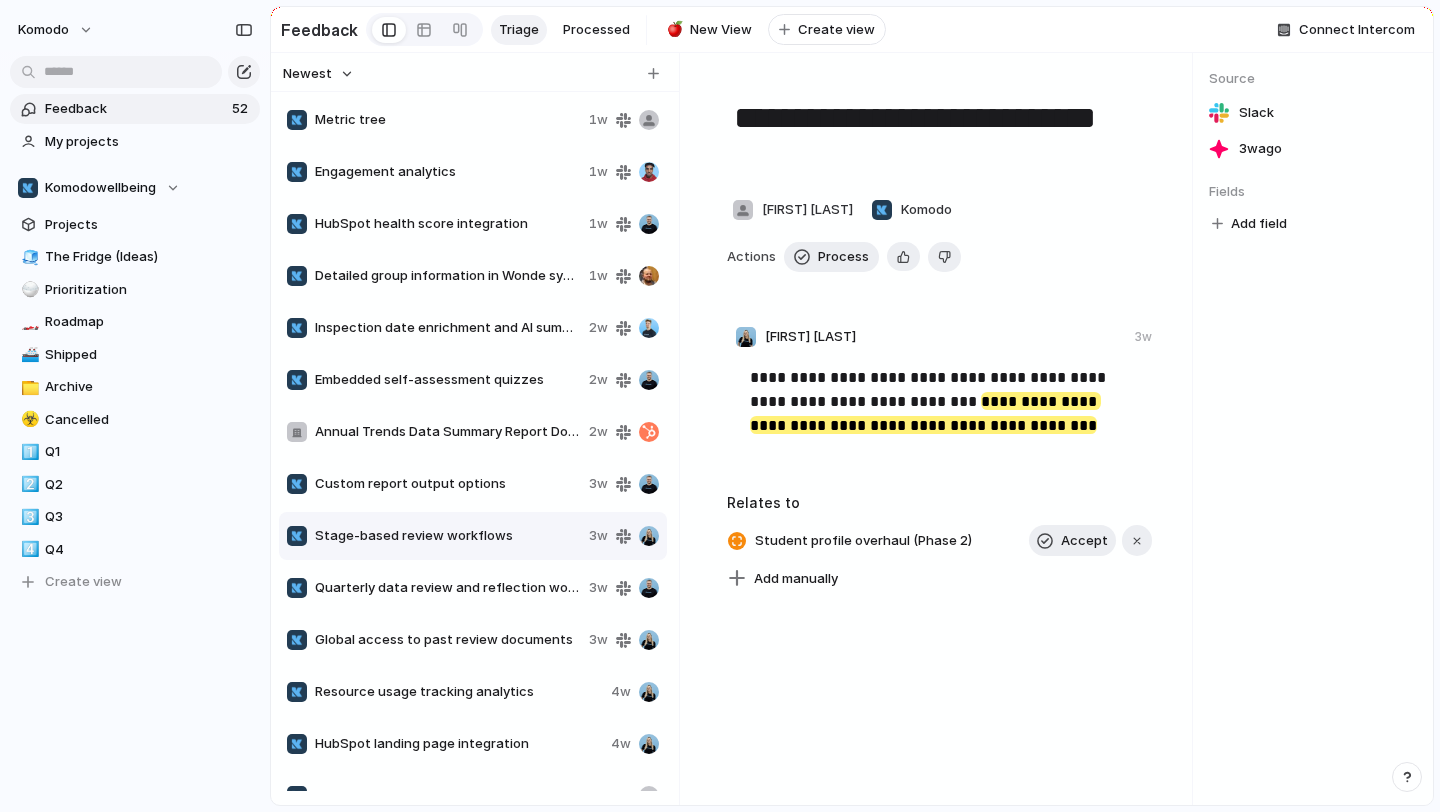 click on "Quarterly data review and reflection workflow" at bounding box center [448, 588] 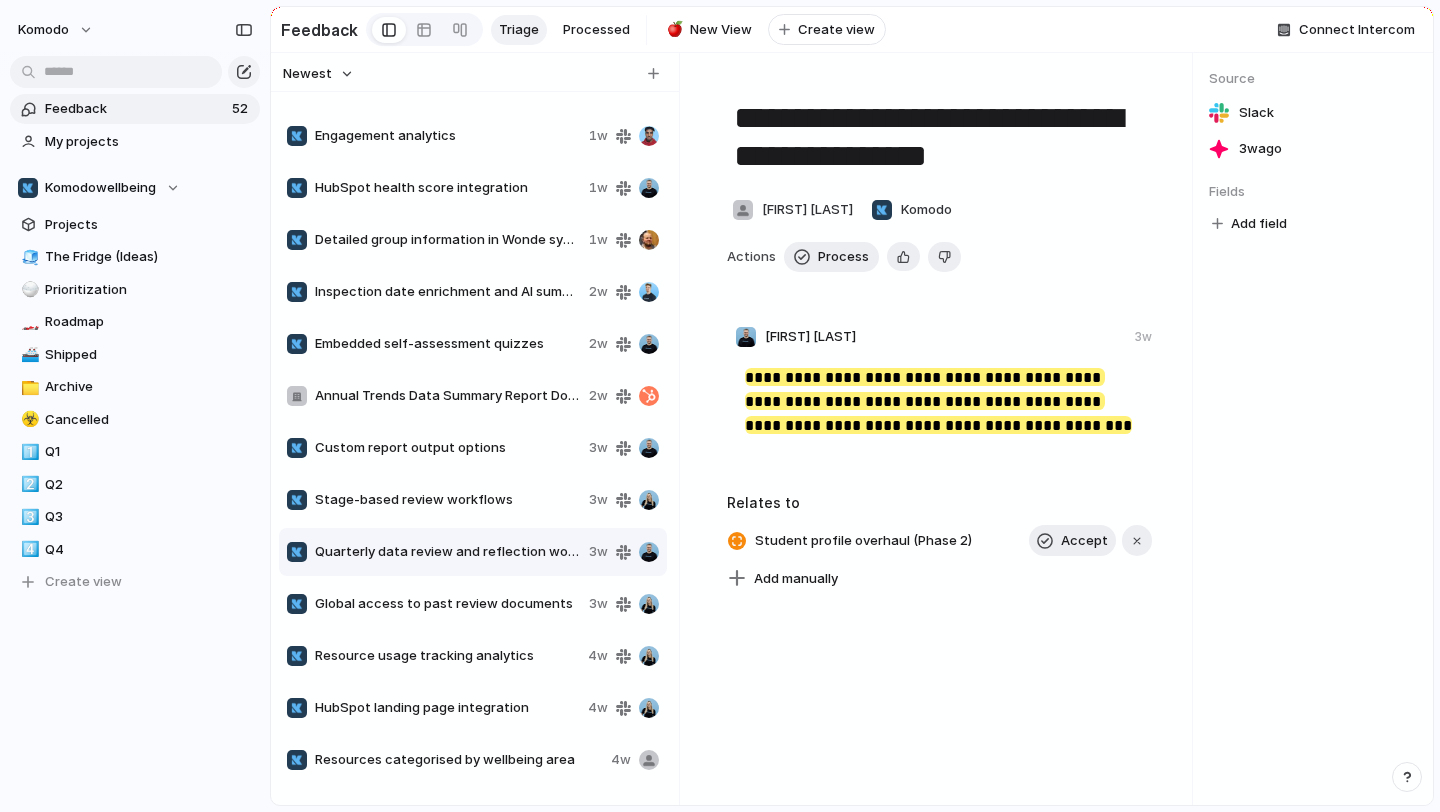 scroll, scrollTop: 675, scrollLeft: 0, axis: vertical 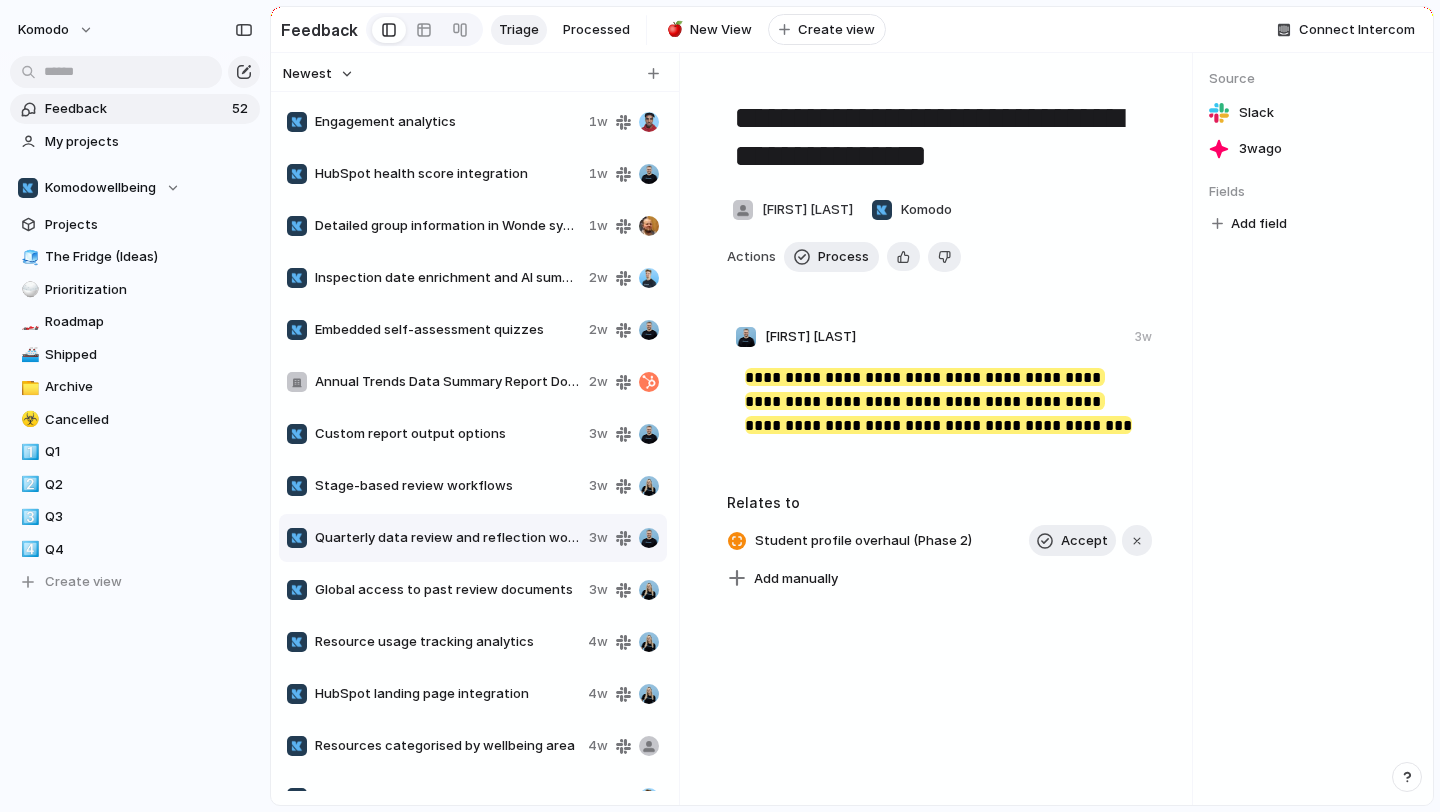 click on "Global access to past review documents" at bounding box center [448, 590] 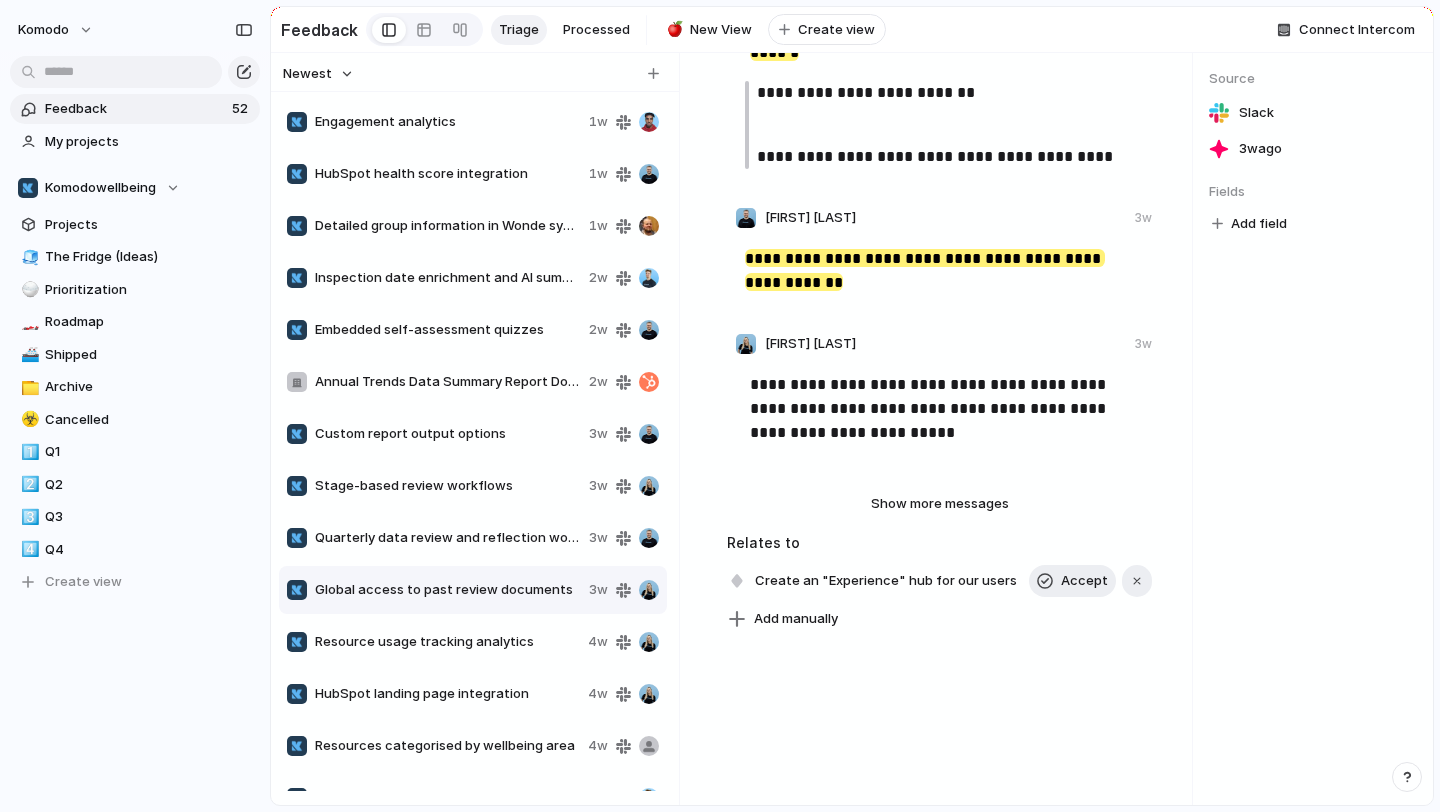 scroll, scrollTop: 615, scrollLeft: 0, axis: vertical 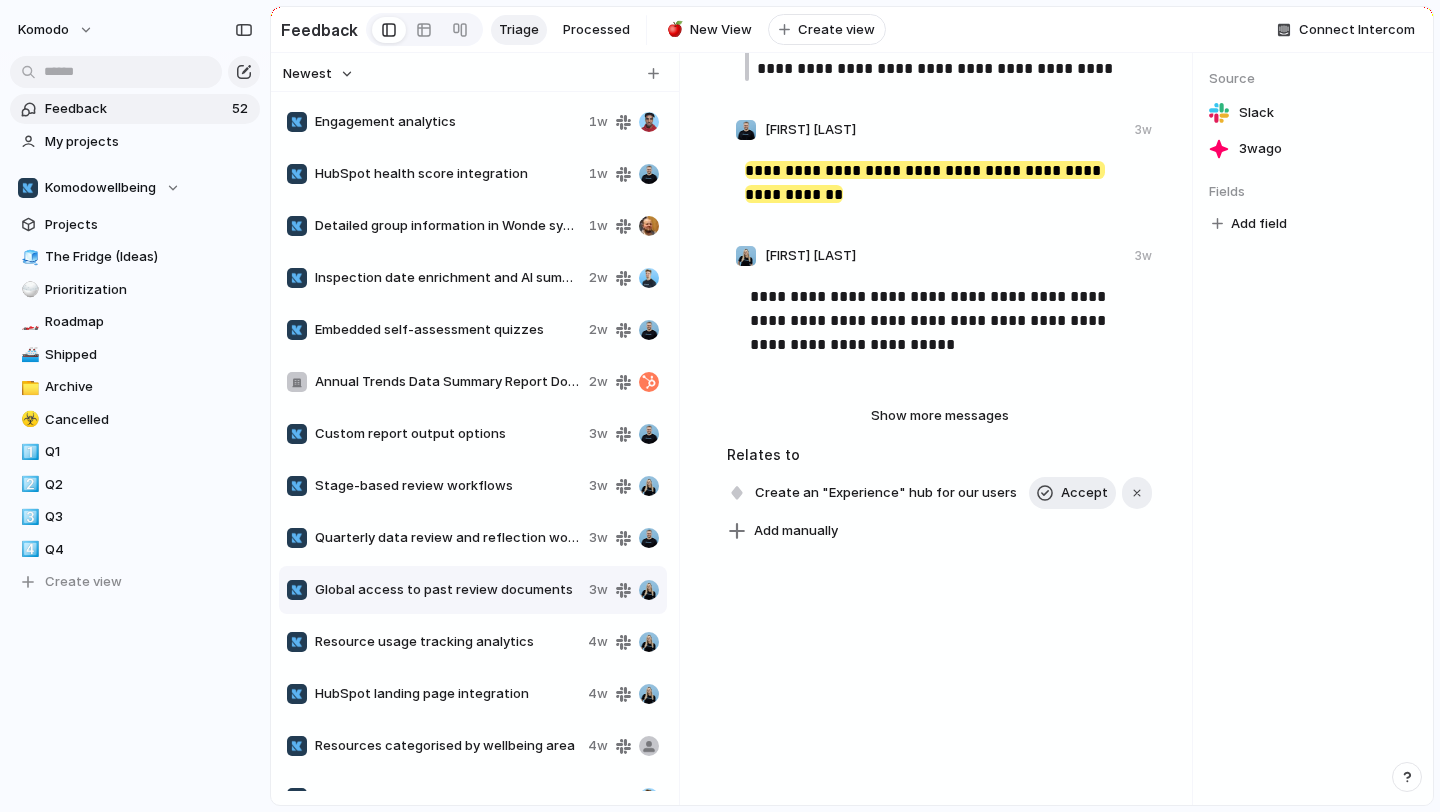 click on "Resource usage tracking analytics" at bounding box center (447, 642) 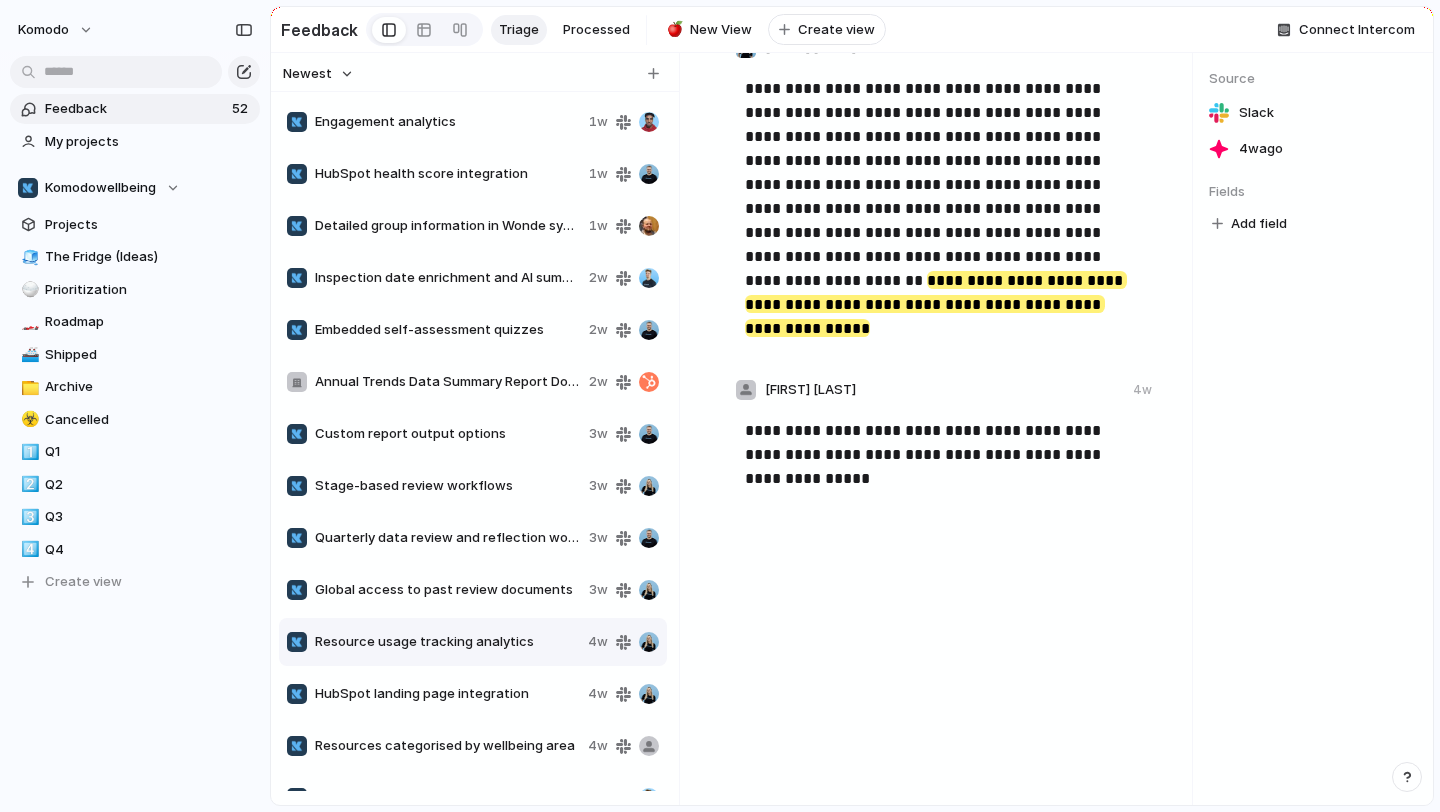 scroll, scrollTop: 0, scrollLeft: 0, axis: both 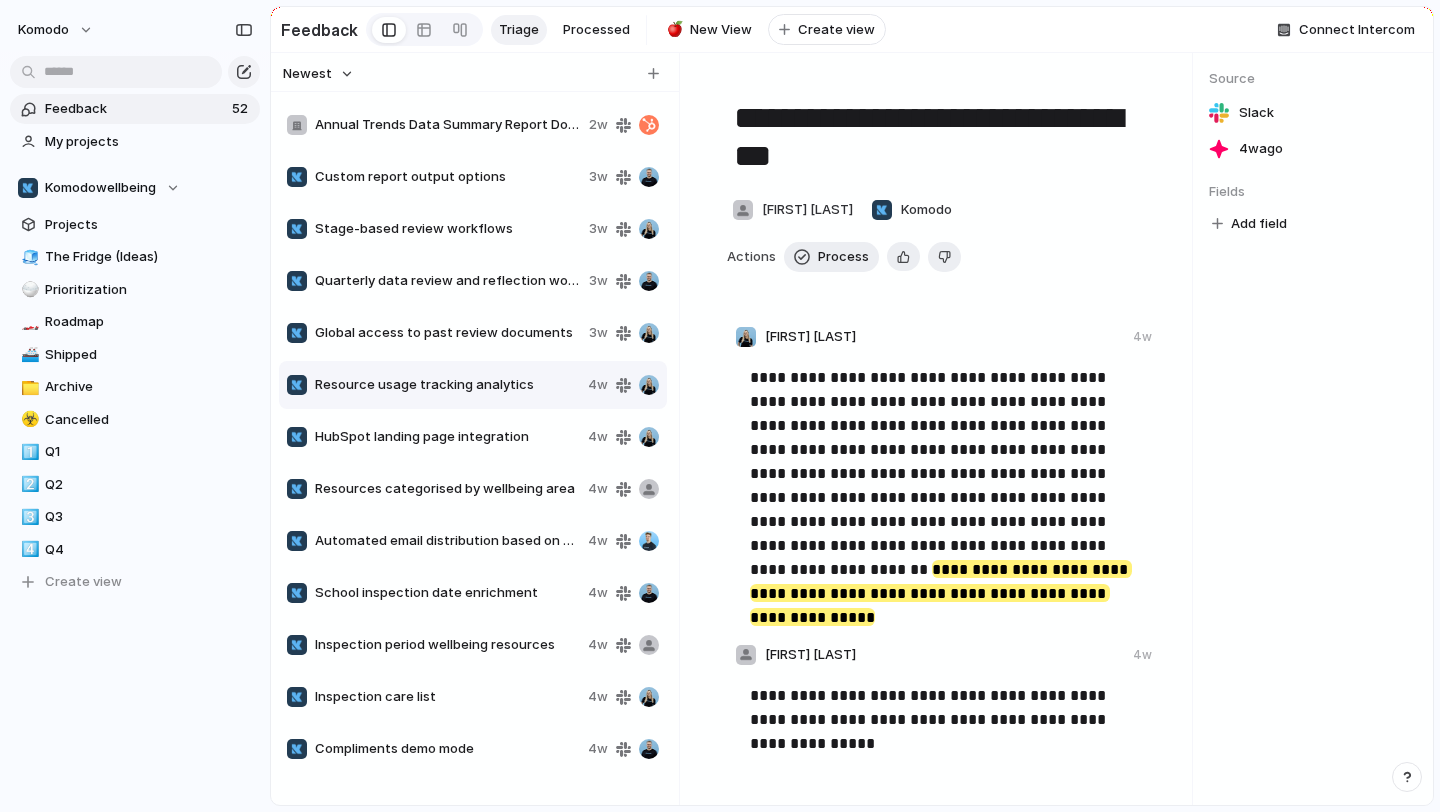 click on "HubSpot landing page integration 4w" at bounding box center [473, 437] 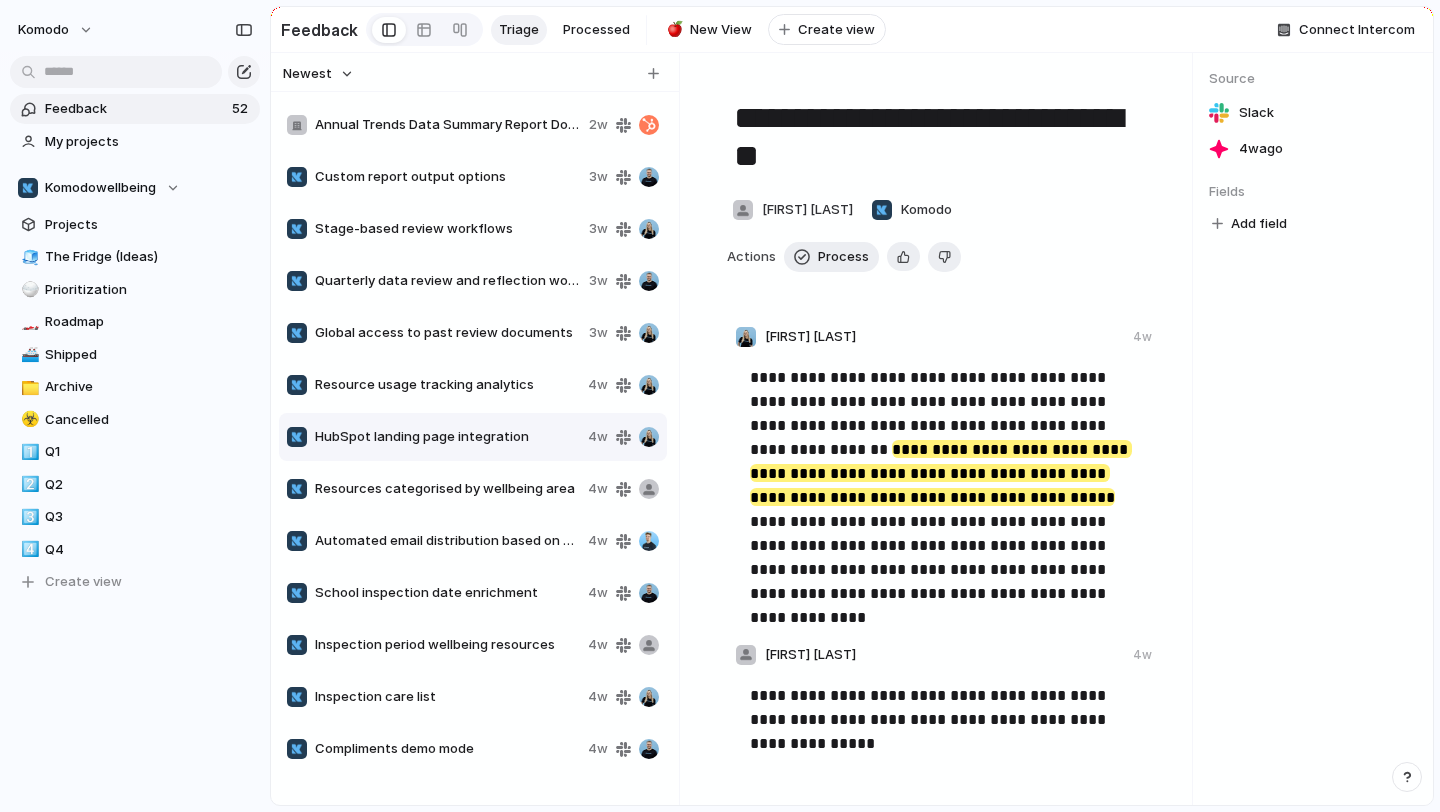 click on "Resources categorised by wellbeing area 4w" at bounding box center (473, 489) 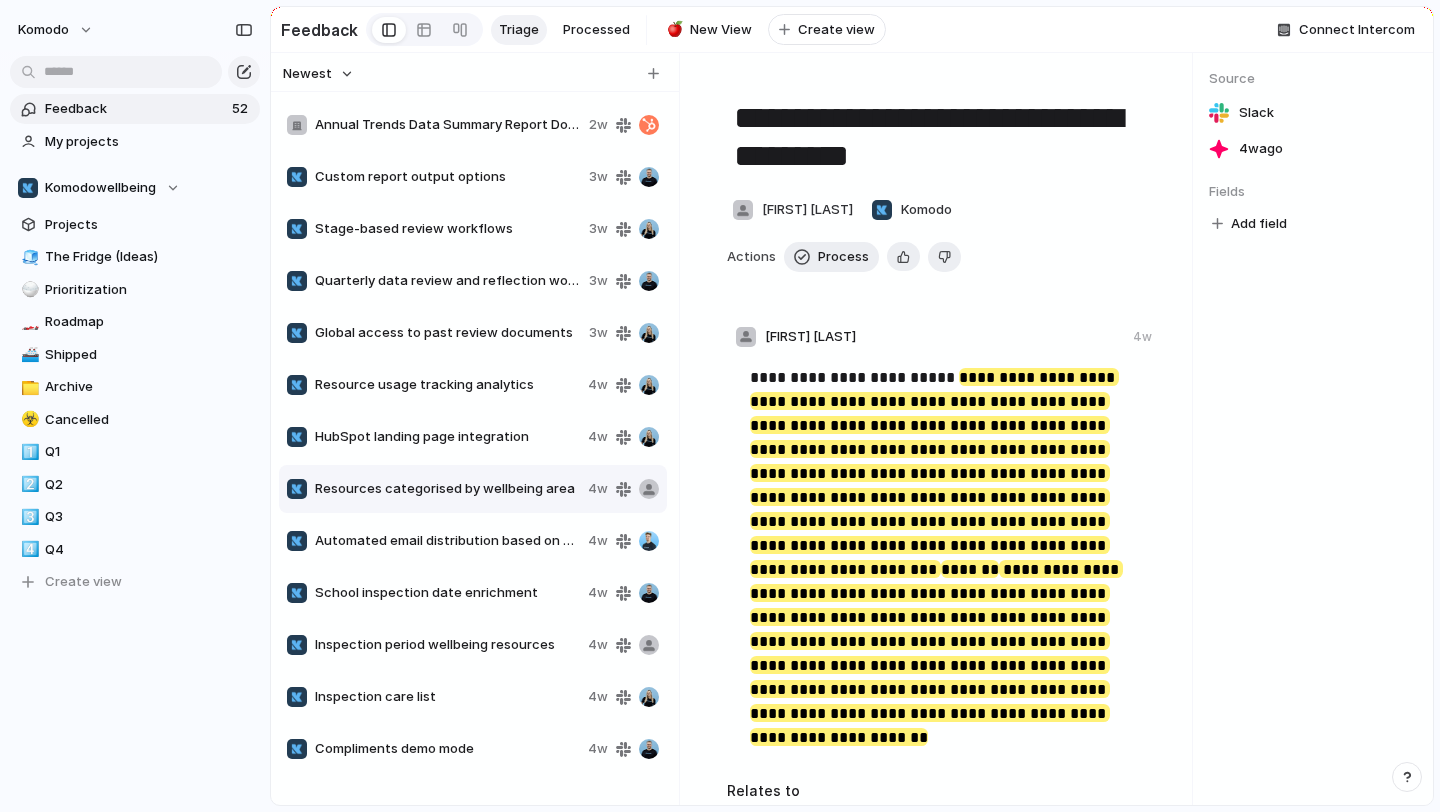 click on "Automated email distribution based on due dates" at bounding box center (447, 541) 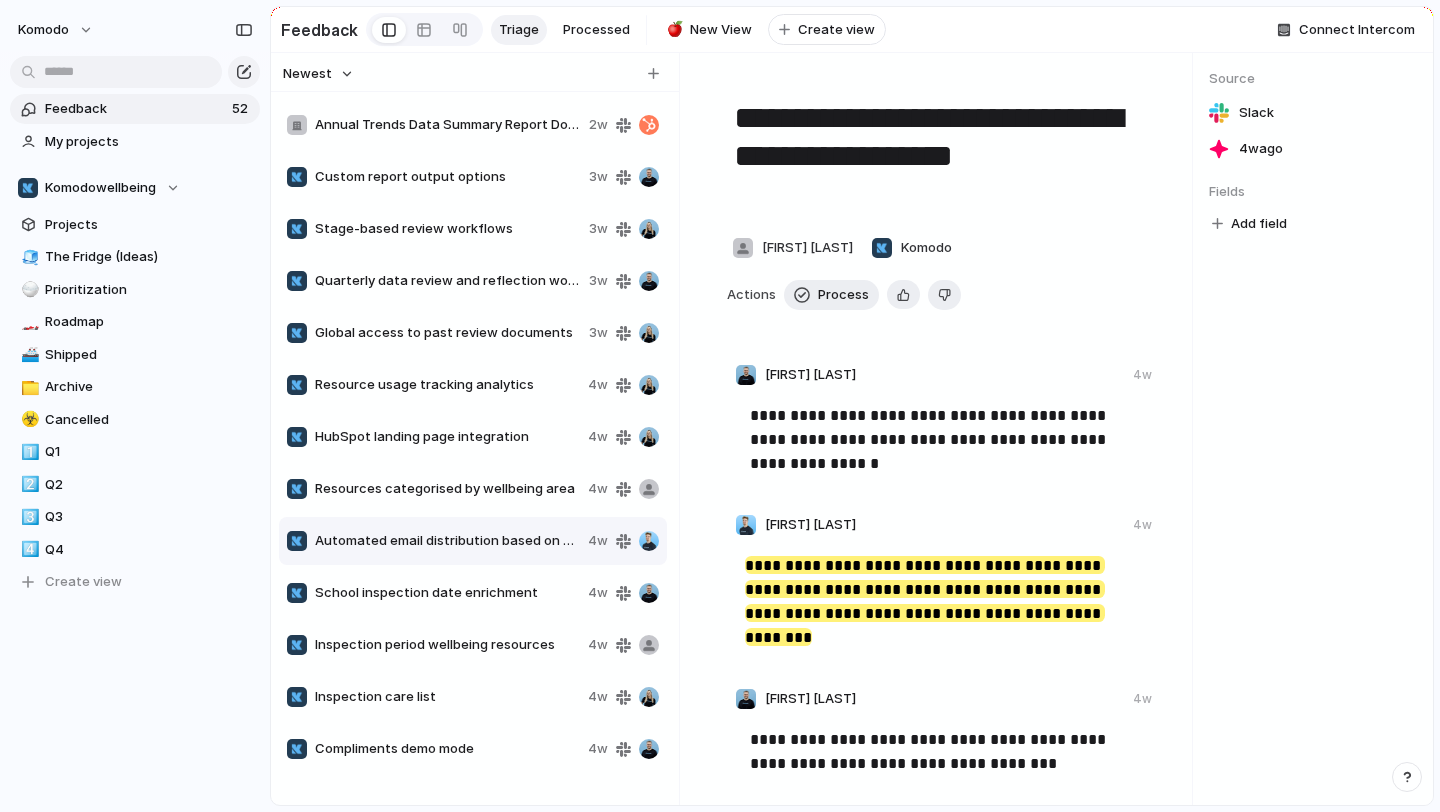 click on "School inspection date enrichment" at bounding box center (447, 593) 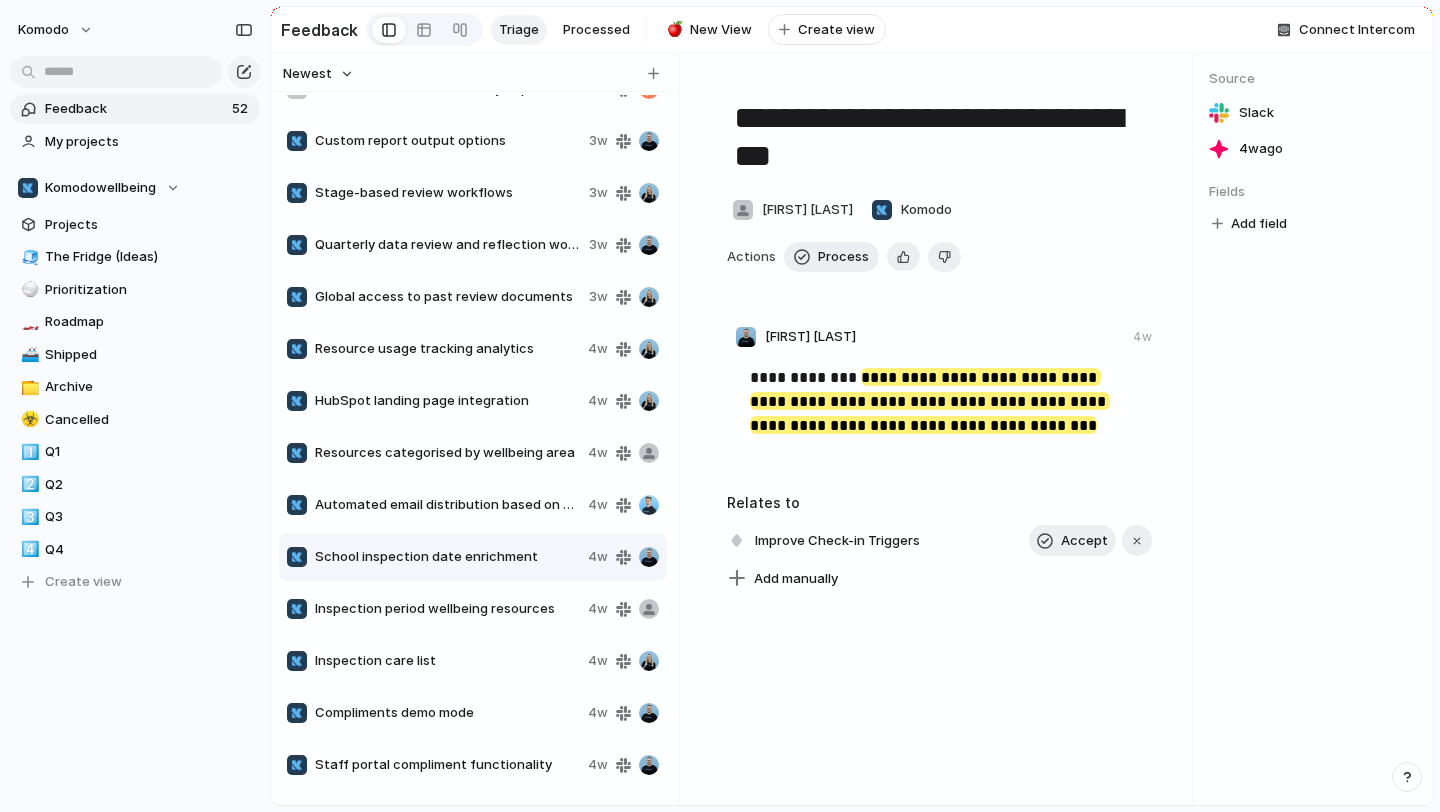 scroll, scrollTop: 970, scrollLeft: 0, axis: vertical 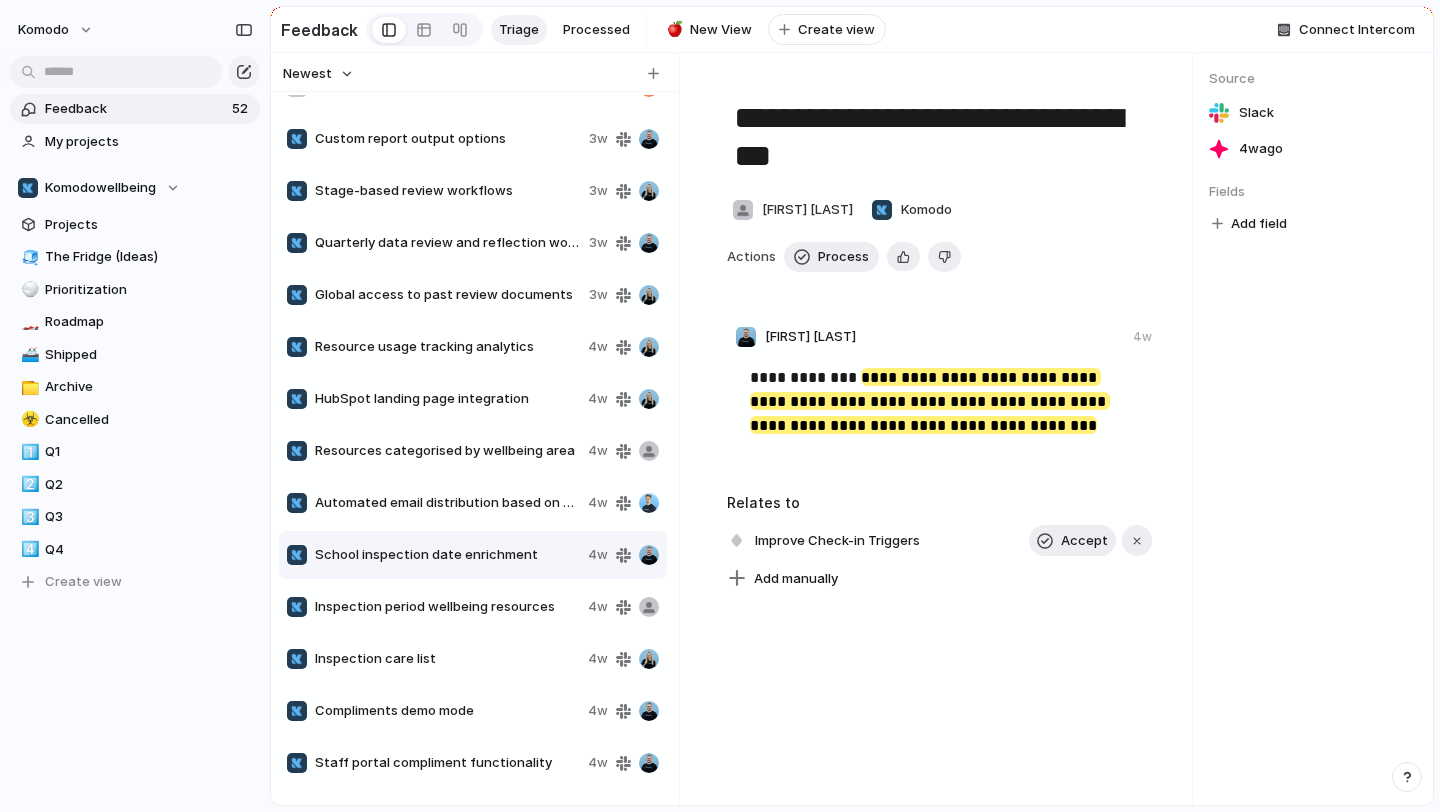 click on "Inspection period wellbeing resources 4w" at bounding box center [473, 607] 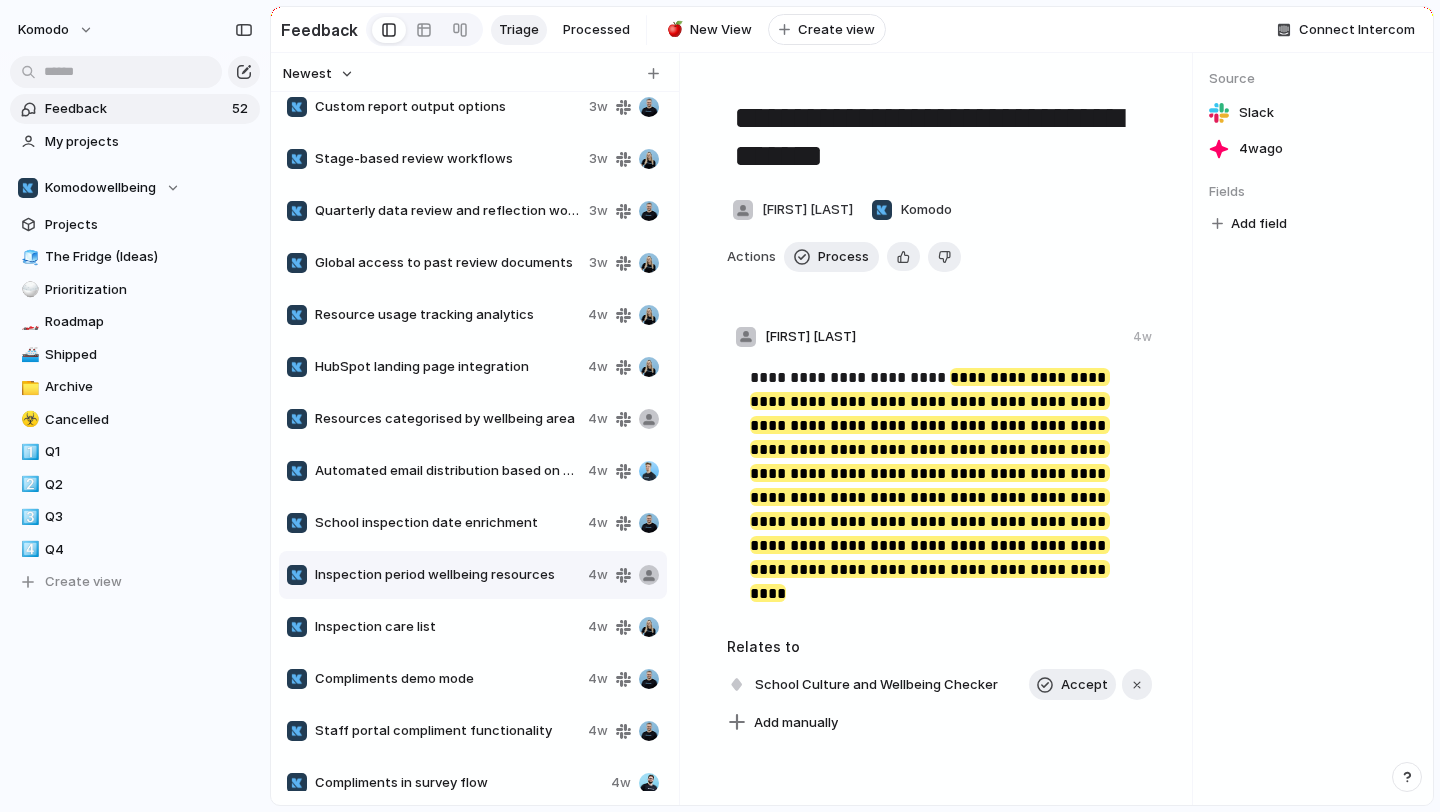 scroll, scrollTop: 1015, scrollLeft: 0, axis: vertical 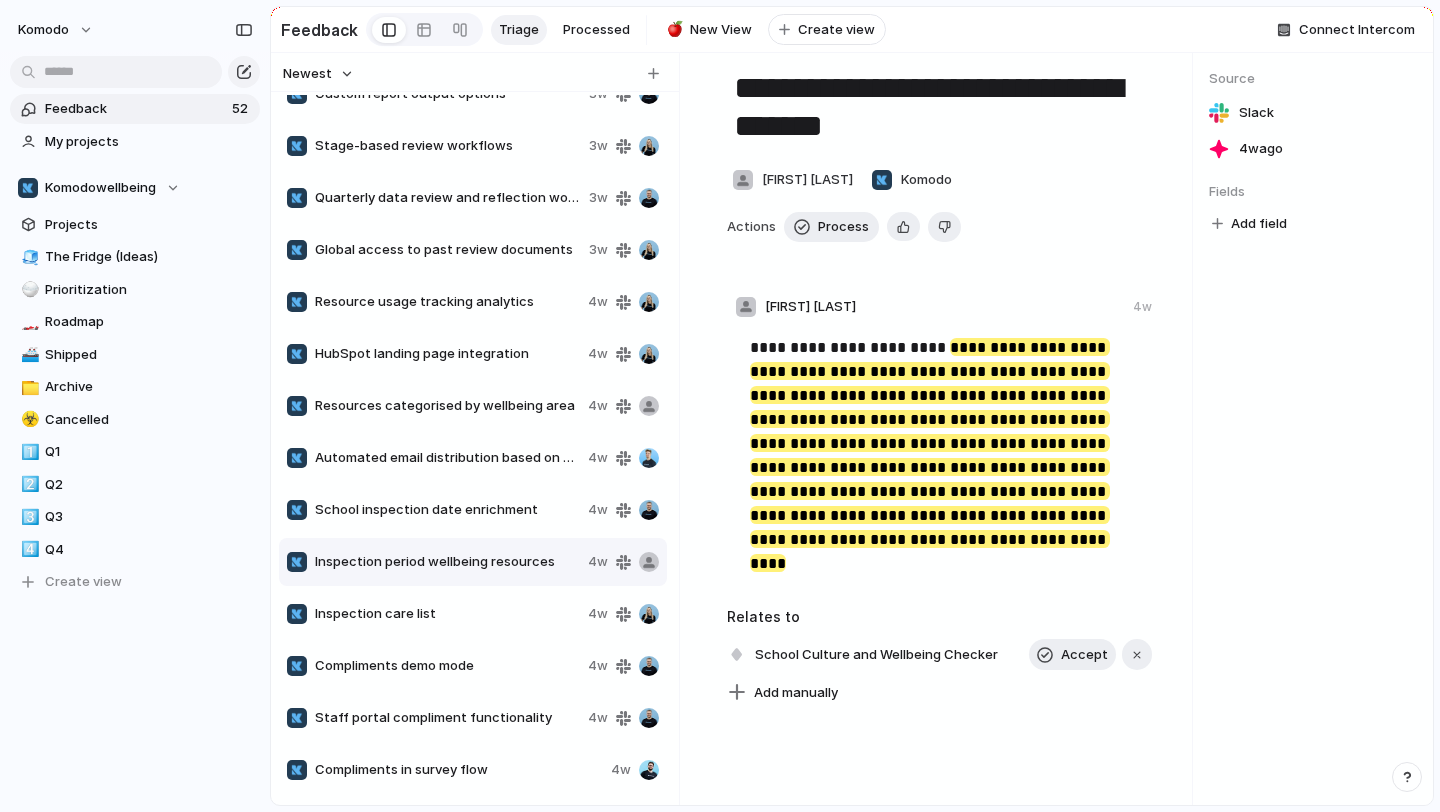 click on "Inspection care list" at bounding box center [447, 614] 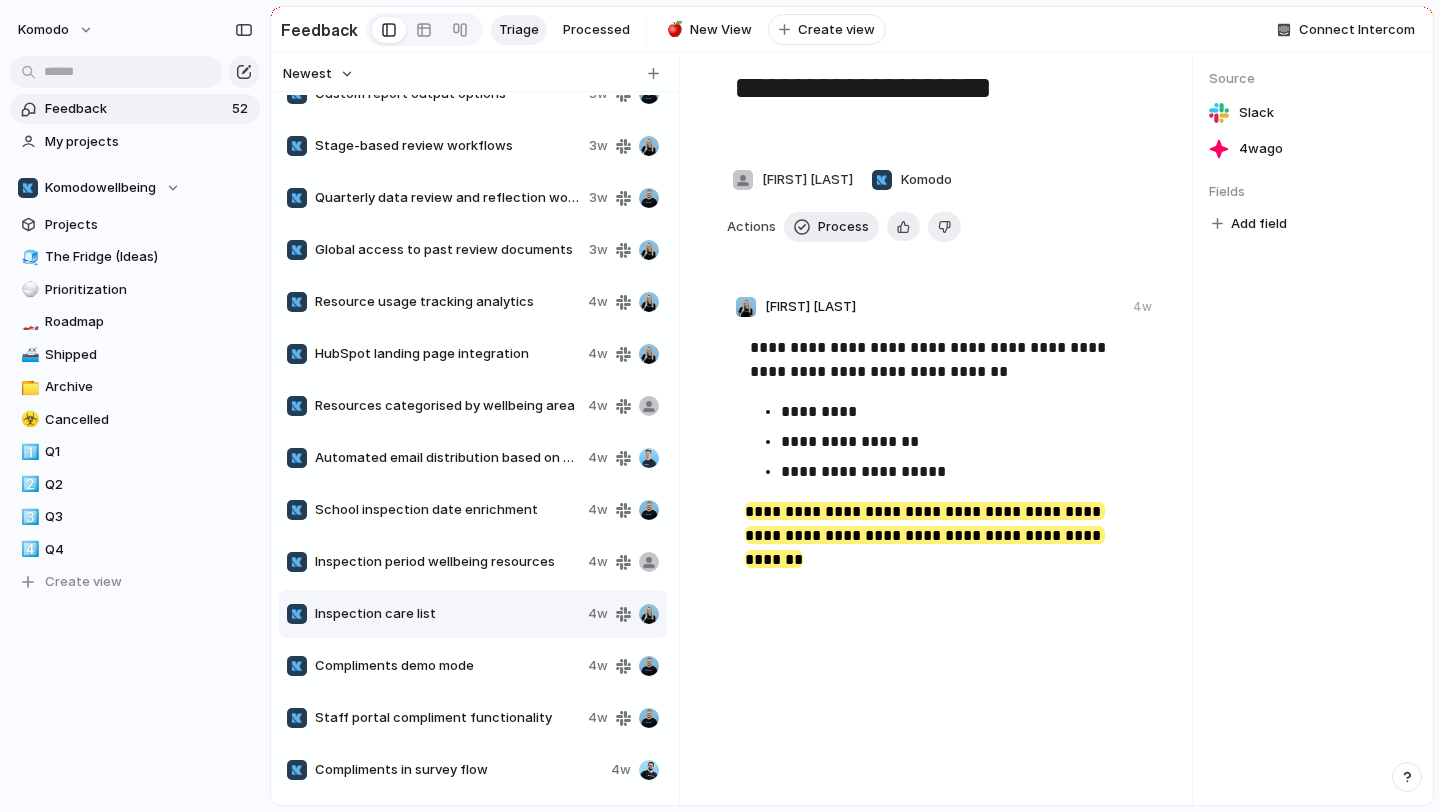 scroll, scrollTop: 0, scrollLeft: 0, axis: both 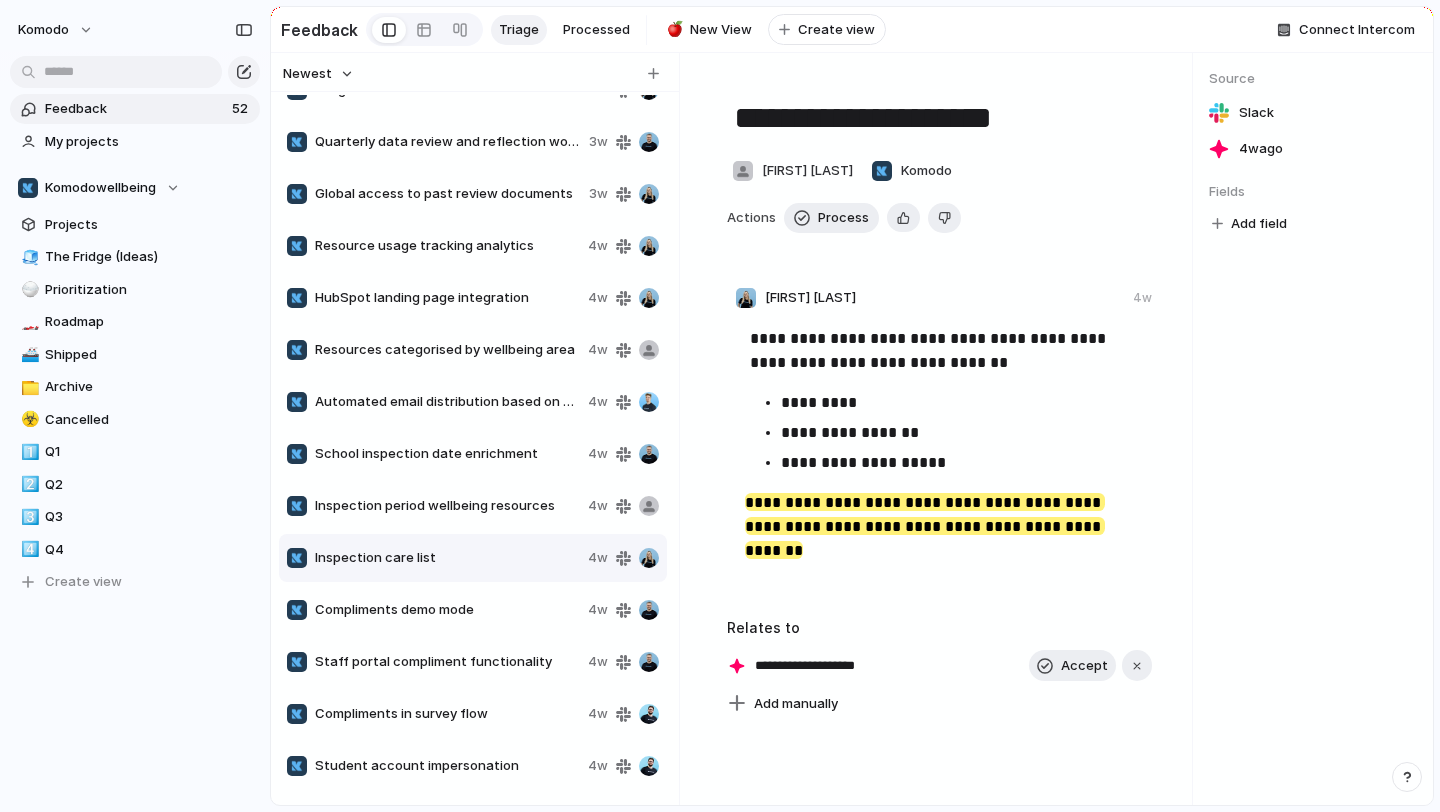 click on "Compliments demo mode 4w" at bounding box center (473, 610) 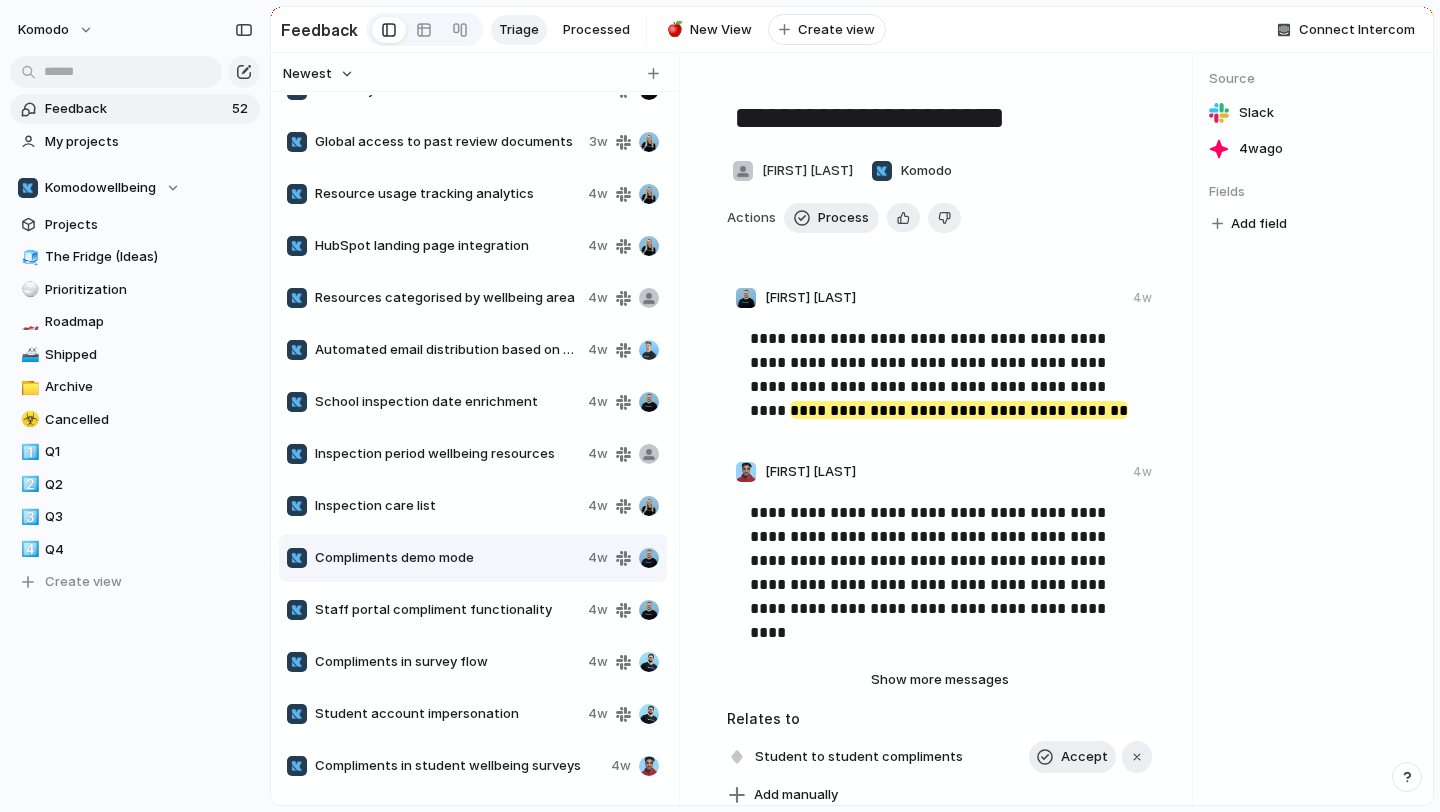 scroll, scrollTop: 1127, scrollLeft: 0, axis: vertical 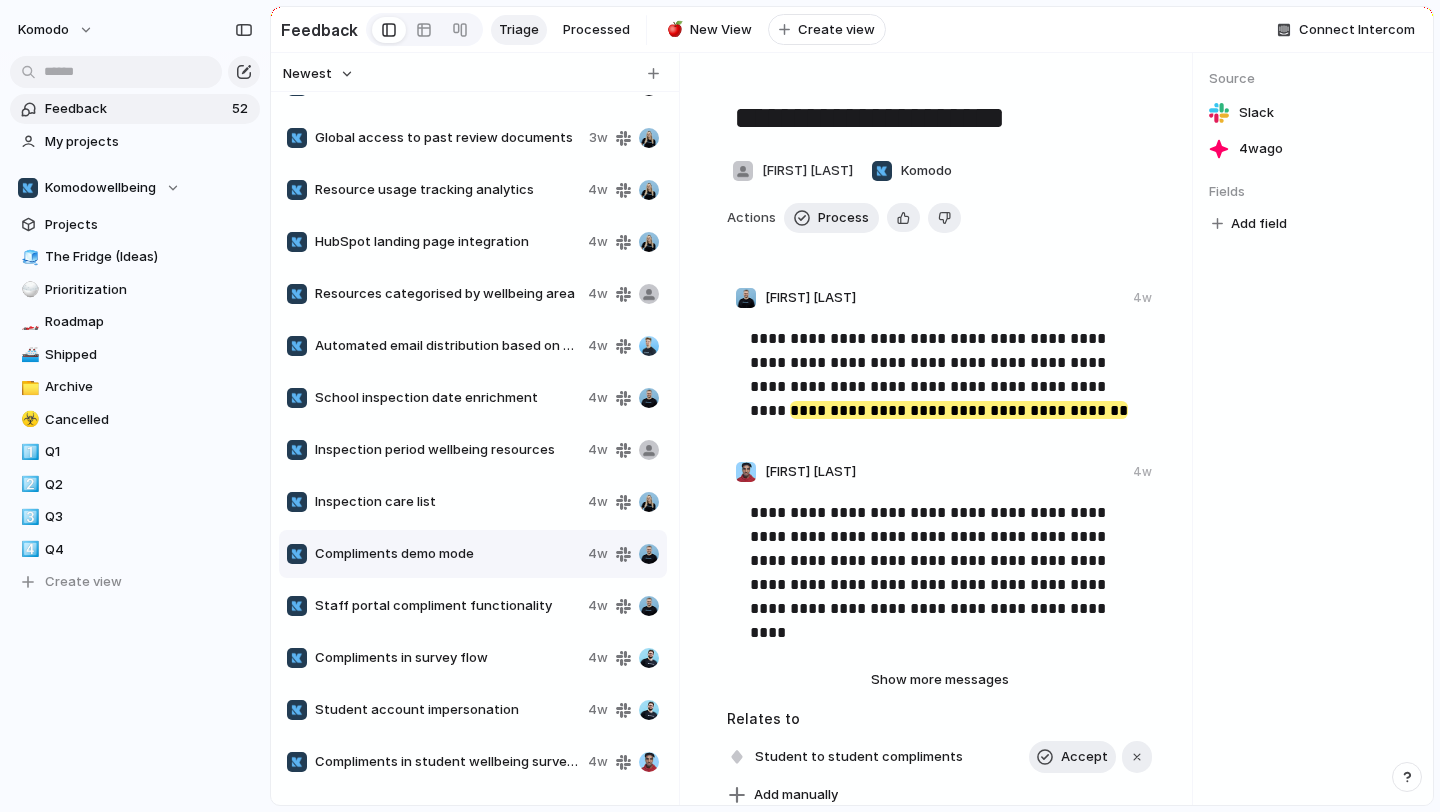 click on "Staff portal compliment functionality 4w" at bounding box center [473, 606] 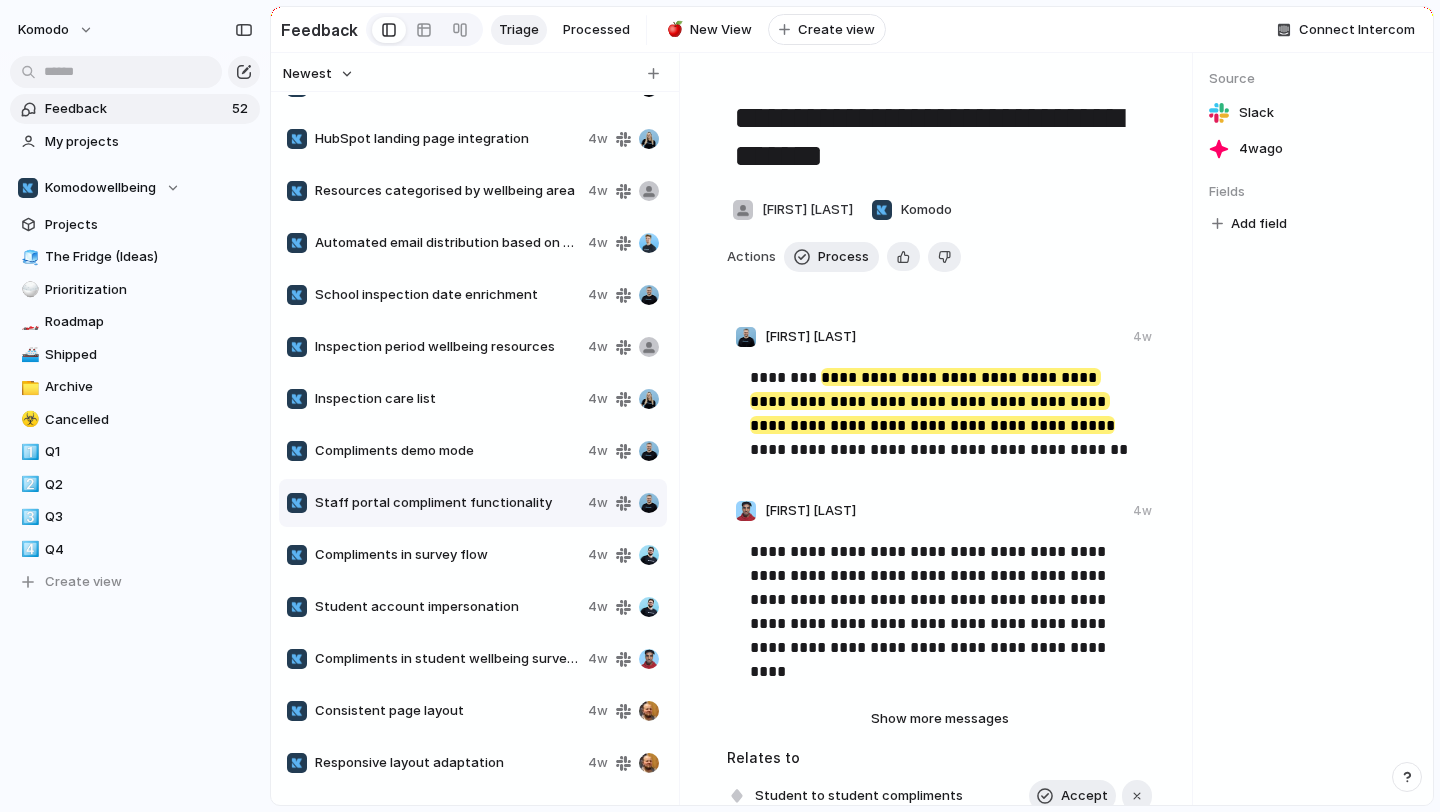 scroll, scrollTop: 1250, scrollLeft: 0, axis: vertical 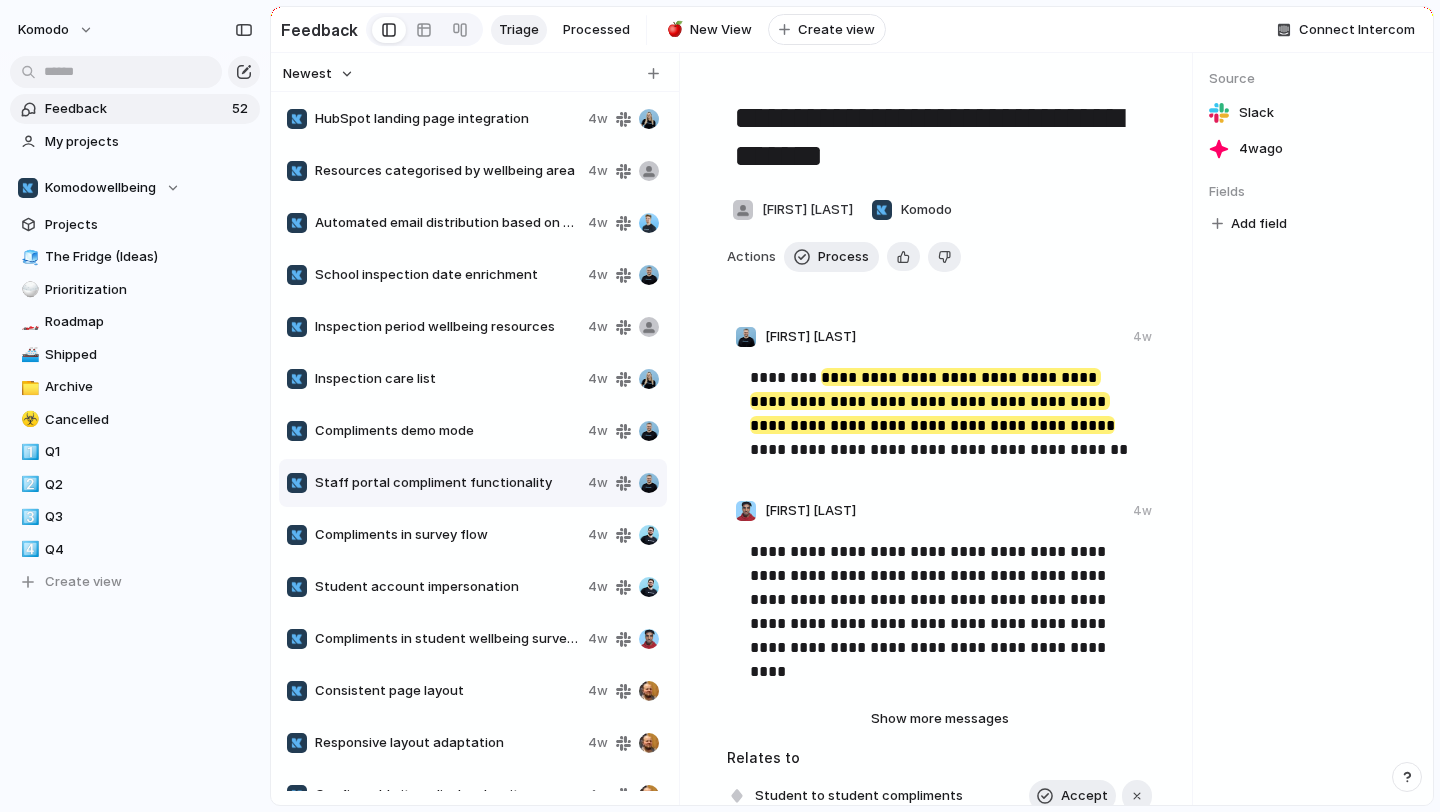click on "Compliments in survey flow 4w" at bounding box center [473, 535] 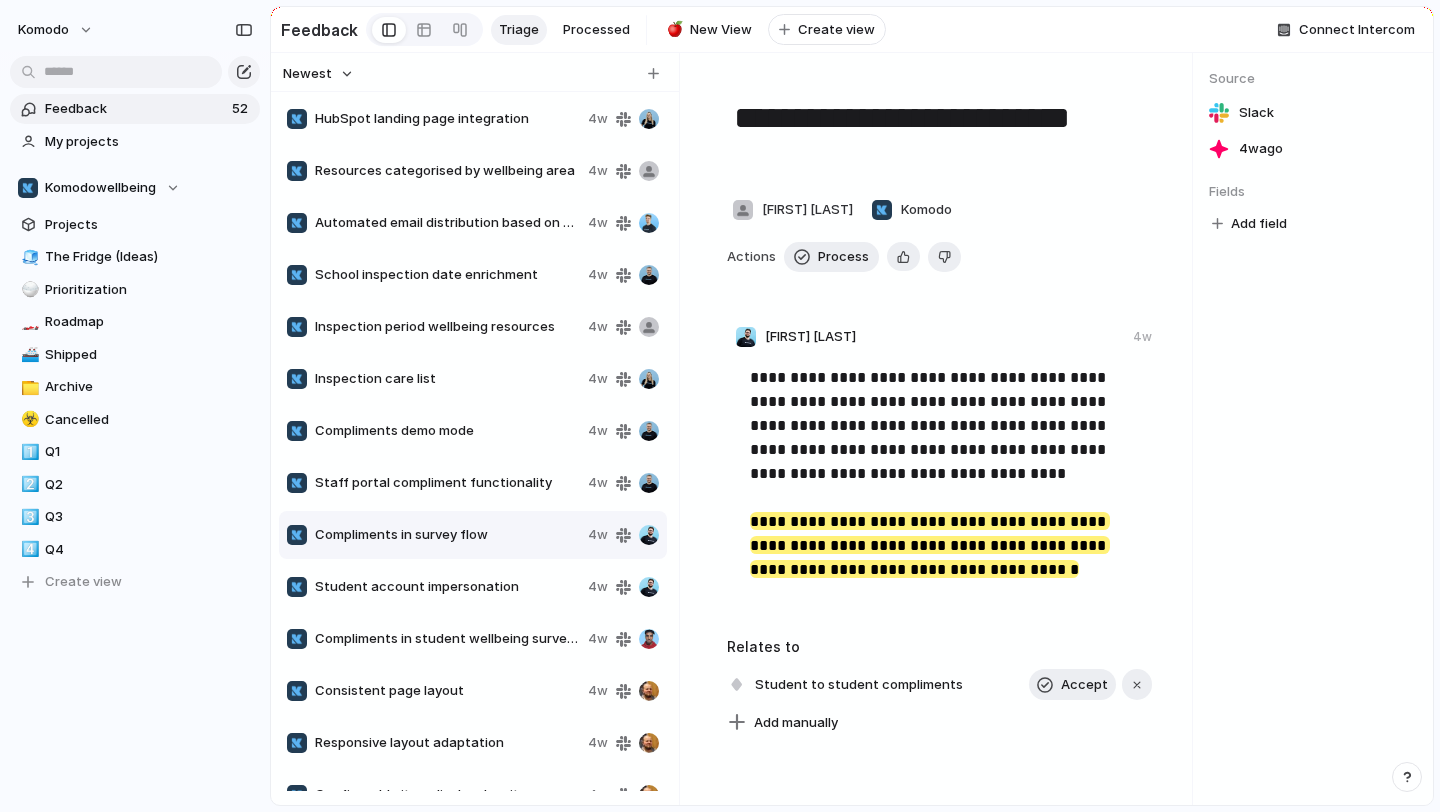 click on "Student account impersonation" at bounding box center [447, 587] 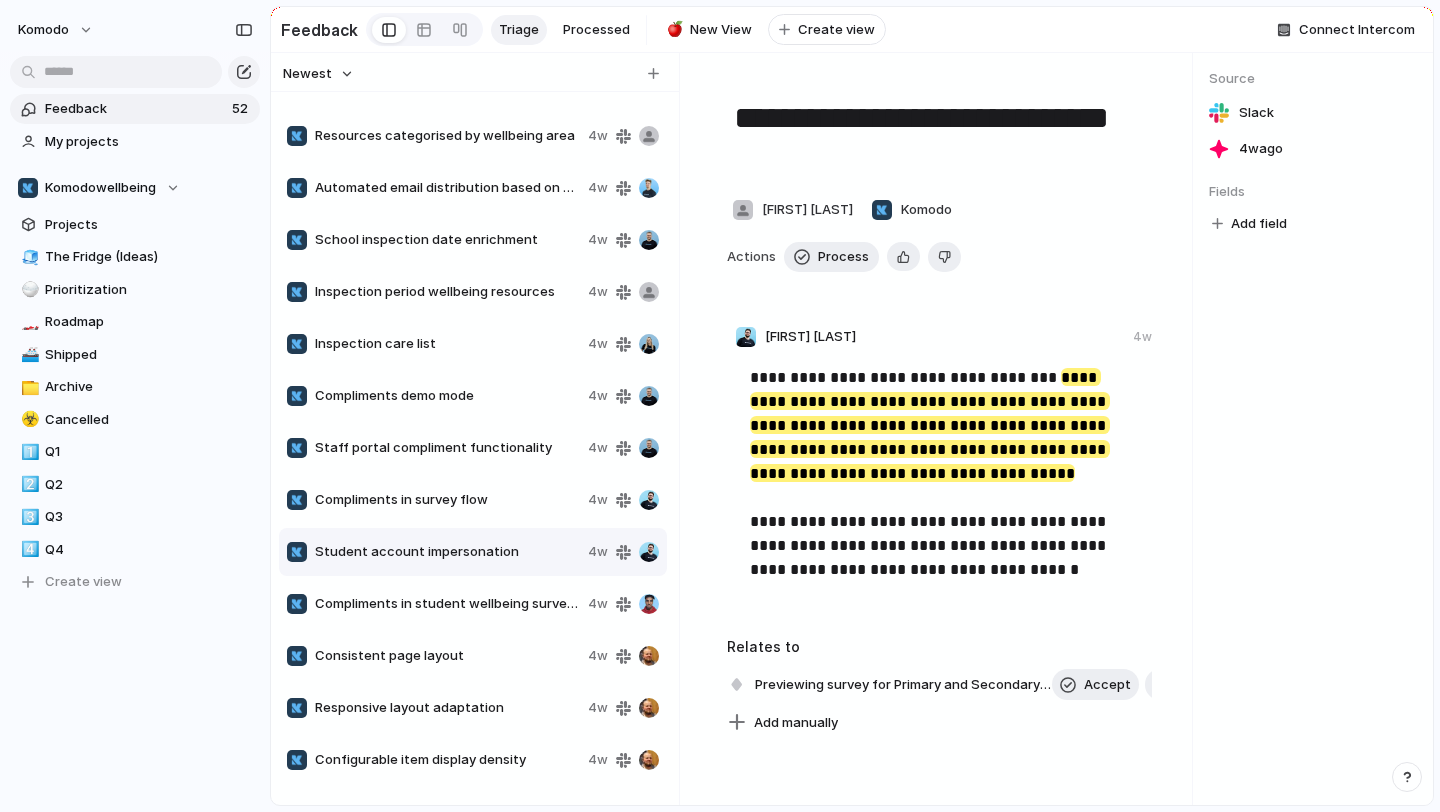 scroll, scrollTop: 1288, scrollLeft: 0, axis: vertical 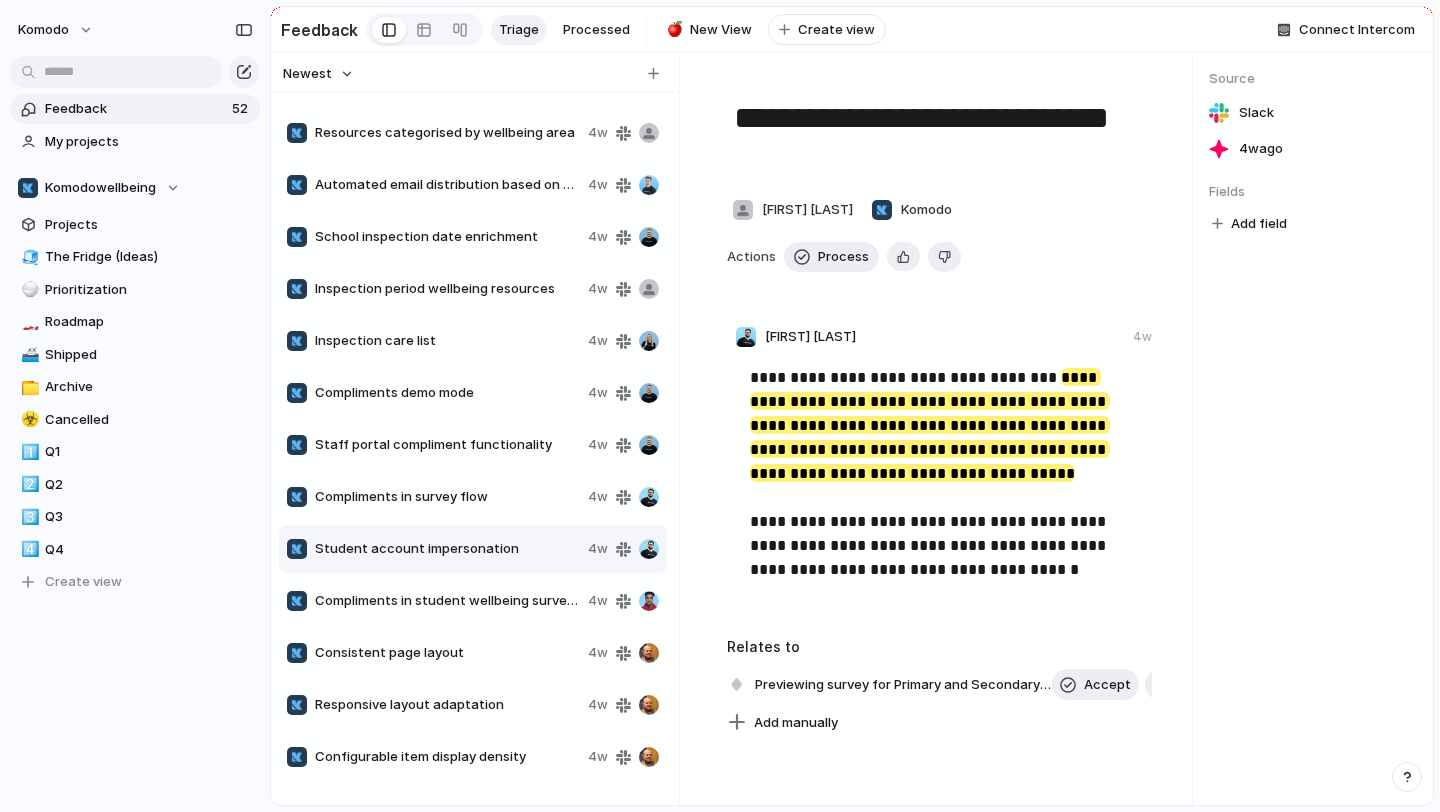 click on "Compliments in student wellbeing surveys" at bounding box center (447, 601) 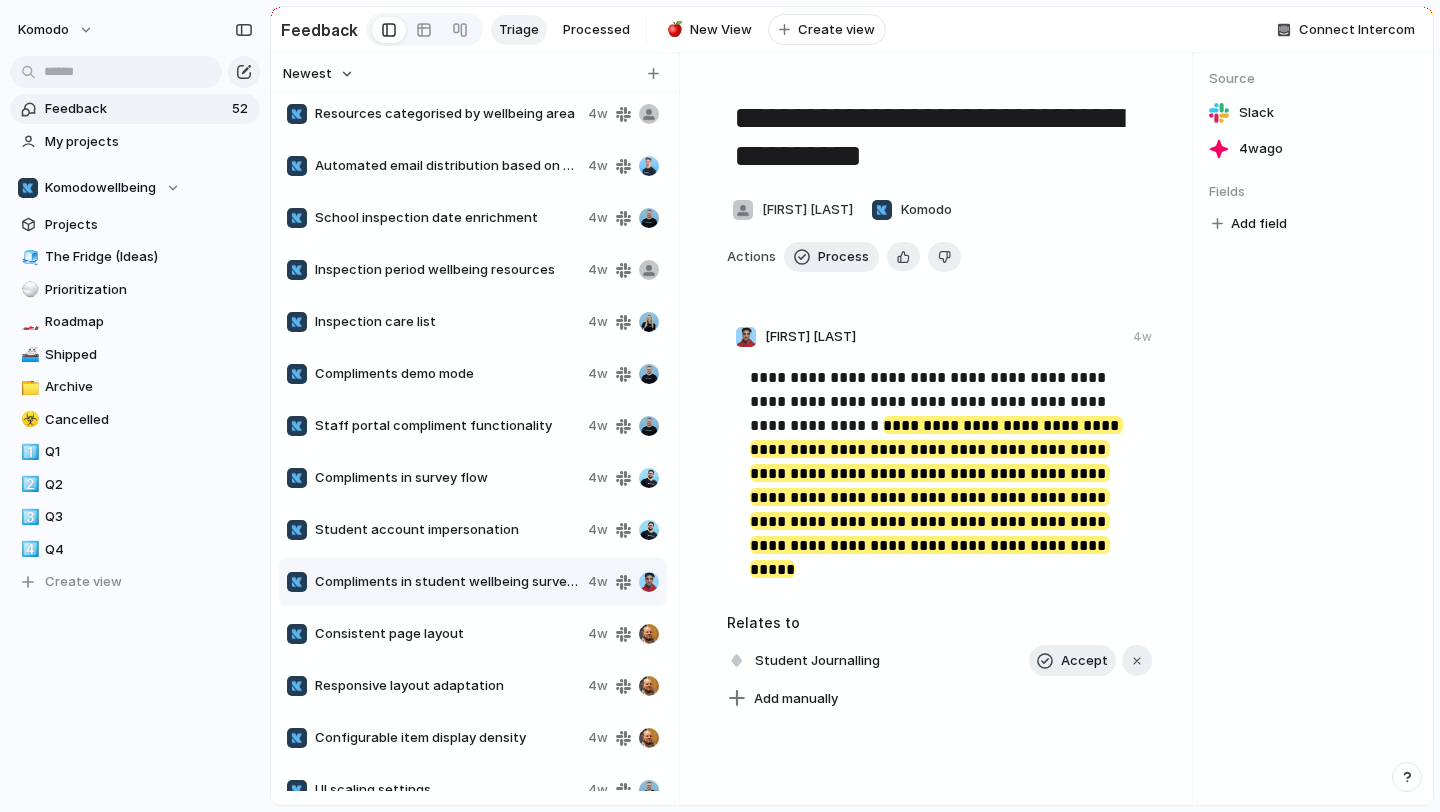 scroll, scrollTop: 1317, scrollLeft: 0, axis: vertical 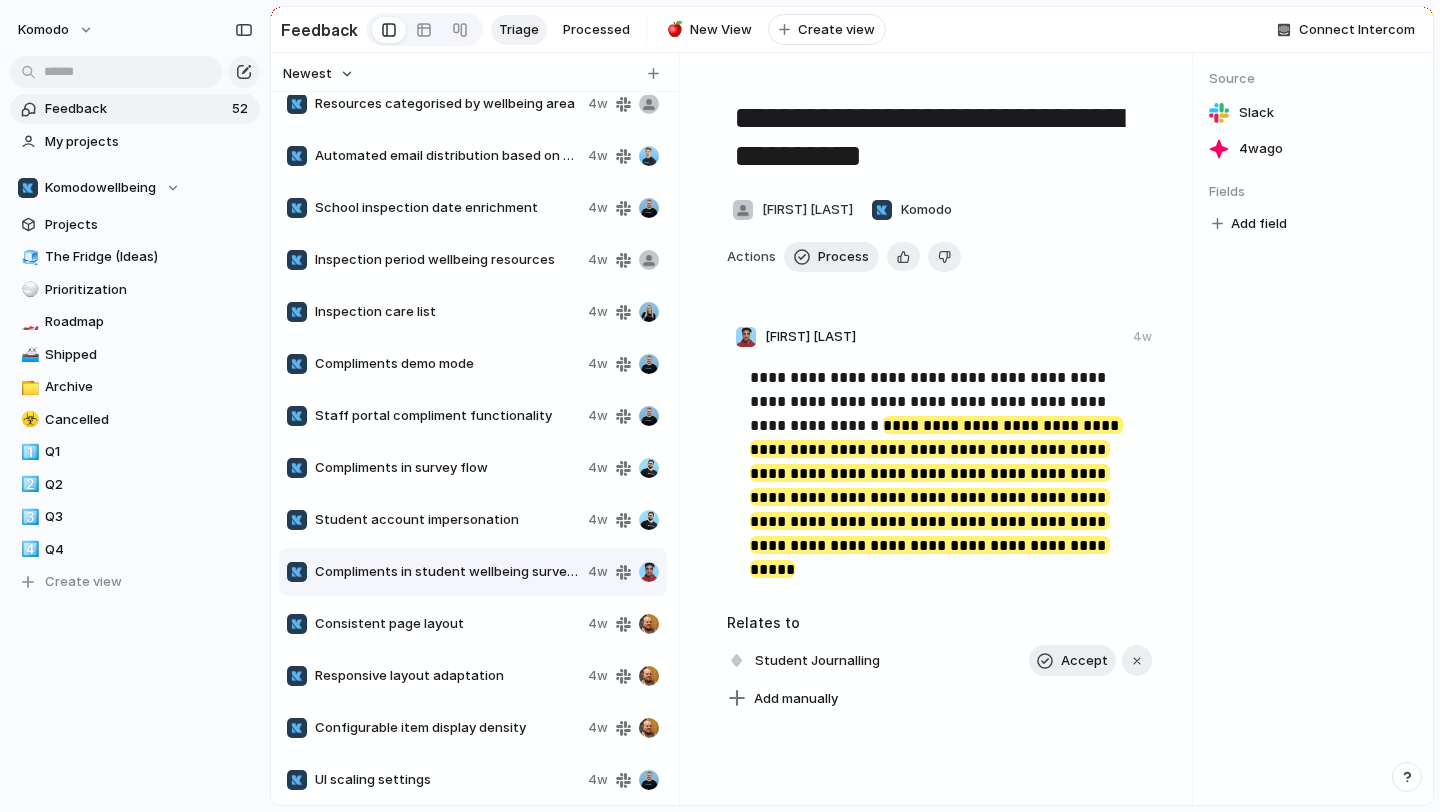 click on "Consistent page layout 4w" at bounding box center [473, 624] 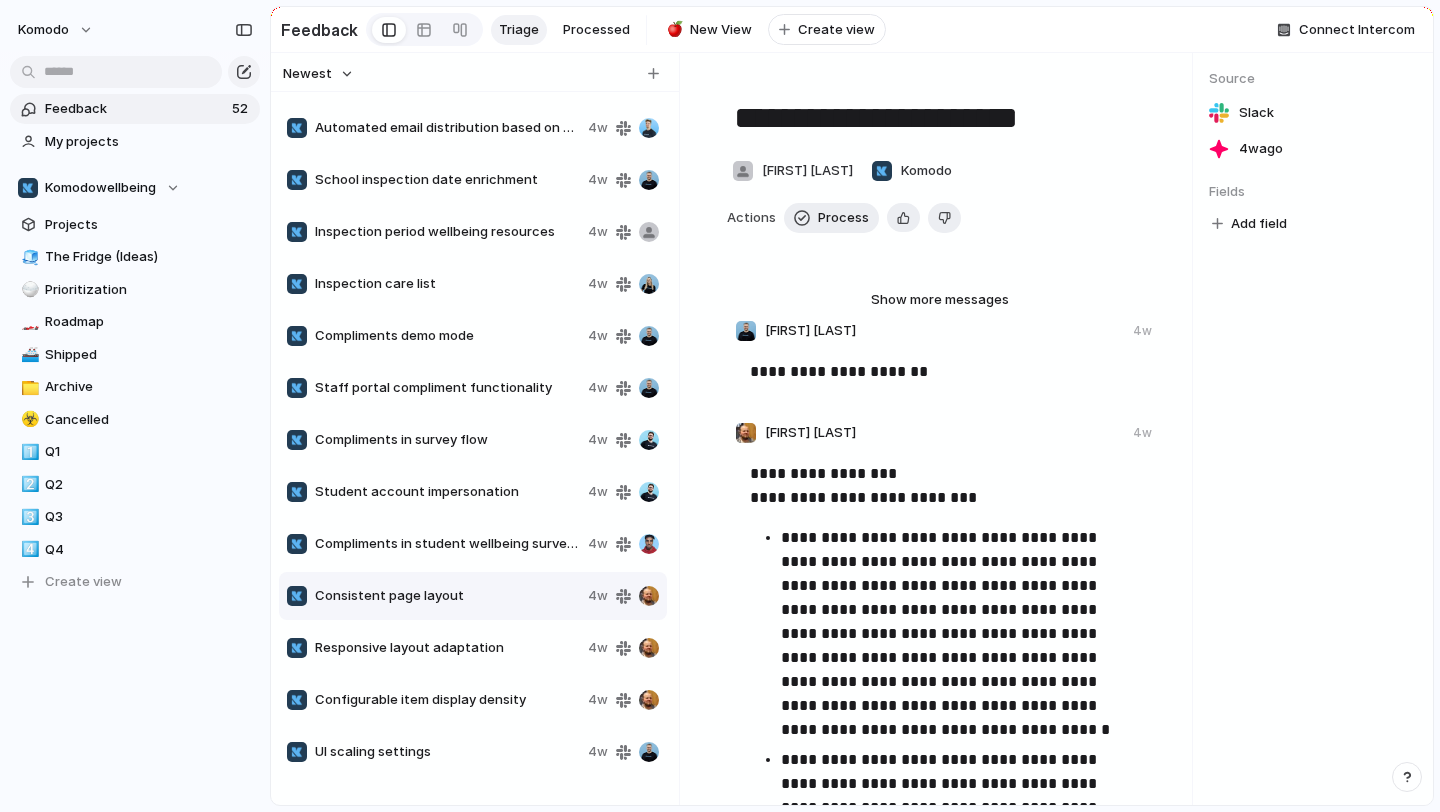 scroll, scrollTop: 1348, scrollLeft: 0, axis: vertical 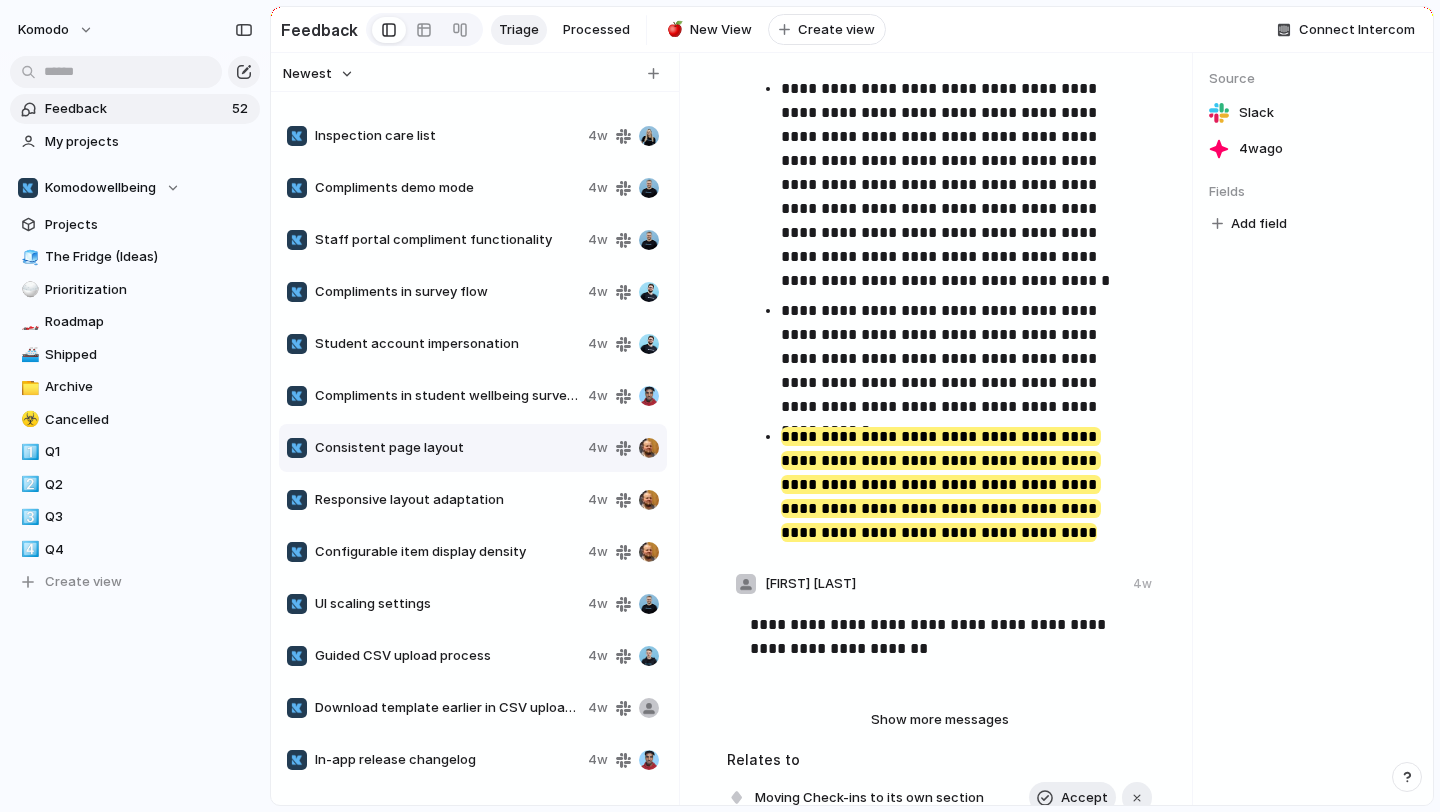 click on "Responsive layout adaptation" at bounding box center [447, 500] 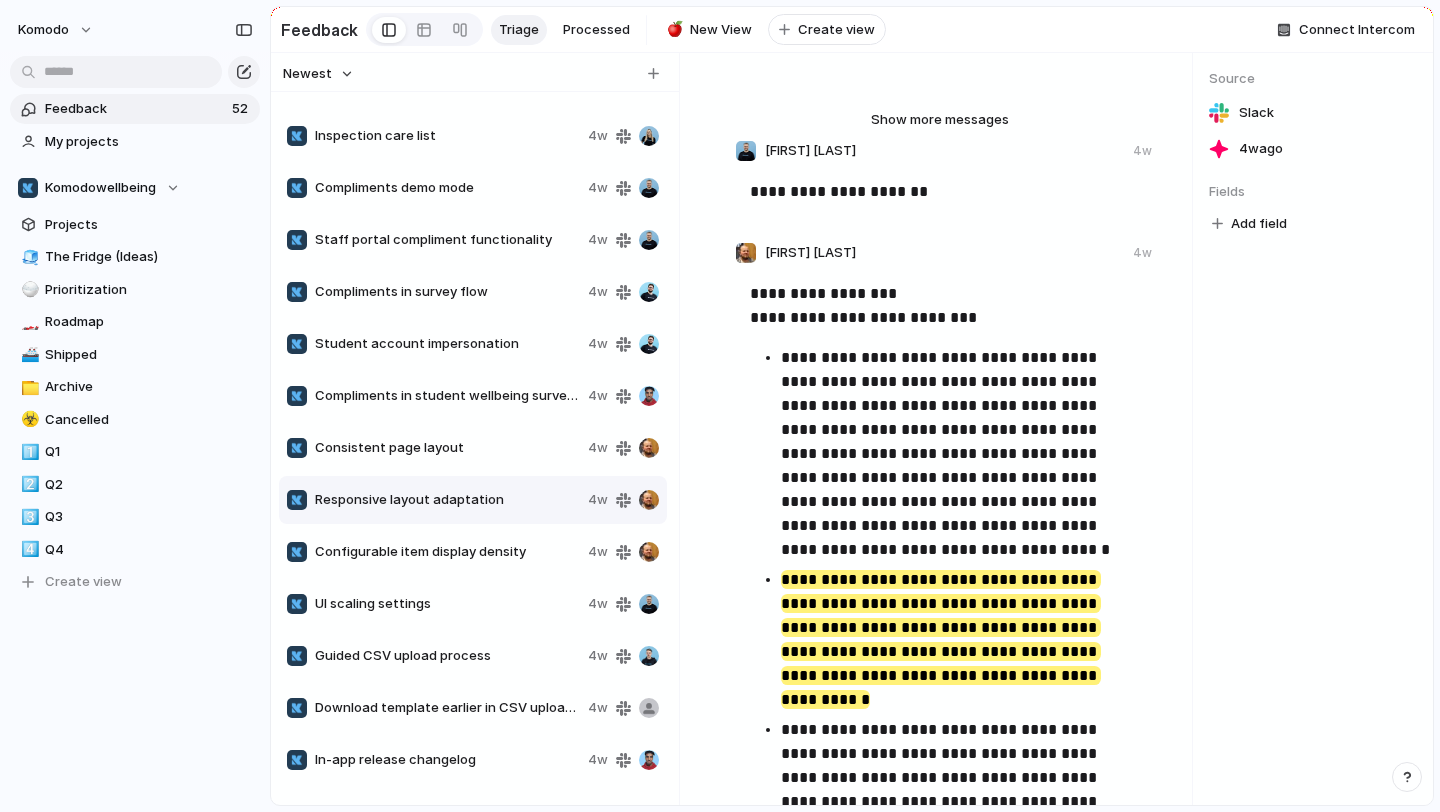 scroll, scrollTop: 239, scrollLeft: 0, axis: vertical 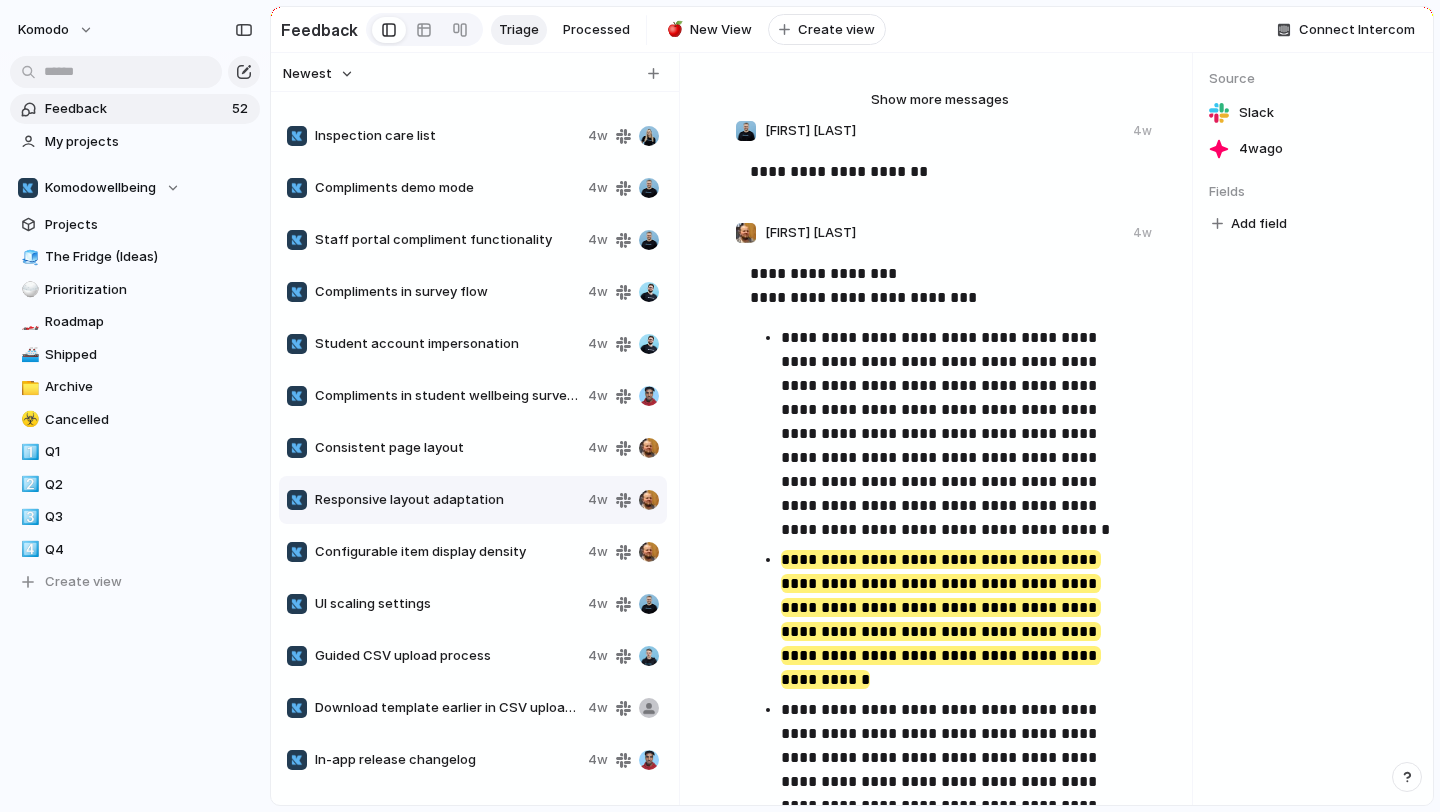 click on "Configurable item display density" at bounding box center [433, 552] 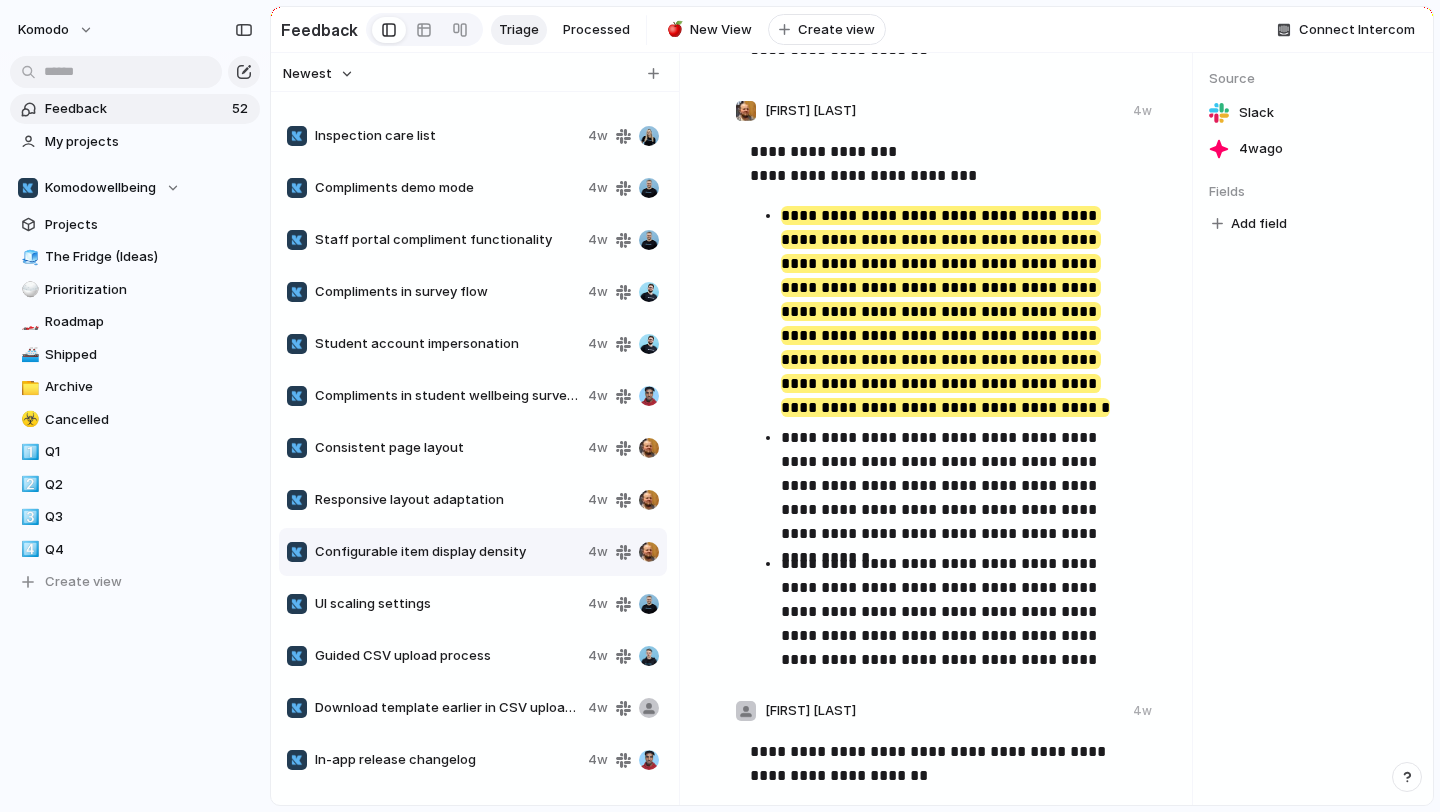 scroll, scrollTop: 353, scrollLeft: 0, axis: vertical 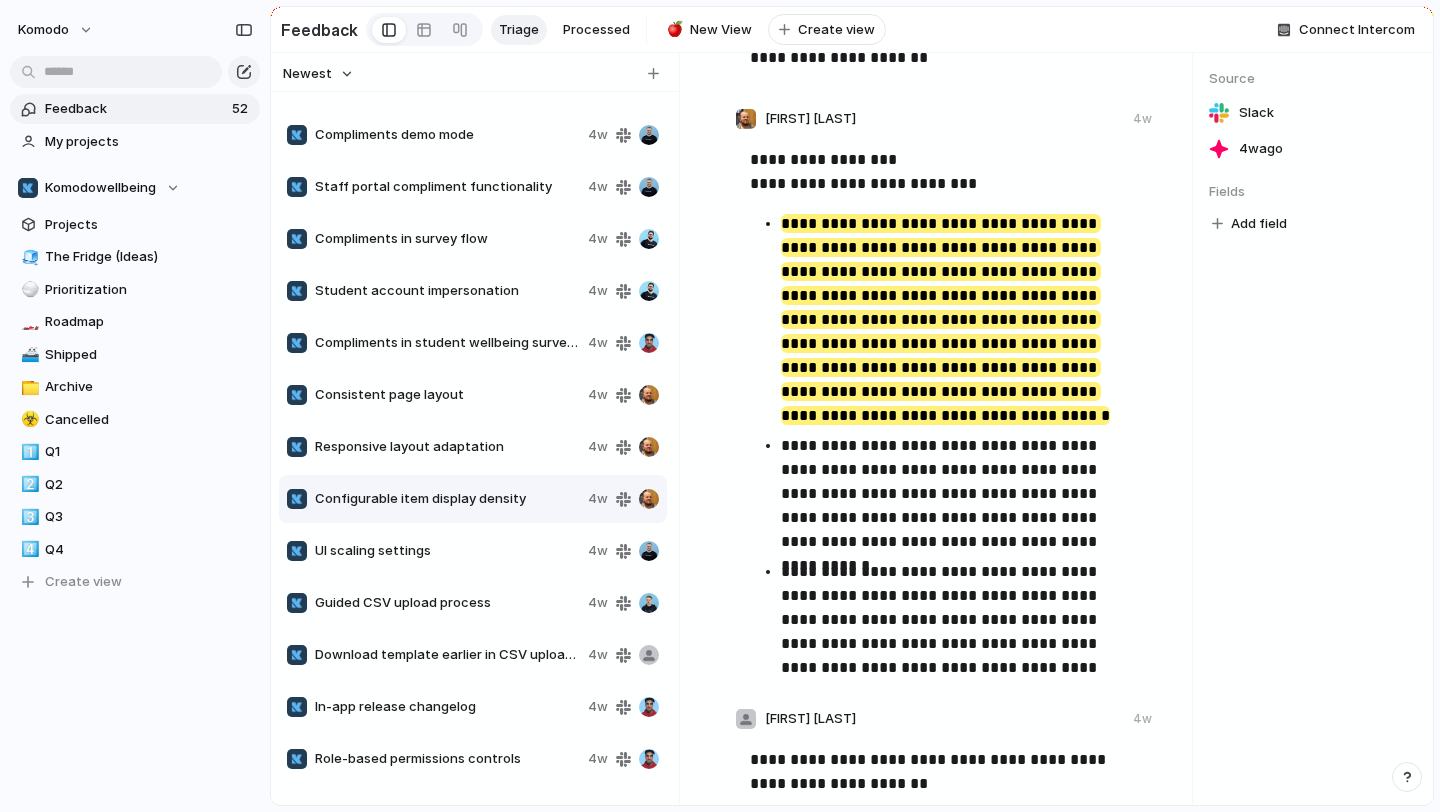 click on "UI scaling settings" at bounding box center (447, 551) 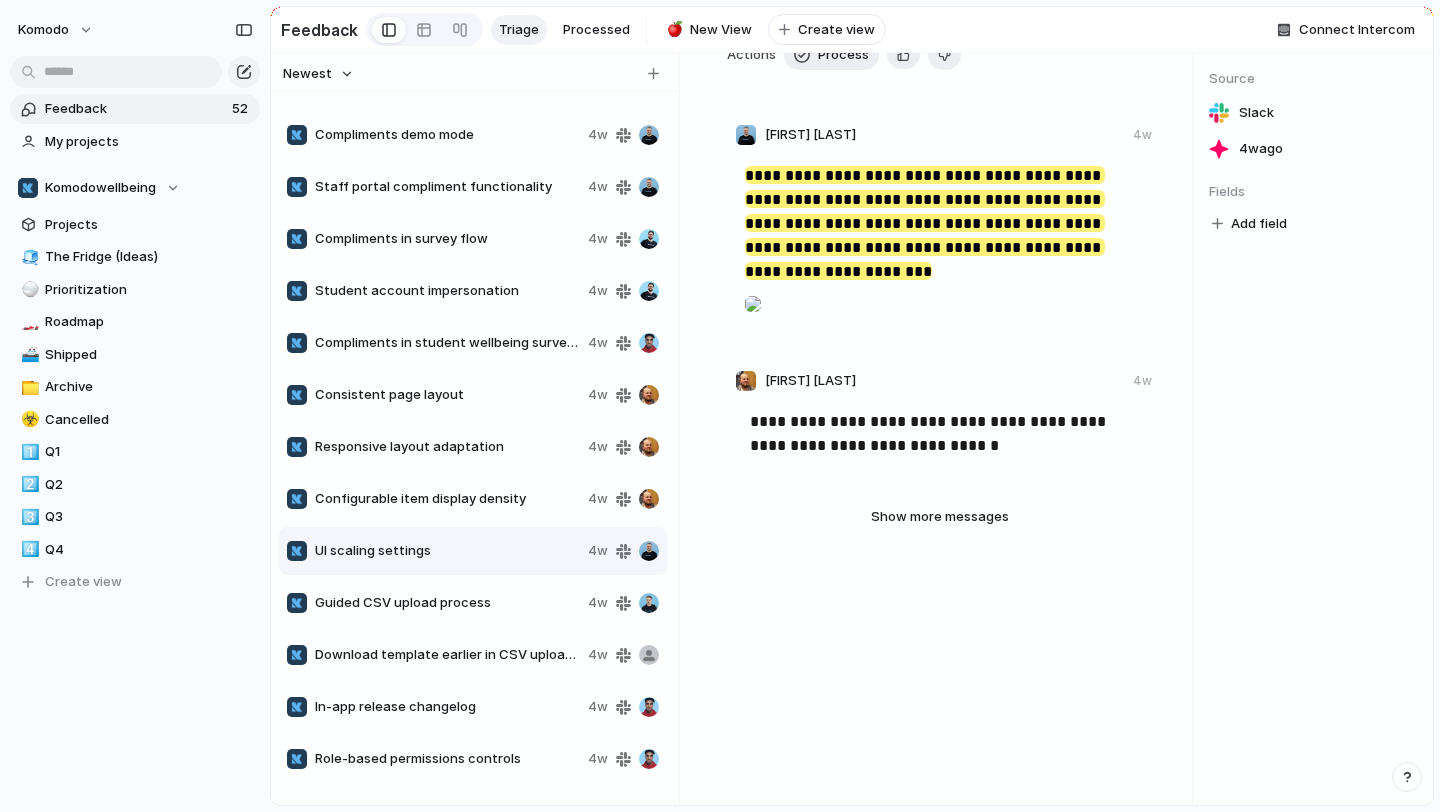 scroll, scrollTop: 0, scrollLeft: 0, axis: both 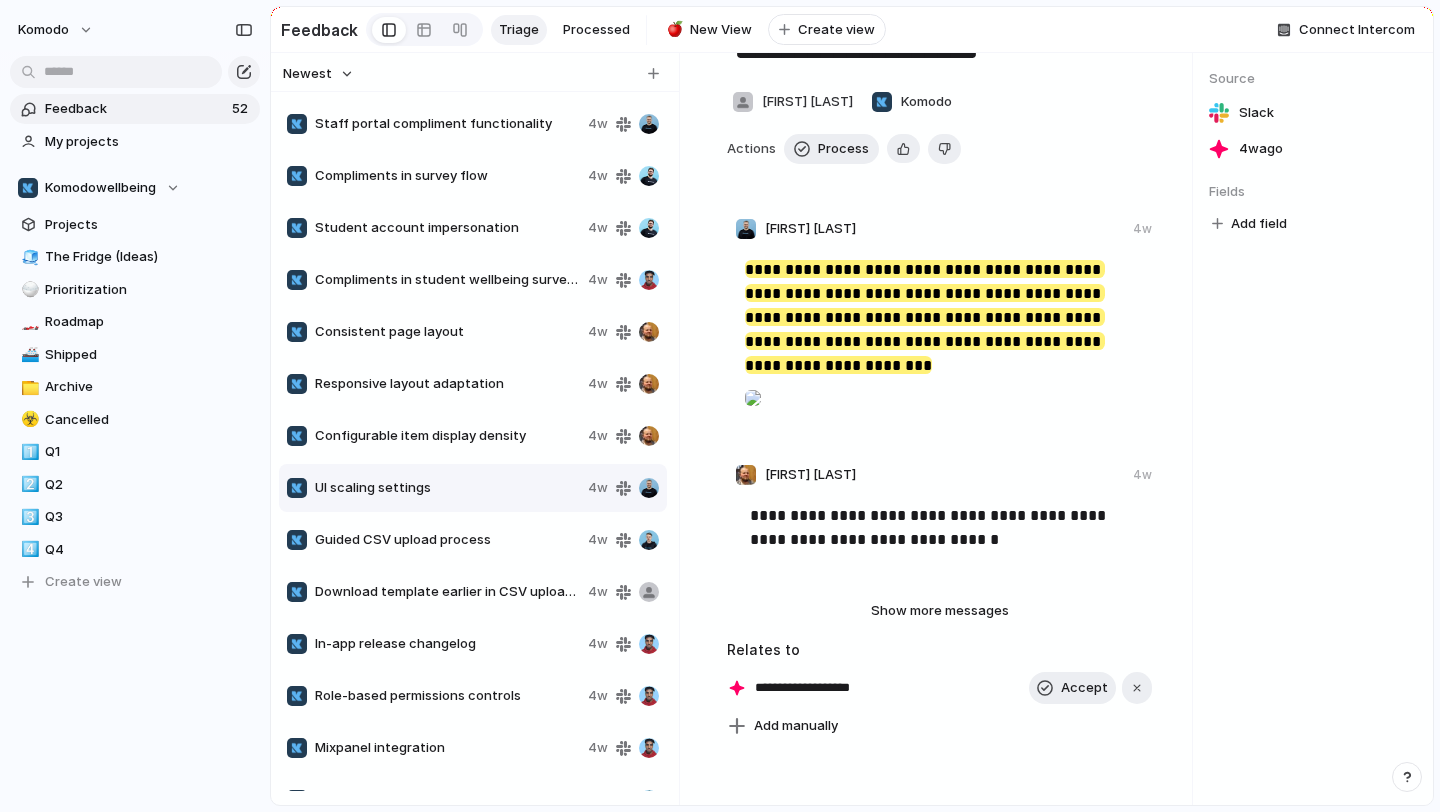 click on "Guided CSV upload process" at bounding box center [447, 540] 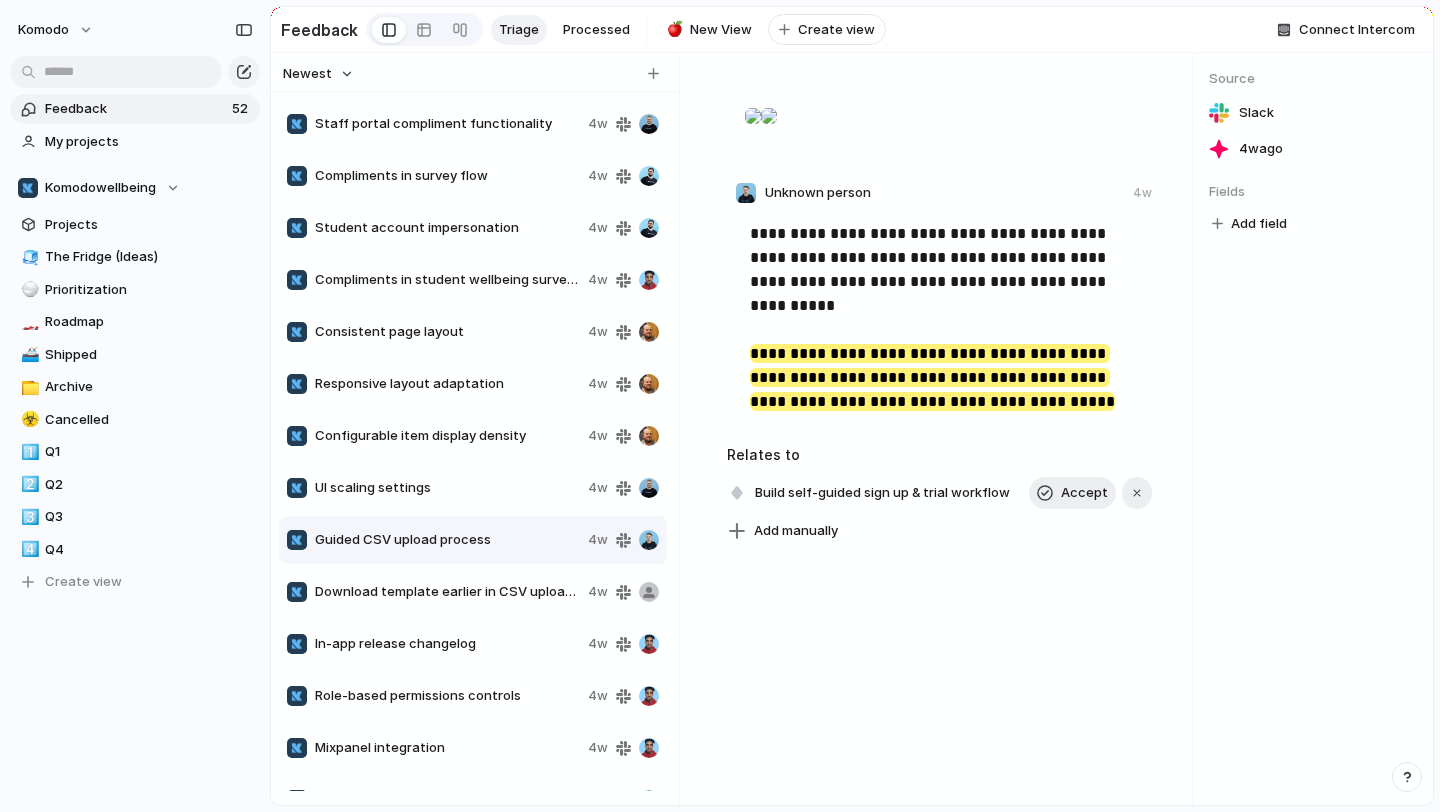 scroll, scrollTop: 489, scrollLeft: 0, axis: vertical 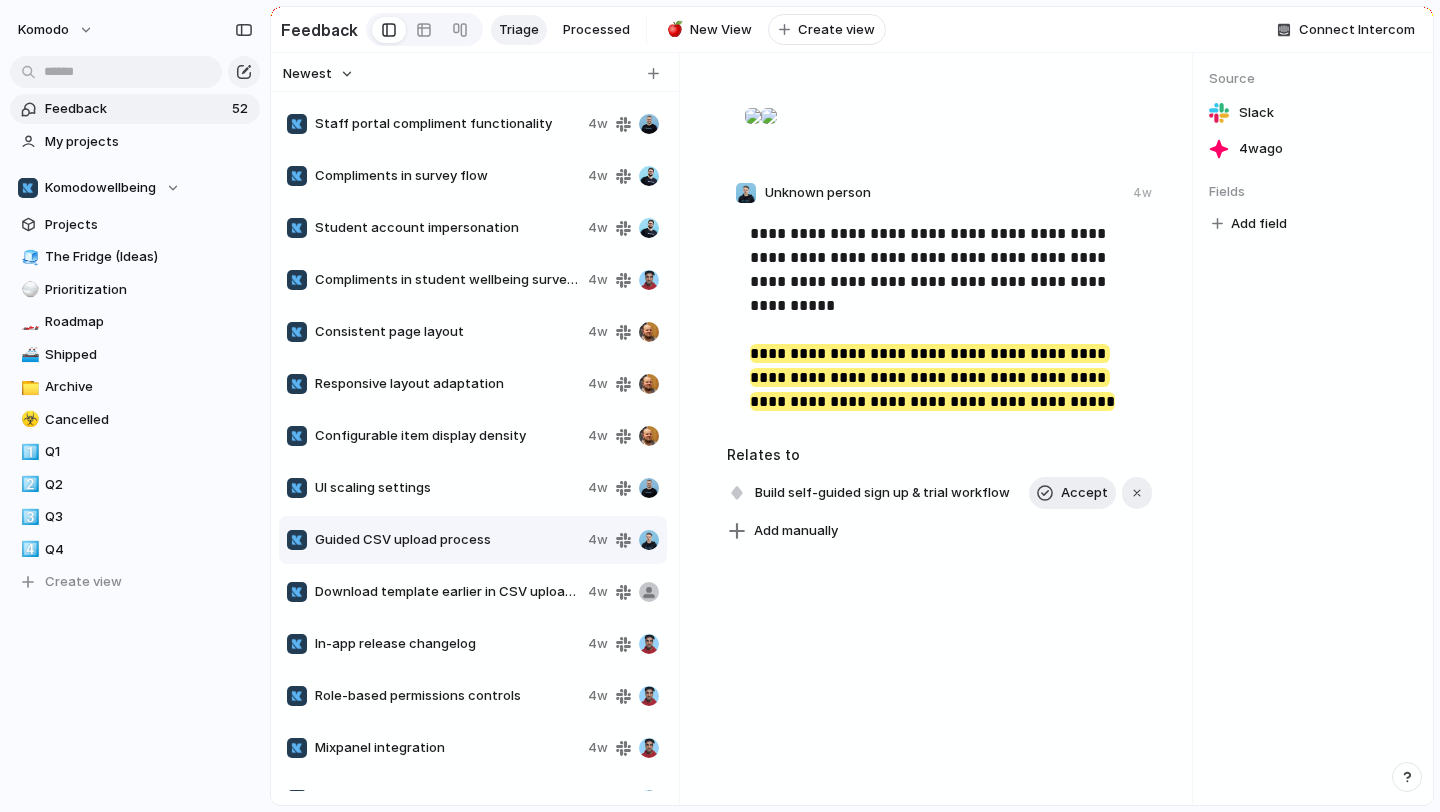 click on "Download template earlier in CSV upload flow" at bounding box center (447, 592) 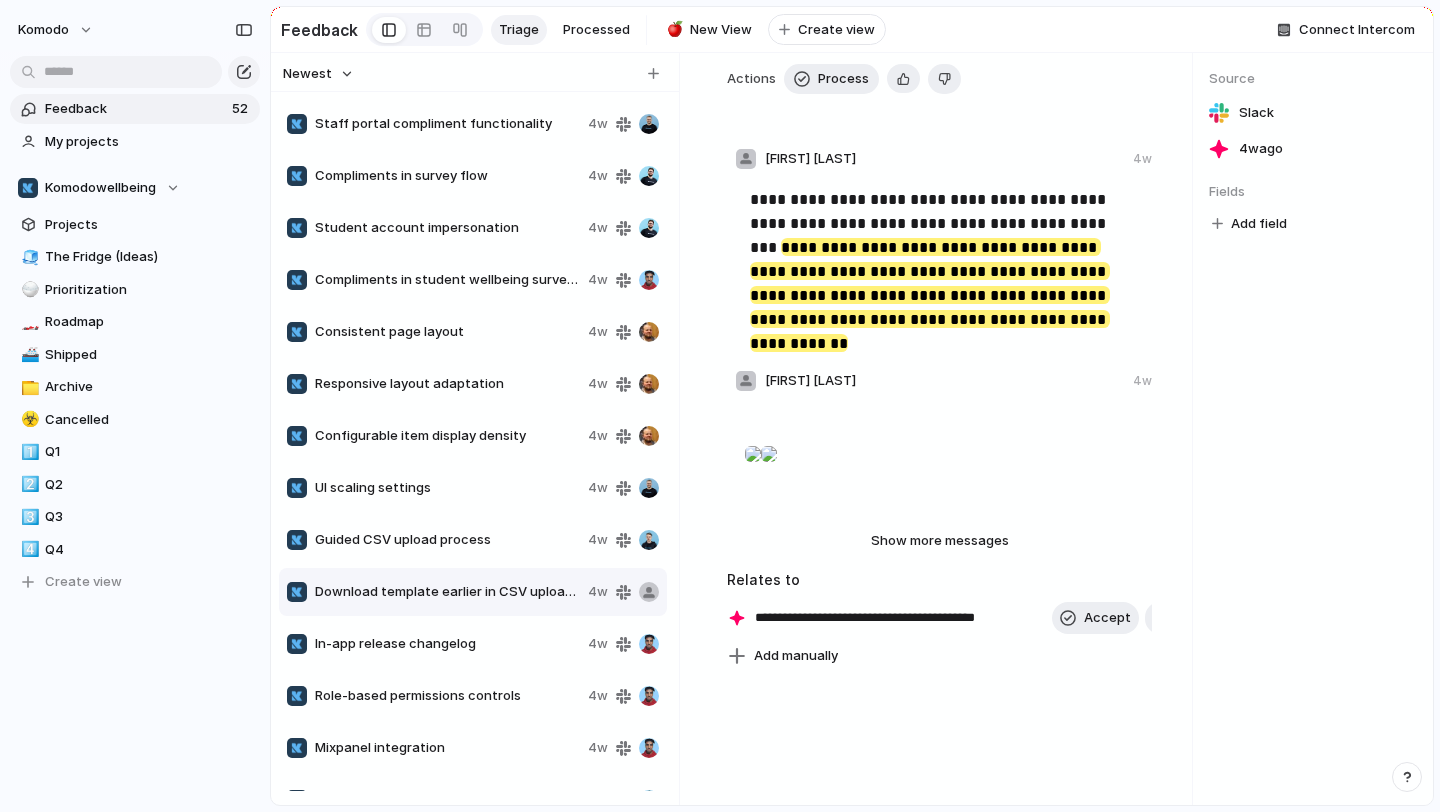 scroll, scrollTop: 0, scrollLeft: 0, axis: both 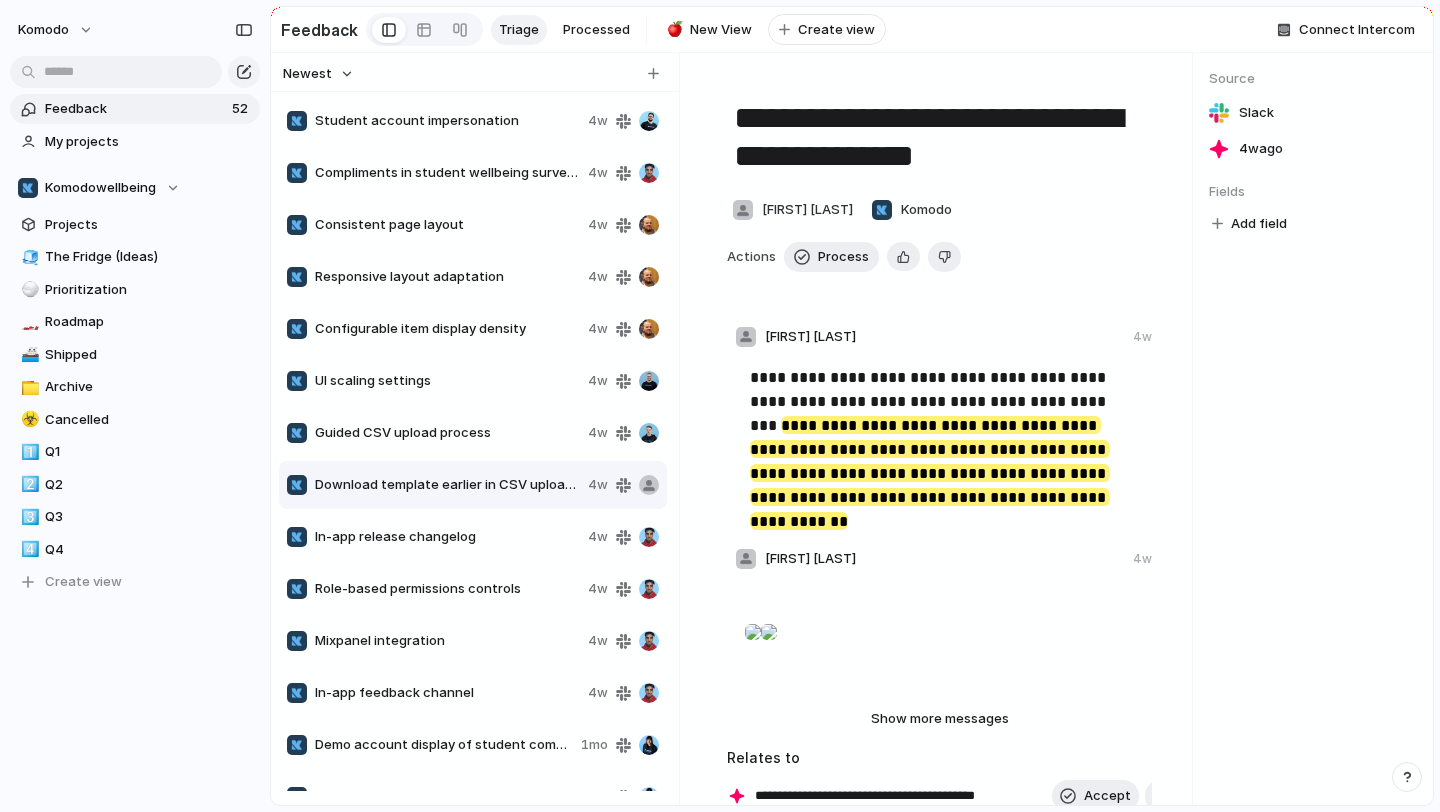 click on "In-app release changelog" at bounding box center [447, 537] 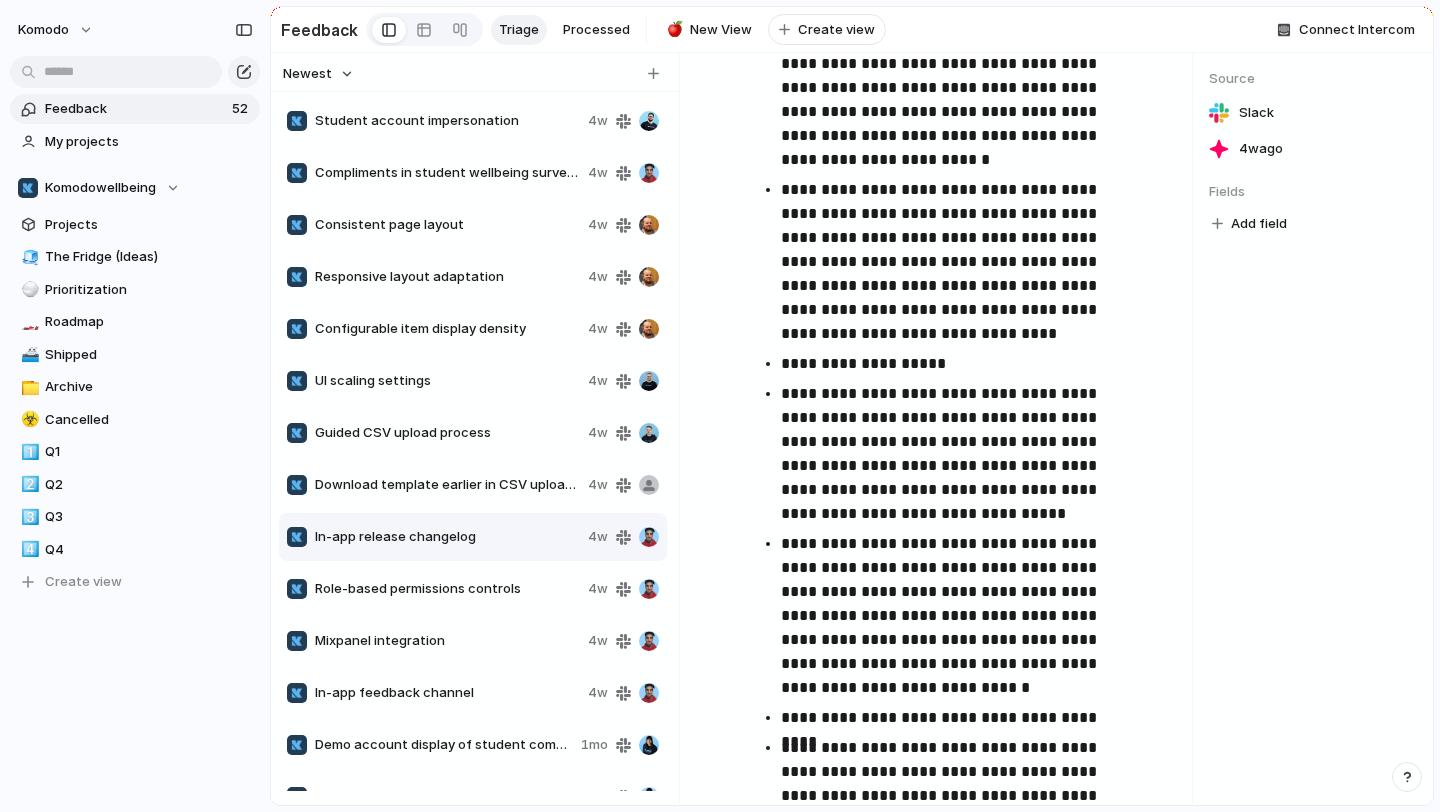 scroll, scrollTop: 745, scrollLeft: 0, axis: vertical 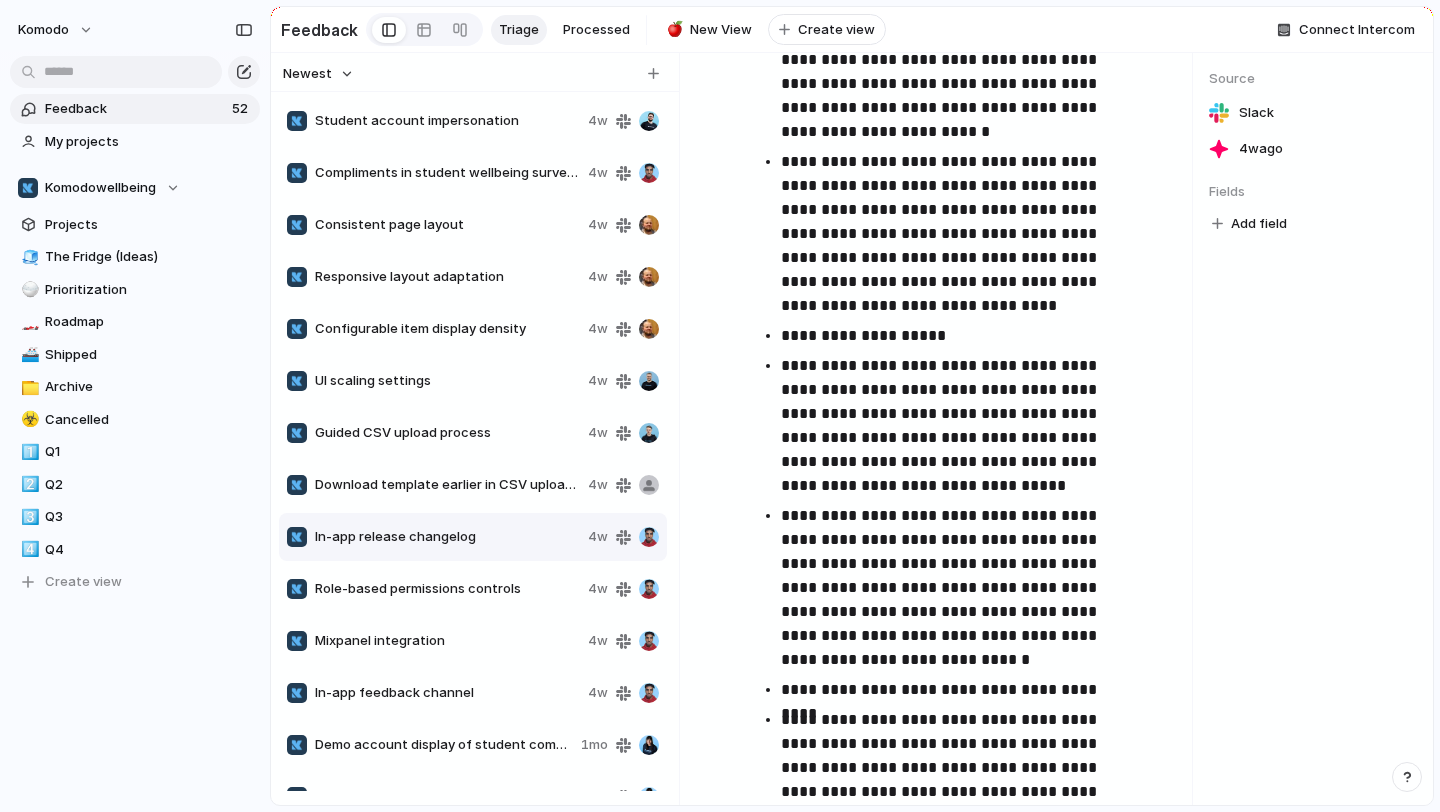 click on "Role-based permissions controls 4w" at bounding box center [473, 589] 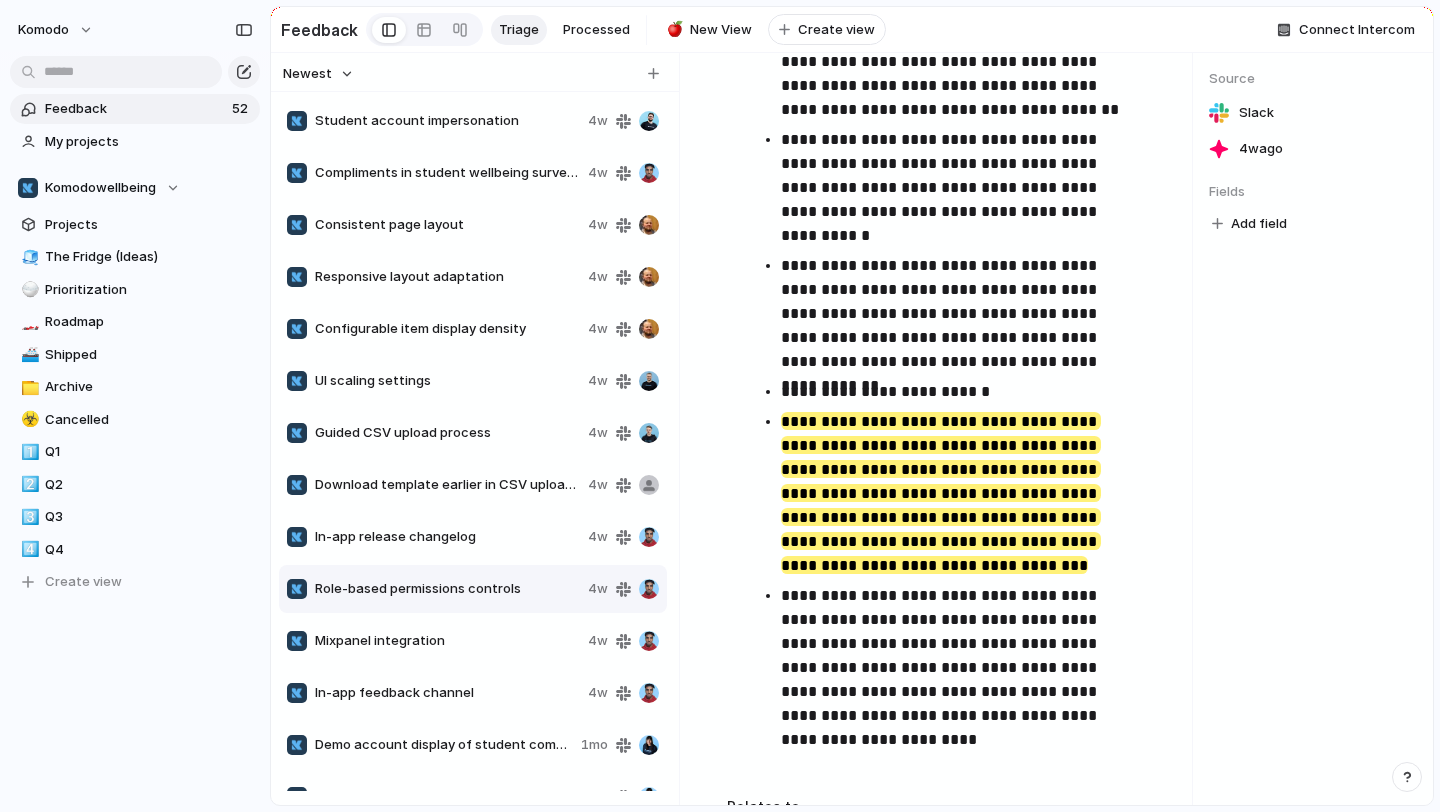 scroll, scrollTop: 1501, scrollLeft: 0, axis: vertical 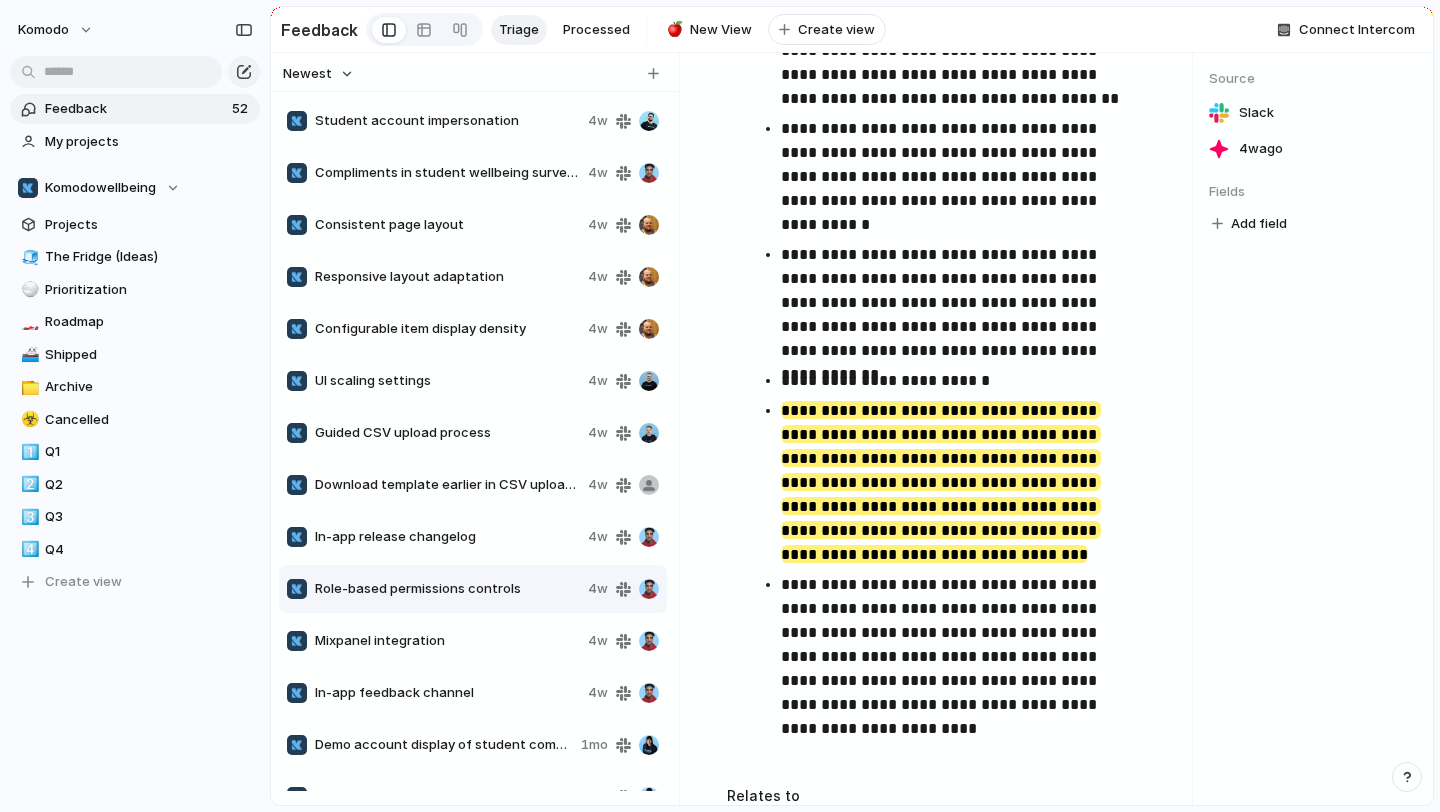 click on "Mixpanel integration" at bounding box center (447, 641) 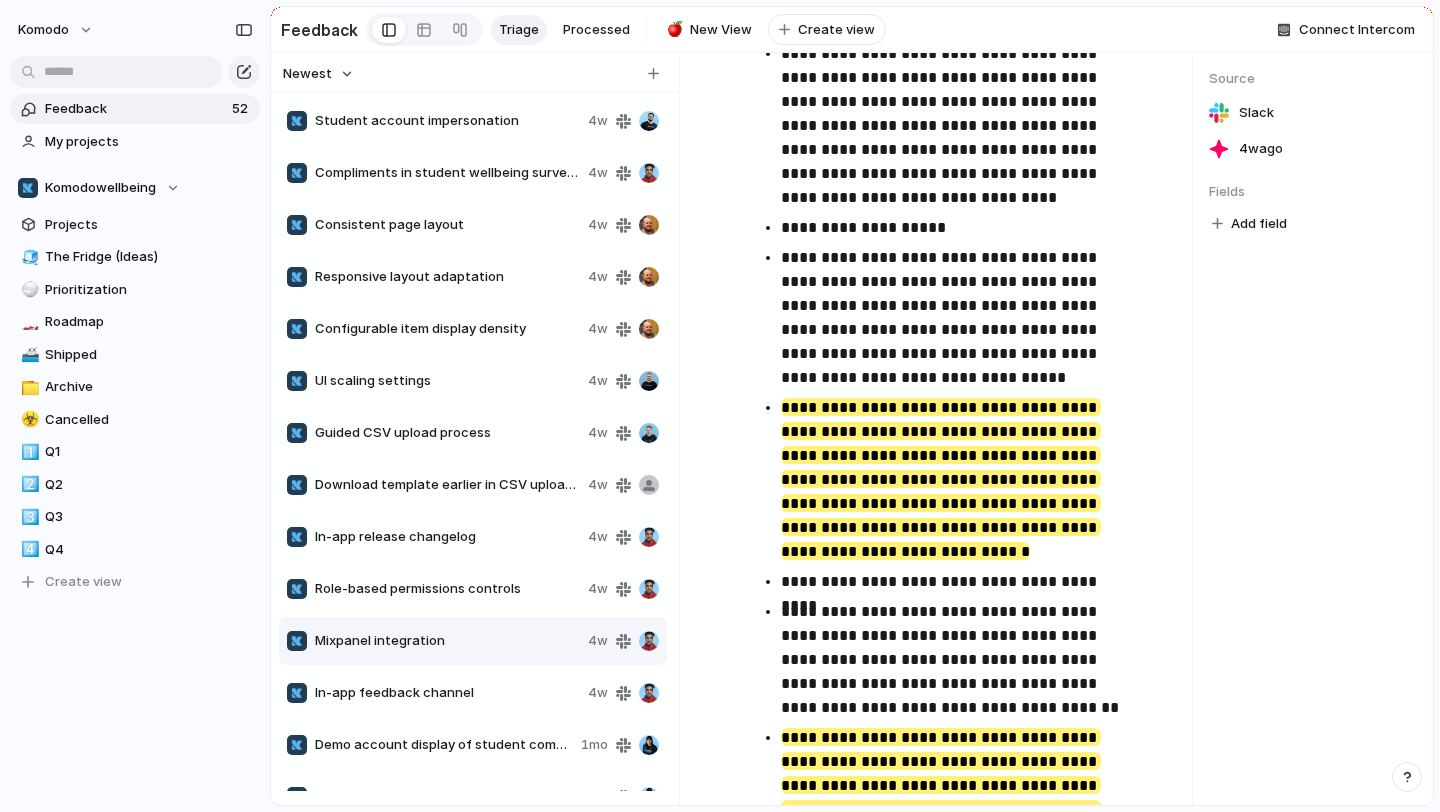 scroll, scrollTop: 1115, scrollLeft: 0, axis: vertical 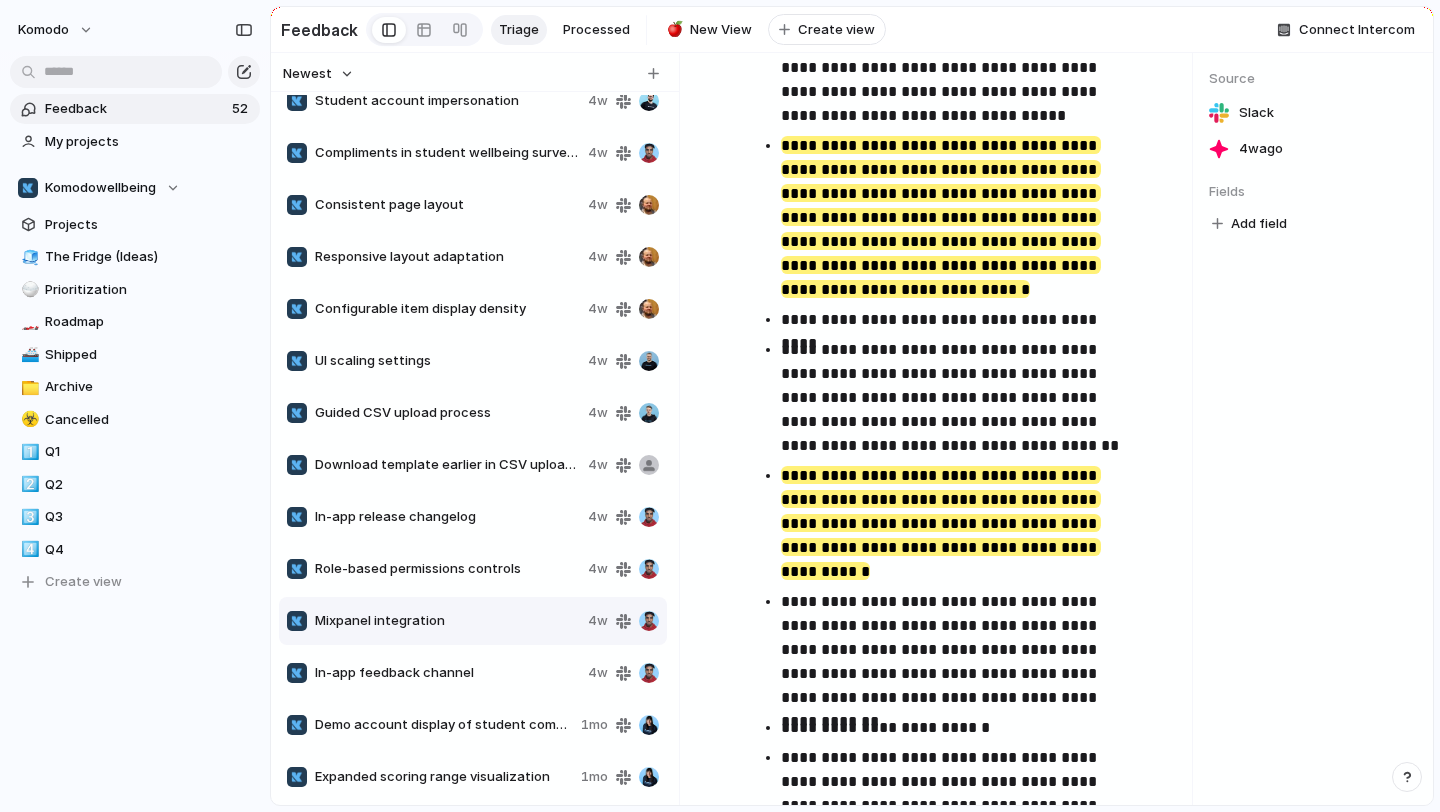 click on "In-app feedback channel" at bounding box center (447, 673) 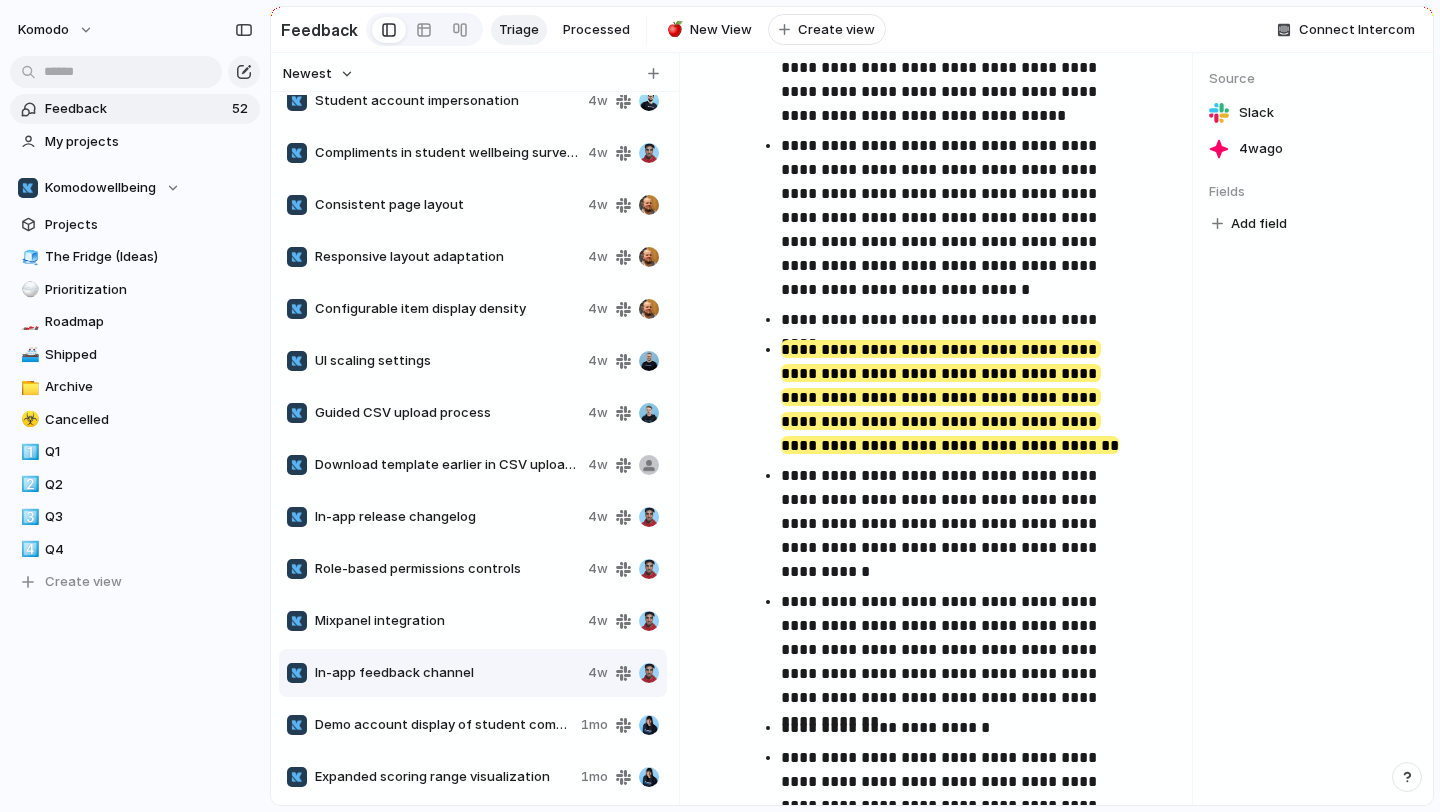 scroll, scrollTop: 0, scrollLeft: 0, axis: both 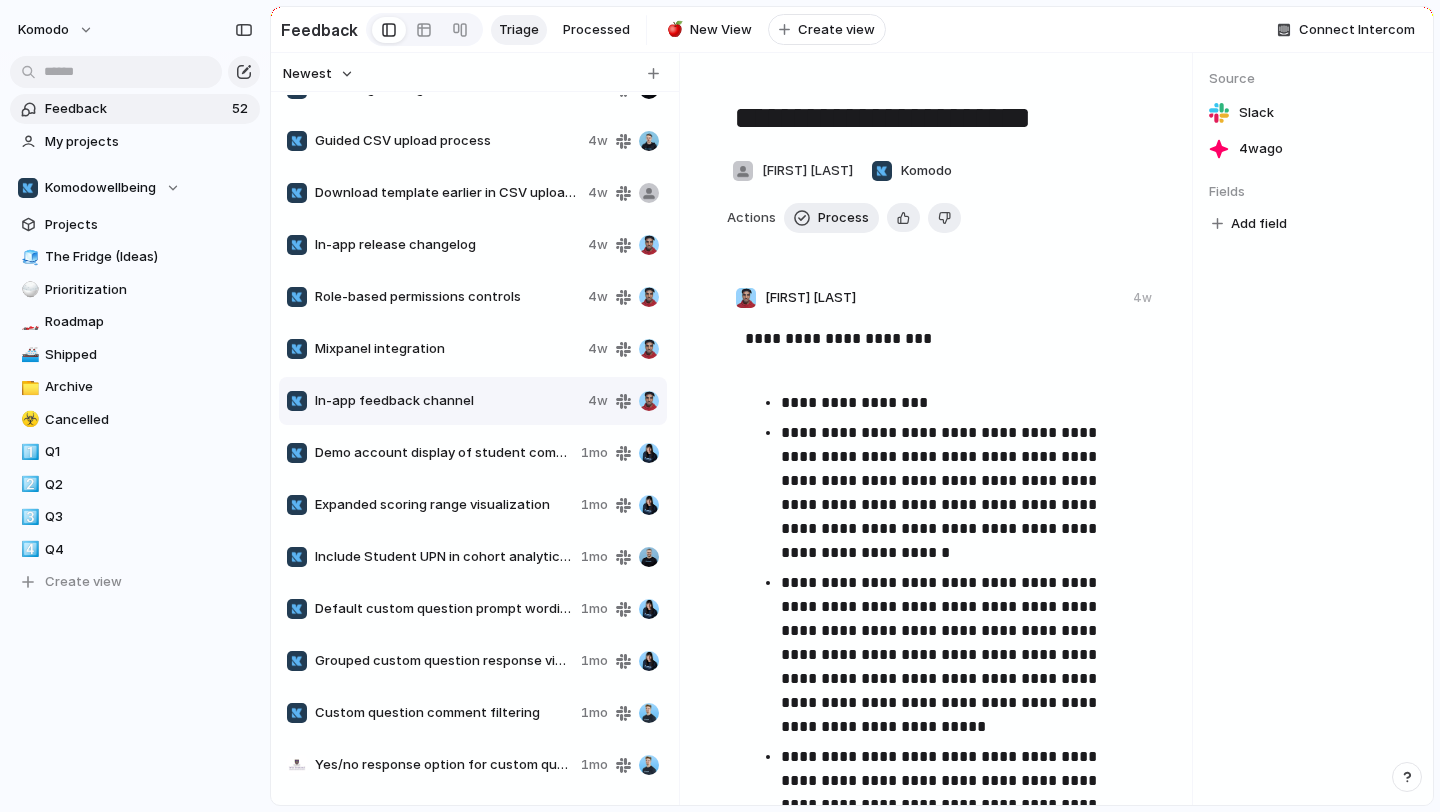 click on "Demo account display of student compliments and badges 1mo" at bounding box center (473, 453) 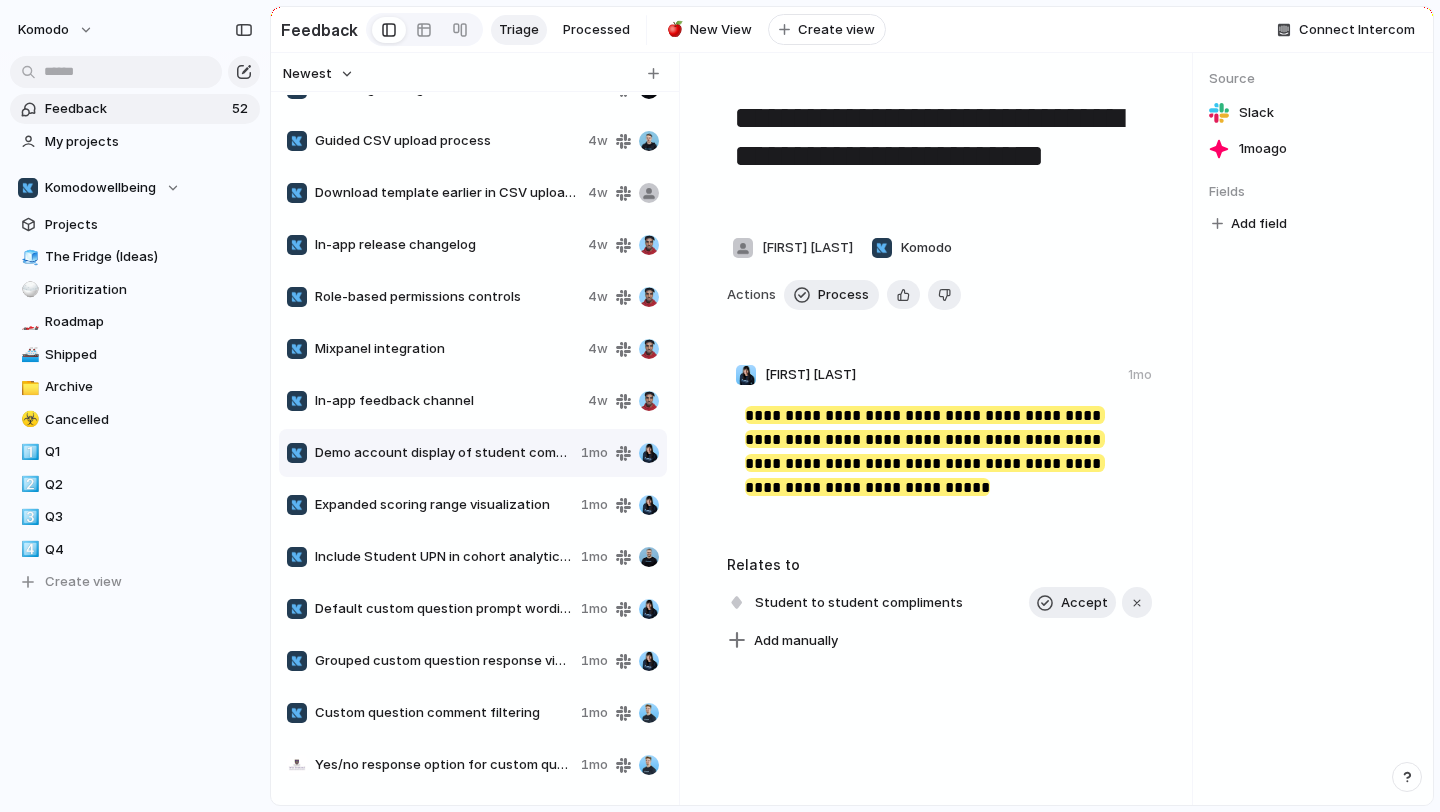 click on "Expanded scoring range visualization" at bounding box center (444, 505) 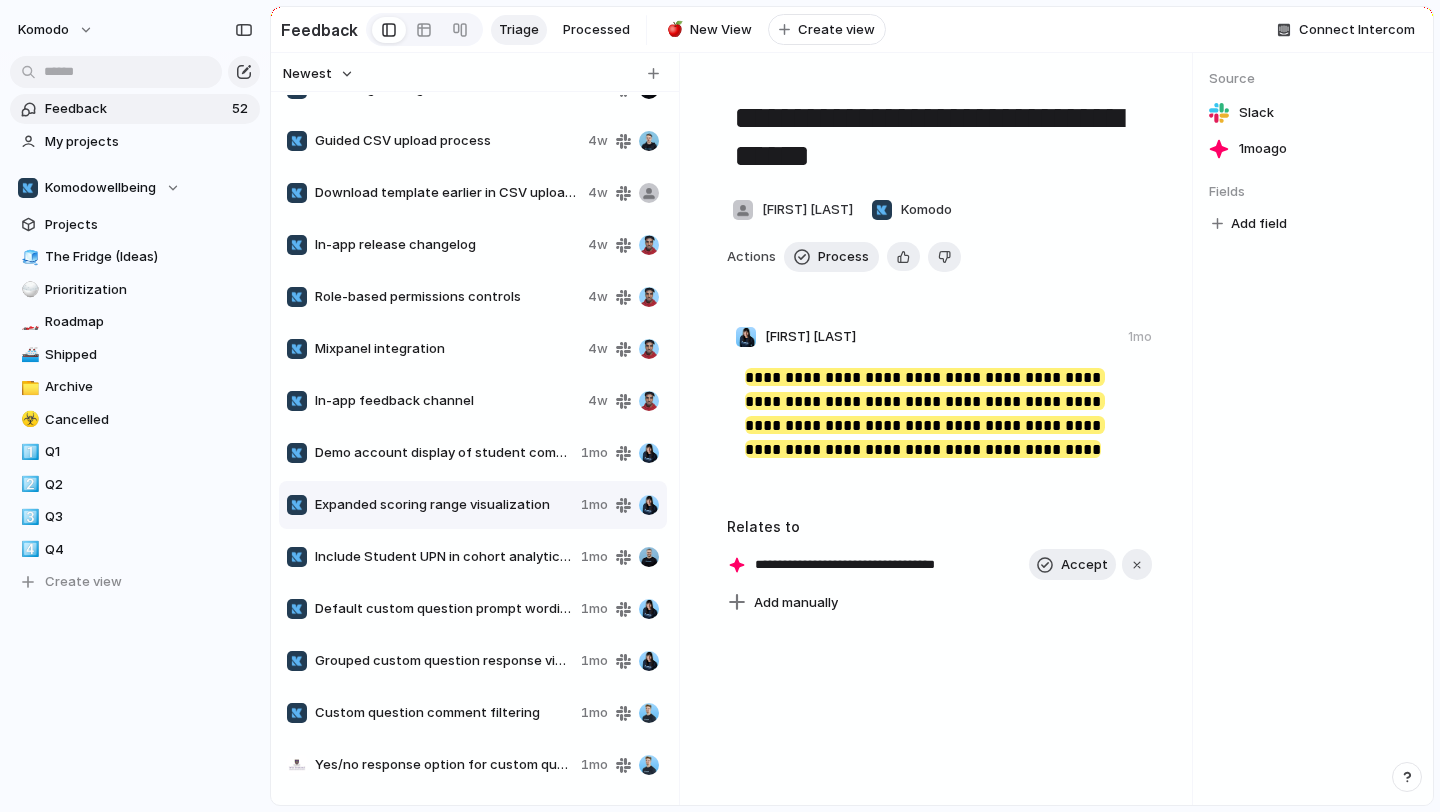 click on "Include Student UPN in cohort analytics export 1mo" at bounding box center (473, 557) 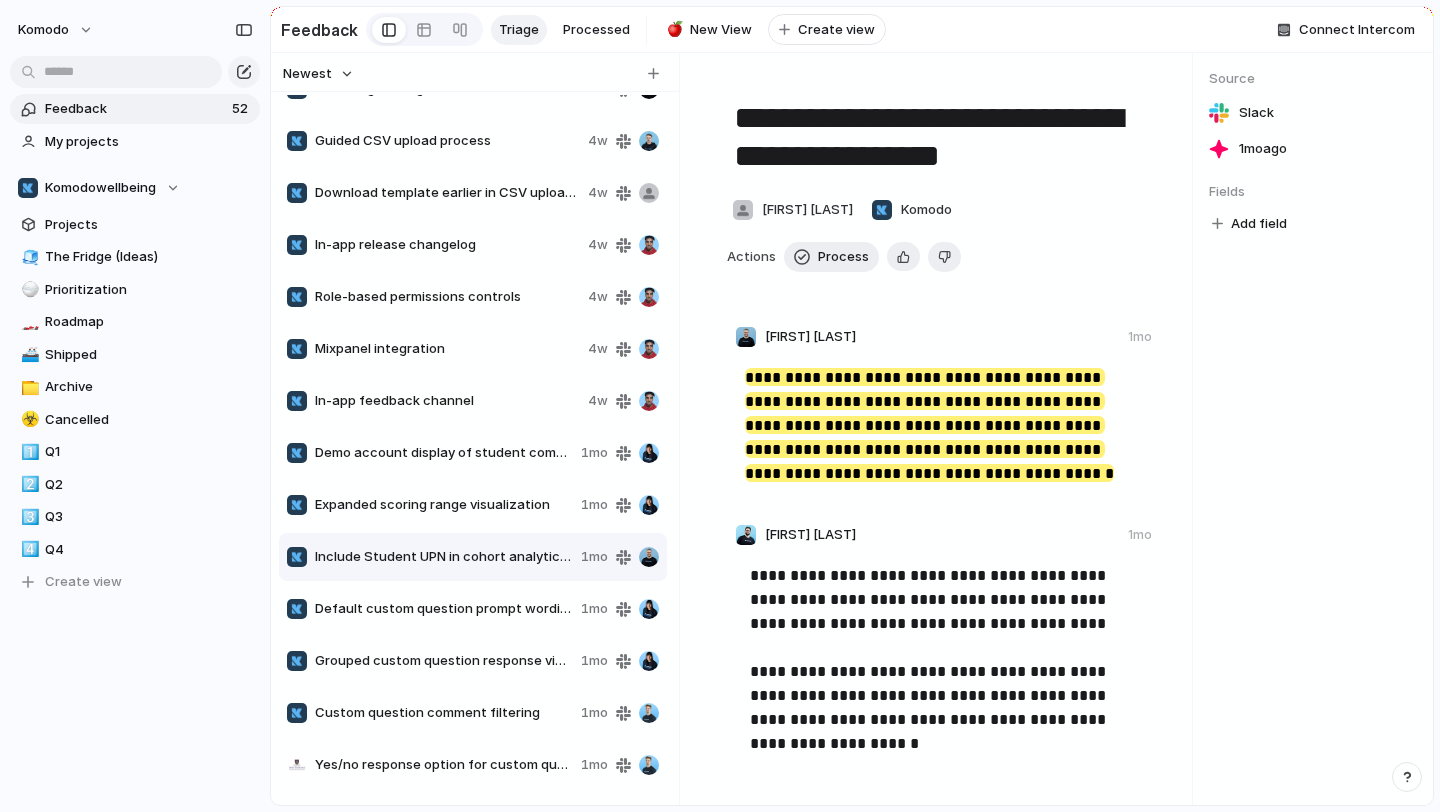 click on "Default custom question prompt wording 1mo" at bounding box center (473, 609) 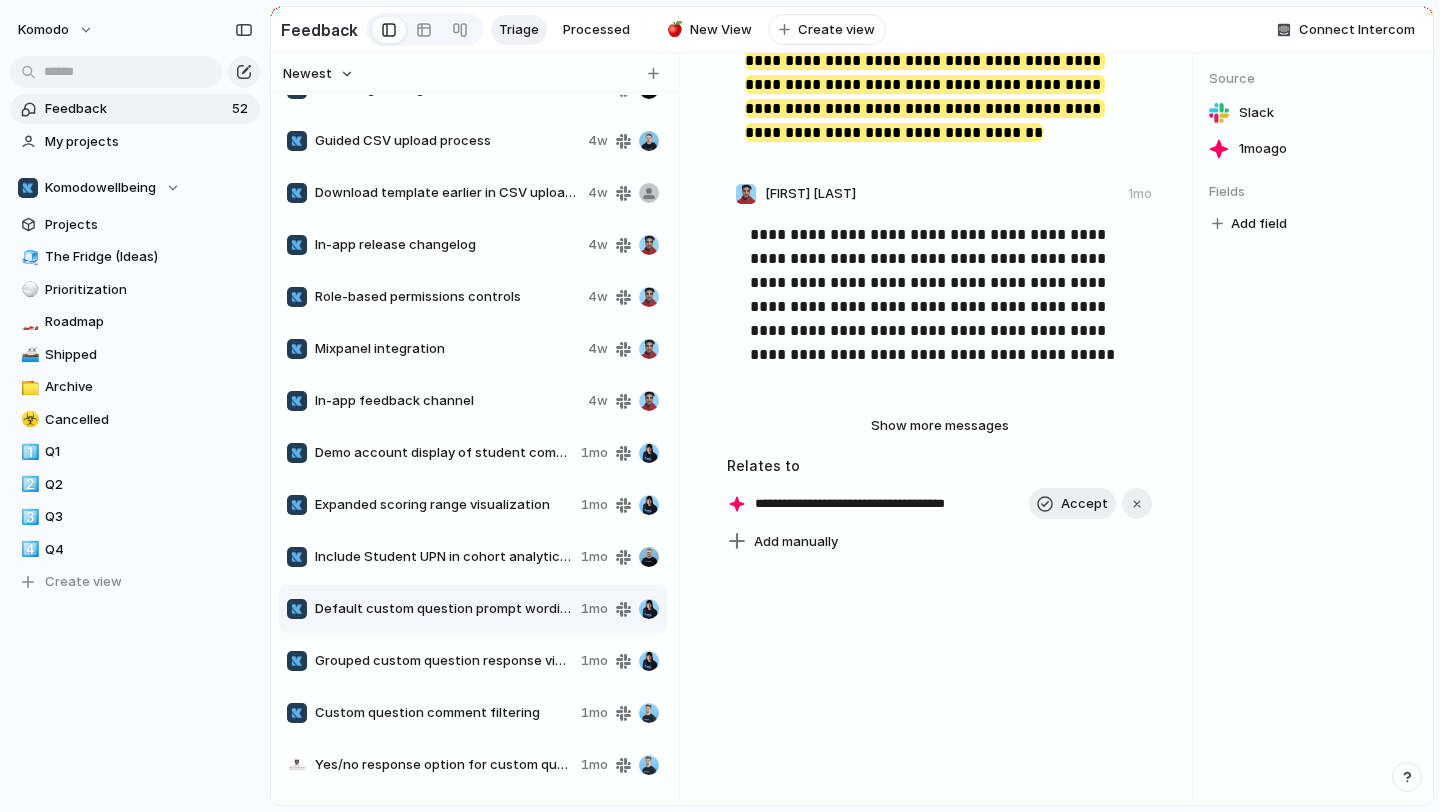 scroll, scrollTop: 1169, scrollLeft: 0, axis: vertical 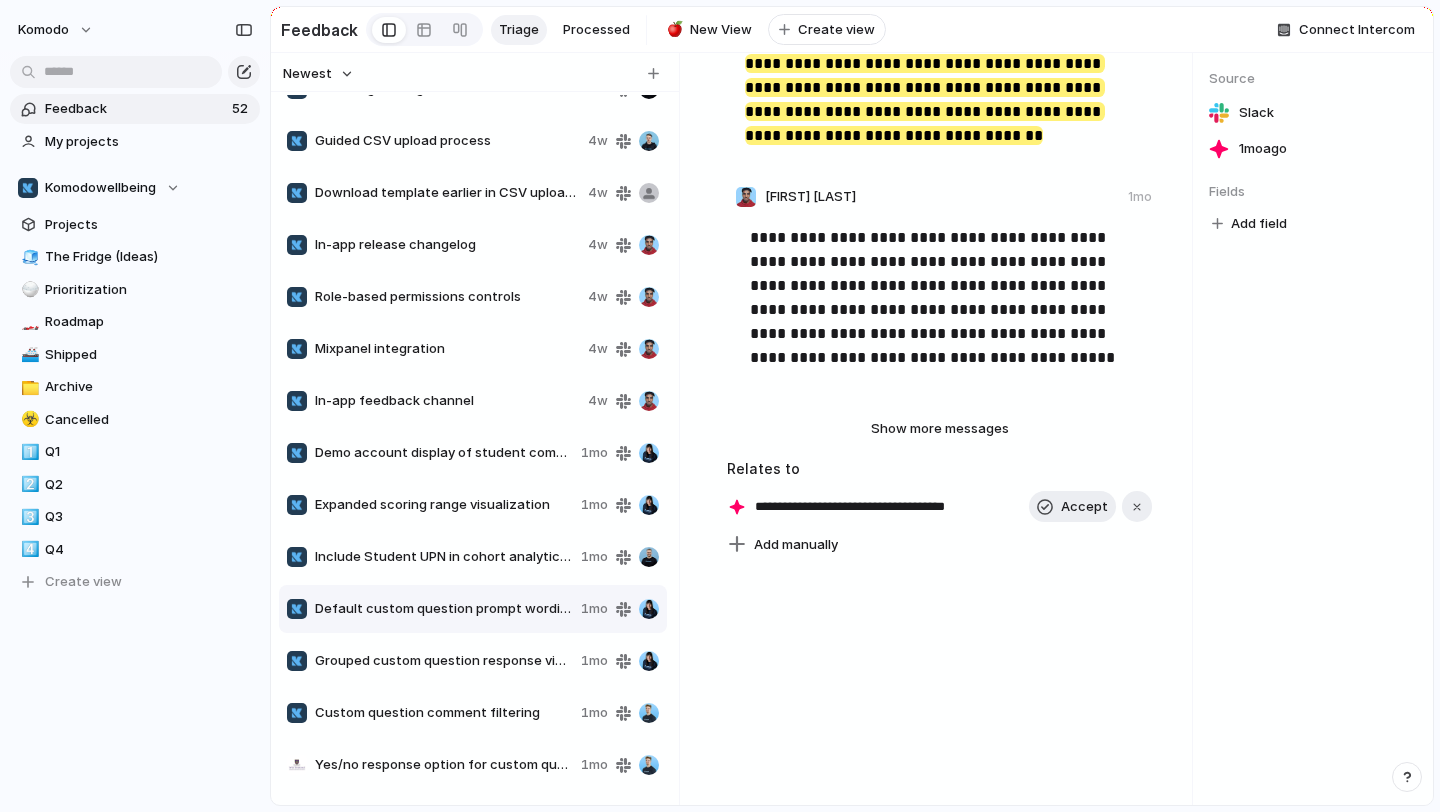 click on "Grouped custom question response view" at bounding box center (444, 661) 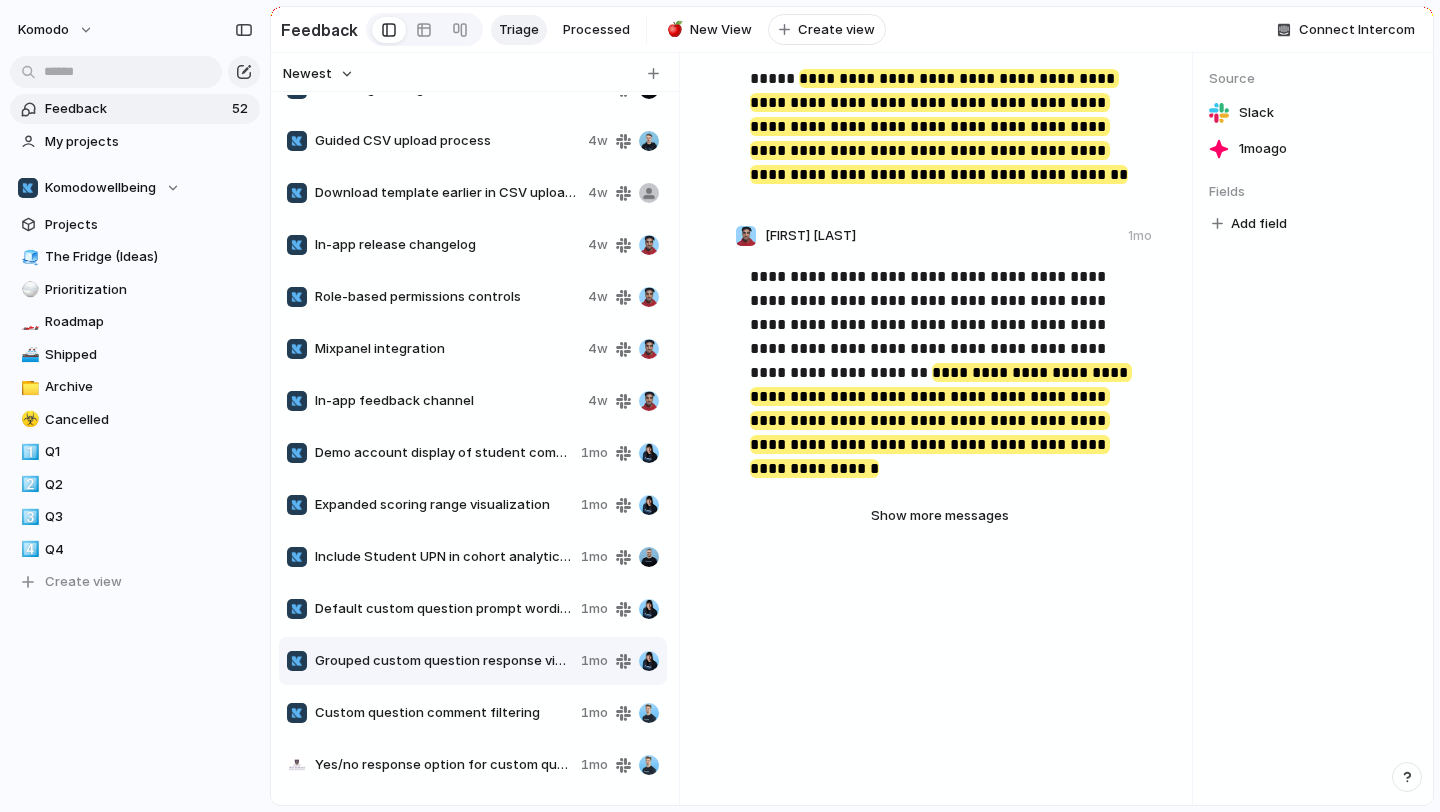scroll, scrollTop: 0, scrollLeft: 0, axis: both 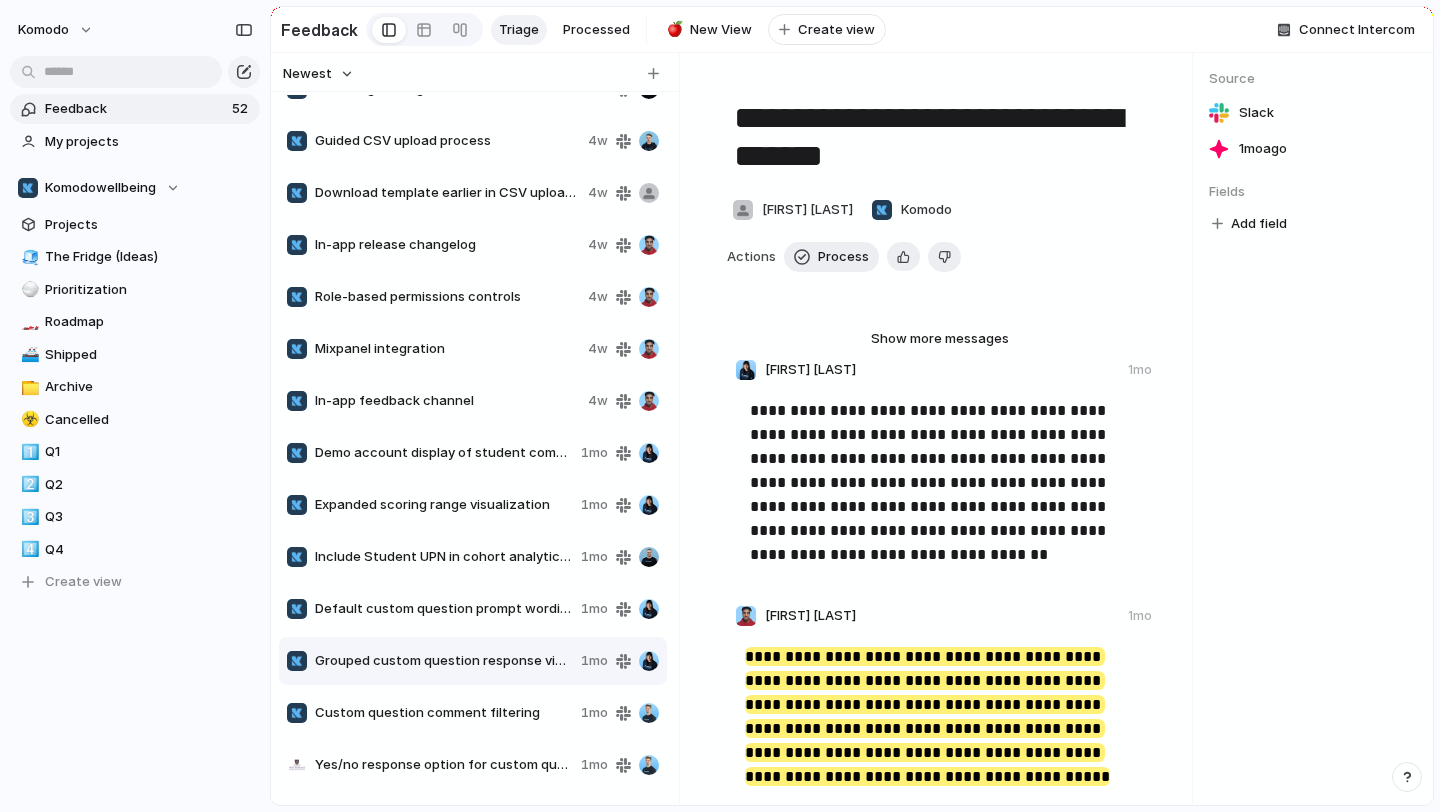 click on "Custom question comment filtering" at bounding box center [444, 713] 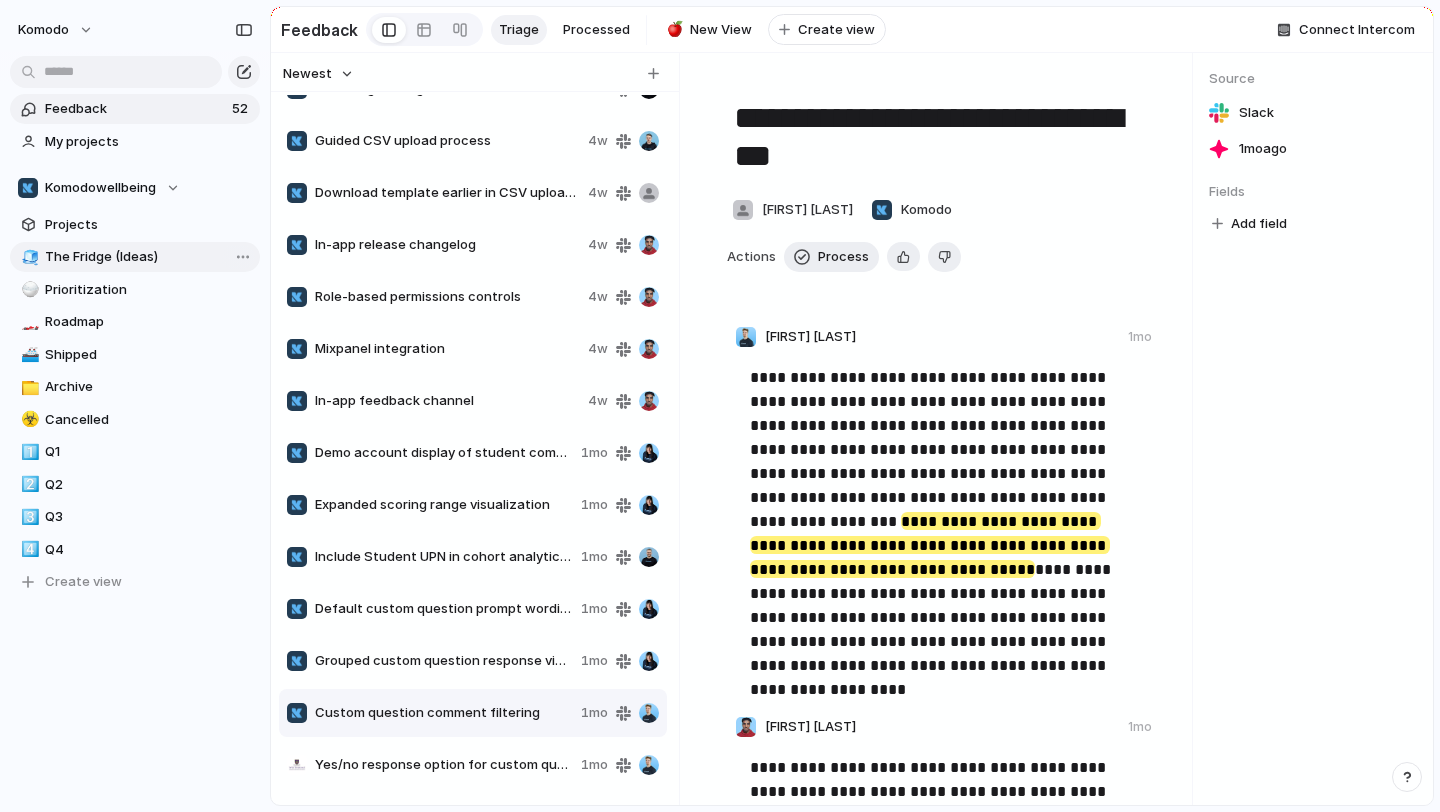 click on "The Fridge (Ideas)" at bounding box center [149, 257] 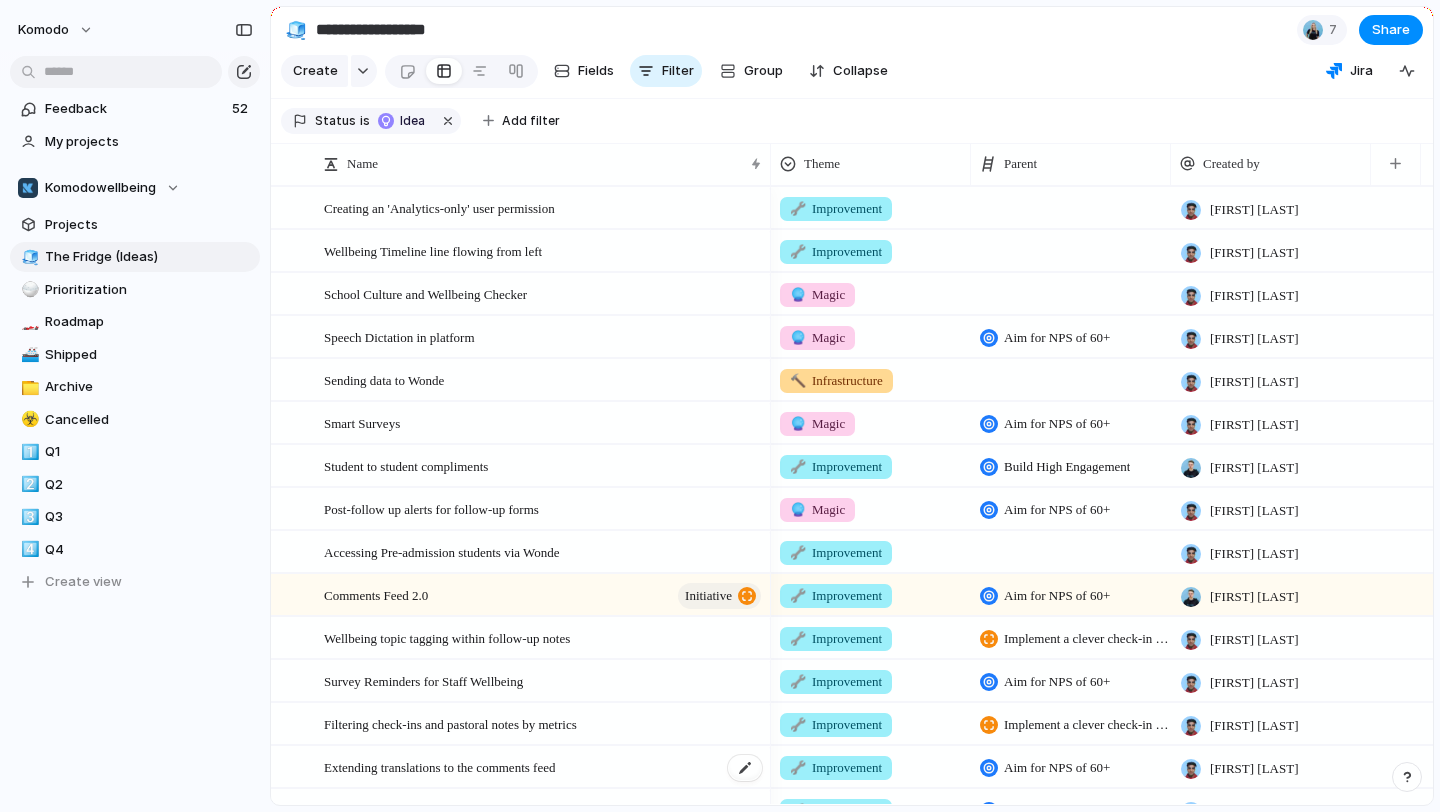 scroll, scrollTop: 601, scrollLeft: 0, axis: vertical 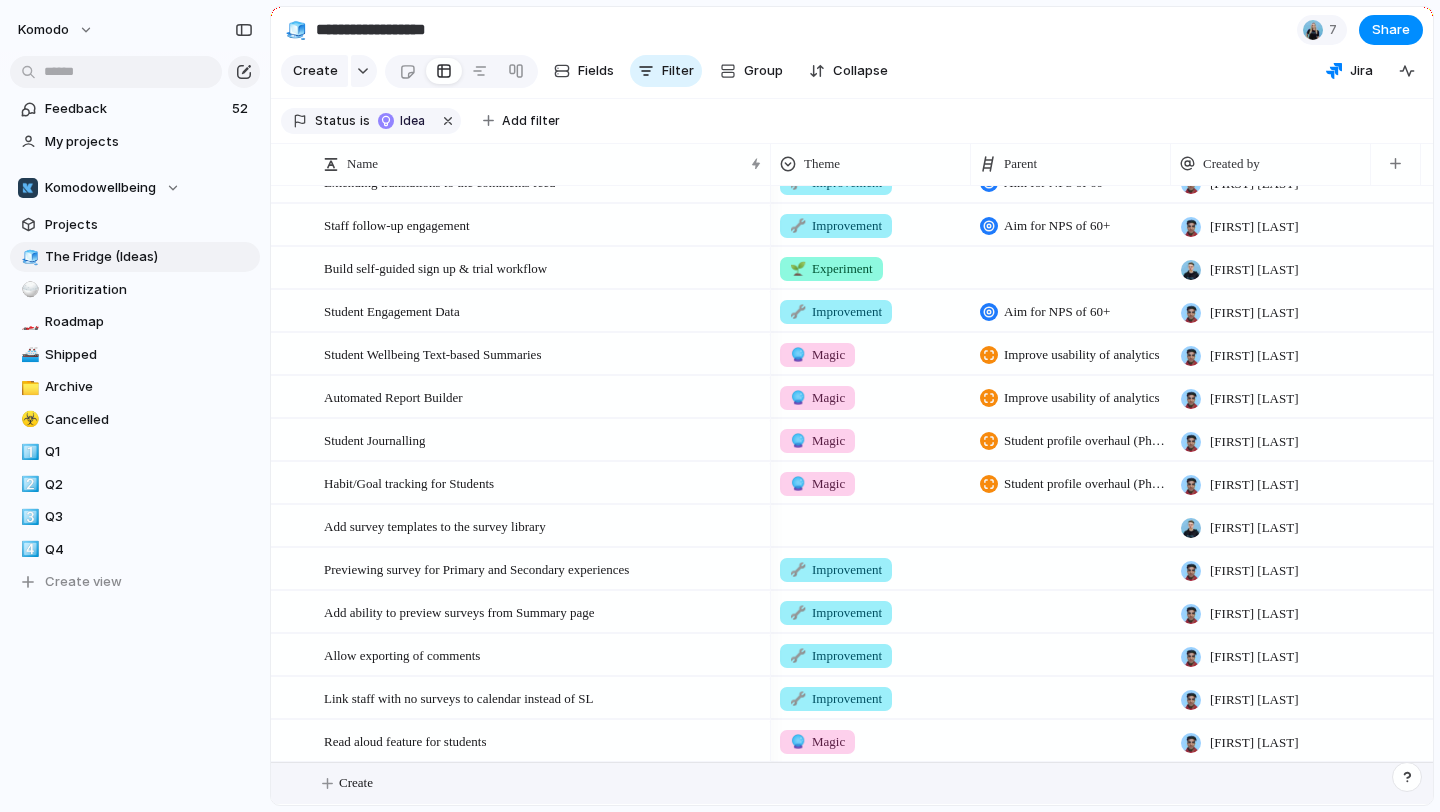 click on "Create" at bounding box center [877, 783] 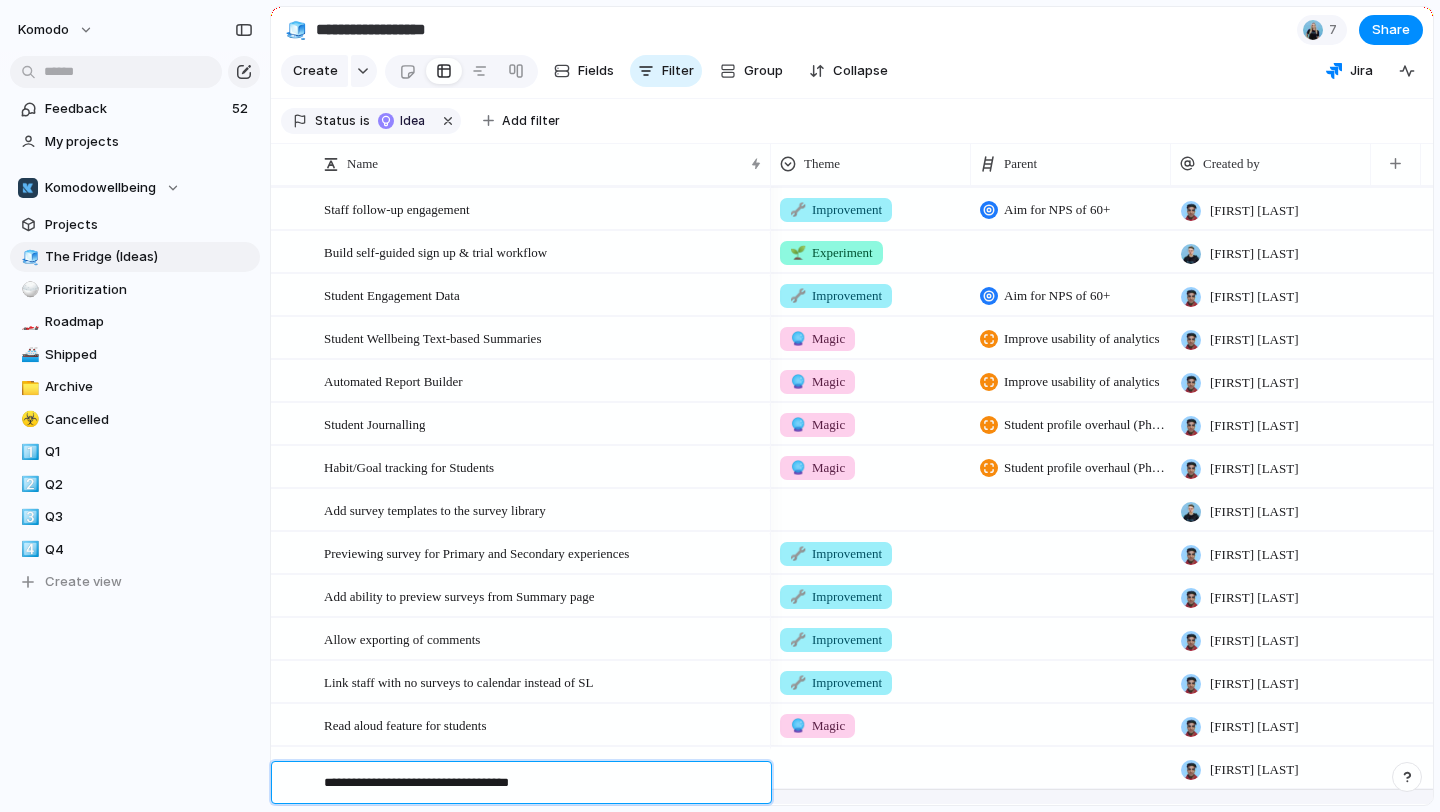 type on "**********" 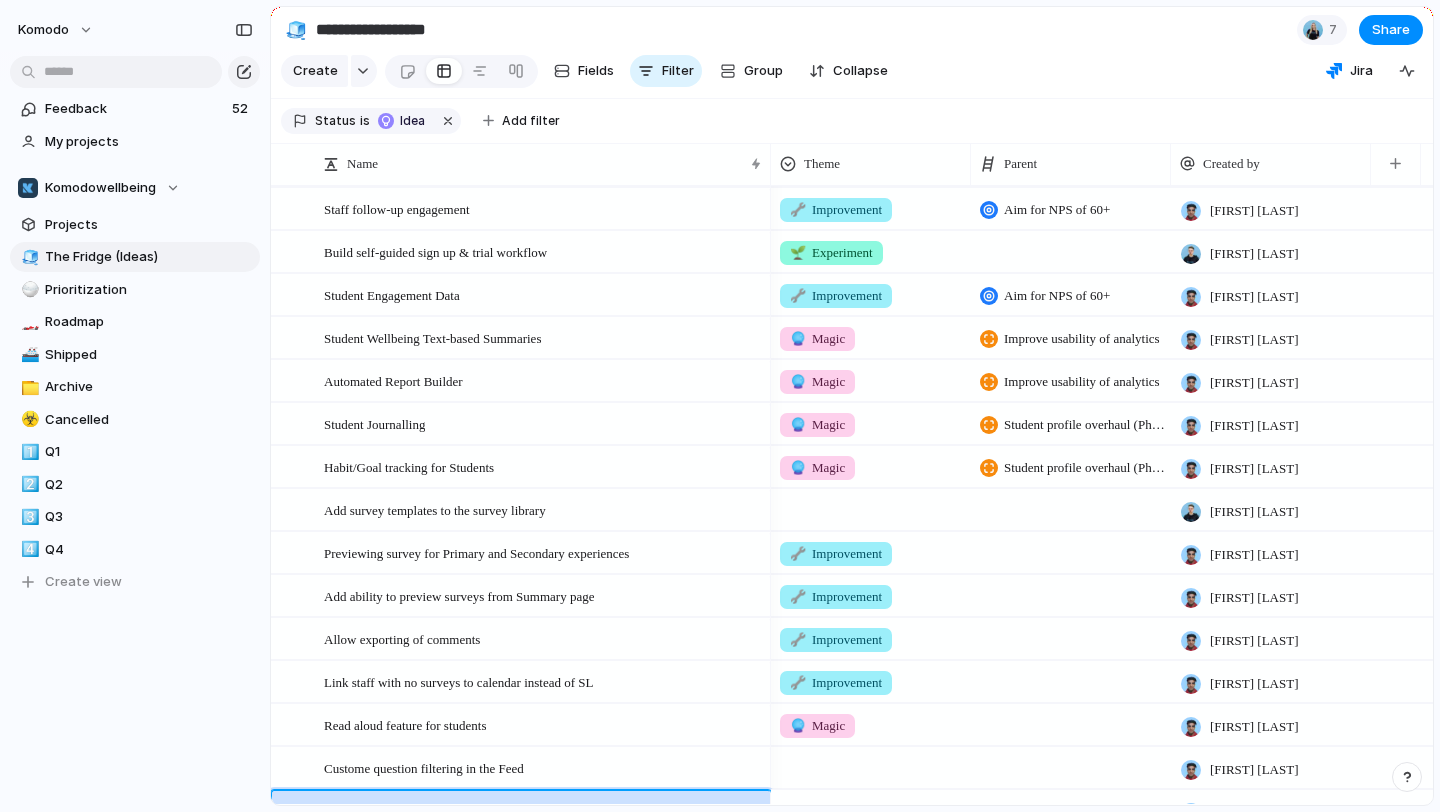 scroll, scrollTop: 644, scrollLeft: 0, axis: vertical 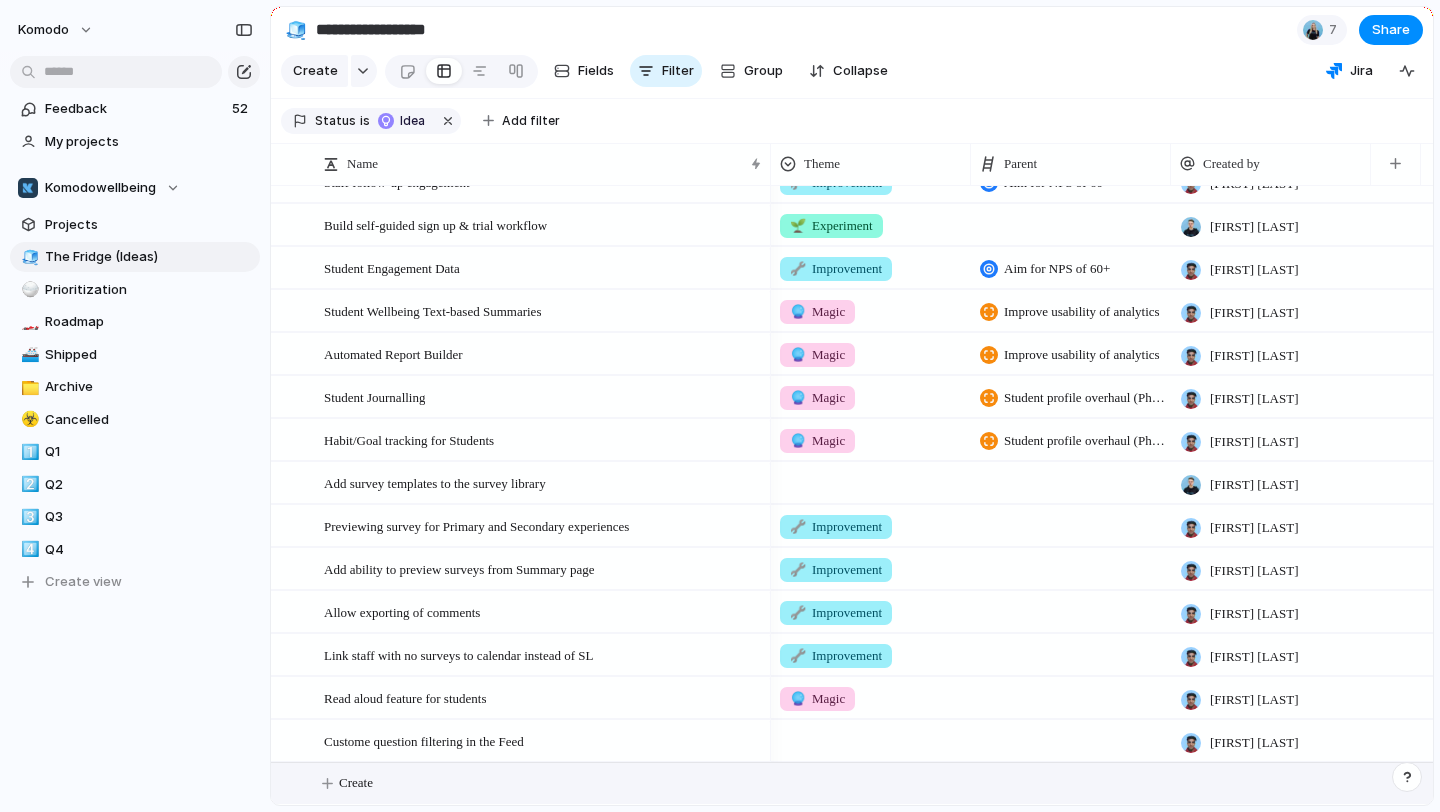 click at bounding box center (871, 737) 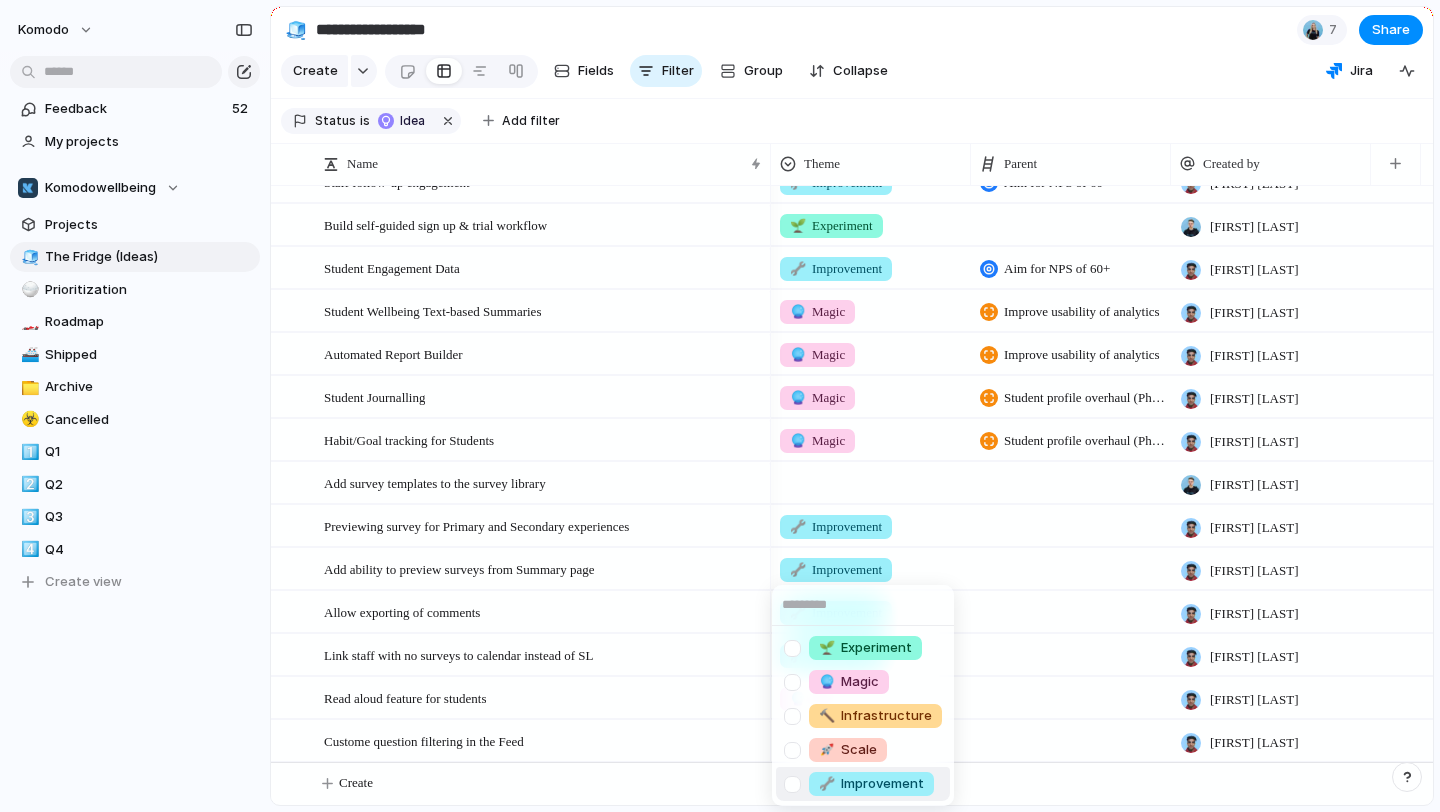 click on "🔧 Improvement" at bounding box center [871, 784] 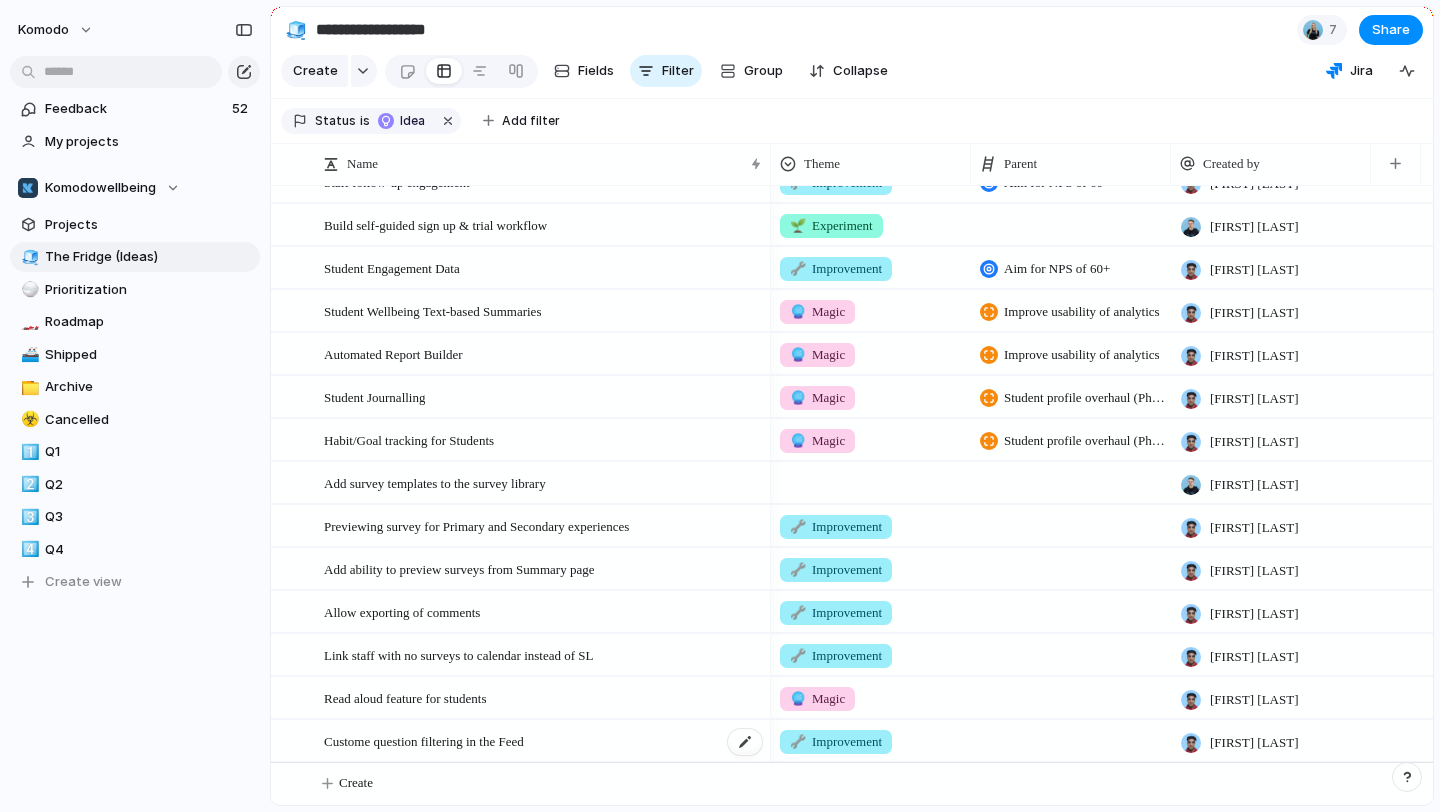 click on "Custome question filtering in the Feed" at bounding box center [544, 741] 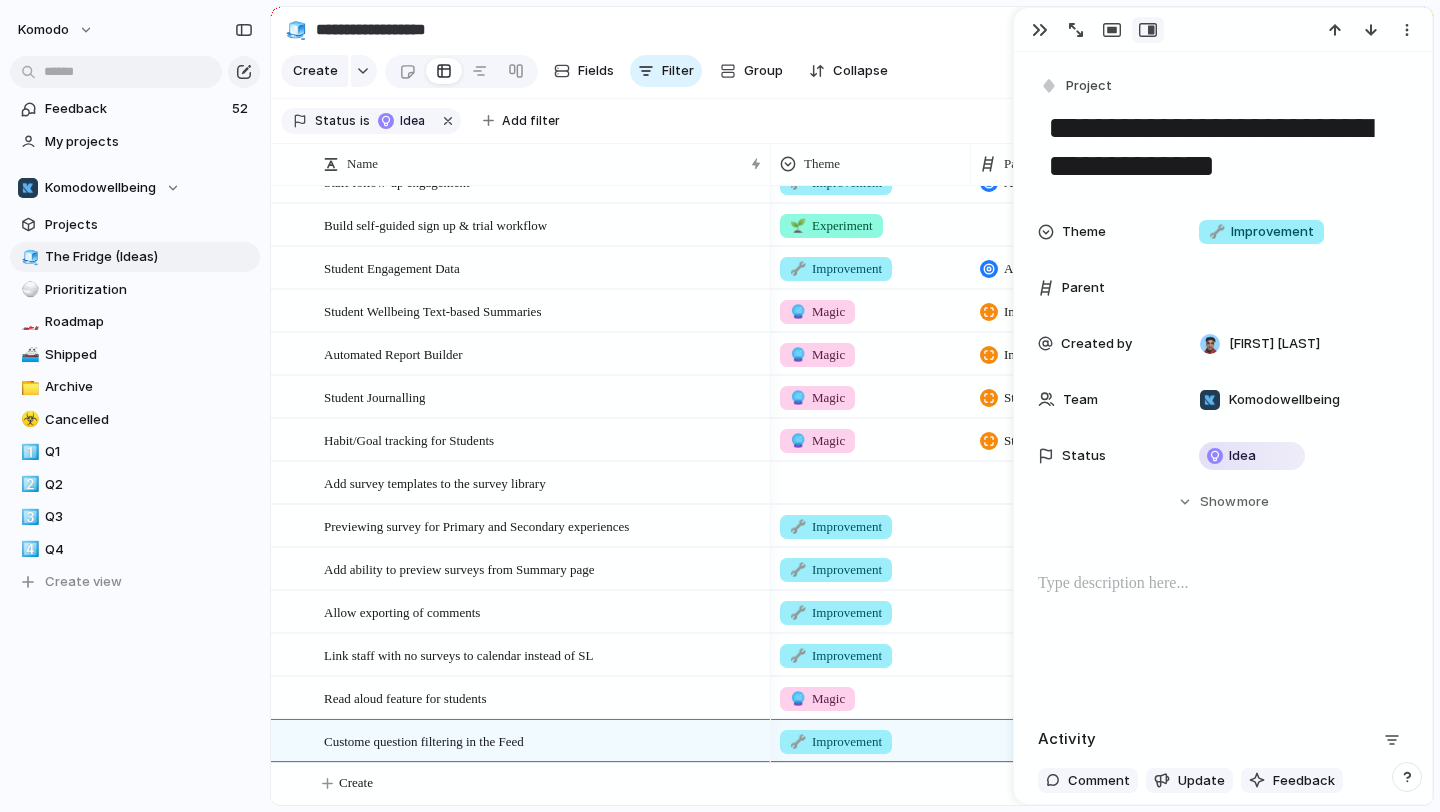 click at bounding box center [1223, 636] 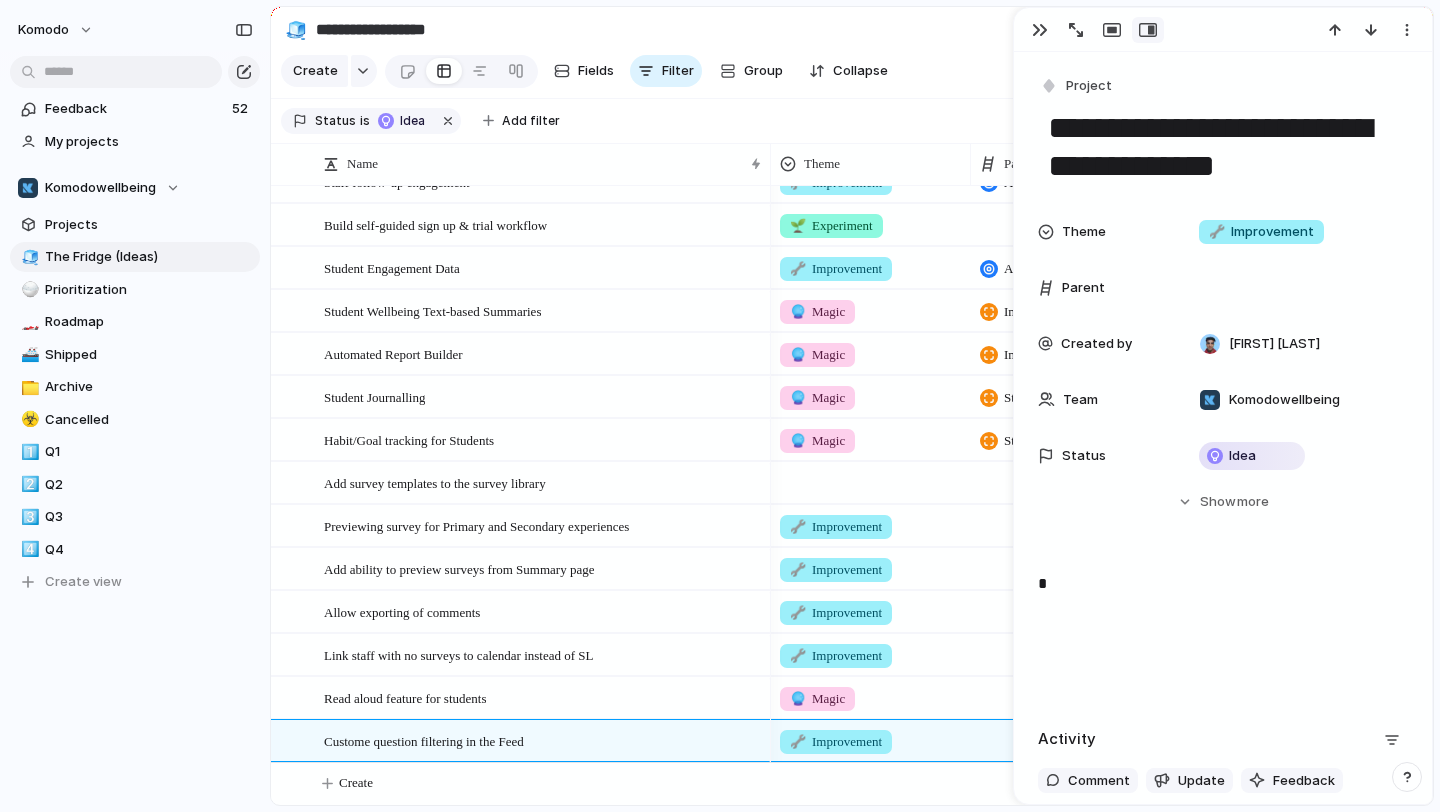 type 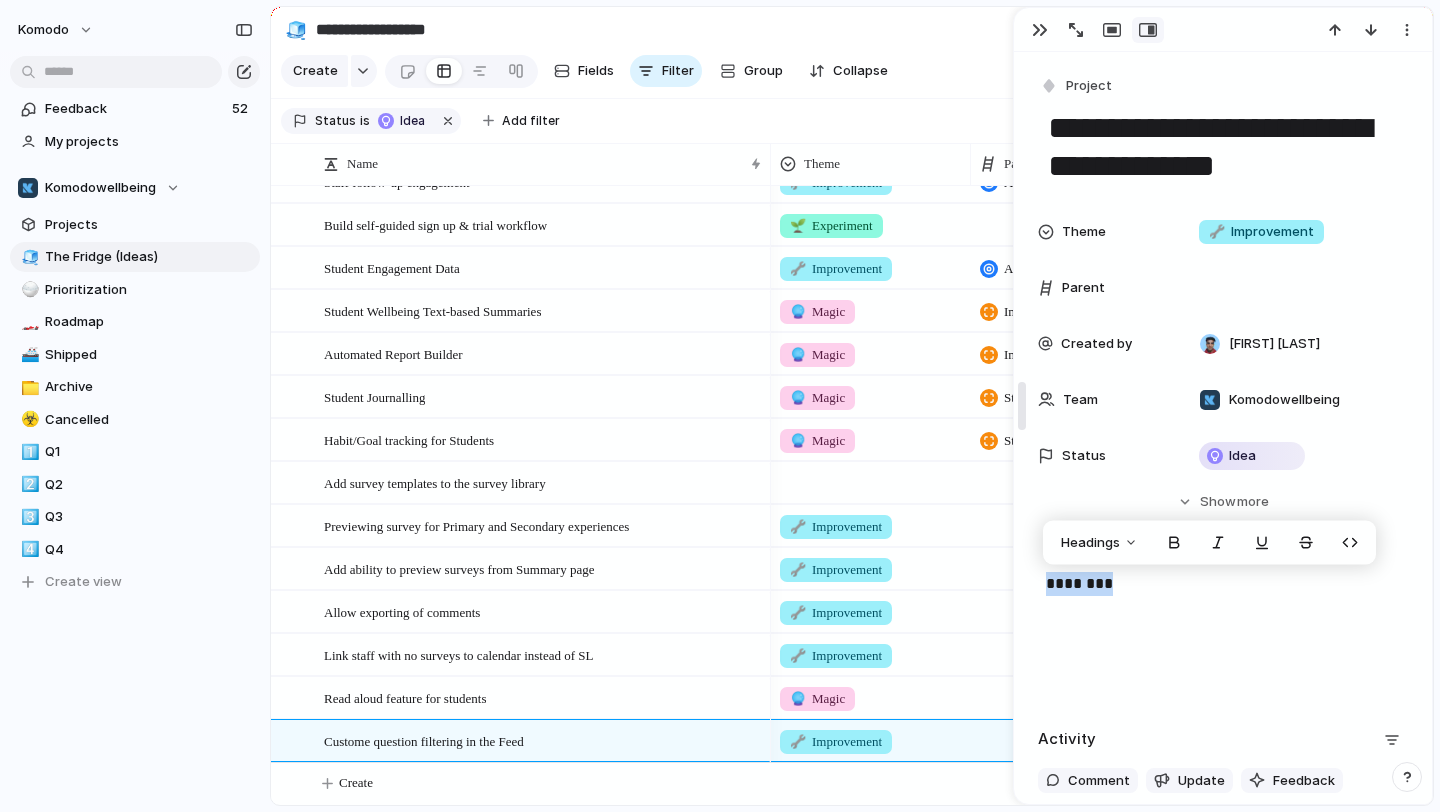 drag, startPoint x: 1140, startPoint y: 592, endPoint x: 1016, endPoint y: 592, distance: 124 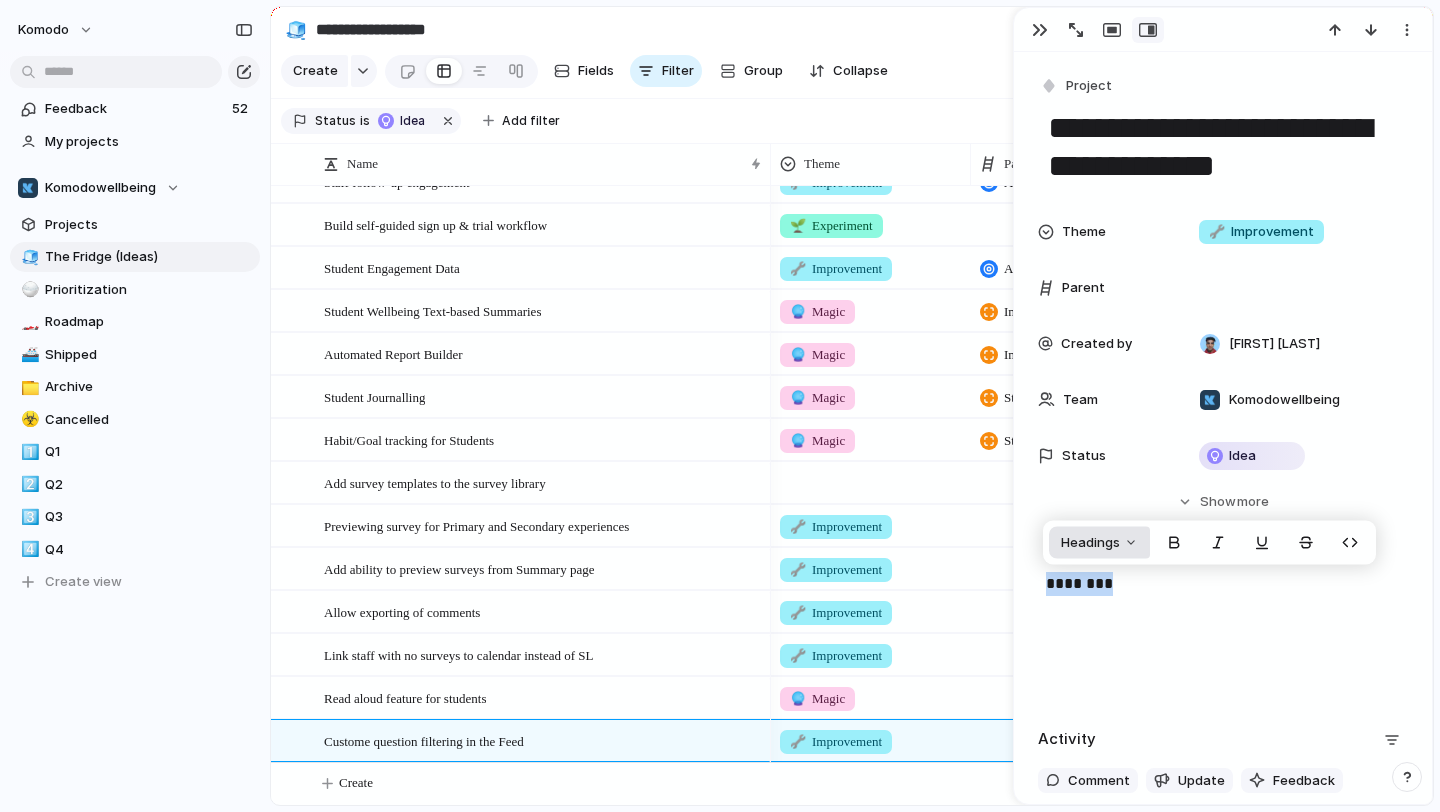 click on "Headings" at bounding box center [1099, 543] 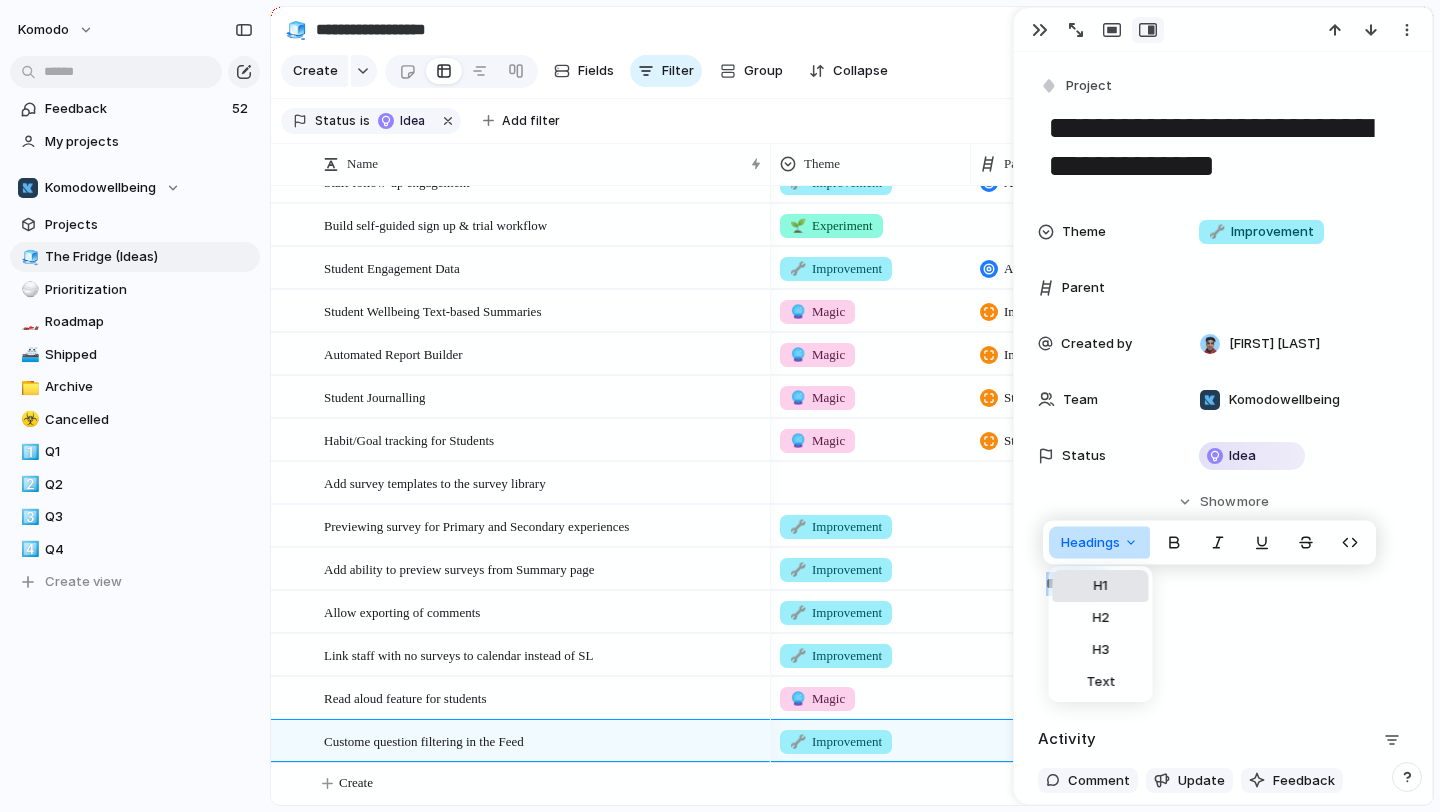 click on "H1" at bounding box center [1101, 586] 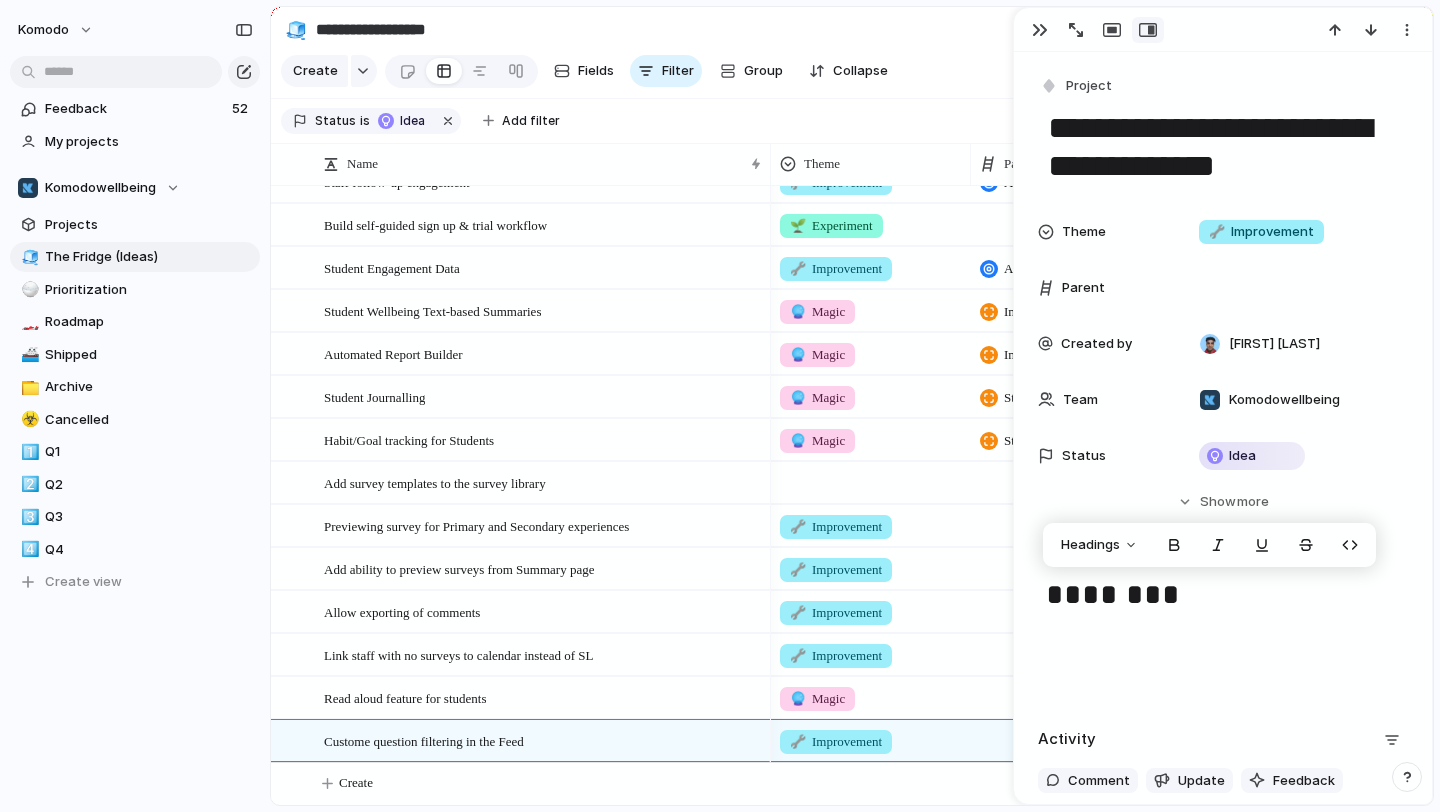 click on "********" at bounding box center (1223, 636) 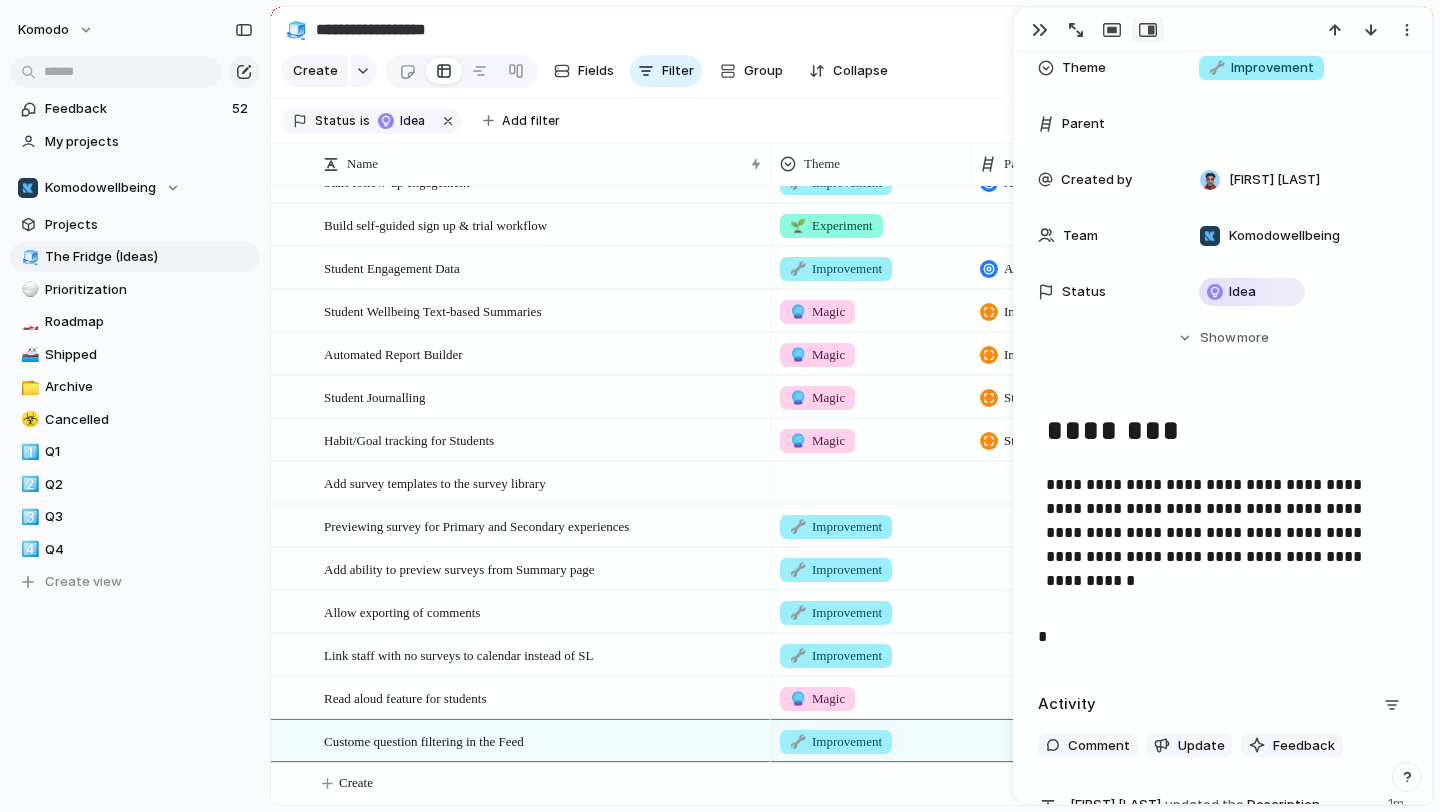 scroll, scrollTop: 167, scrollLeft: 0, axis: vertical 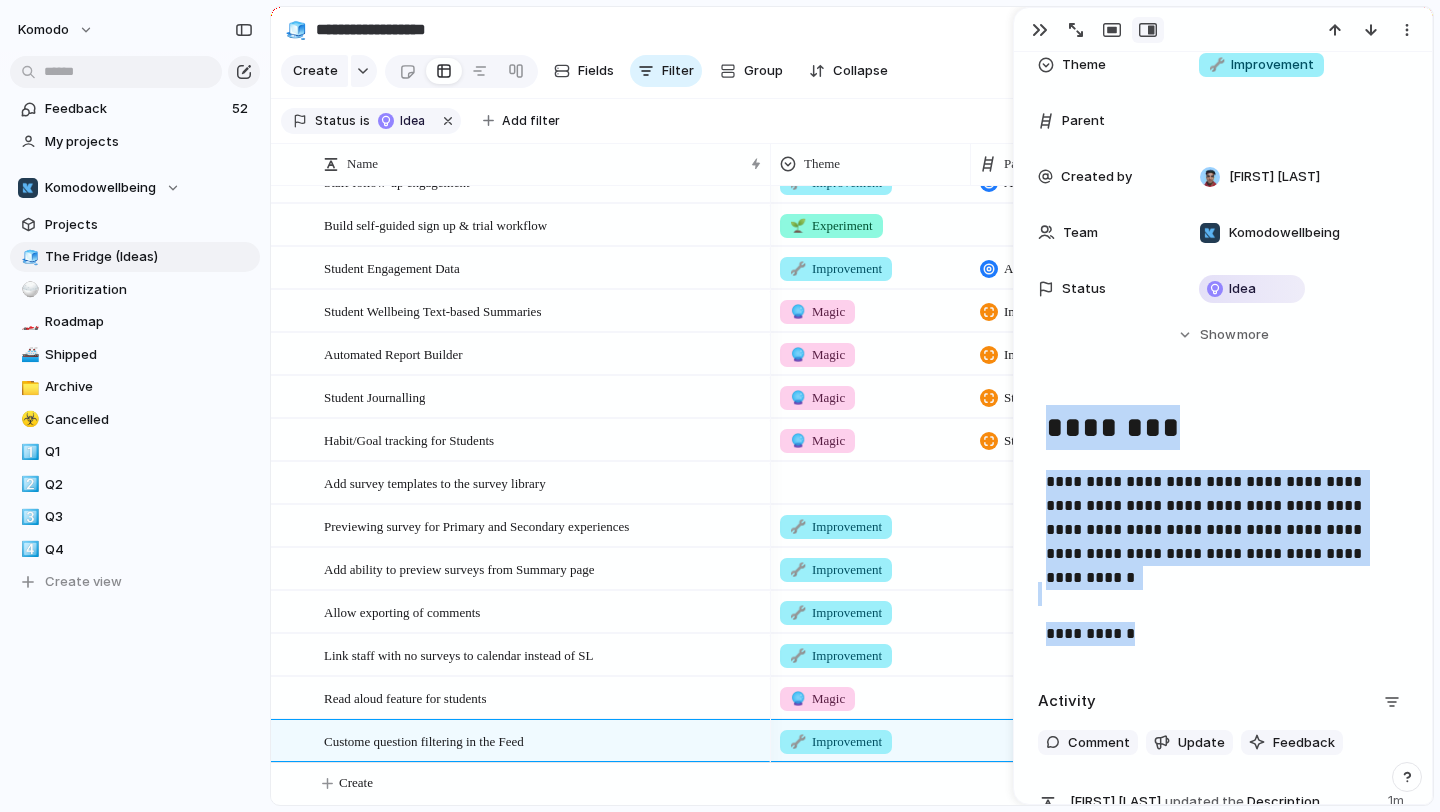 drag, startPoint x: 1141, startPoint y: 642, endPoint x: 1005, endPoint y: 632, distance: 136.36716 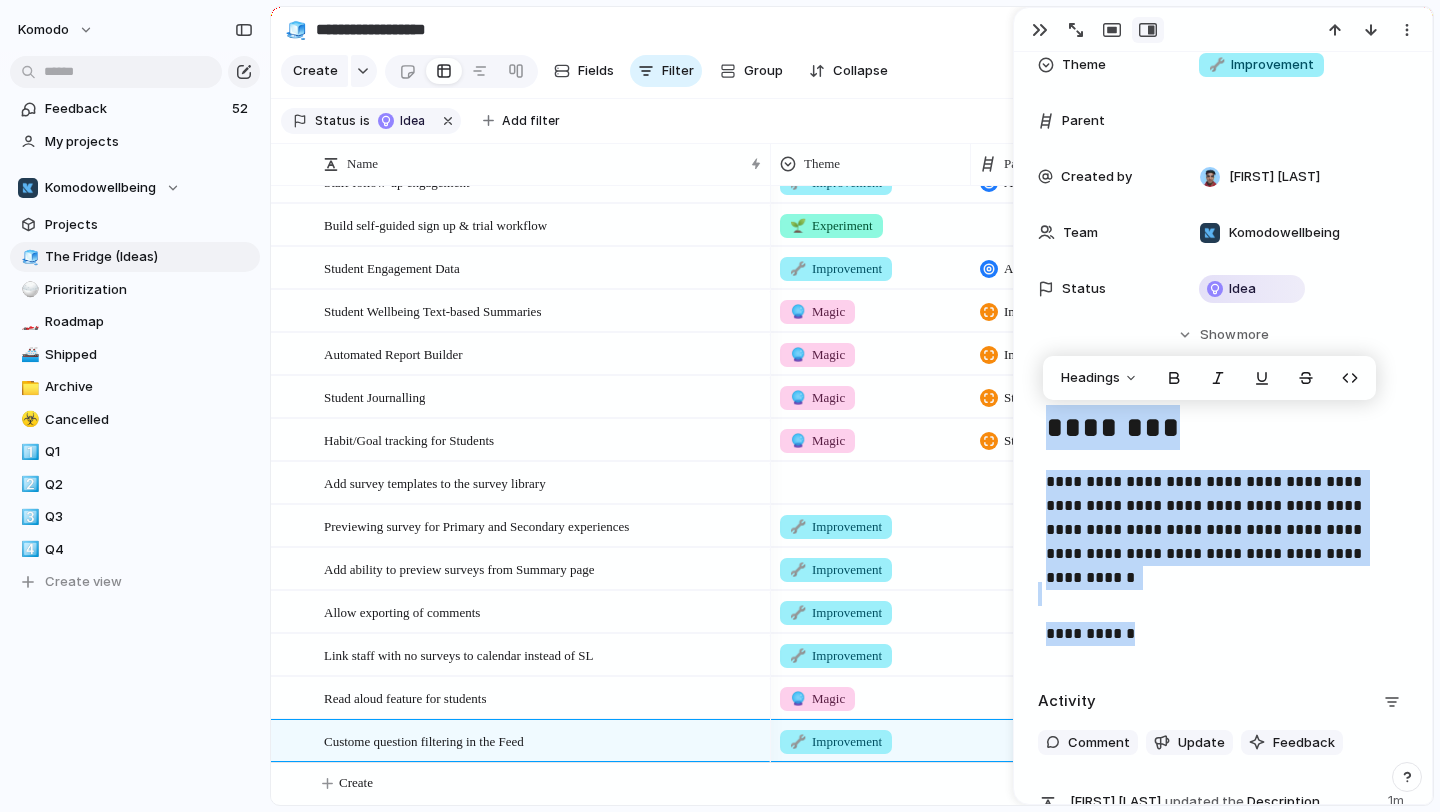 click on "**********" at bounding box center [1223, 634] 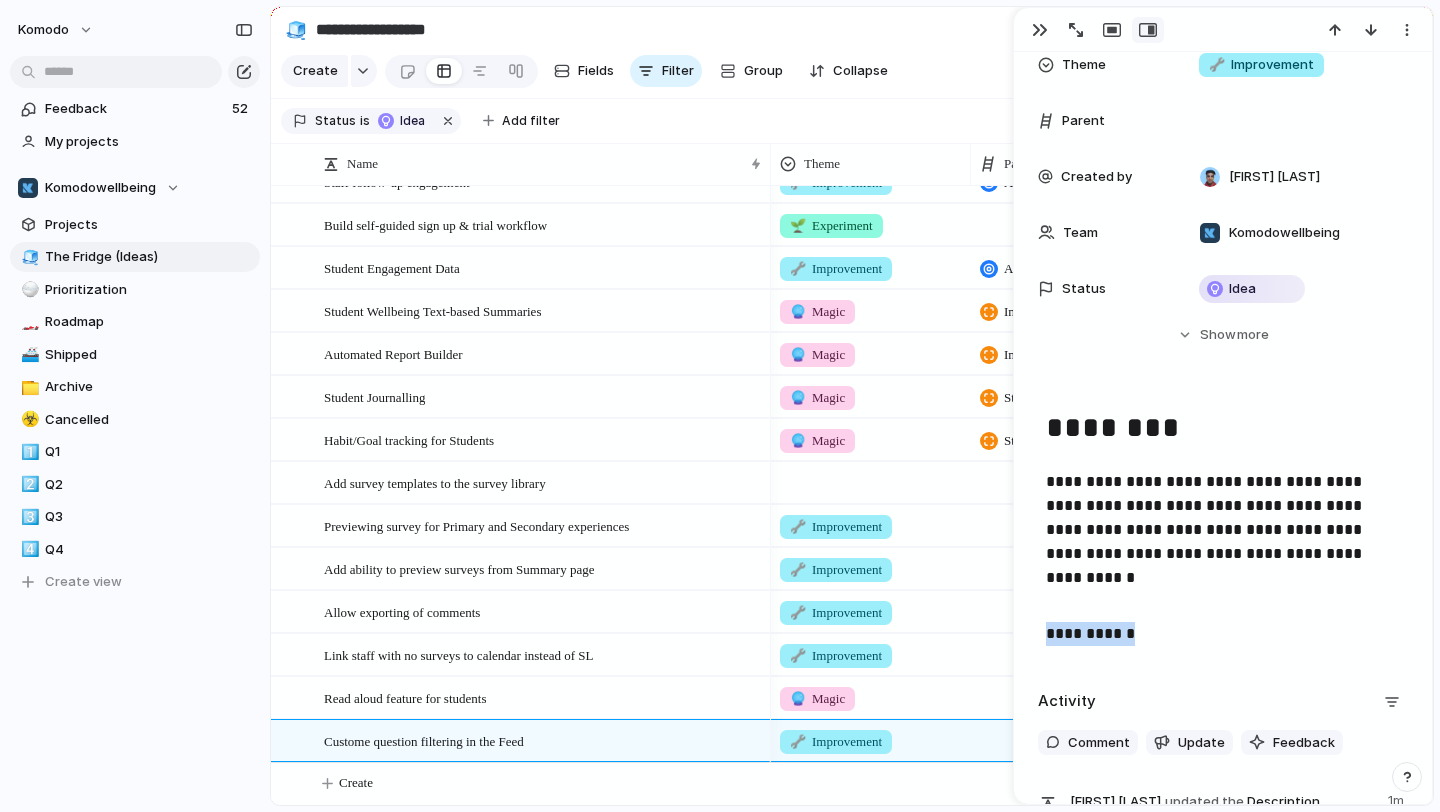 drag, startPoint x: 1135, startPoint y: 633, endPoint x: 1043, endPoint y: 636, distance: 92.0489 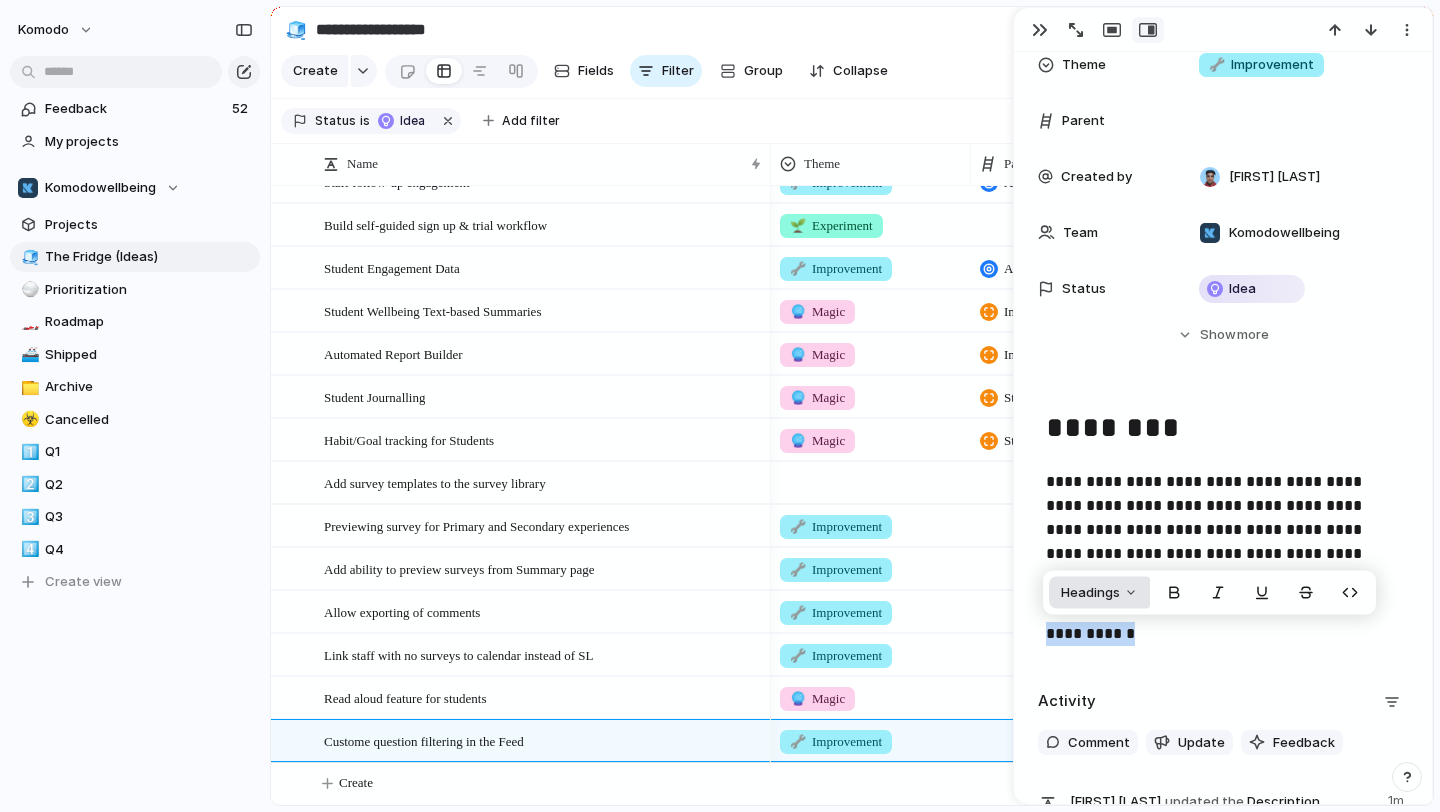 click on "Headings" at bounding box center (1090, 593) 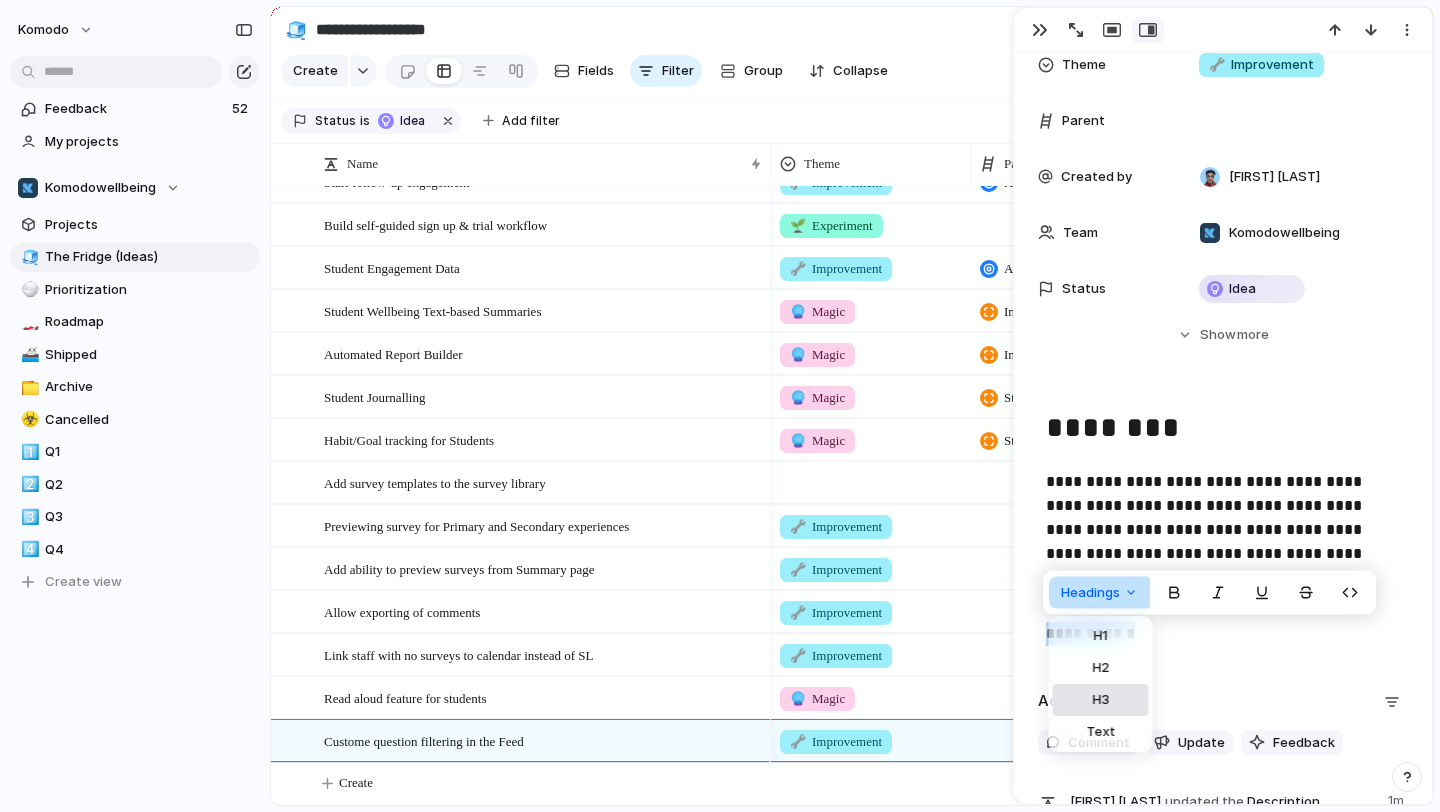 click on "H3" at bounding box center [1100, 700] 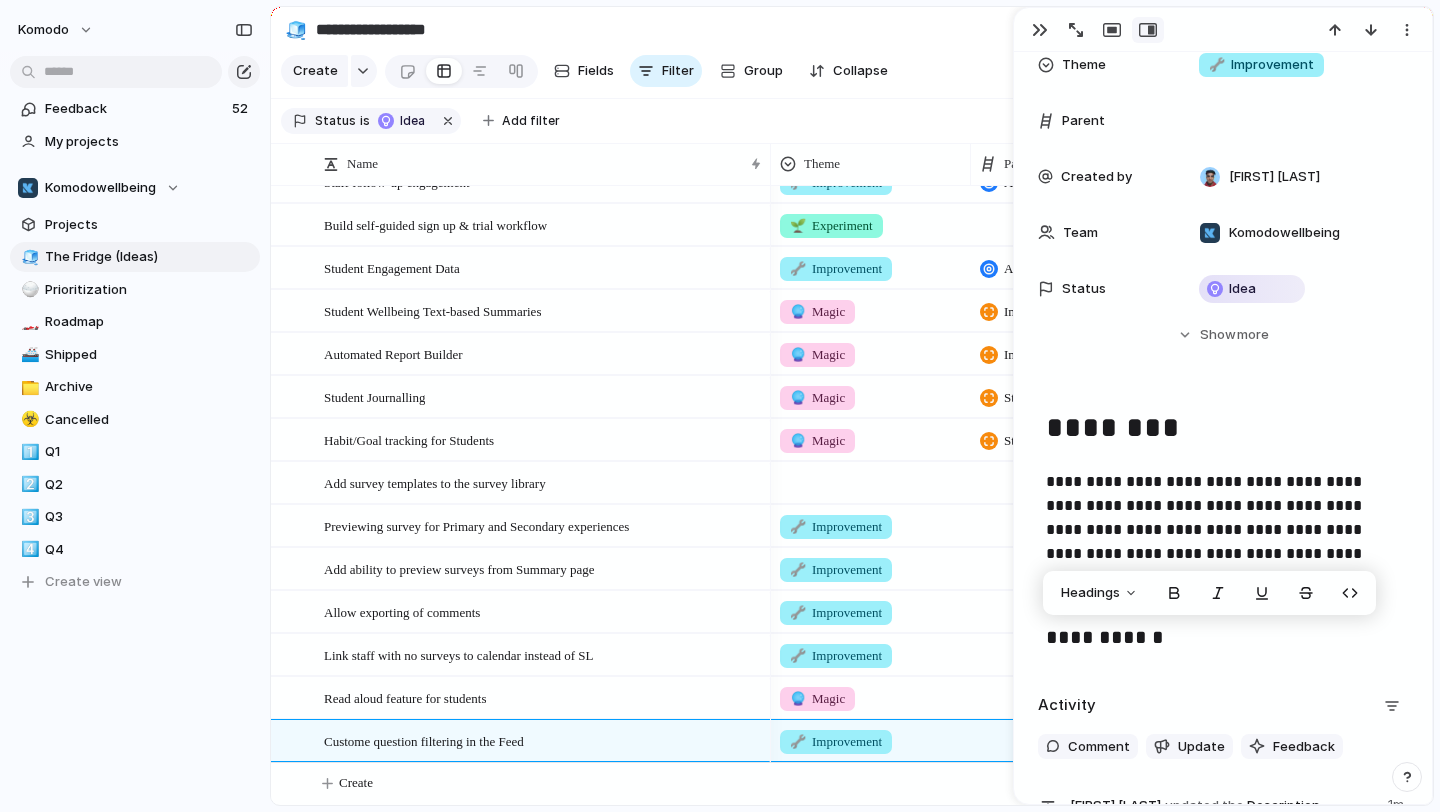 click on "**********" at bounding box center (1223, 639) 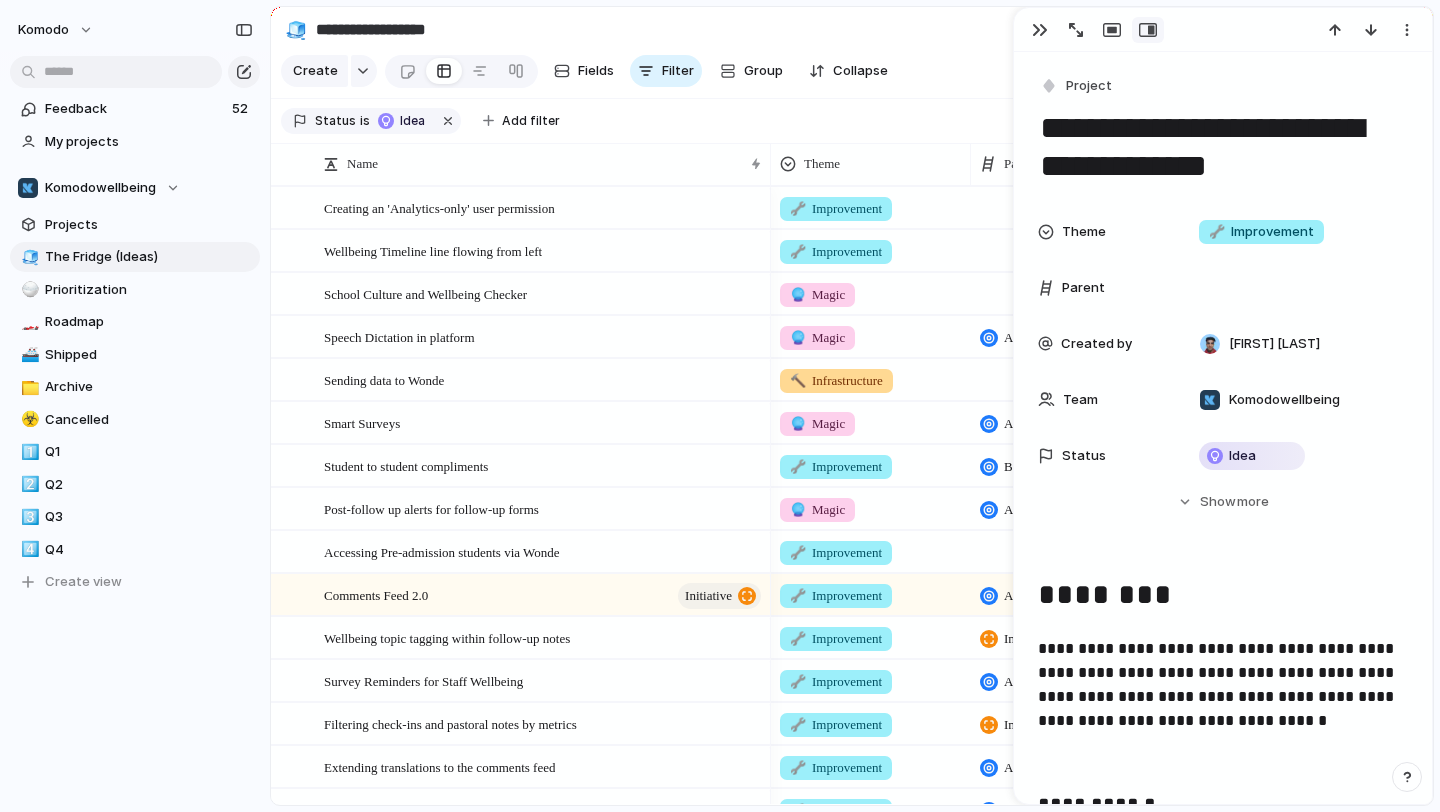 scroll, scrollTop: 0, scrollLeft: 0, axis: both 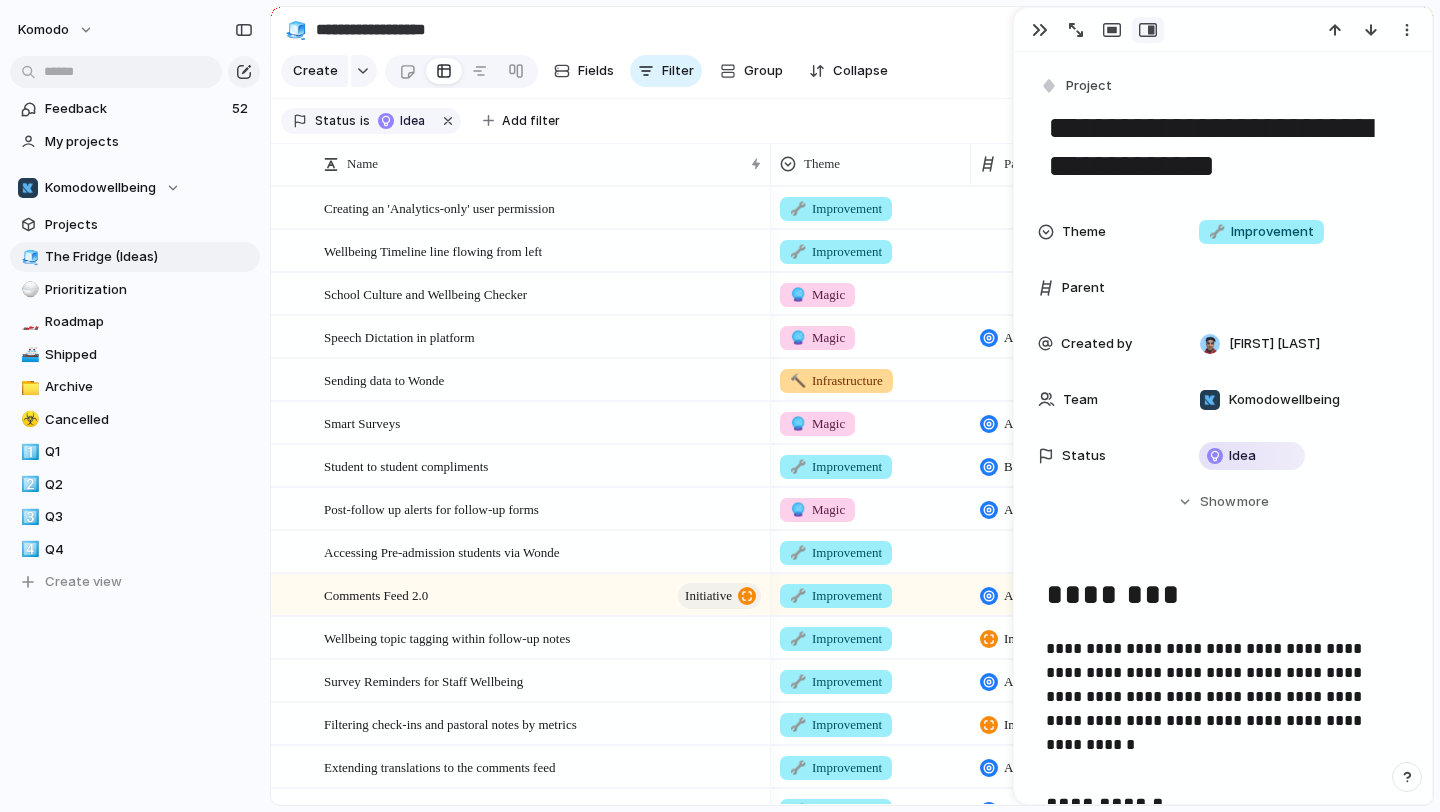type 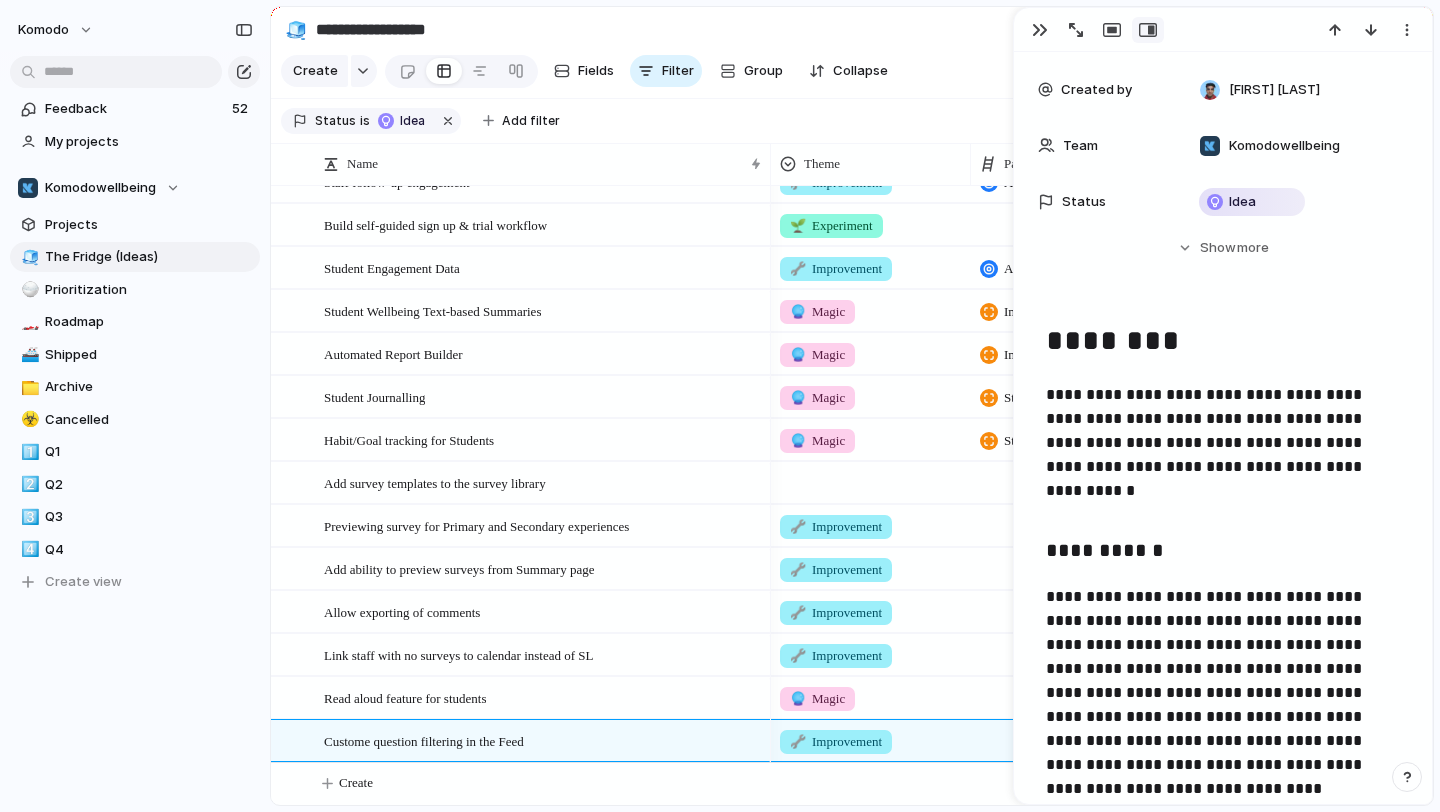 scroll, scrollTop: 334, scrollLeft: 0, axis: vertical 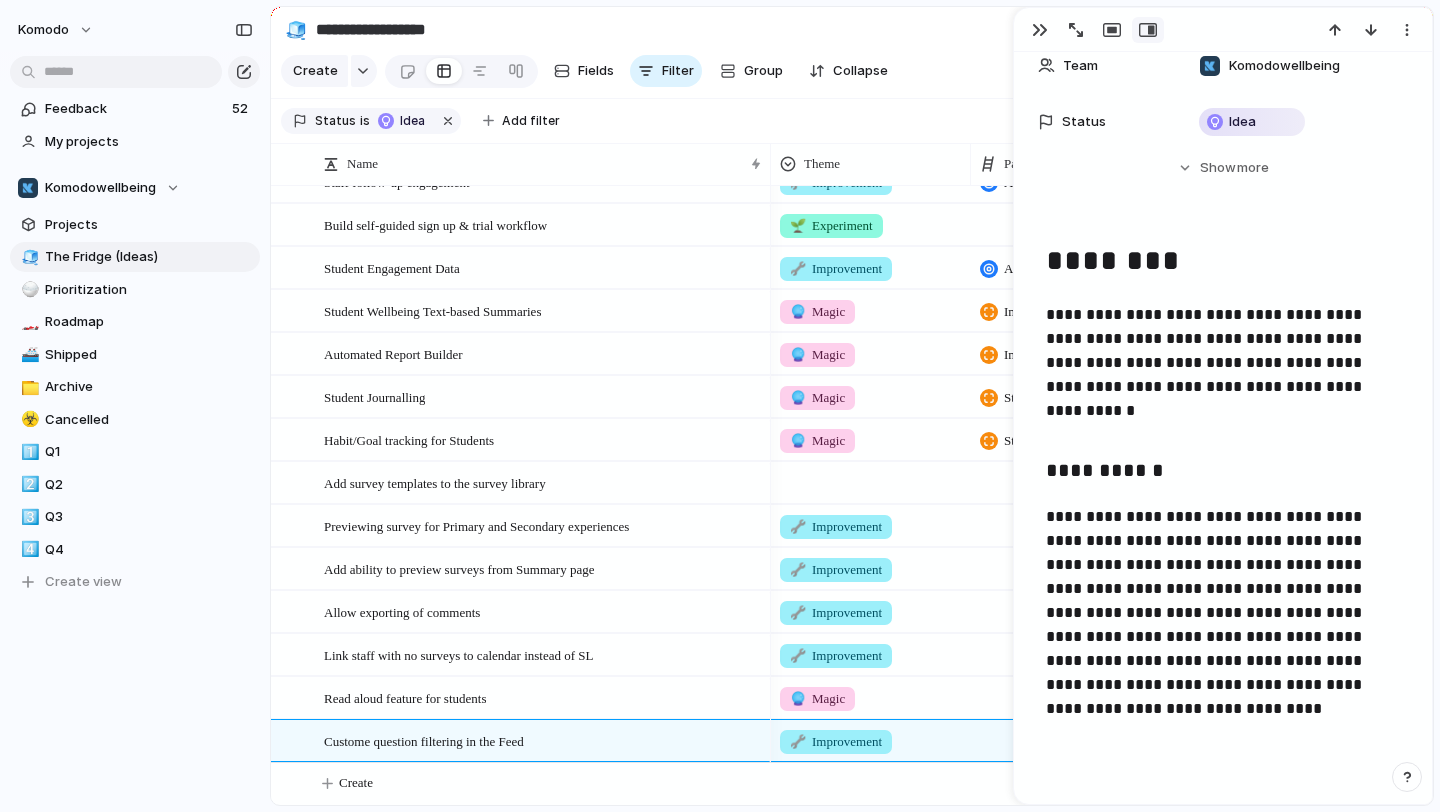 click on "**********" at bounding box center [1223, 637] 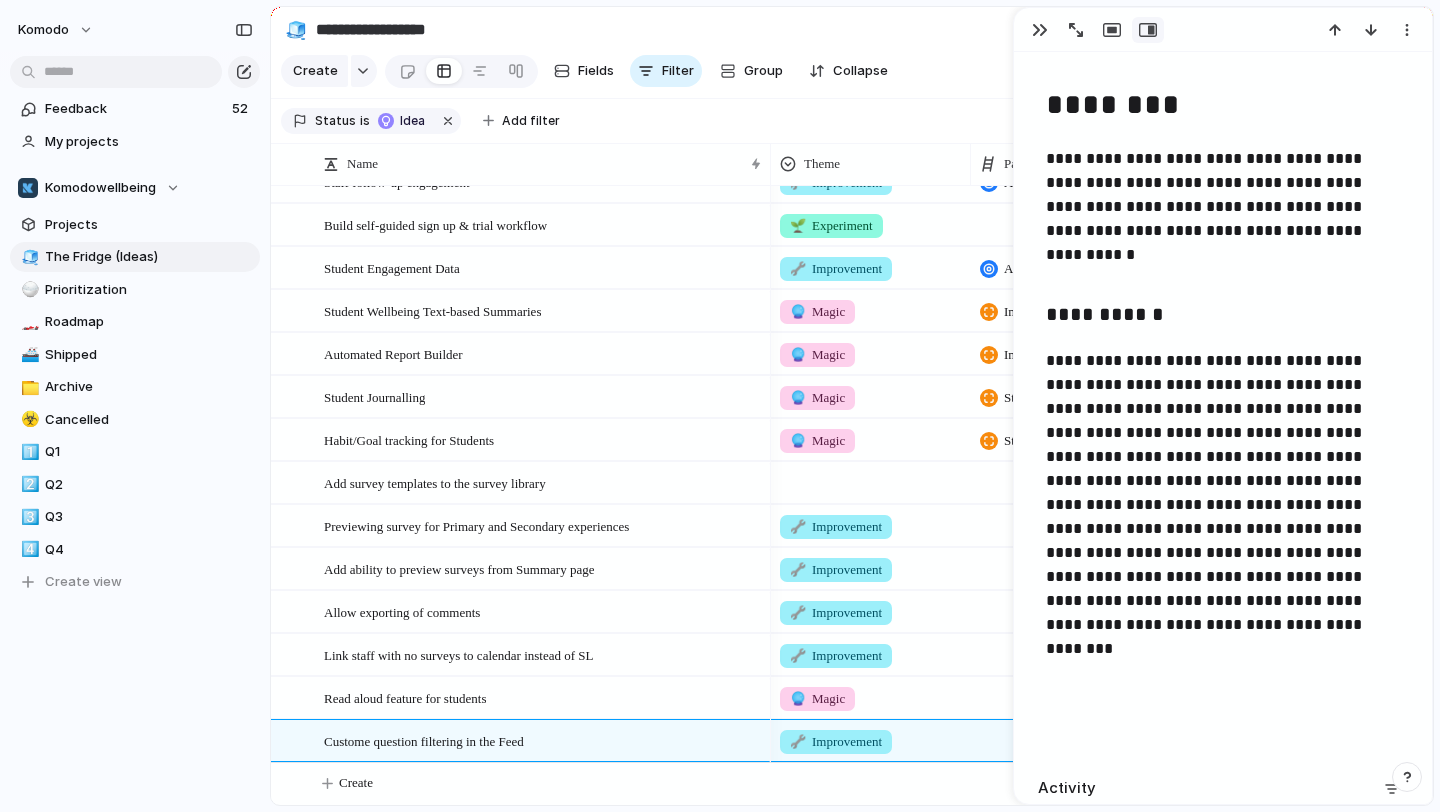 scroll, scrollTop: 574, scrollLeft: 0, axis: vertical 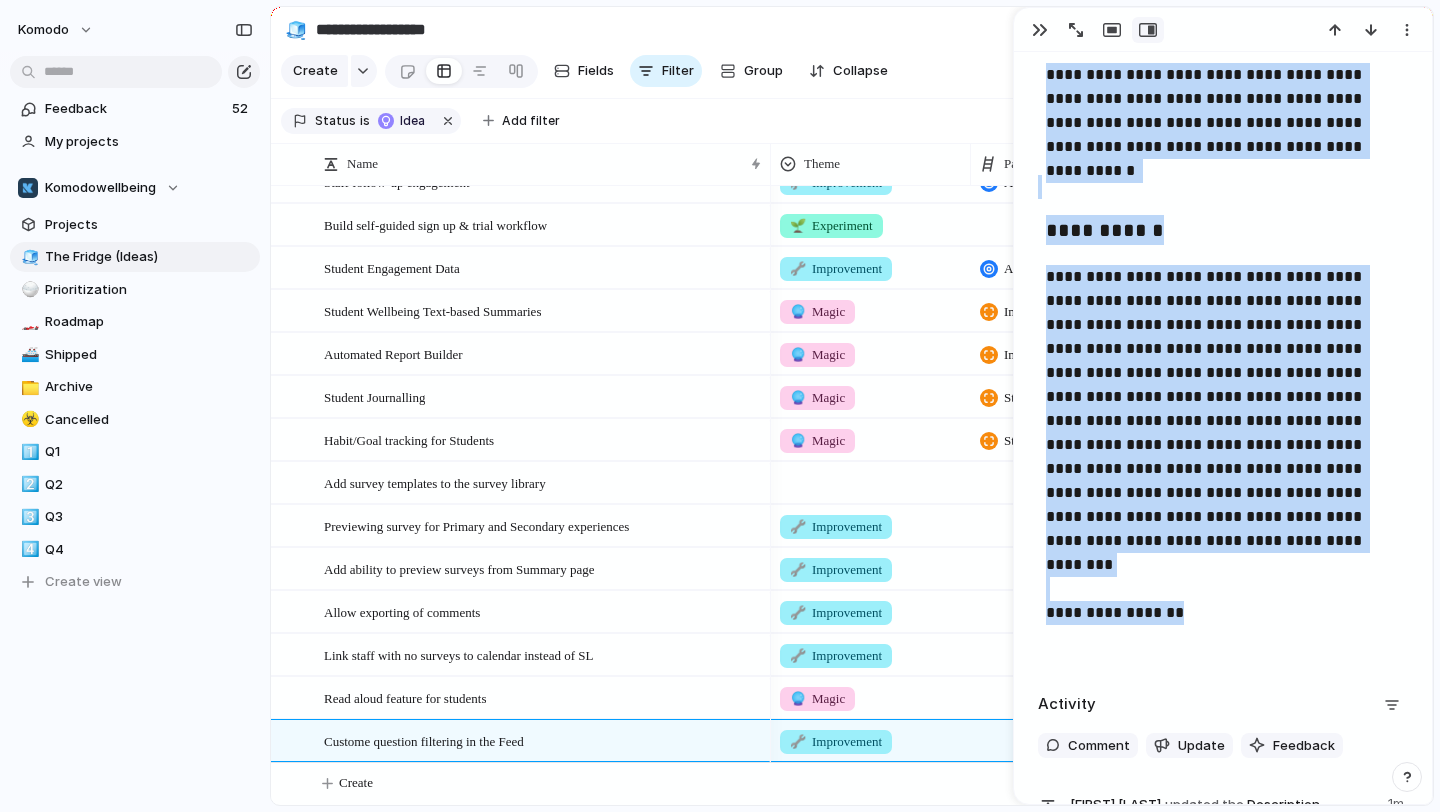 drag, startPoint x: 1204, startPoint y: 585, endPoint x: 1009, endPoint y: 592, distance: 195.1256 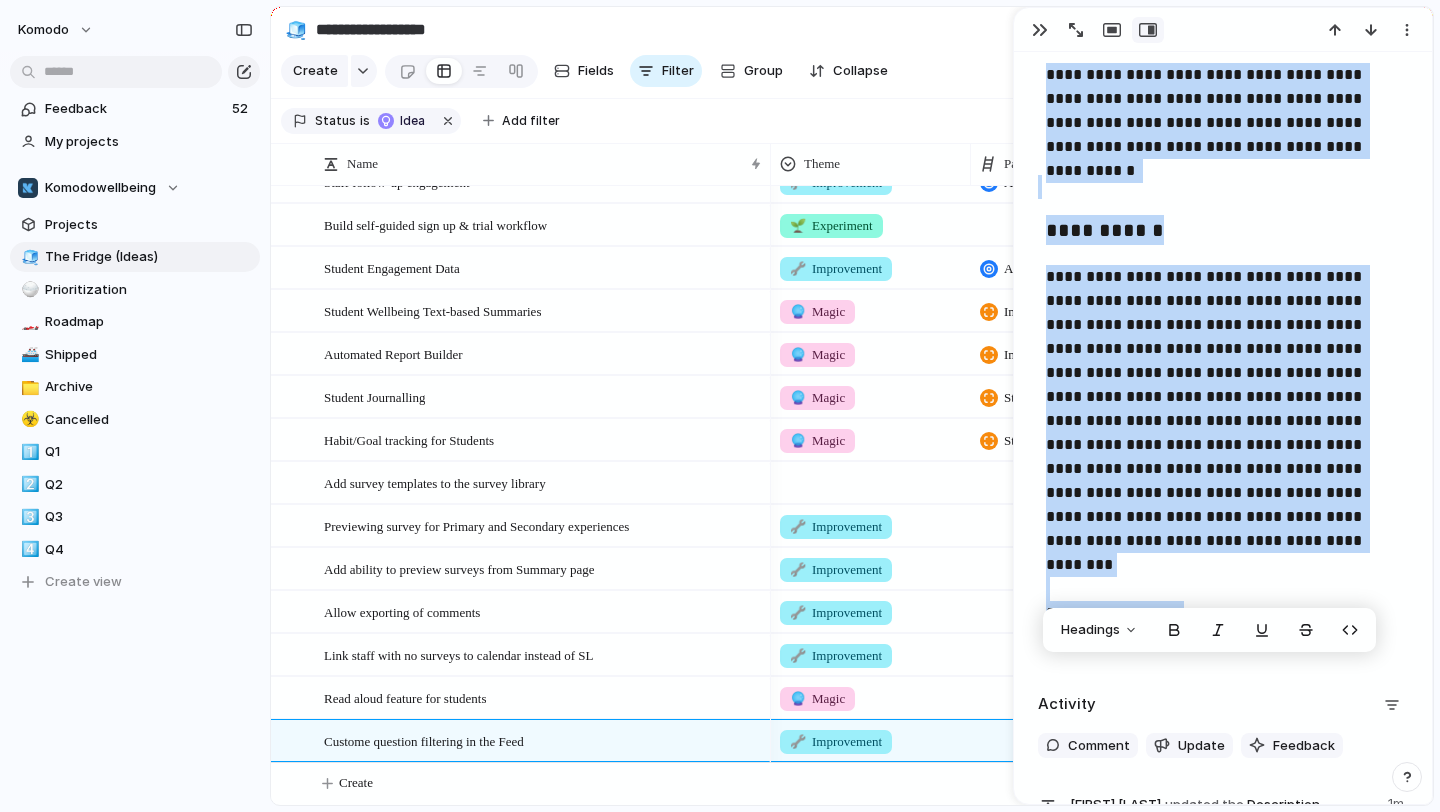 click on "**********" at bounding box center (1223, 457) 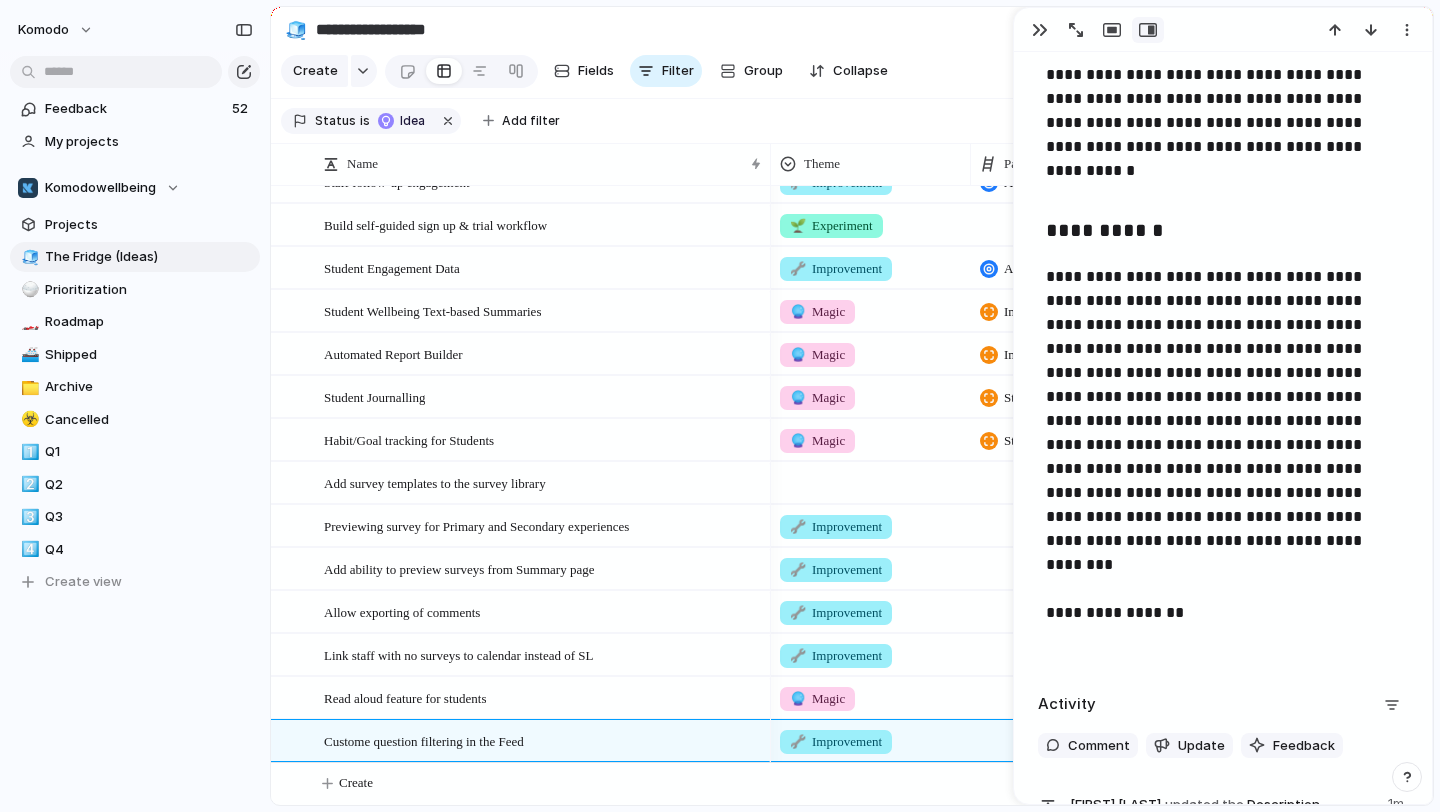 click on "**********" at bounding box center [1223, 457] 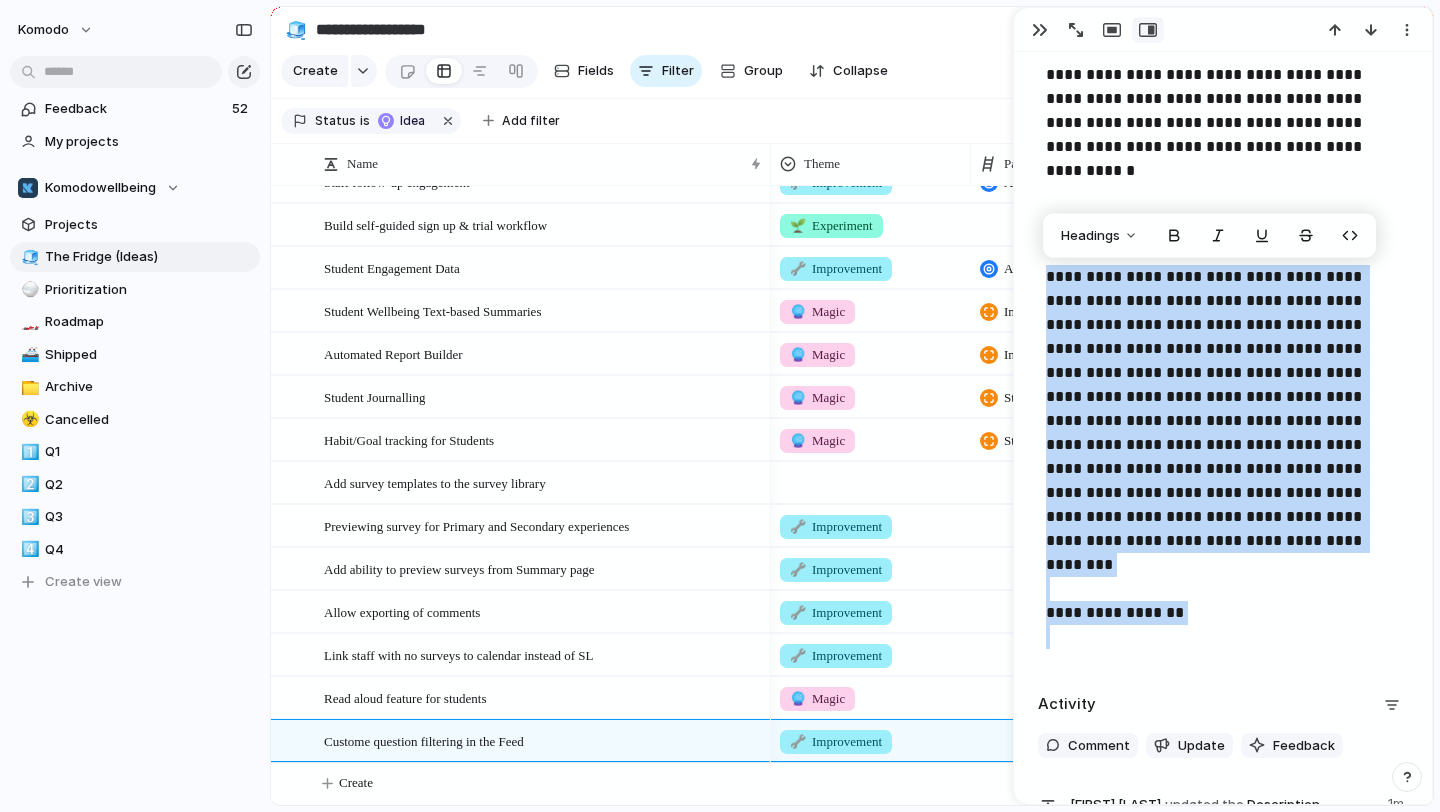 drag, startPoint x: 1186, startPoint y: 584, endPoint x: 1068, endPoint y: 590, distance: 118.15244 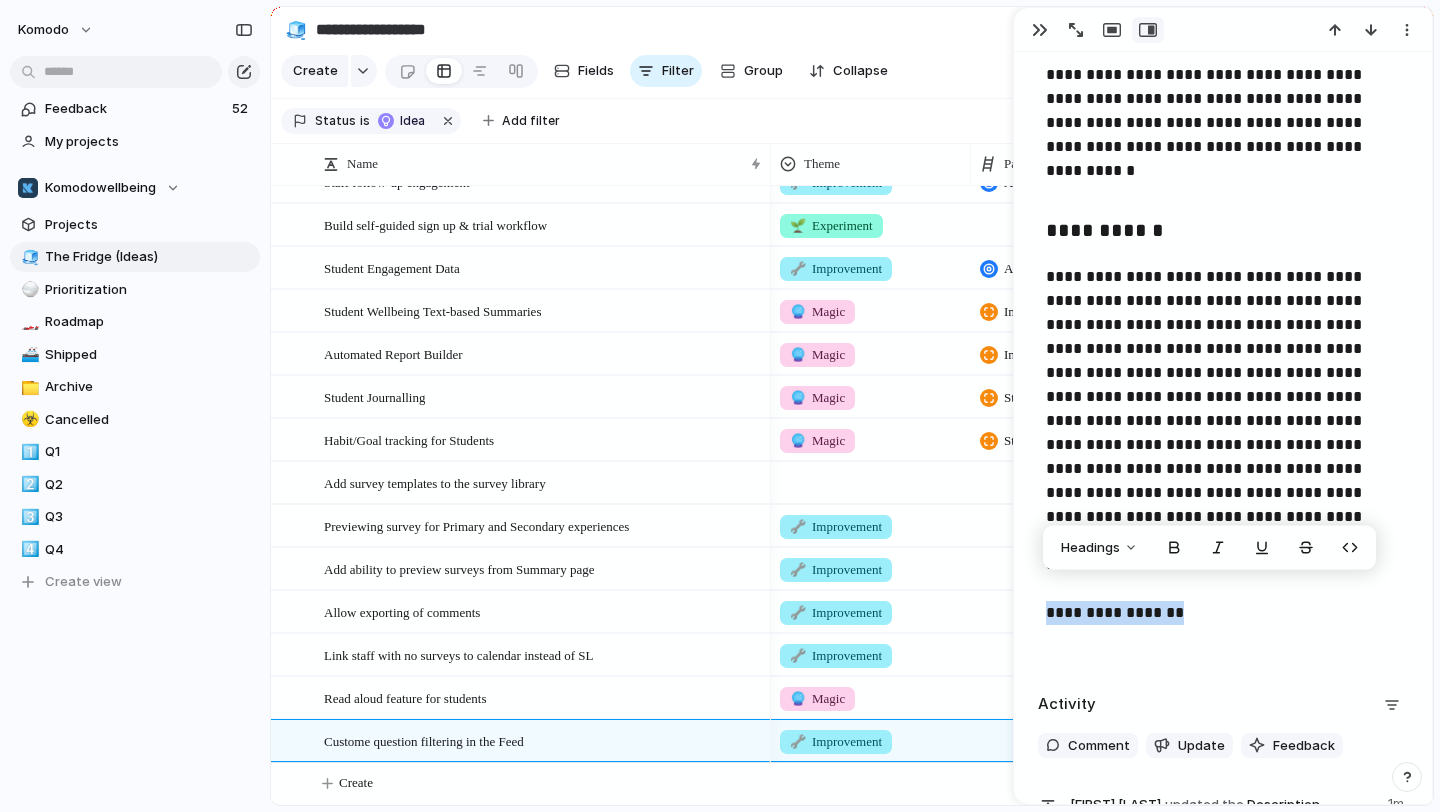 drag, startPoint x: 1182, startPoint y: 591, endPoint x: 1041, endPoint y: 590, distance: 141.00354 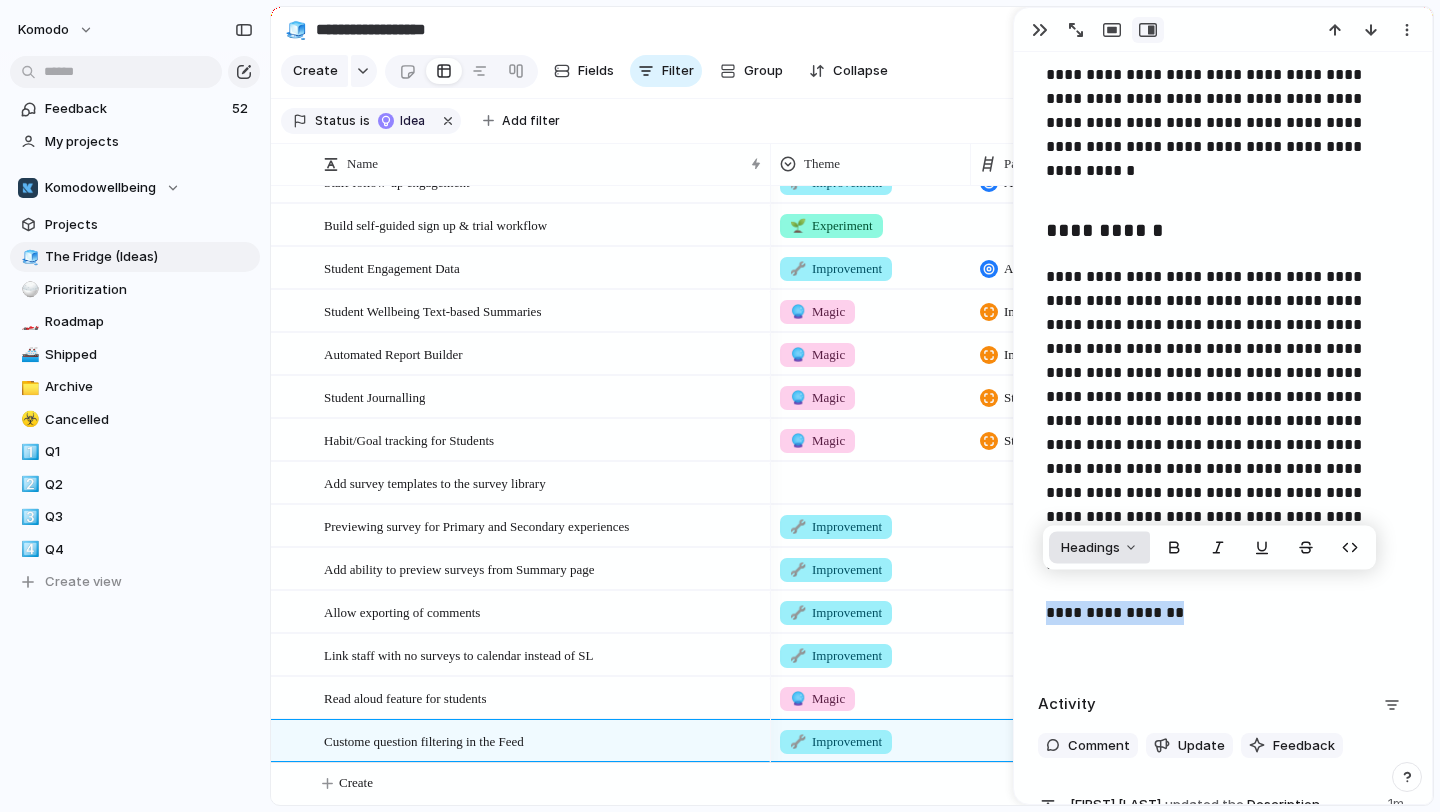 click on "Headings" at bounding box center (1099, 548) 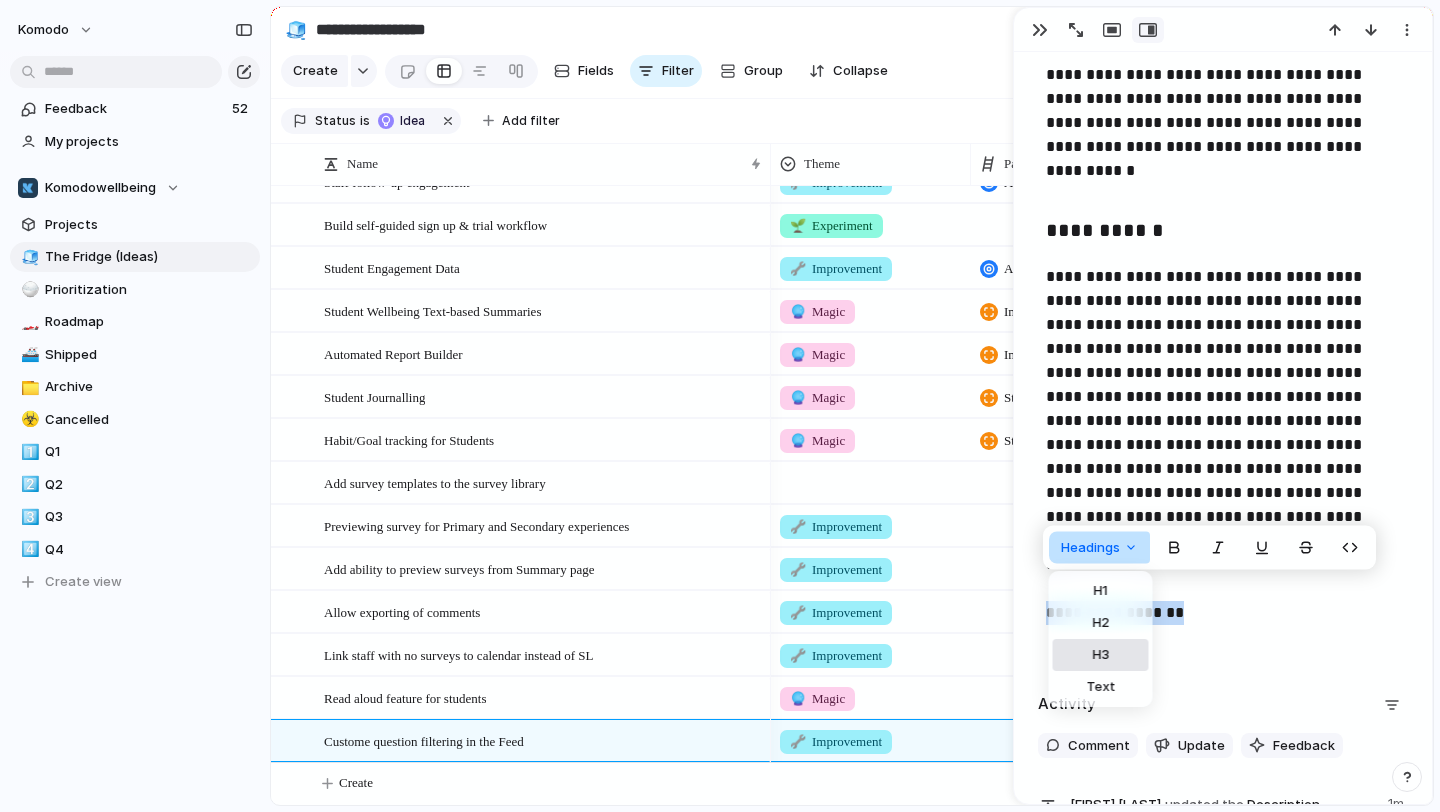 click on "H3" at bounding box center (1100, 655) 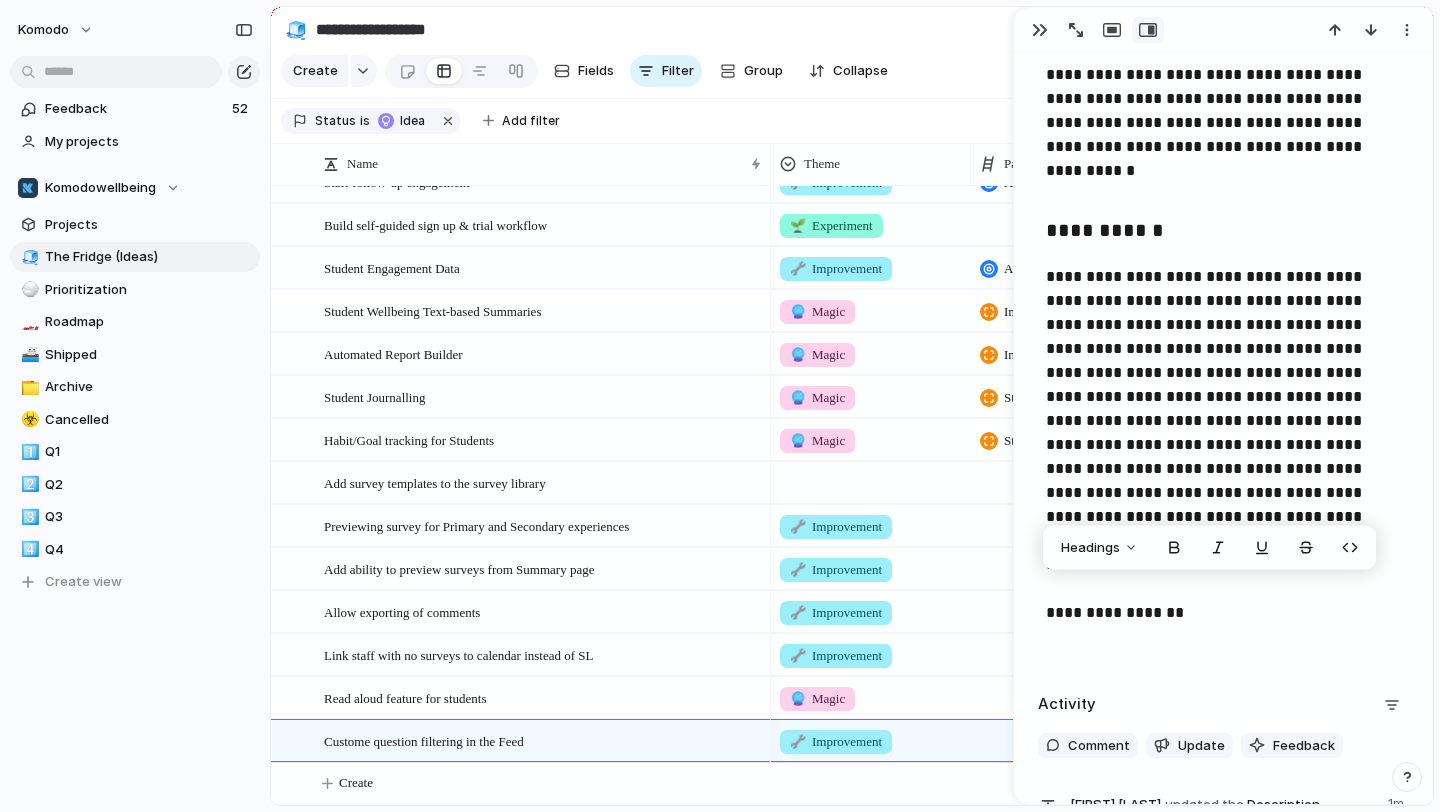 click on "**********" at bounding box center [1223, 457] 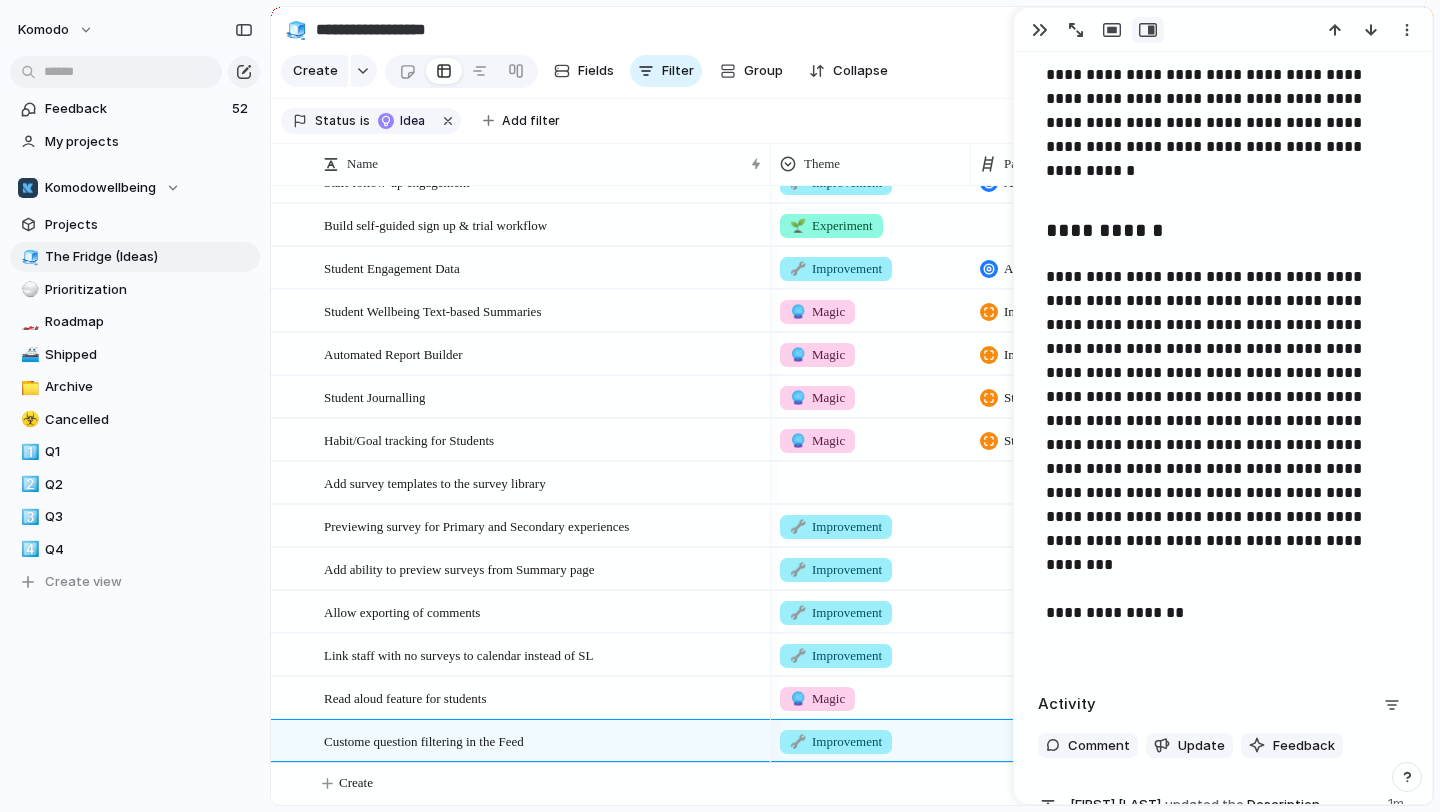 click on "**********" at bounding box center (1223, 457) 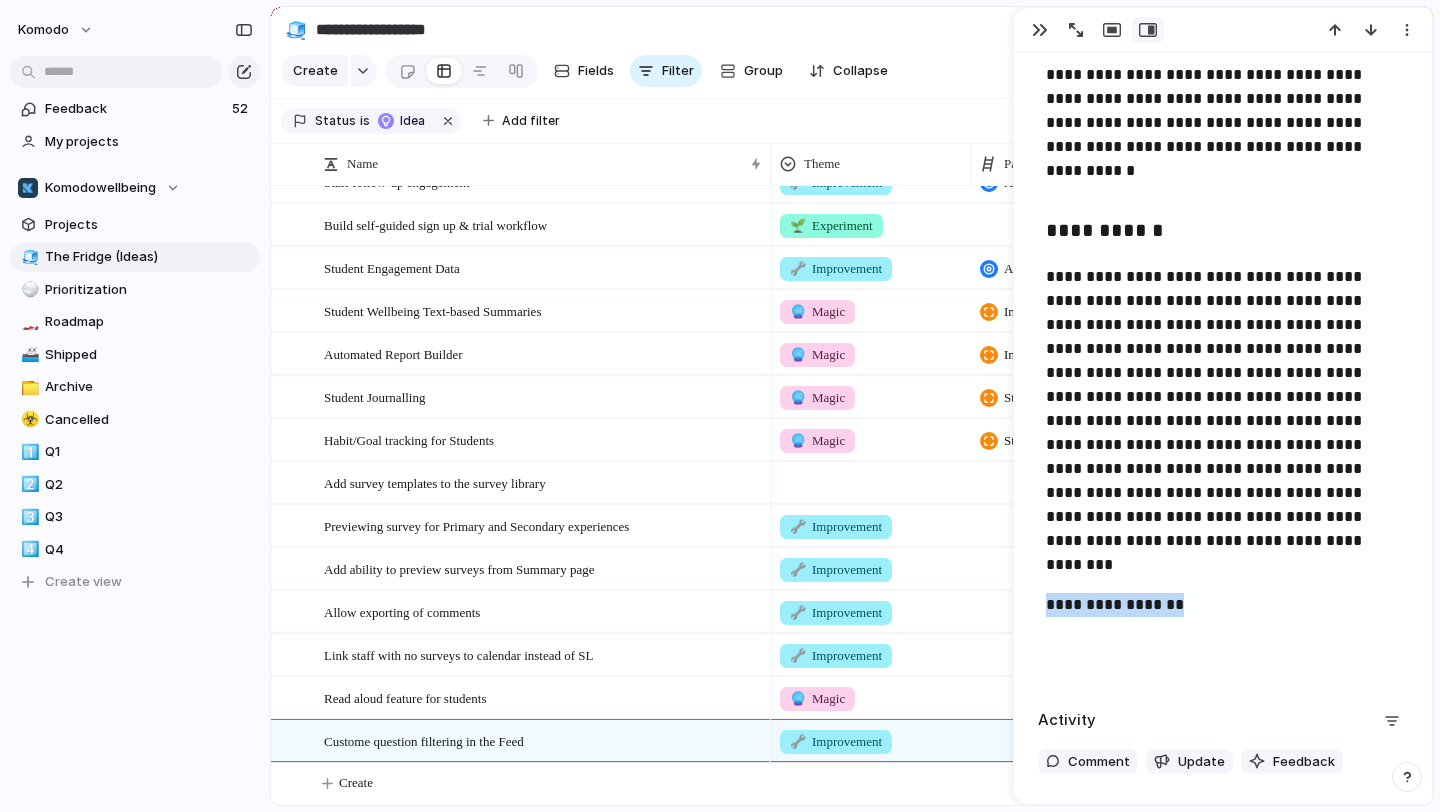 drag, startPoint x: 1179, startPoint y: 605, endPoint x: 1038, endPoint y: 600, distance: 141.08862 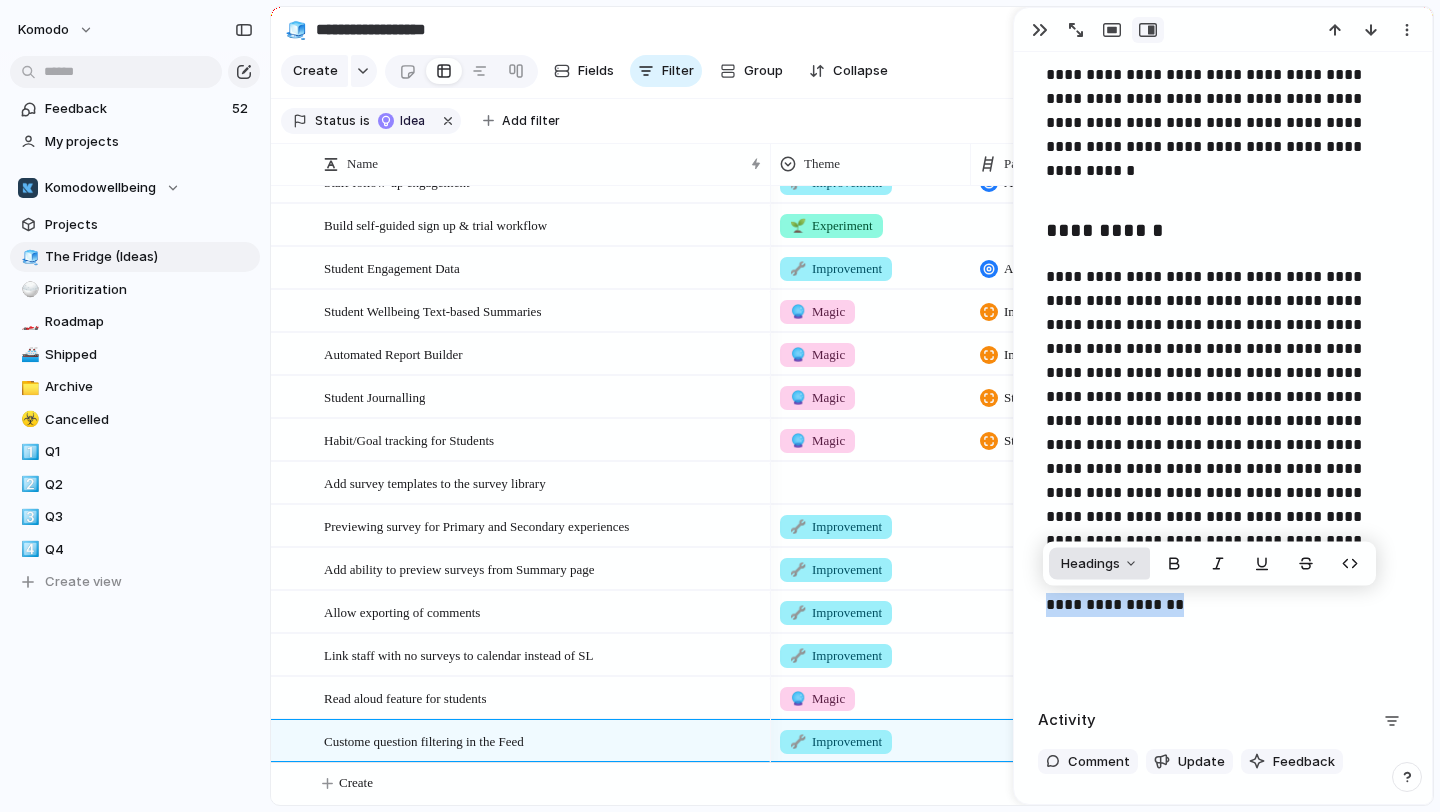 click on "Headings" at bounding box center (1090, 564) 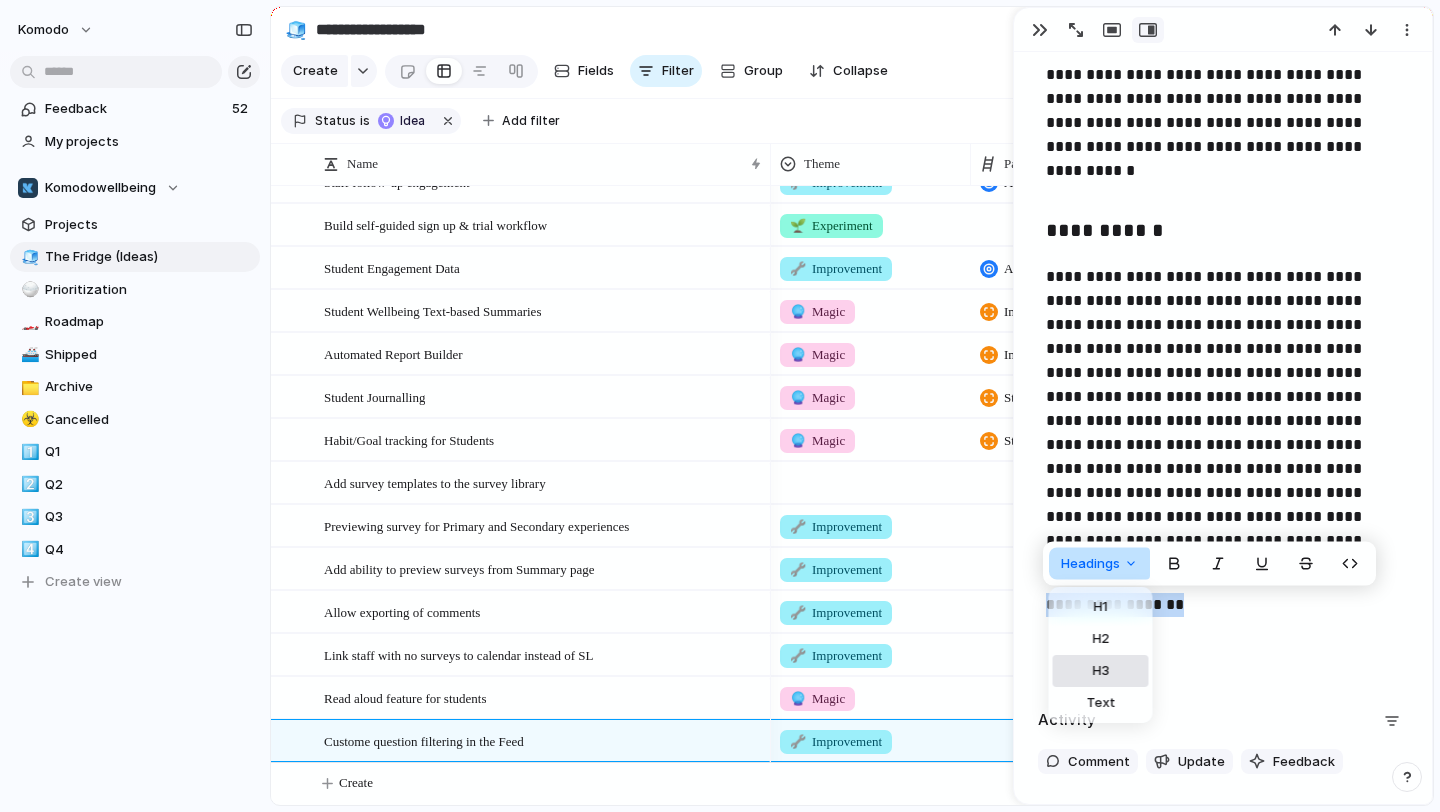 click on "H3" at bounding box center [1100, 671] 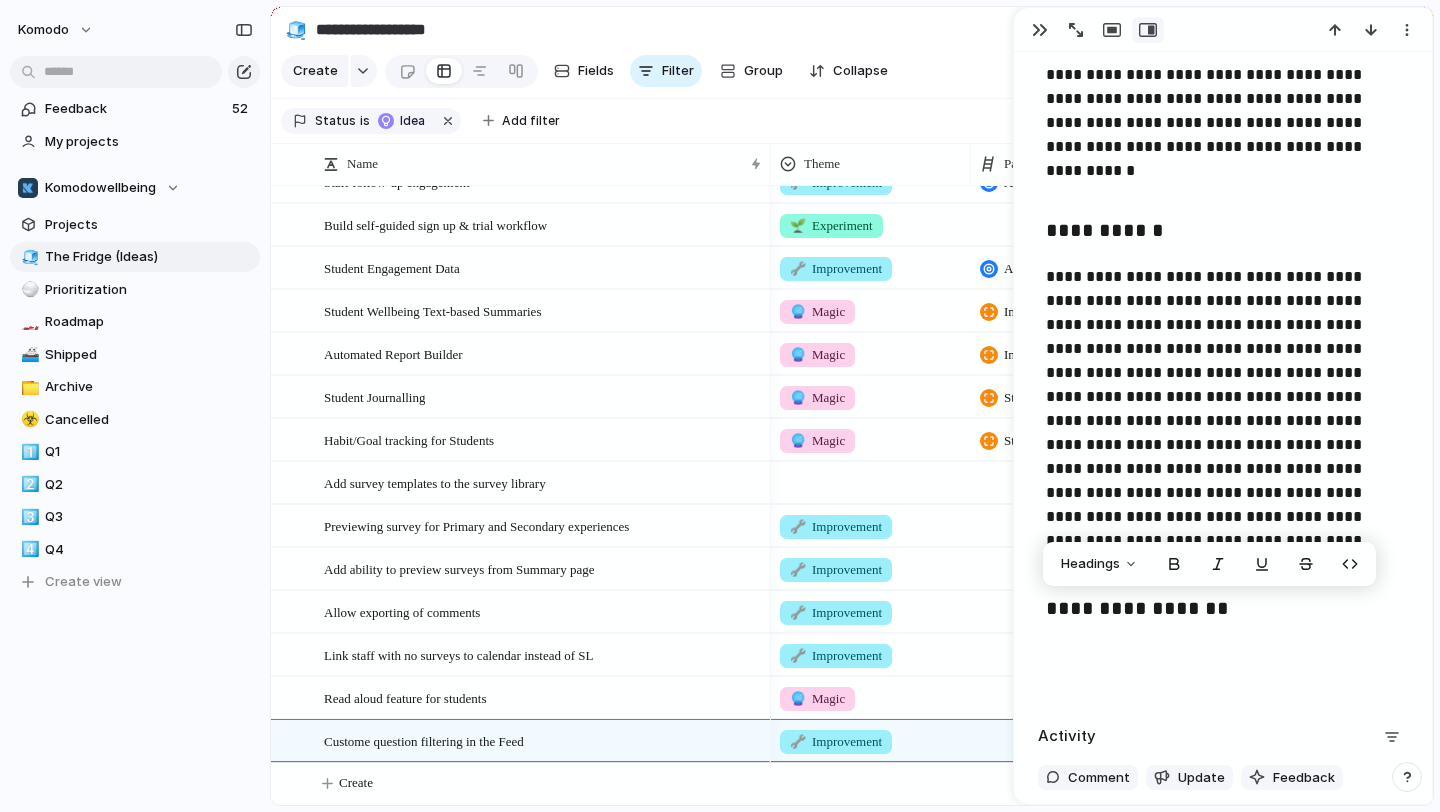 click on "**********" at bounding box center (1223, 640) 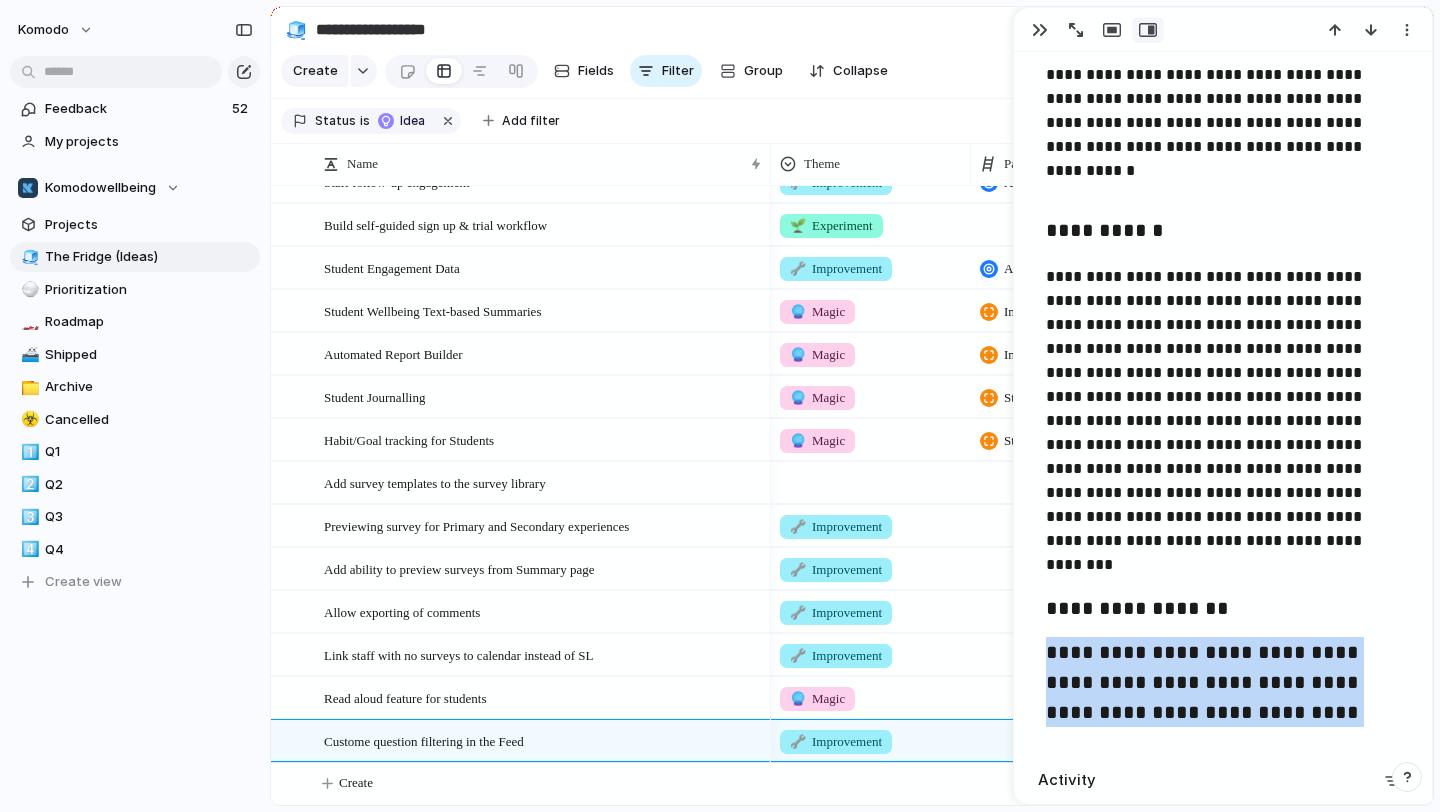 drag, startPoint x: 1270, startPoint y: 716, endPoint x: 1037, endPoint y: 650, distance: 242.1673 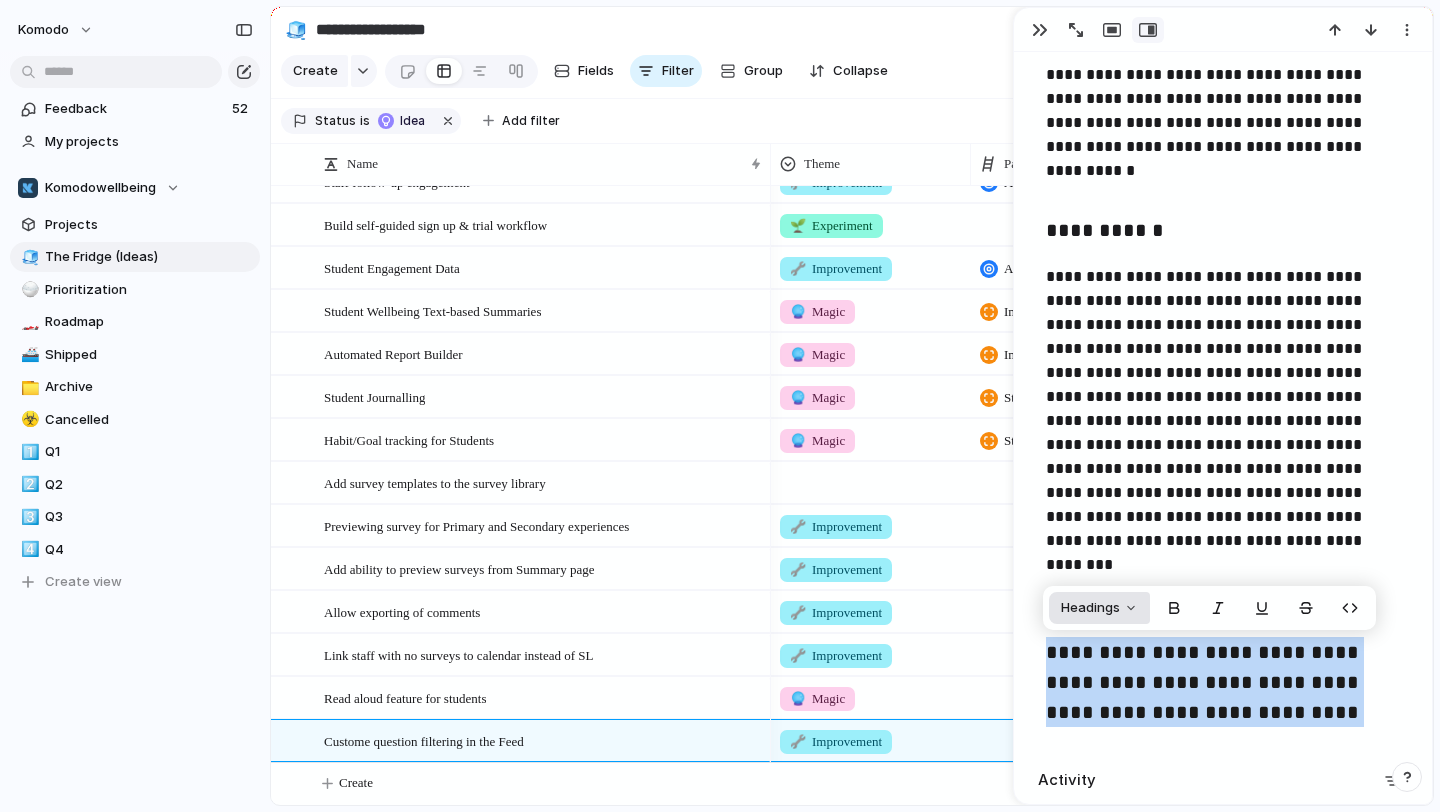 click on "Headings" at bounding box center [1090, 608] 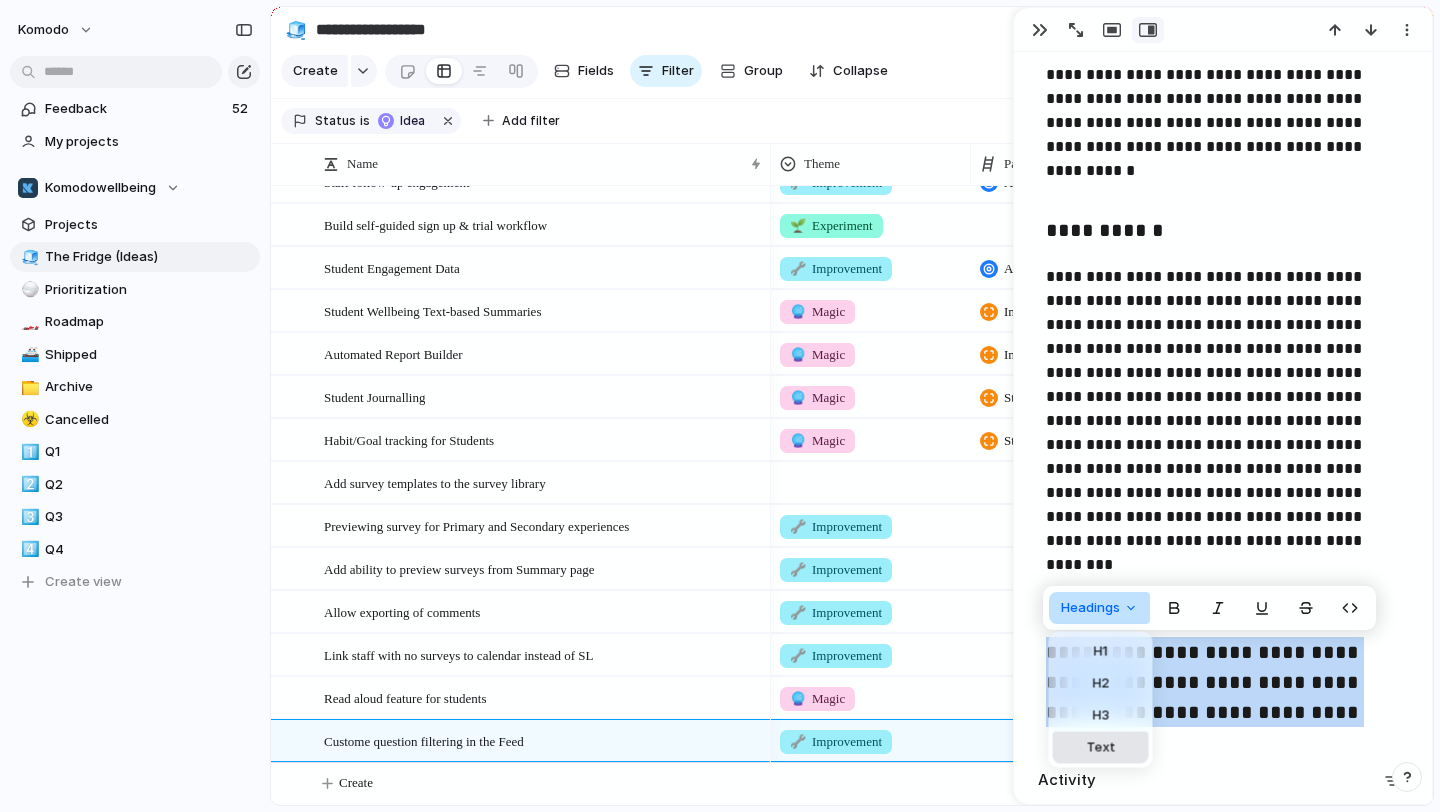 click on "Text" at bounding box center (1100, 748) 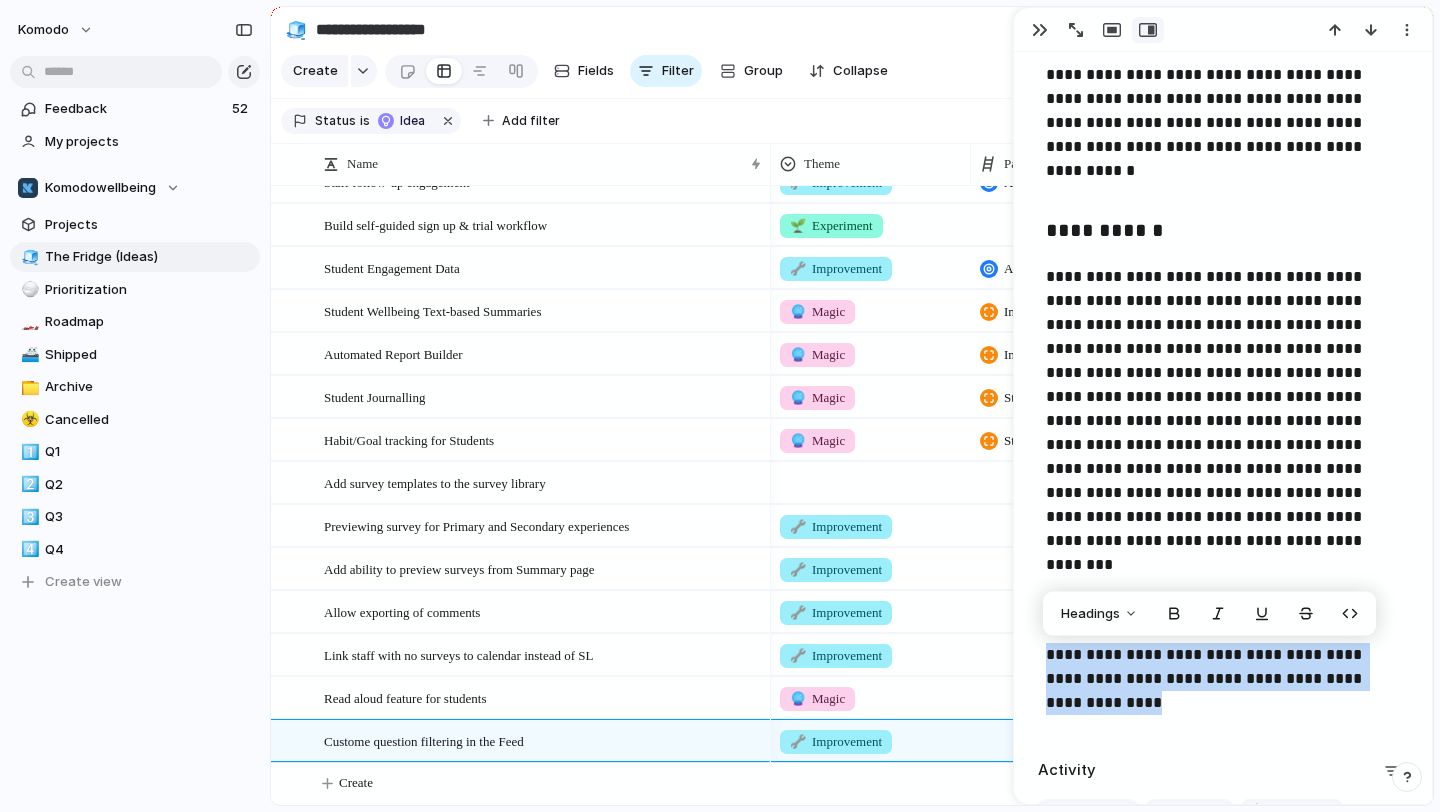 click on "**********" at bounding box center [1223, 679] 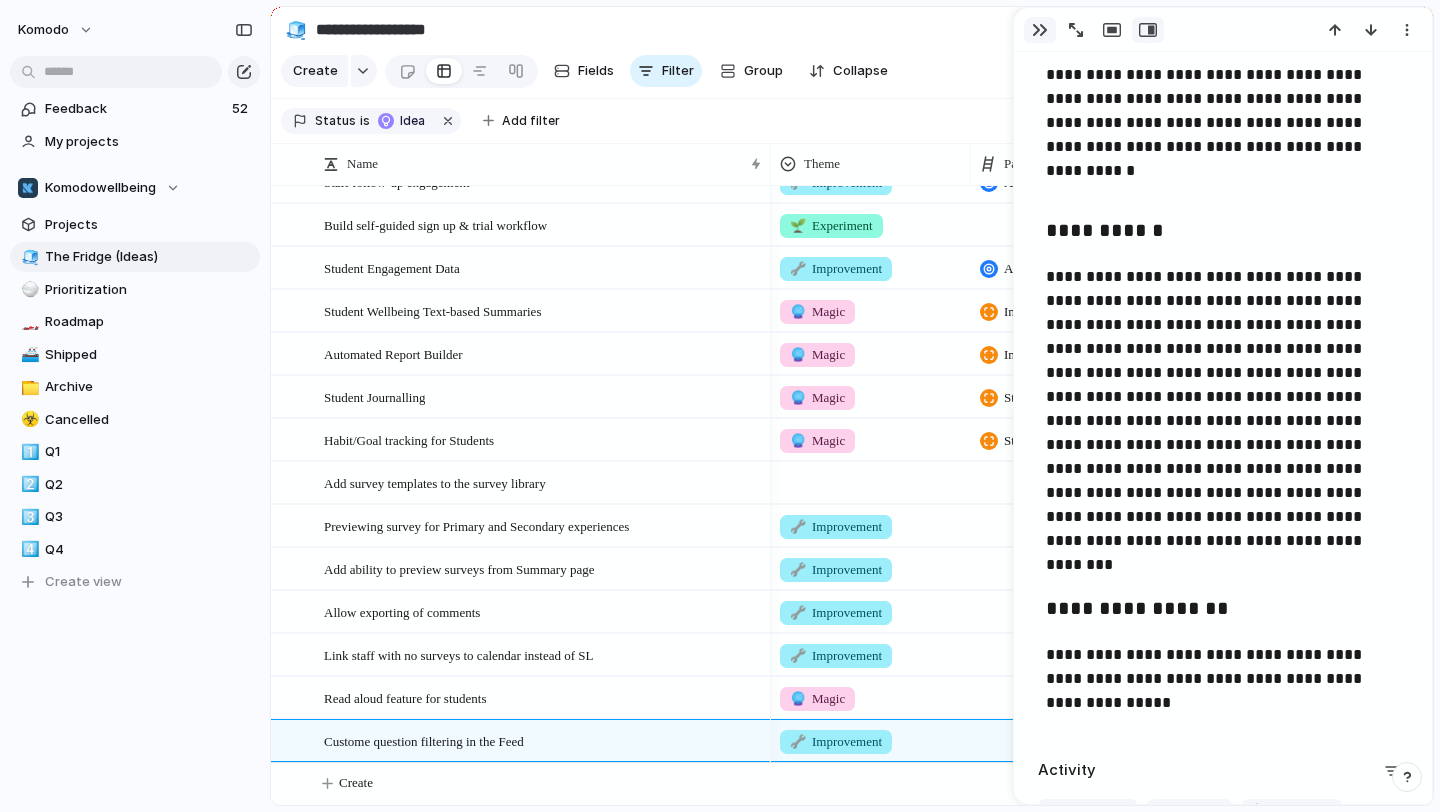 click at bounding box center (1040, 30) 